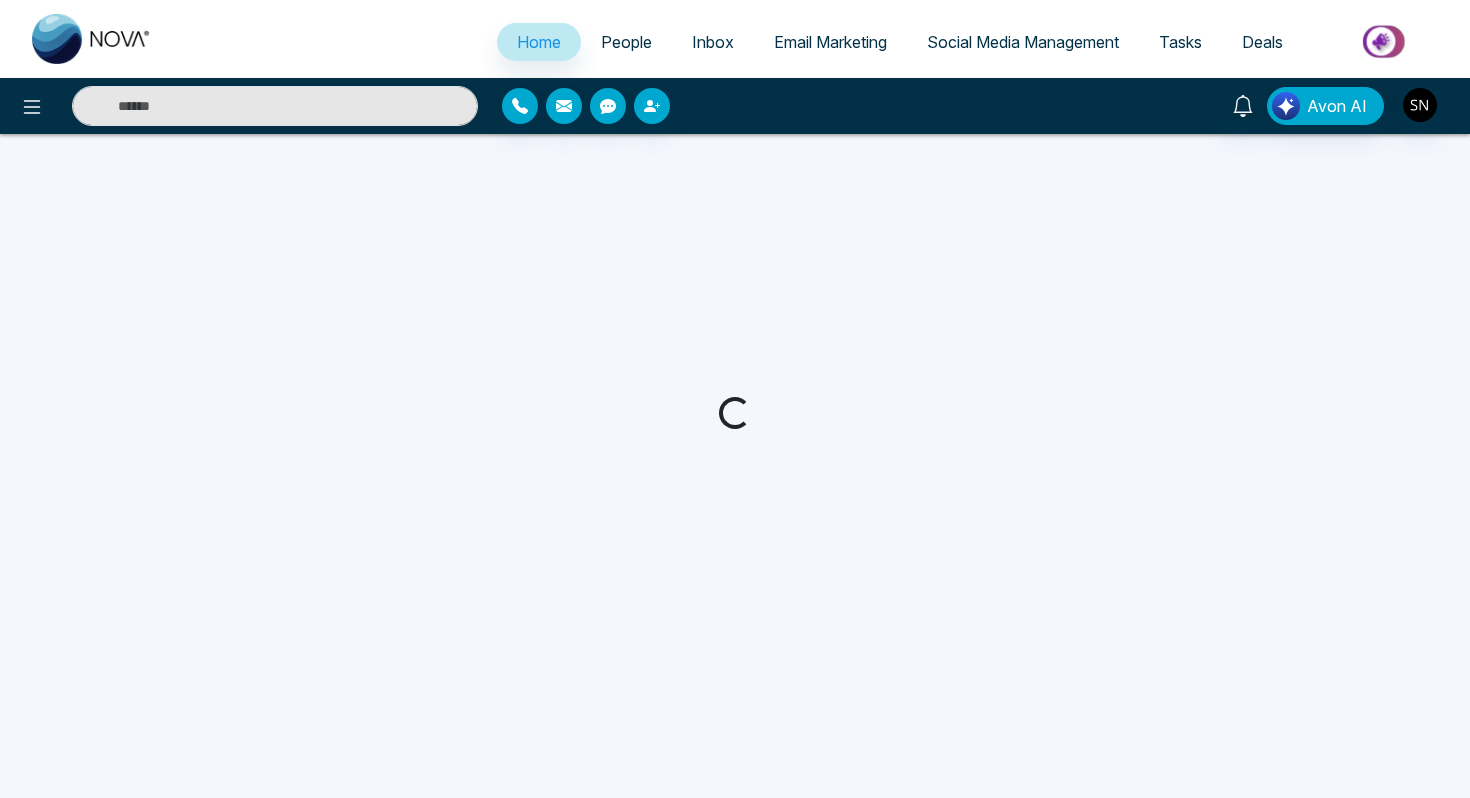 scroll, scrollTop: 0, scrollLeft: 0, axis: both 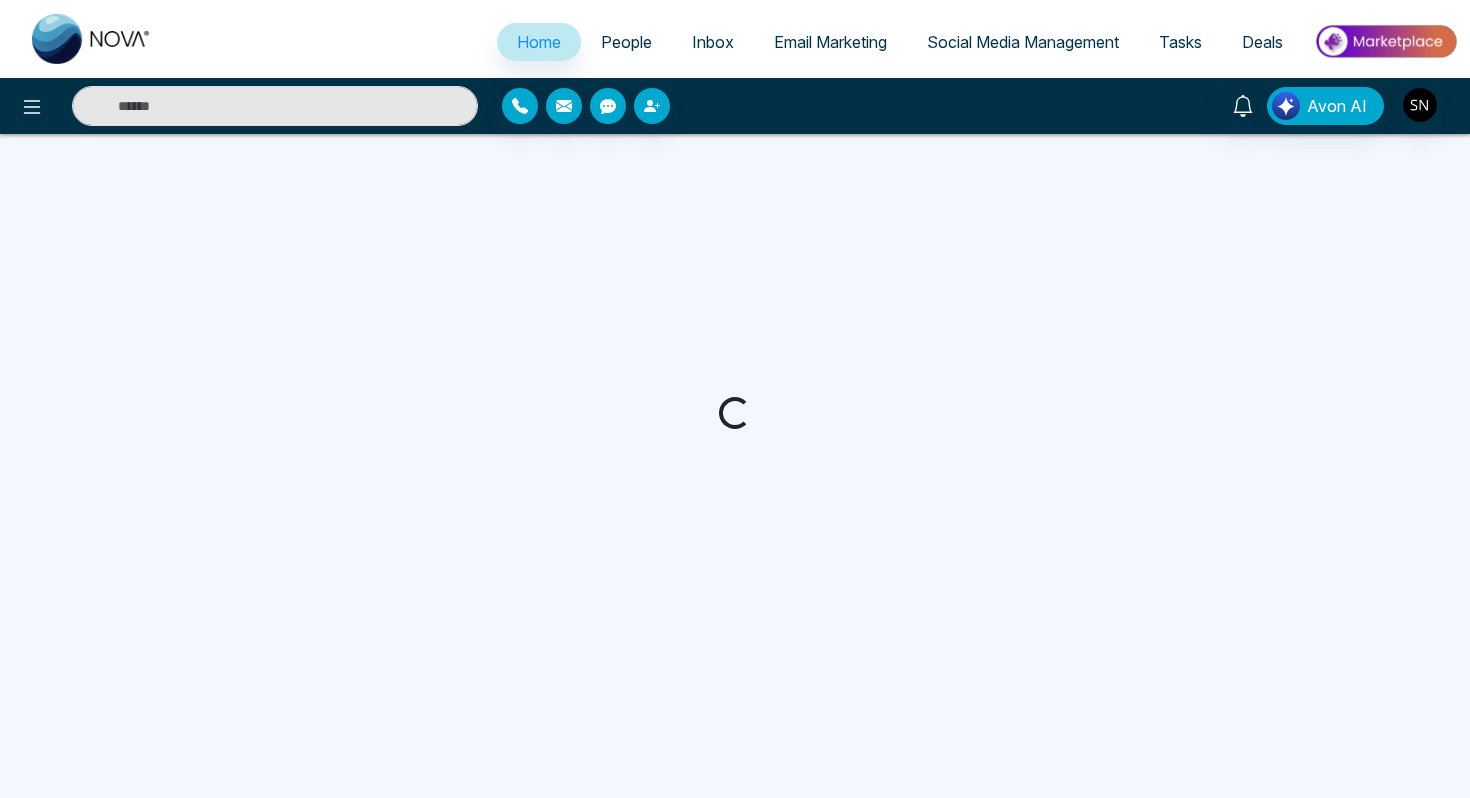 select on "*" 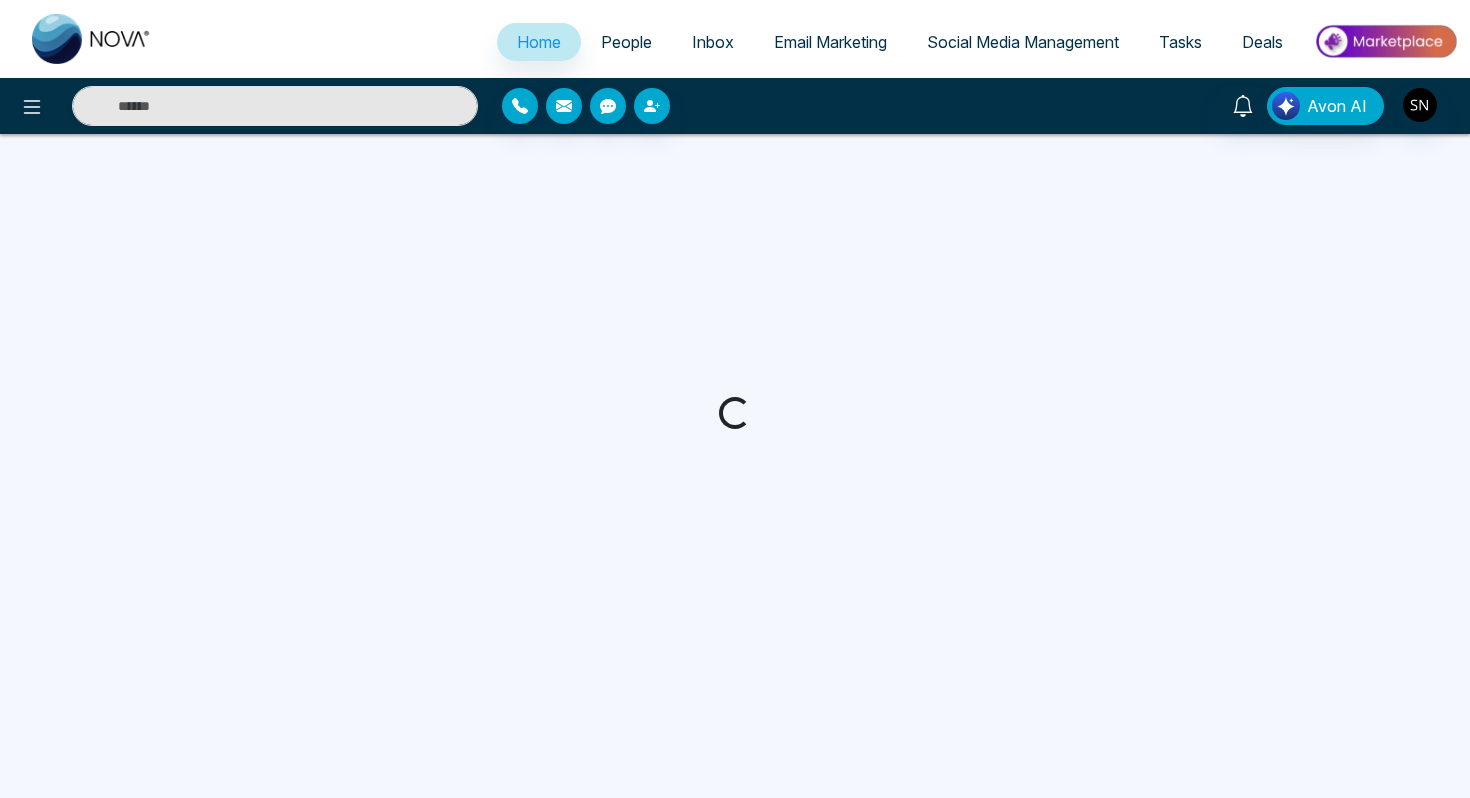 select on "*" 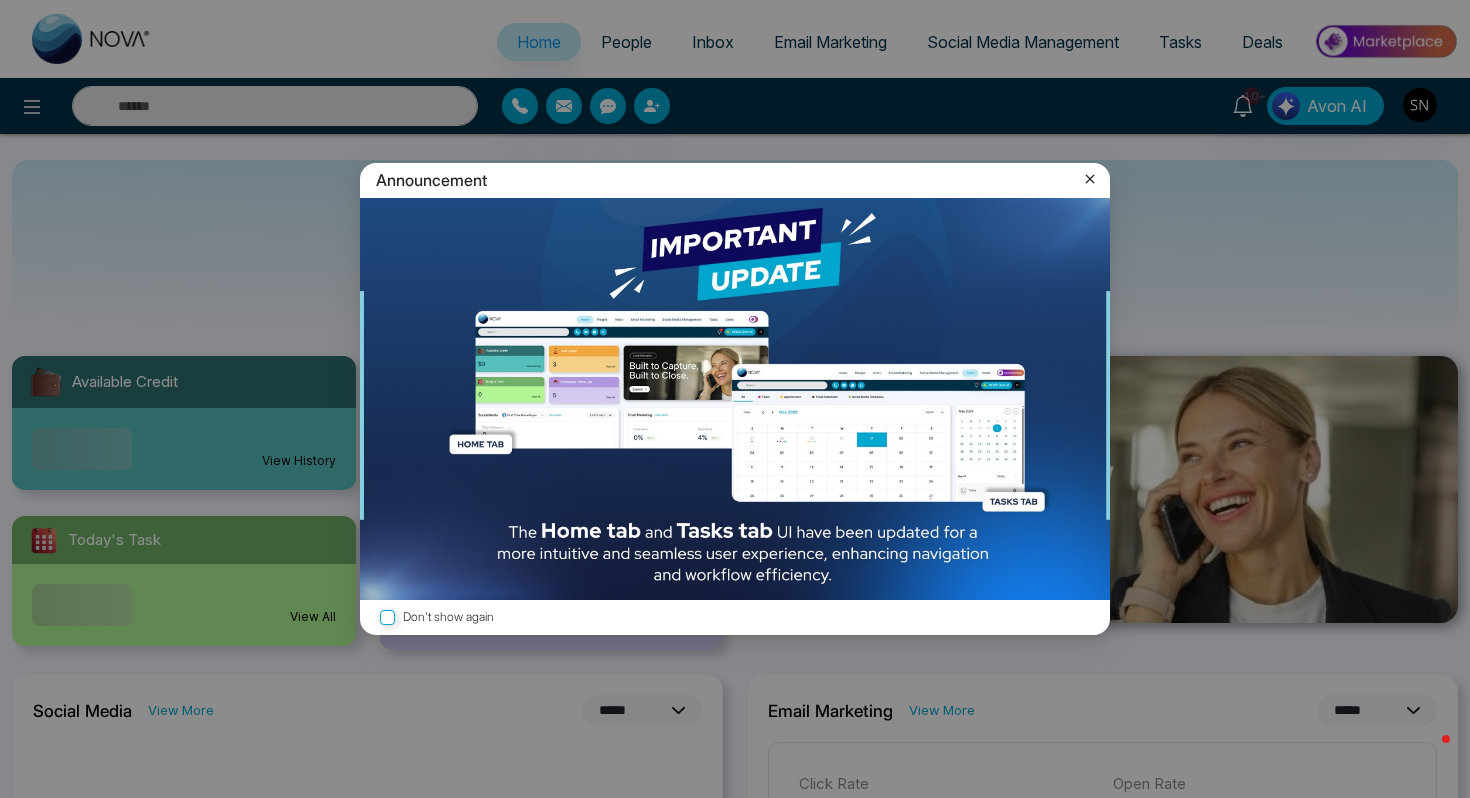 click 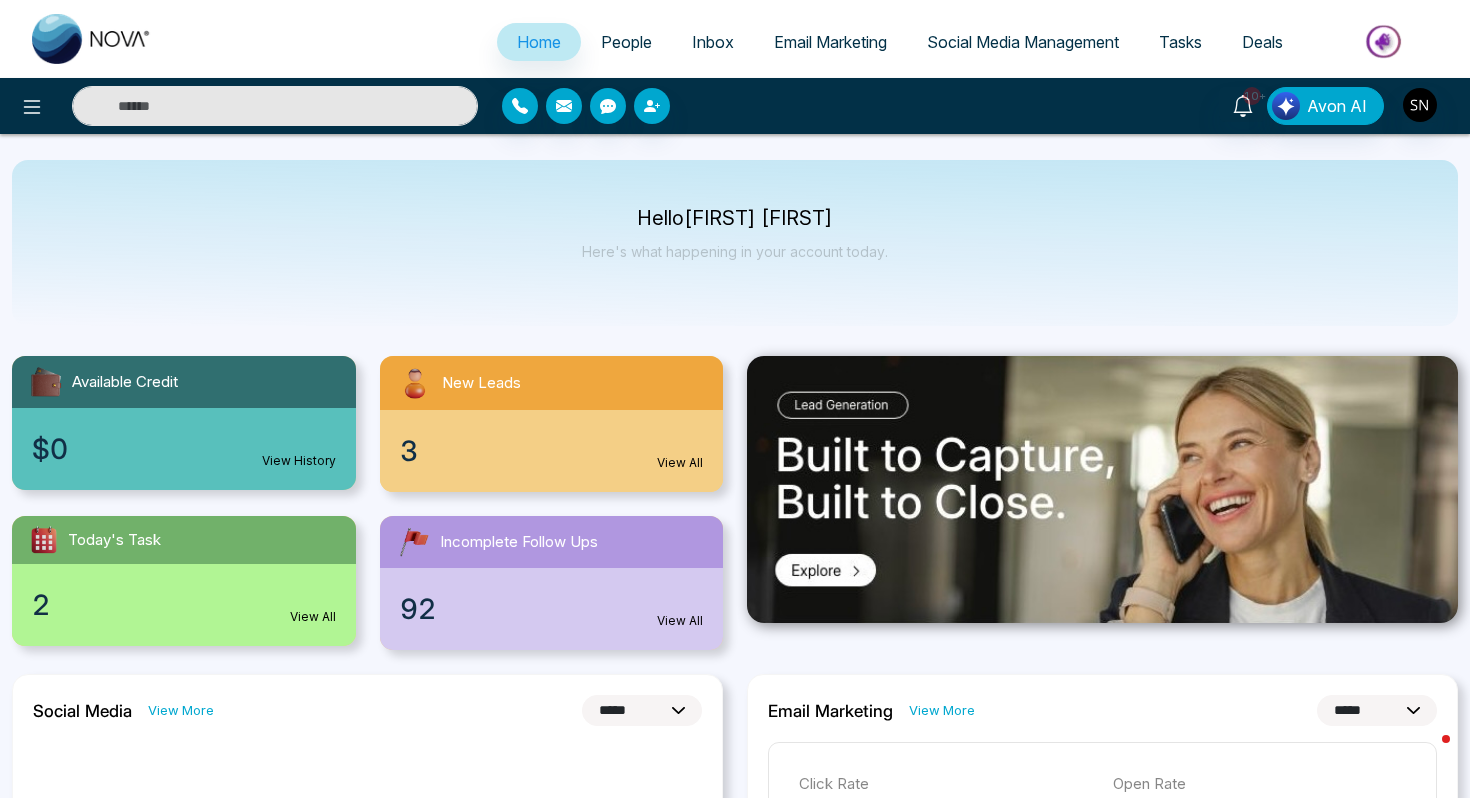 click at bounding box center (275, 106) 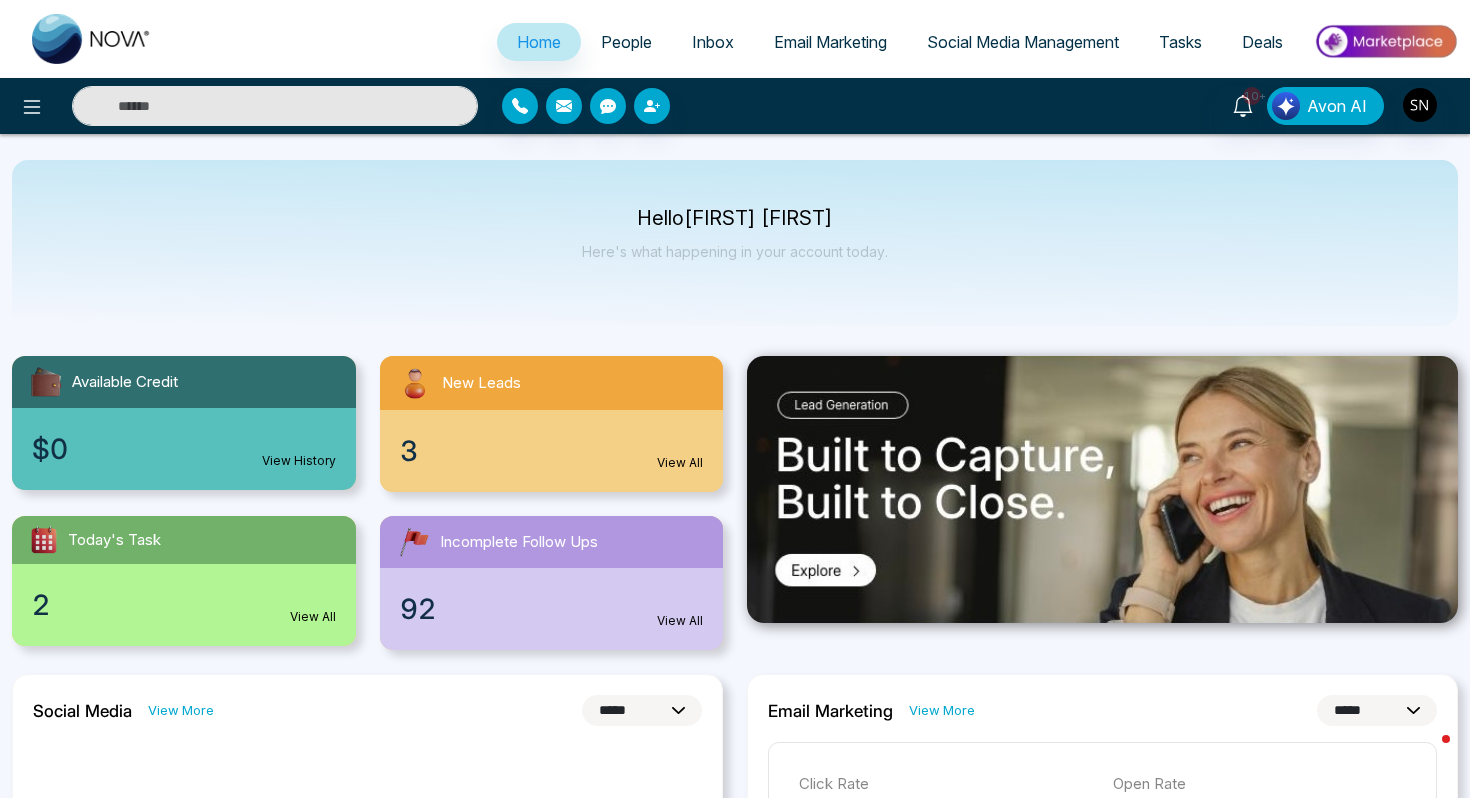 type on "*" 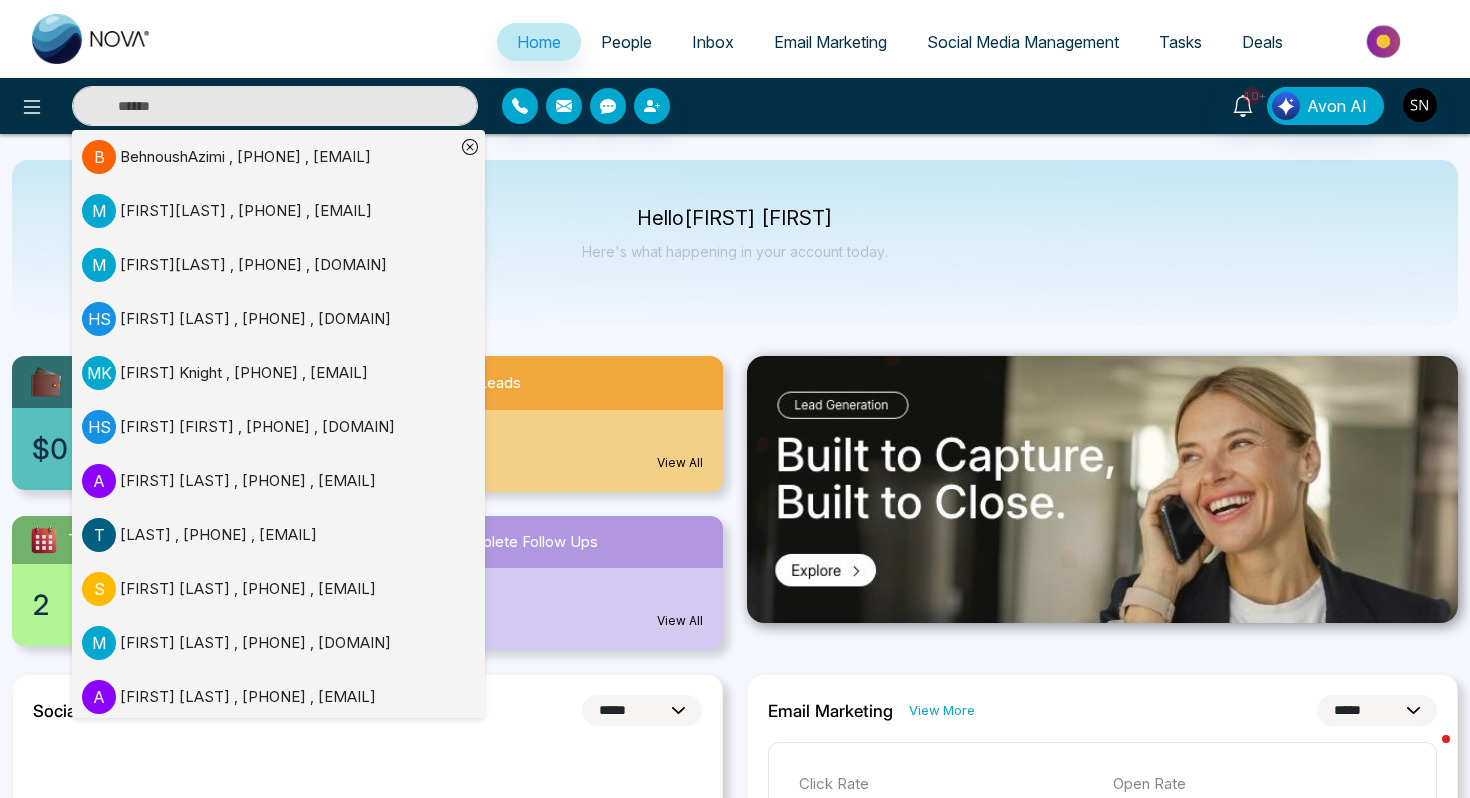 type on "*" 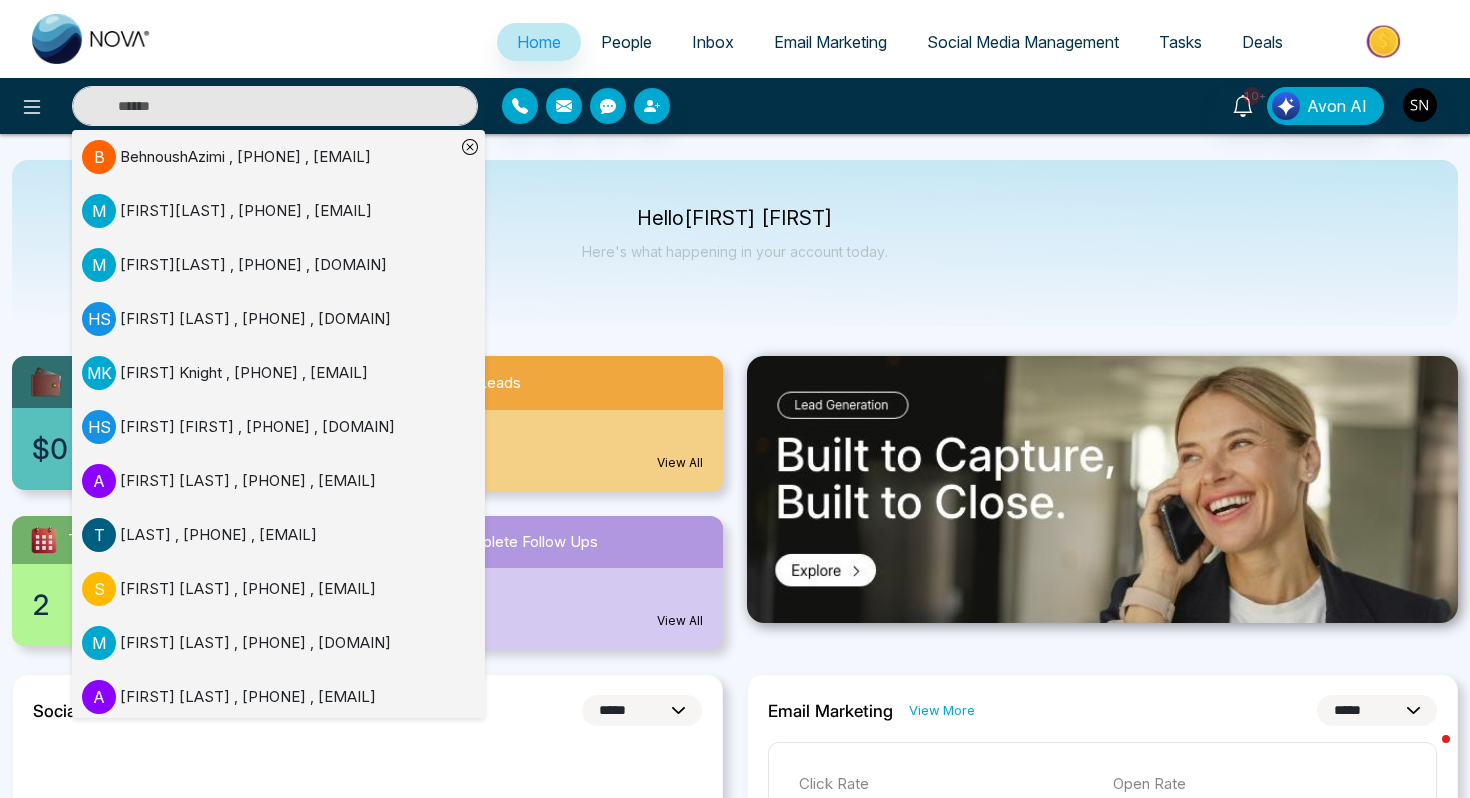 type on "*" 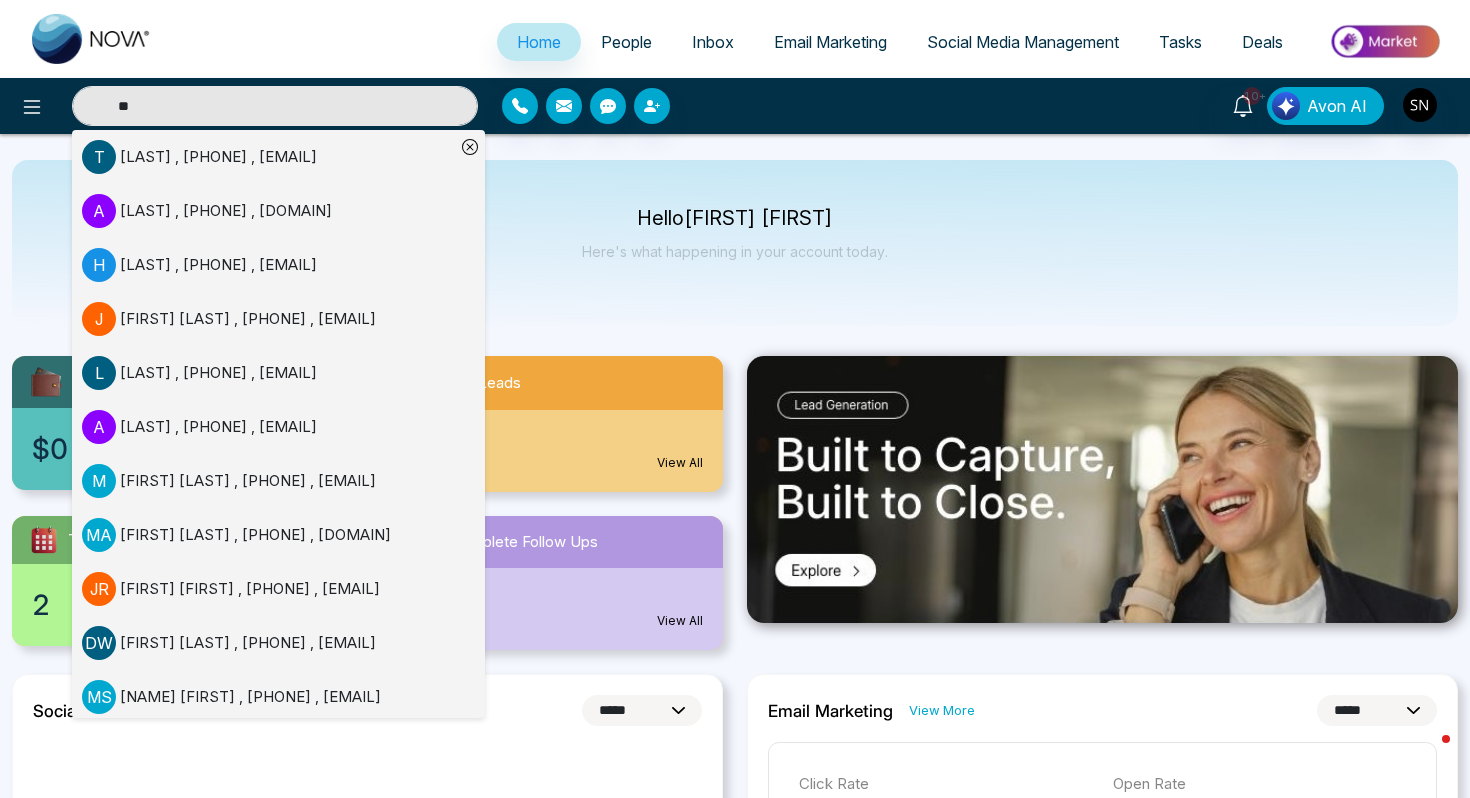 type on "*" 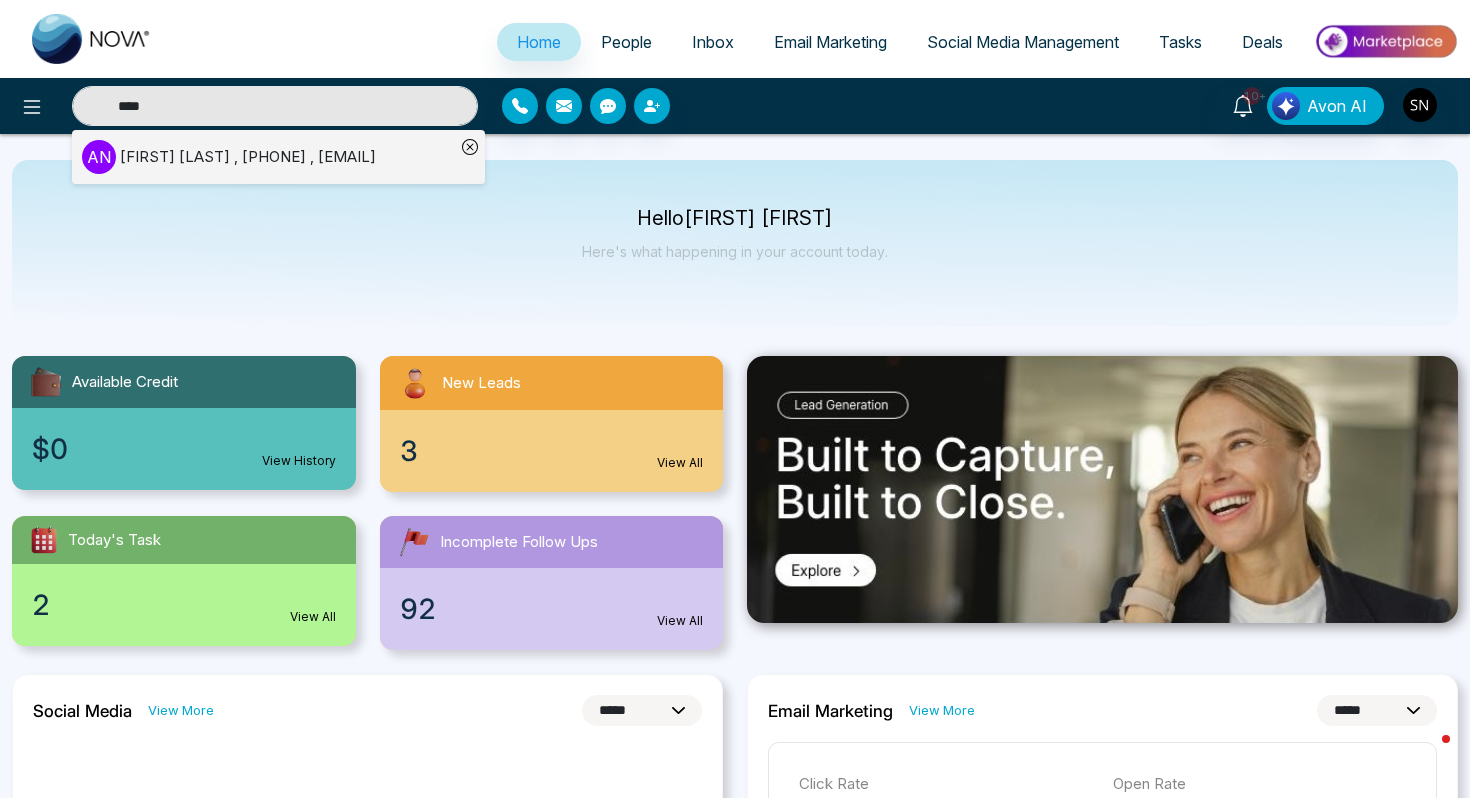 type on "****" 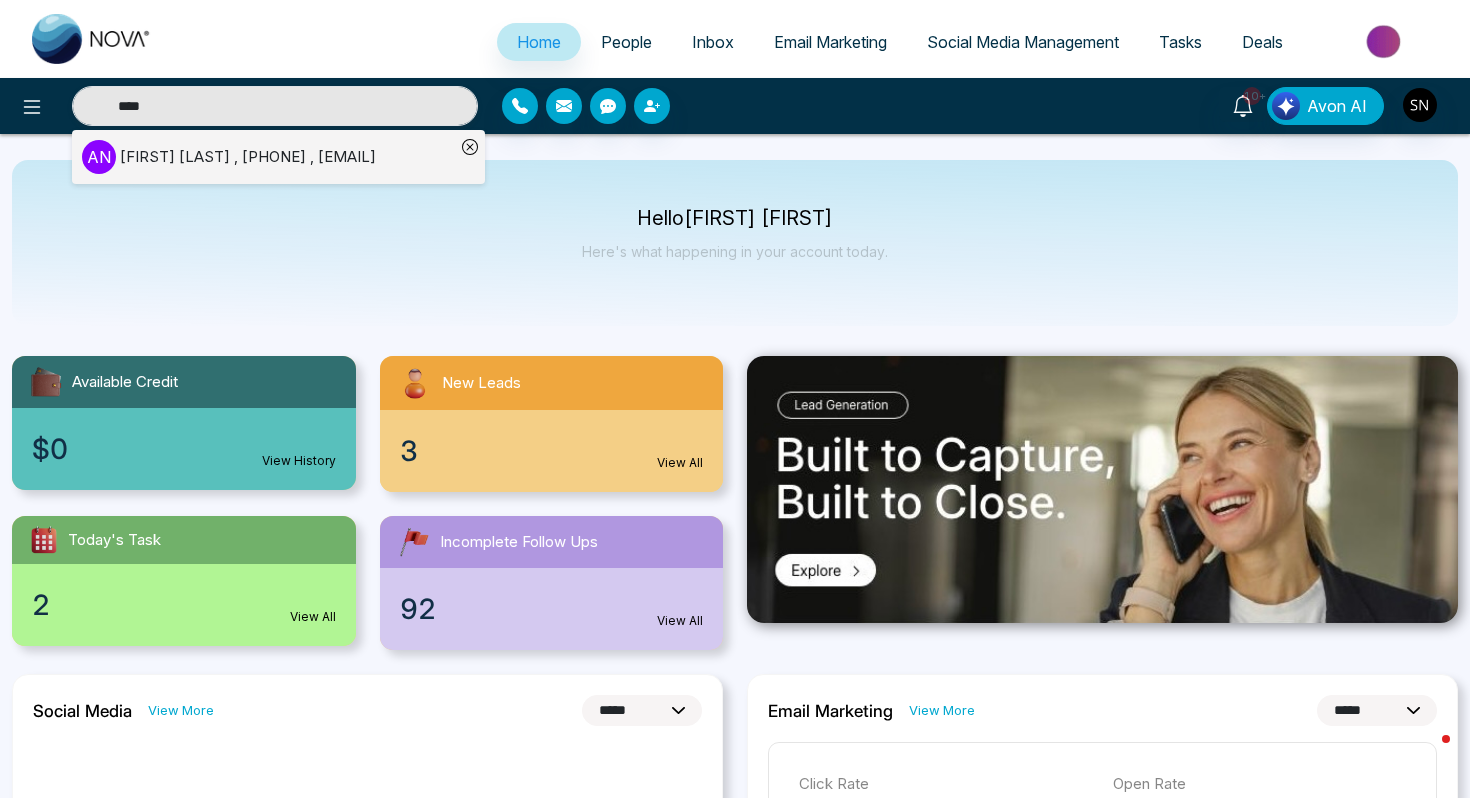 click on "[FIRST] [LAST]   , [PHONE]   , [EMAIL]" at bounding box center (268, 157) 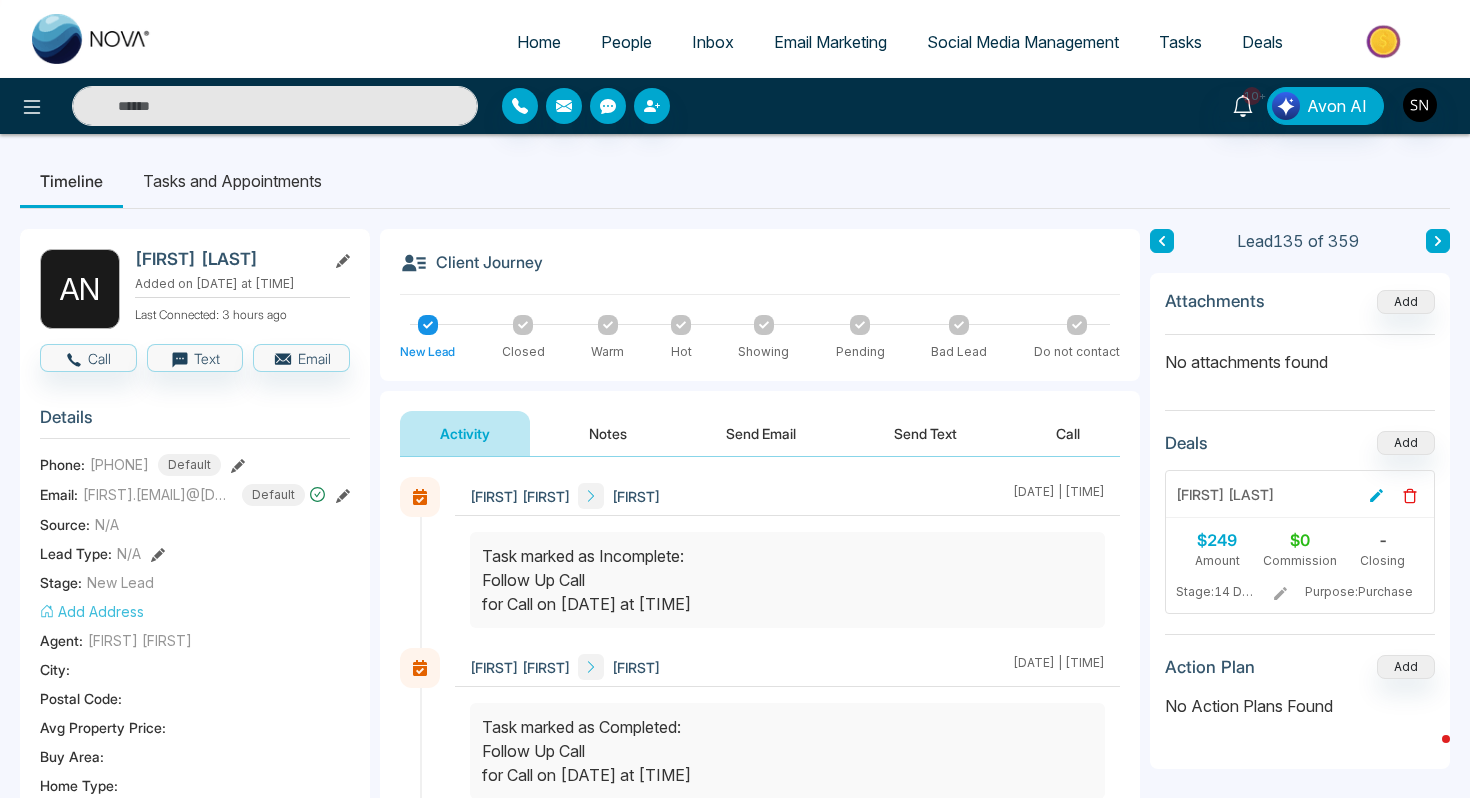click at bounding box center (275, 106) 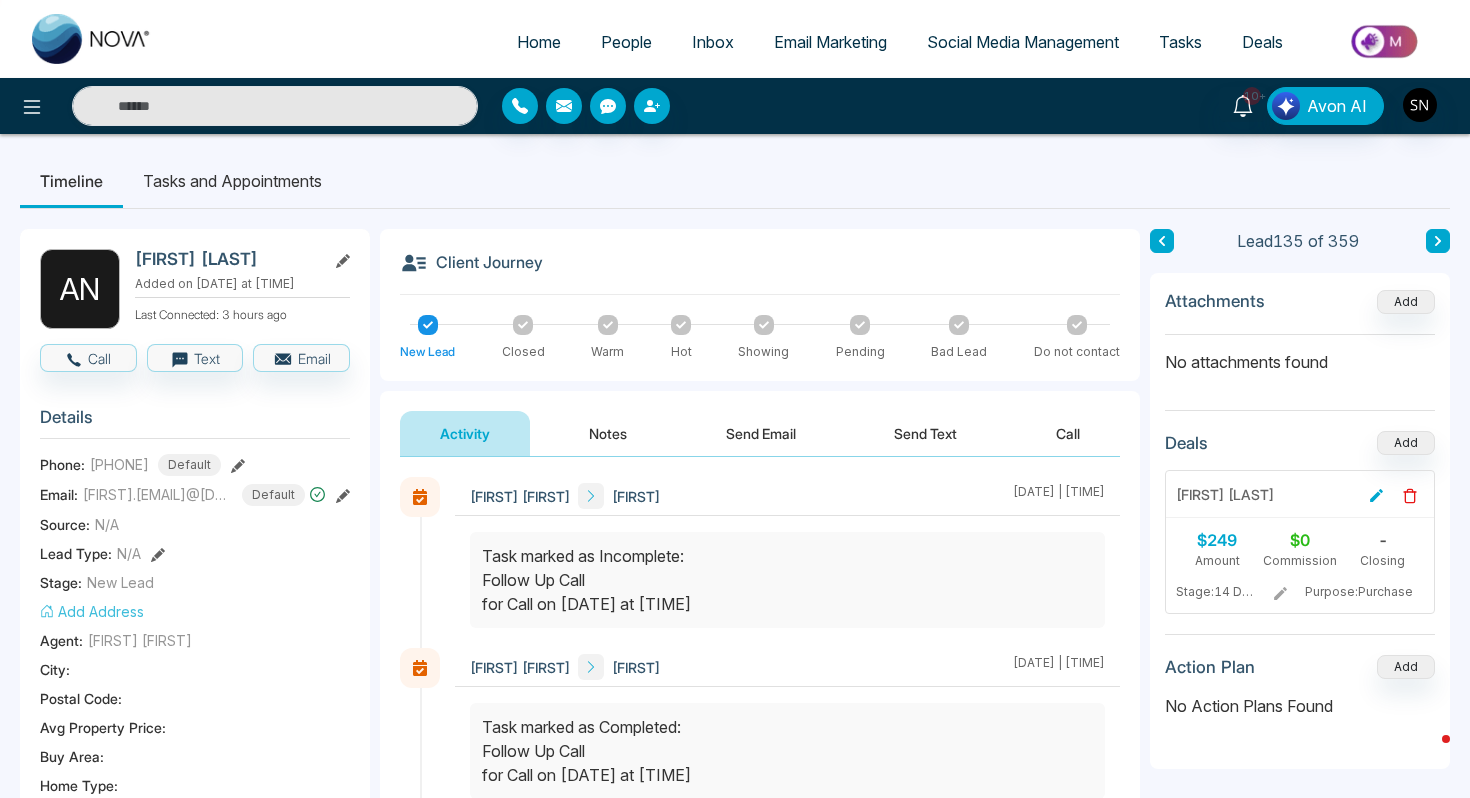 click on "Timeline Tasks and Appointments" at bounding box center [735, 181] 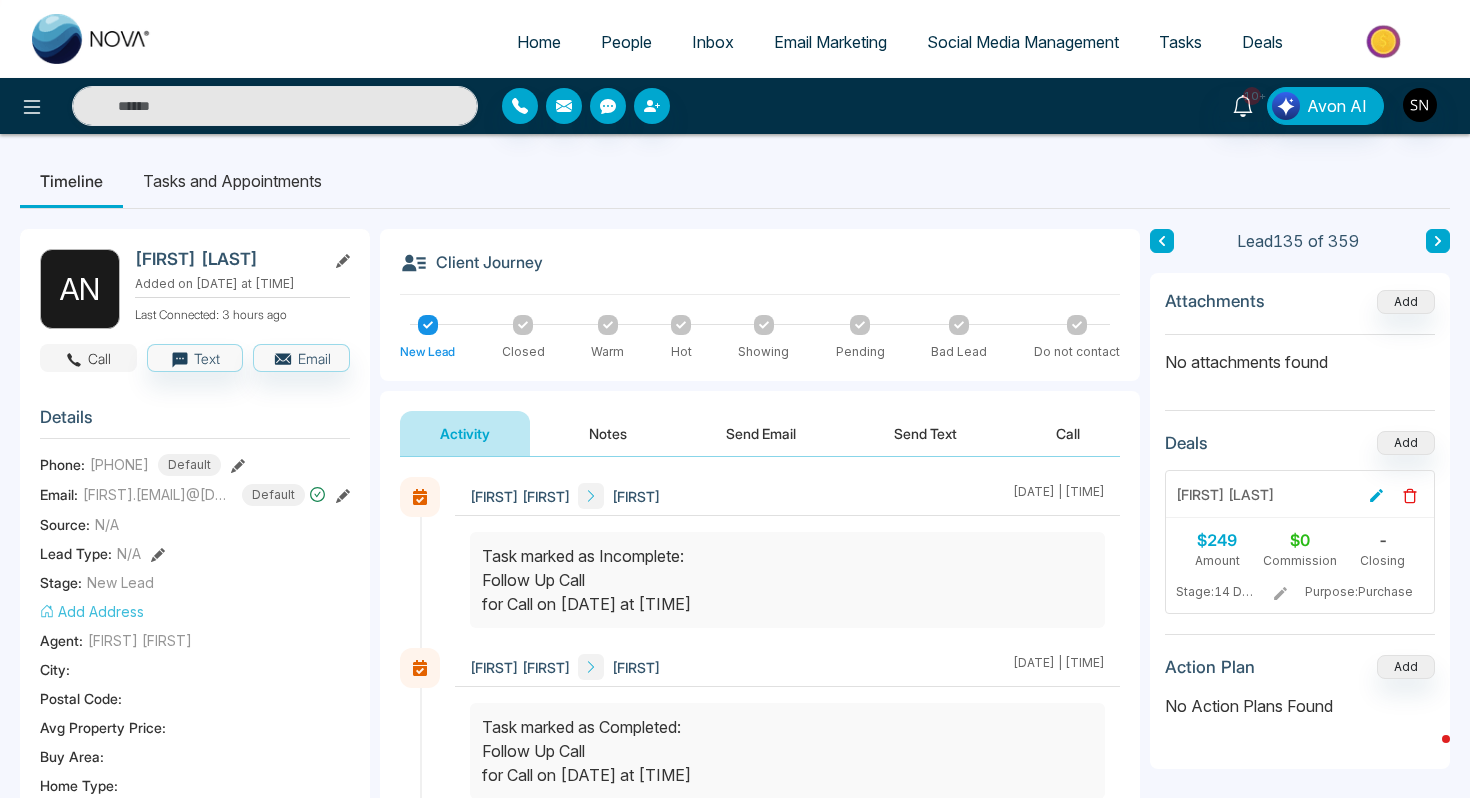 click 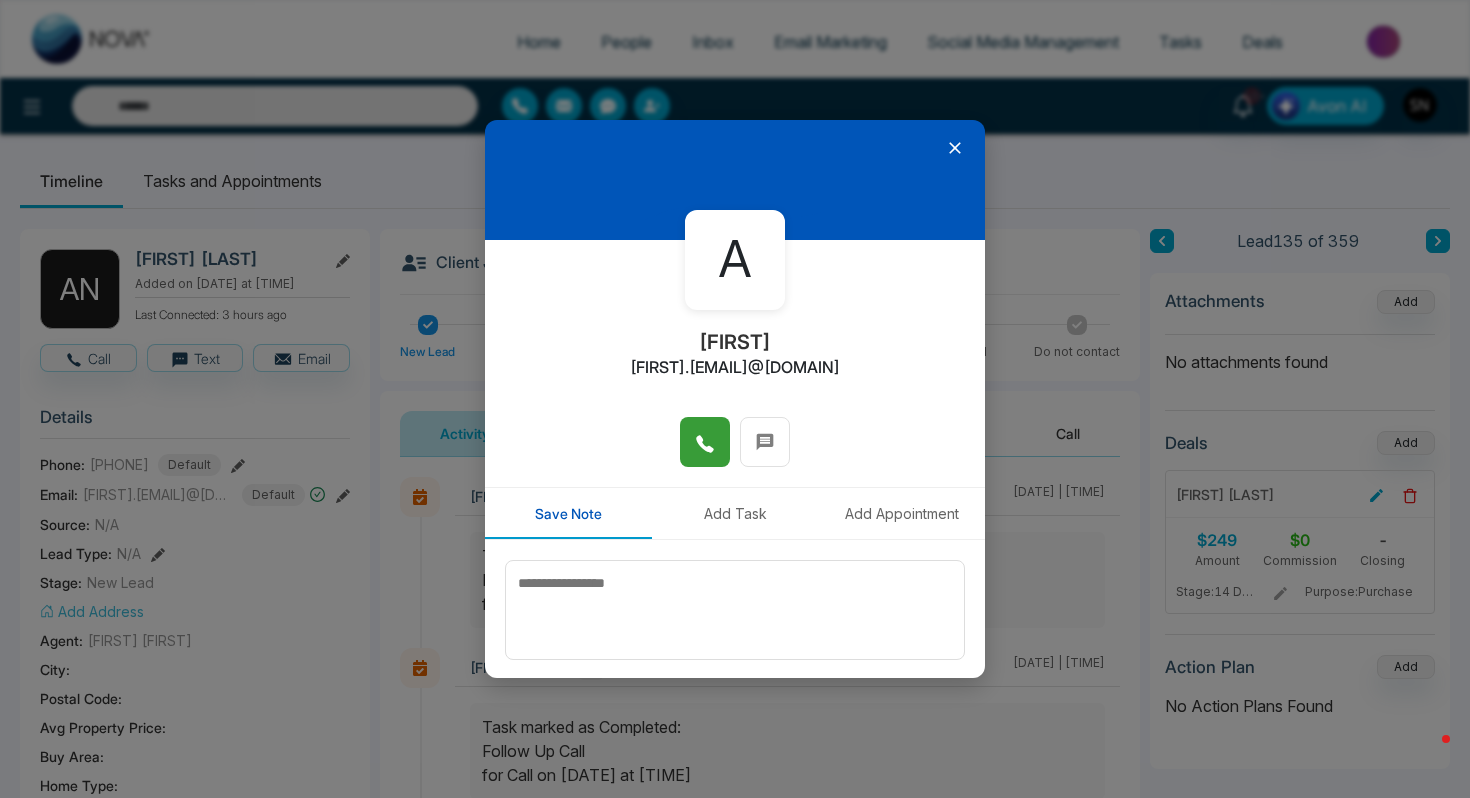 click 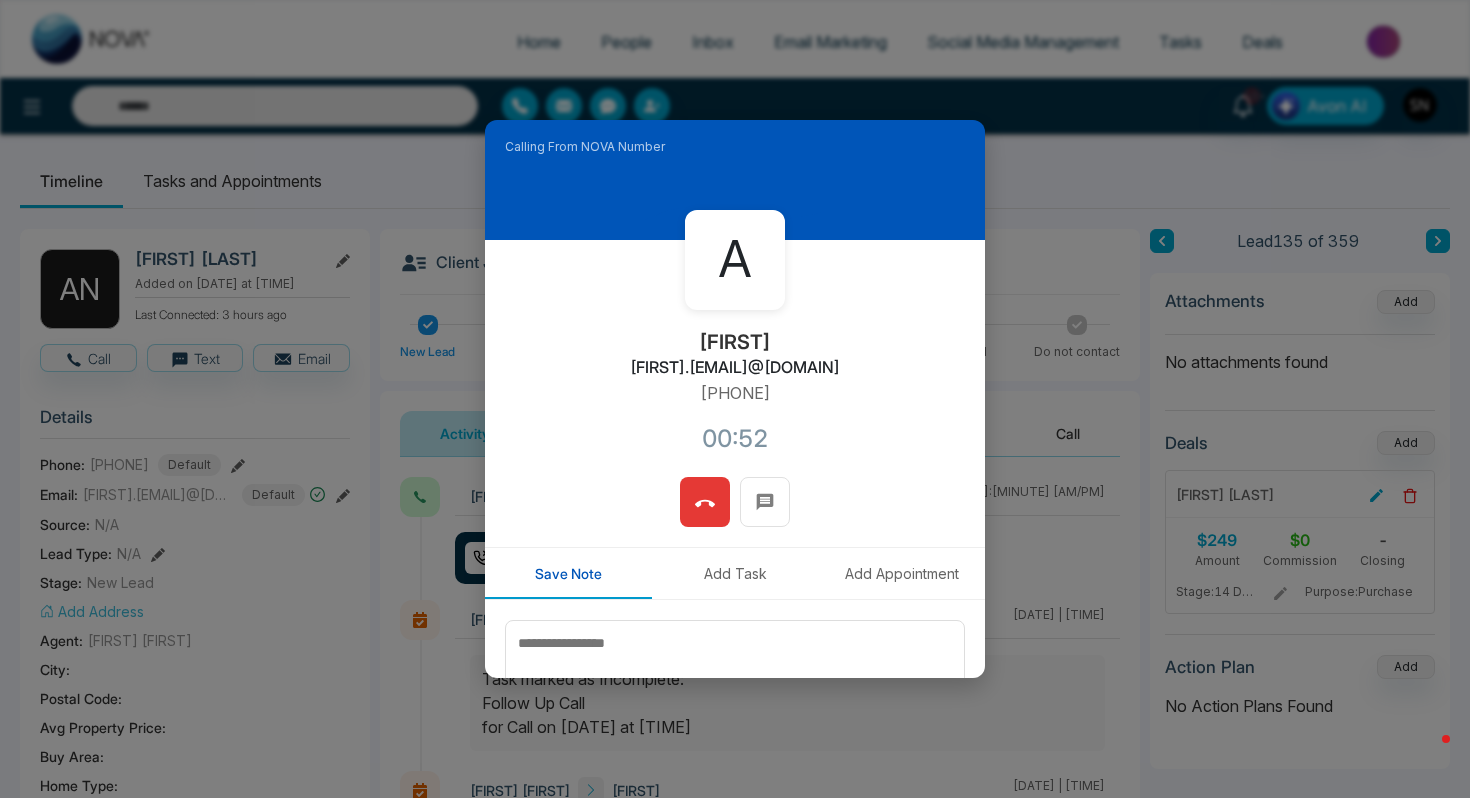 click 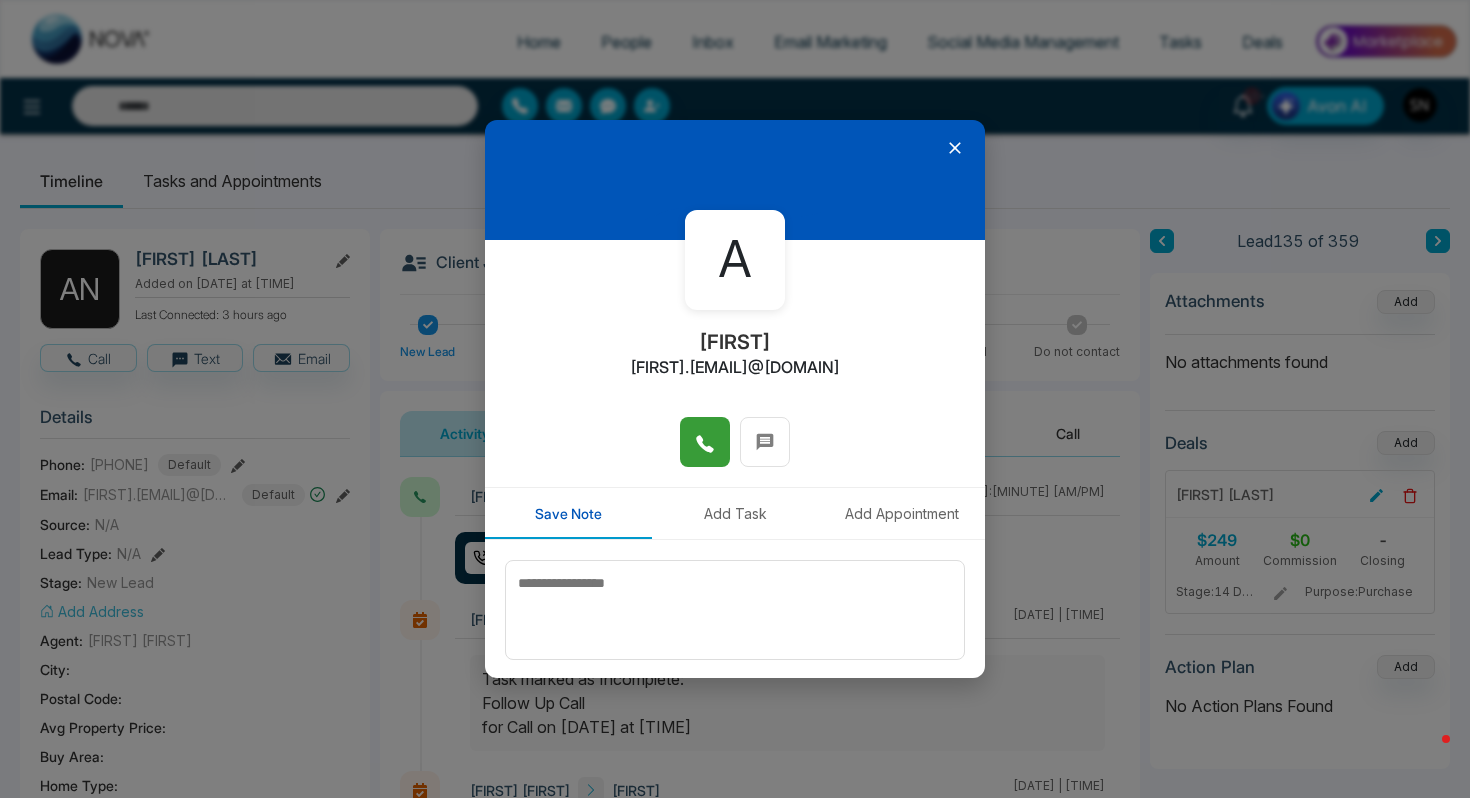 click 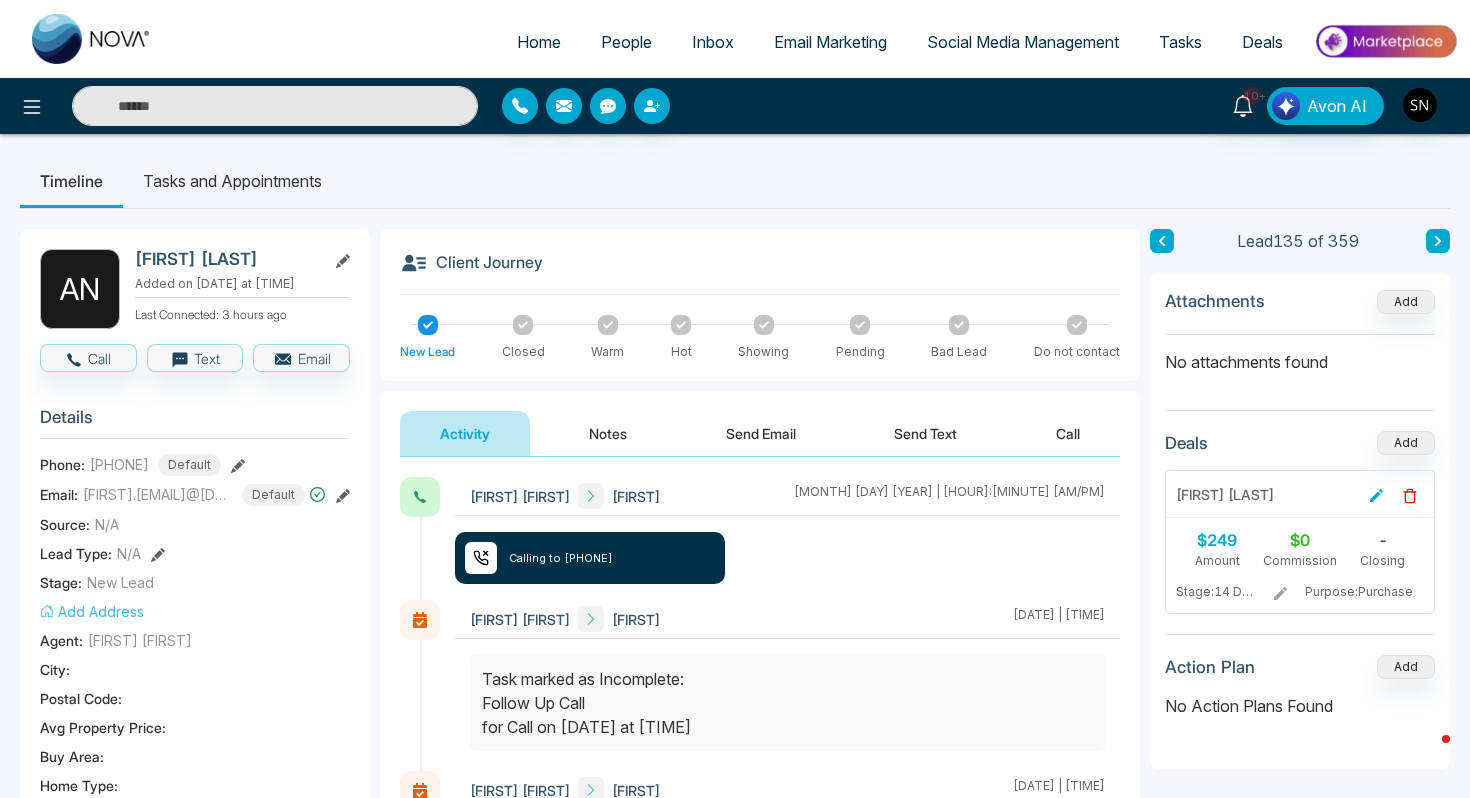 click at bounding box center [275, 106] 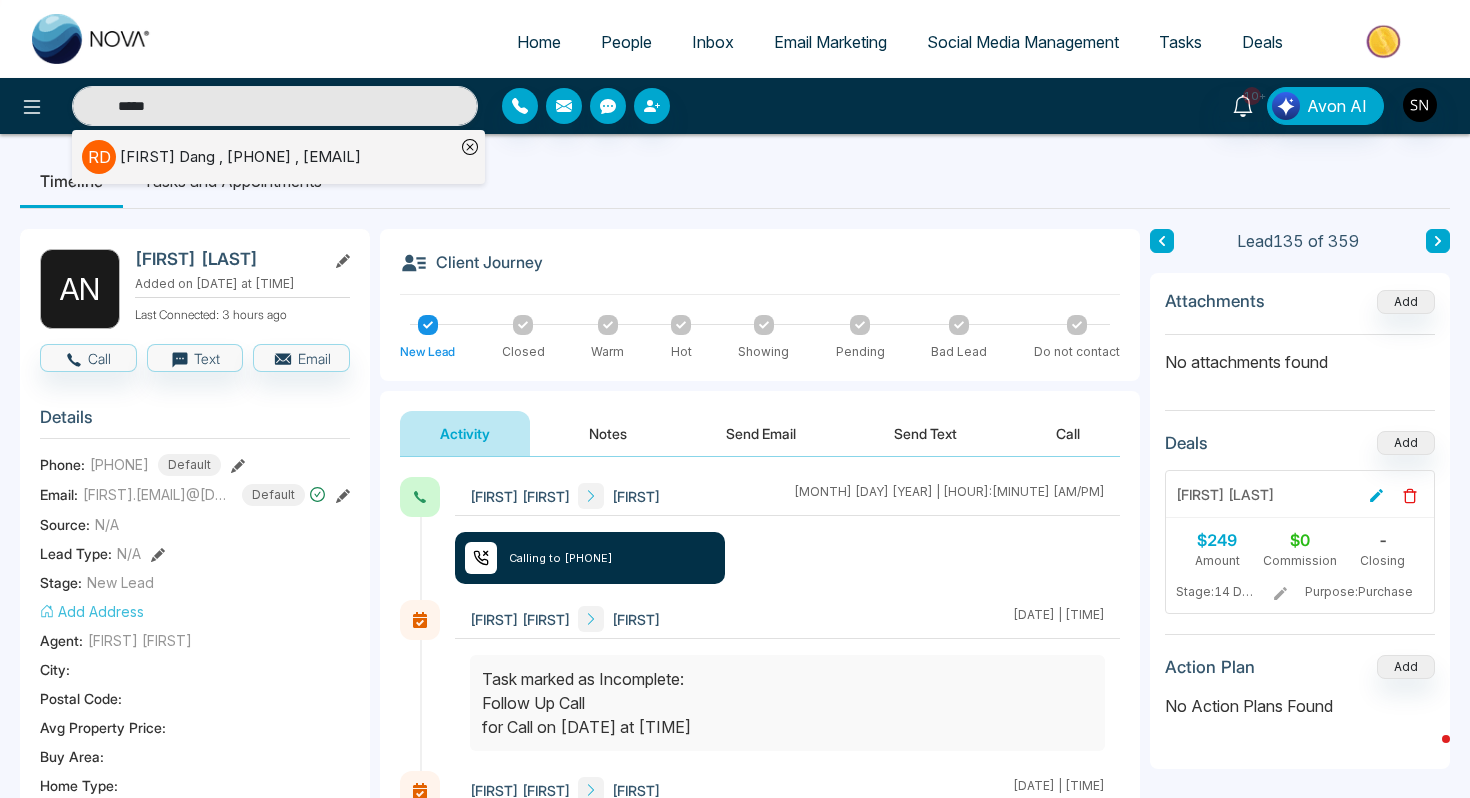 click on "[INITIALS]" at bounding box center [99, 157] 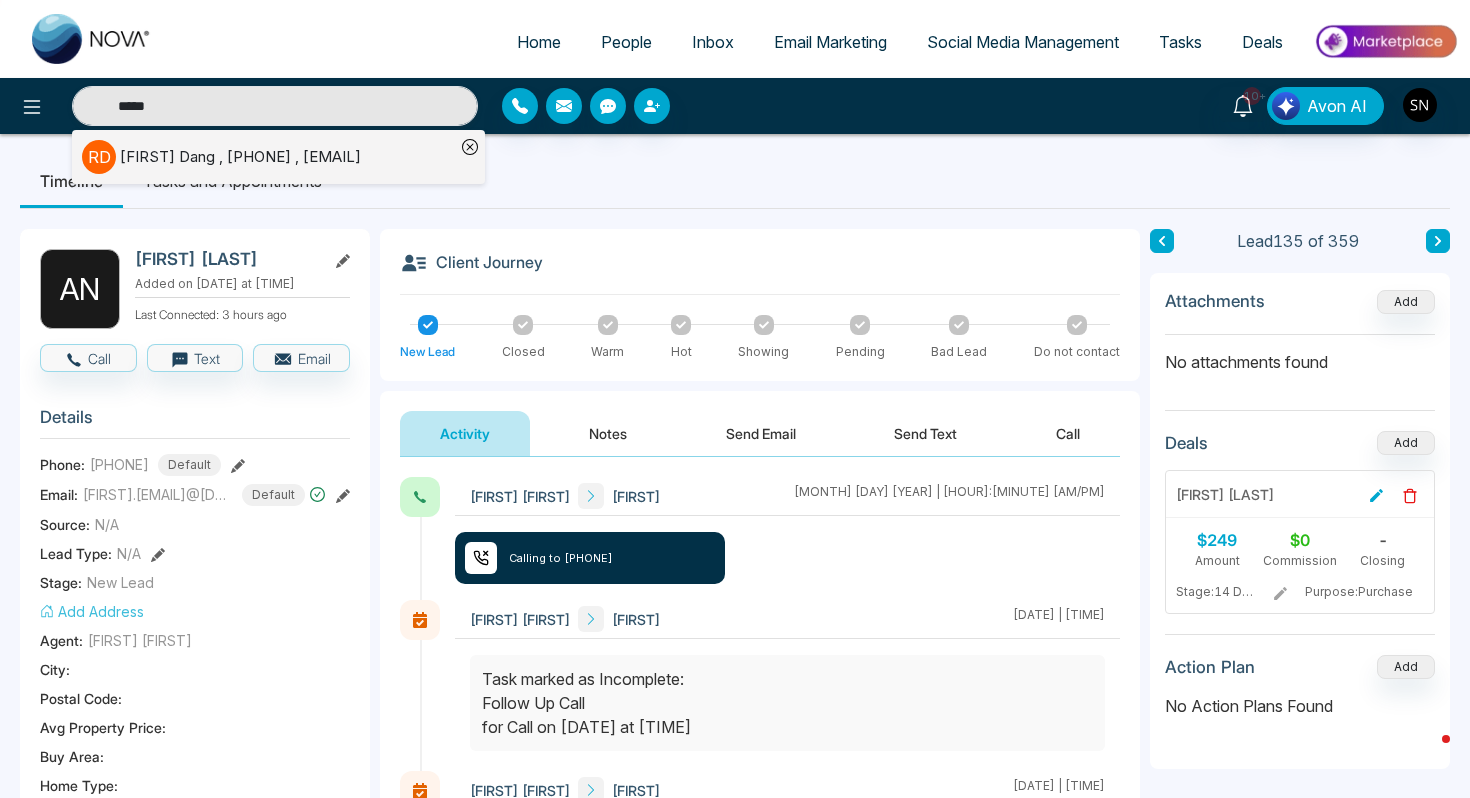 type on "*****" 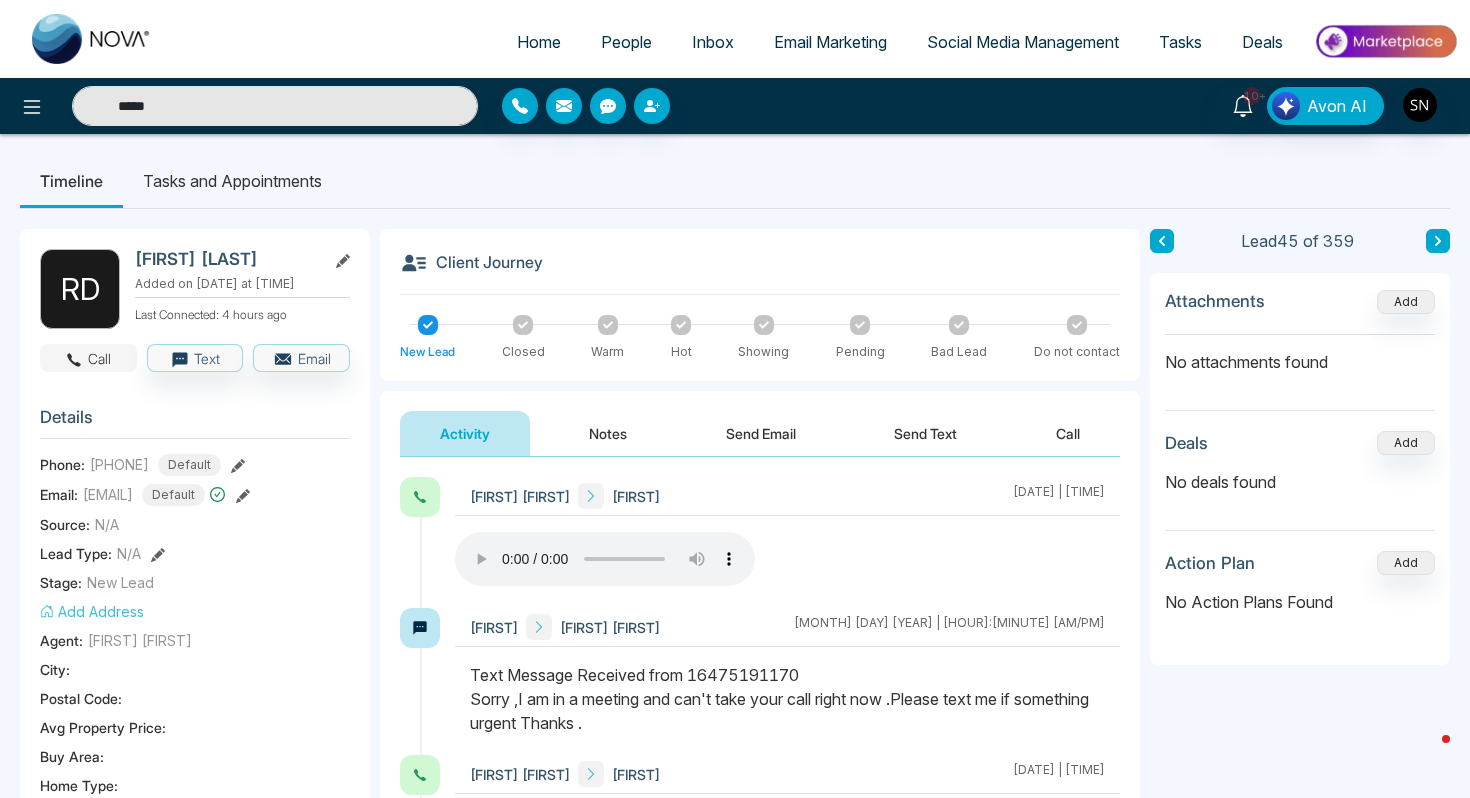 click on "Call" at bounding box center [88, 358] 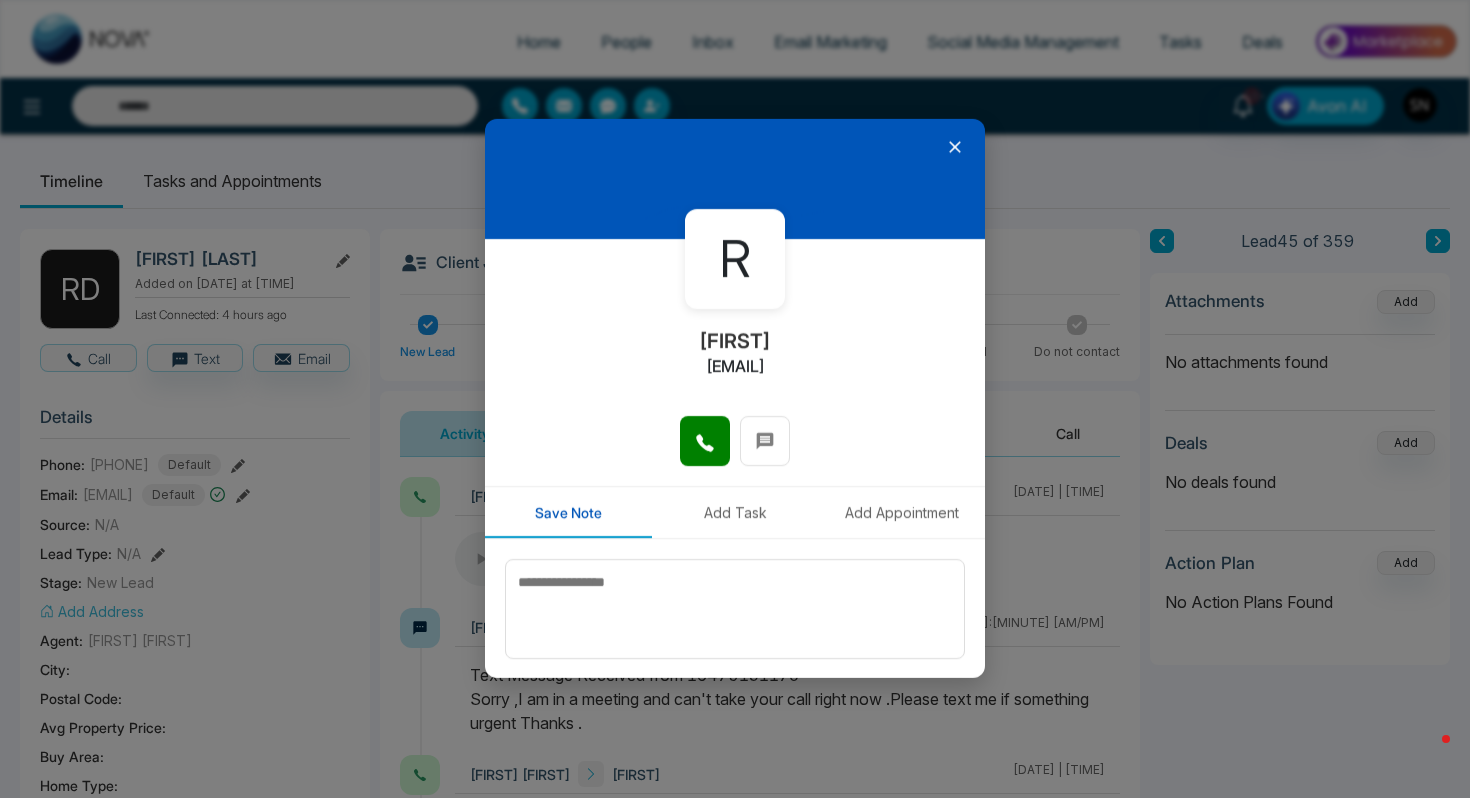 type on "*****" 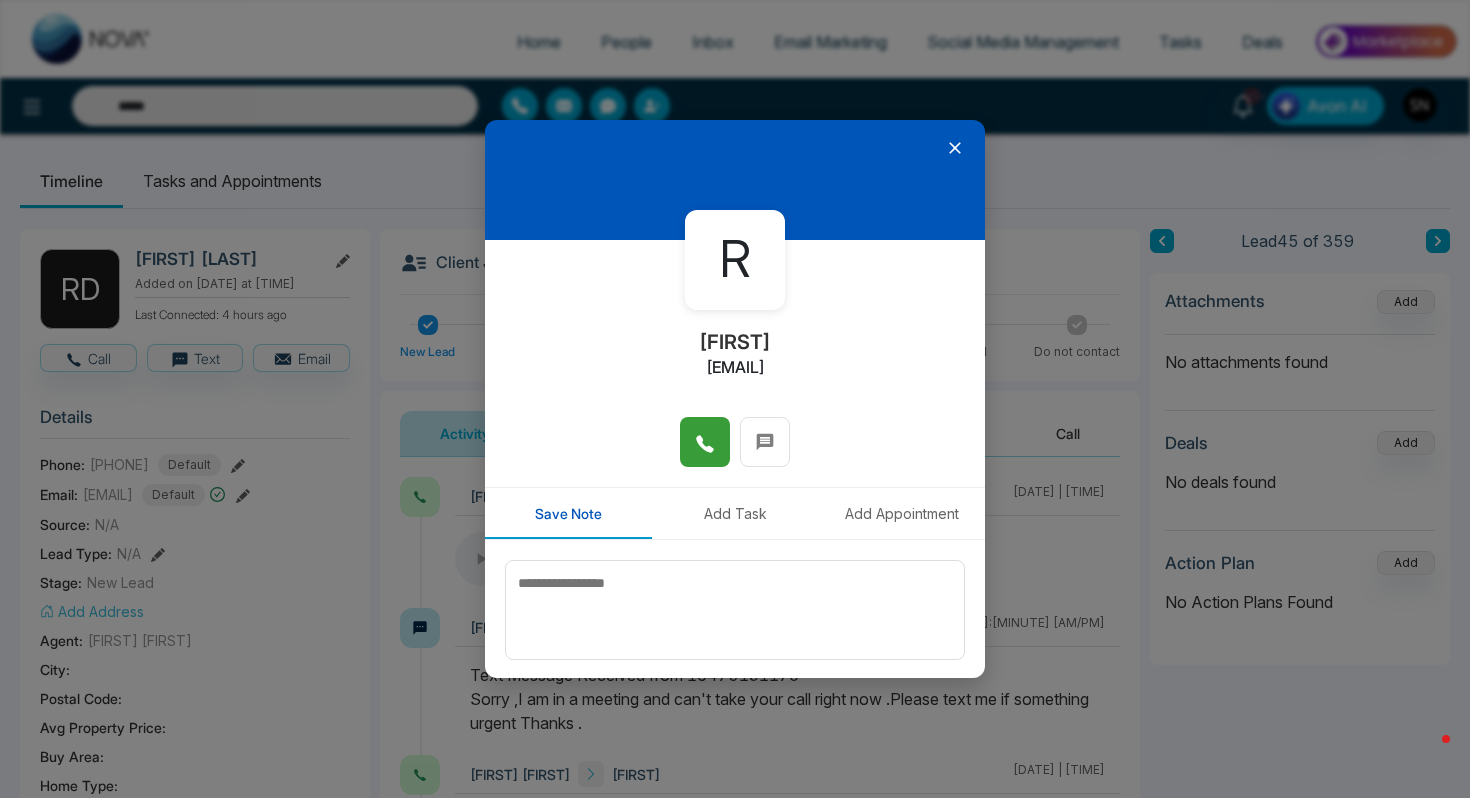 click 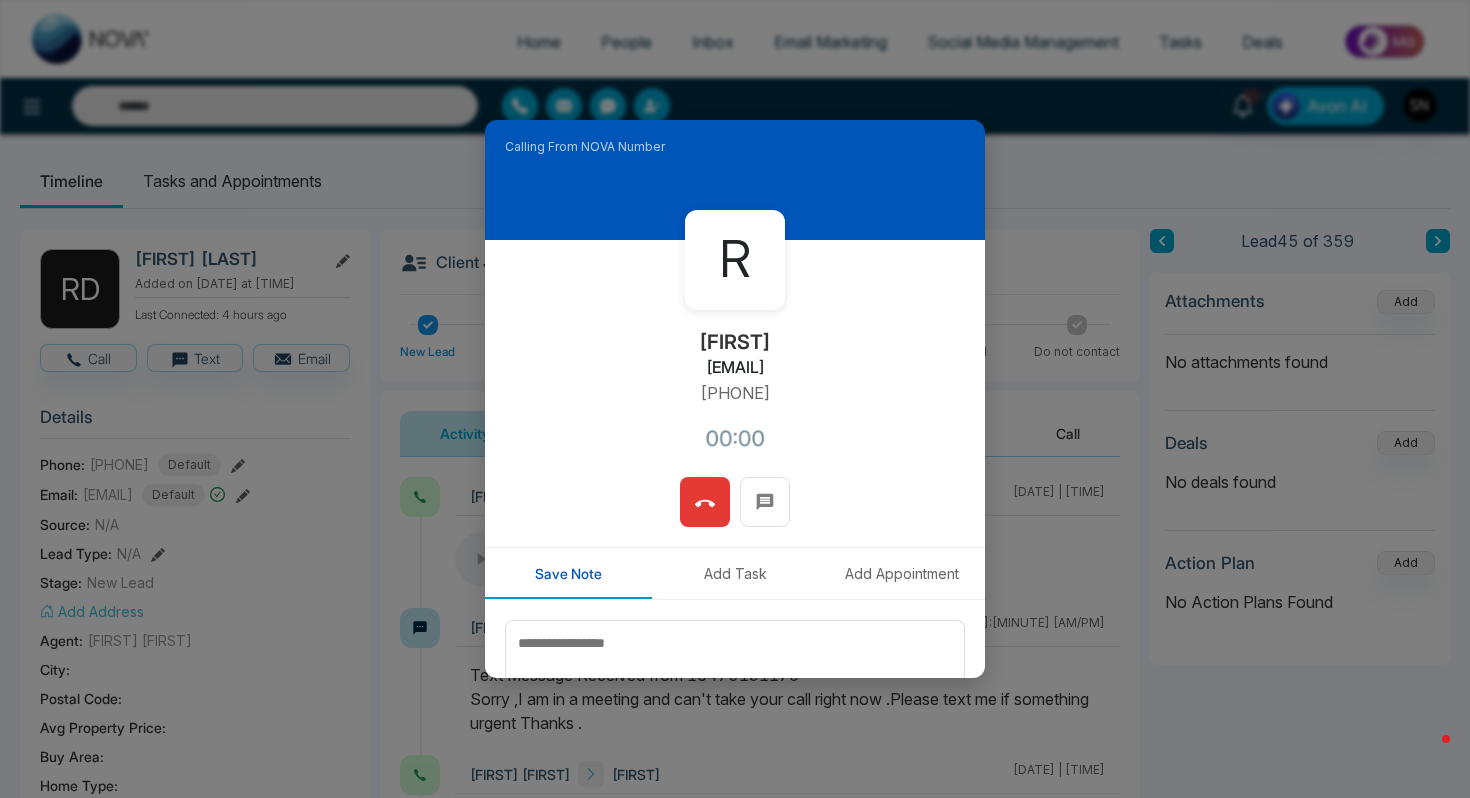 type on "*****" 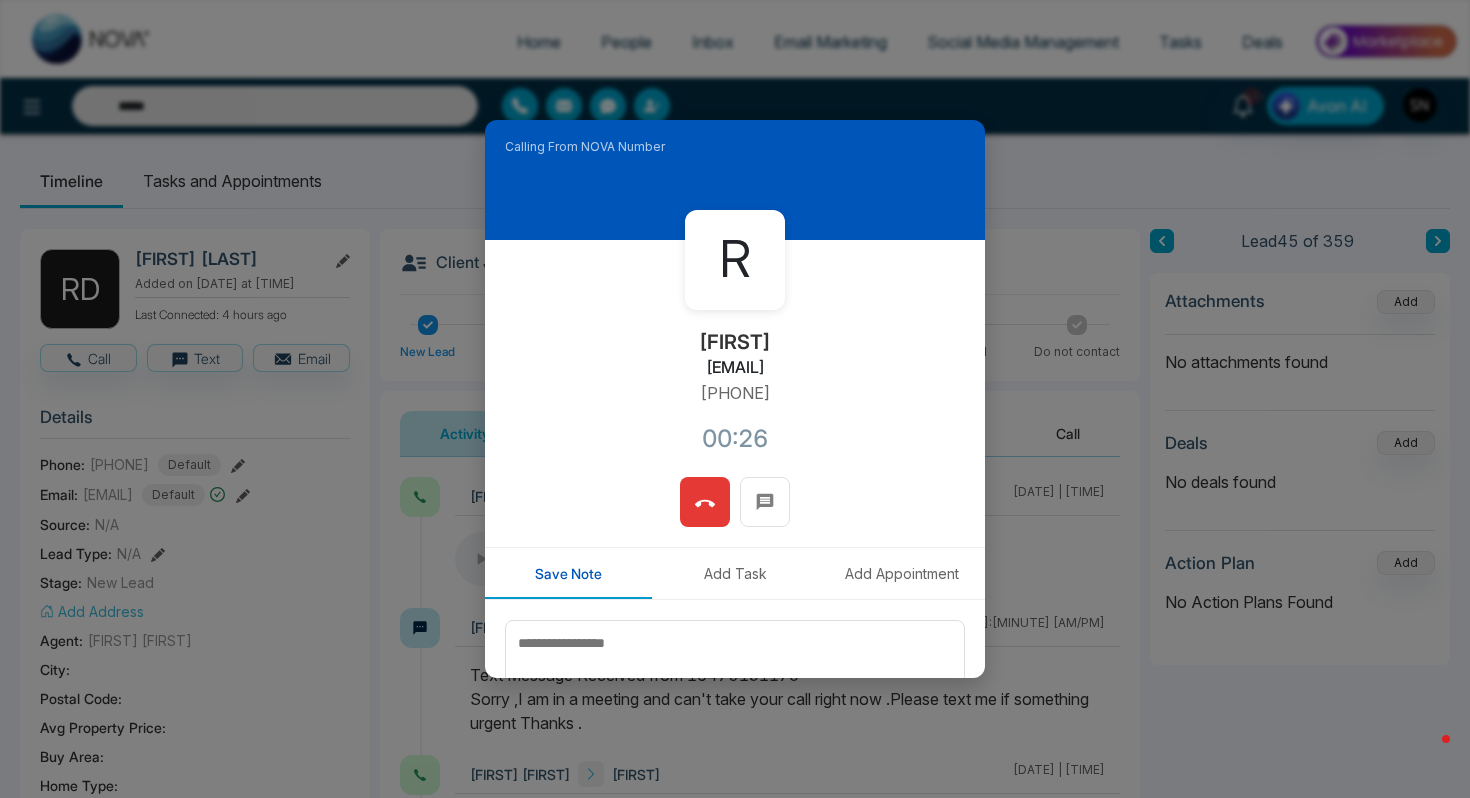 click at bounding box center [705, 502] 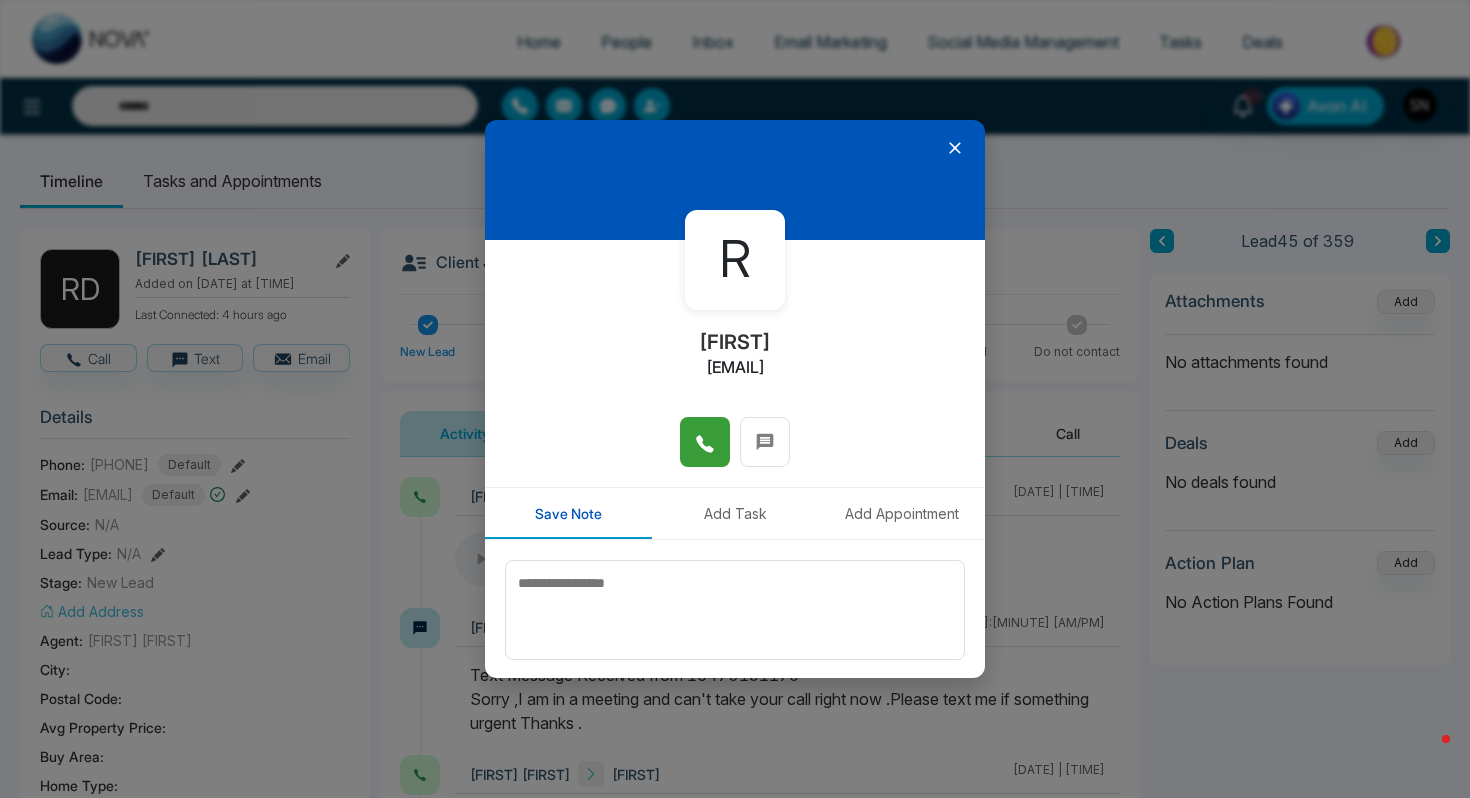 type on "*****" 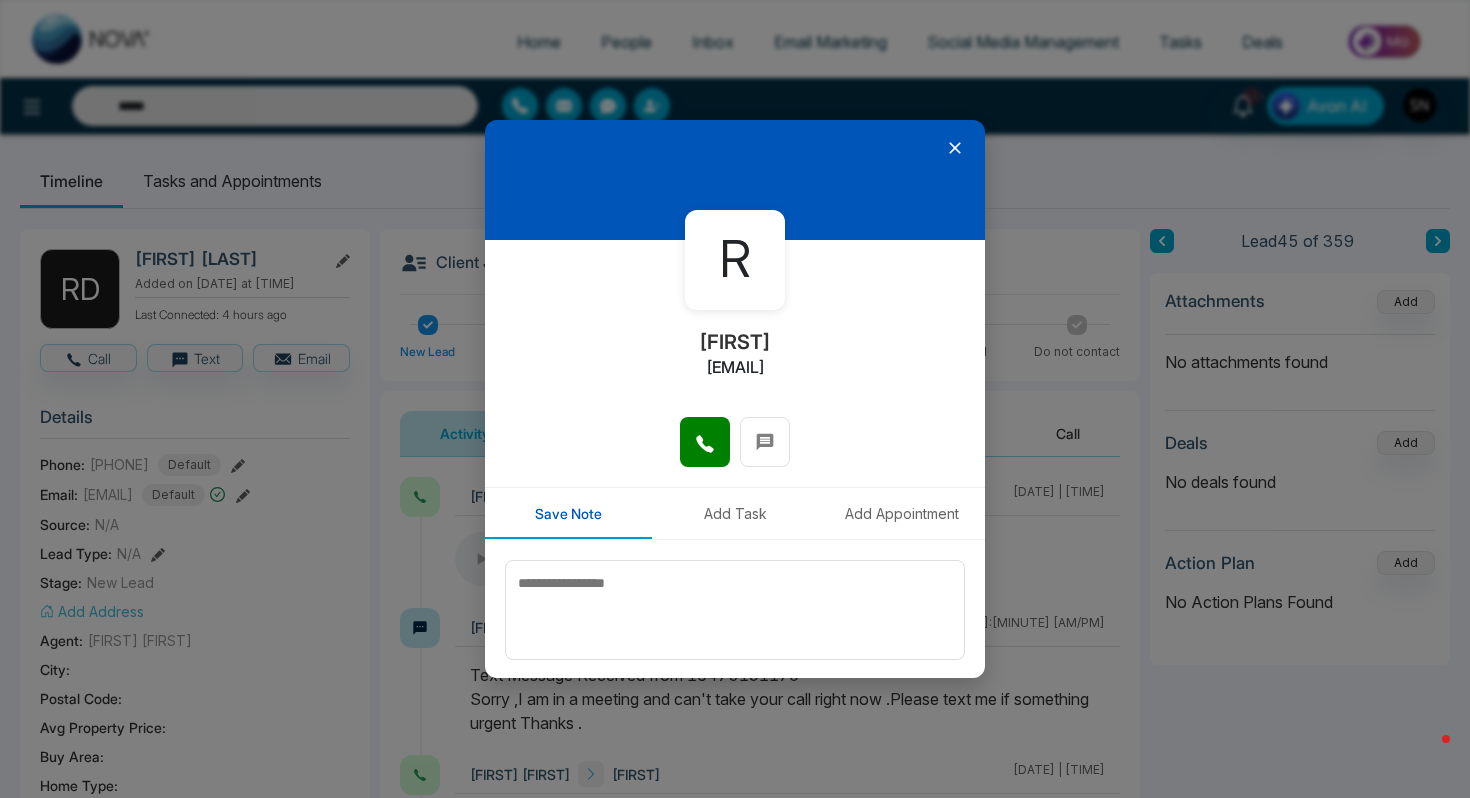 click 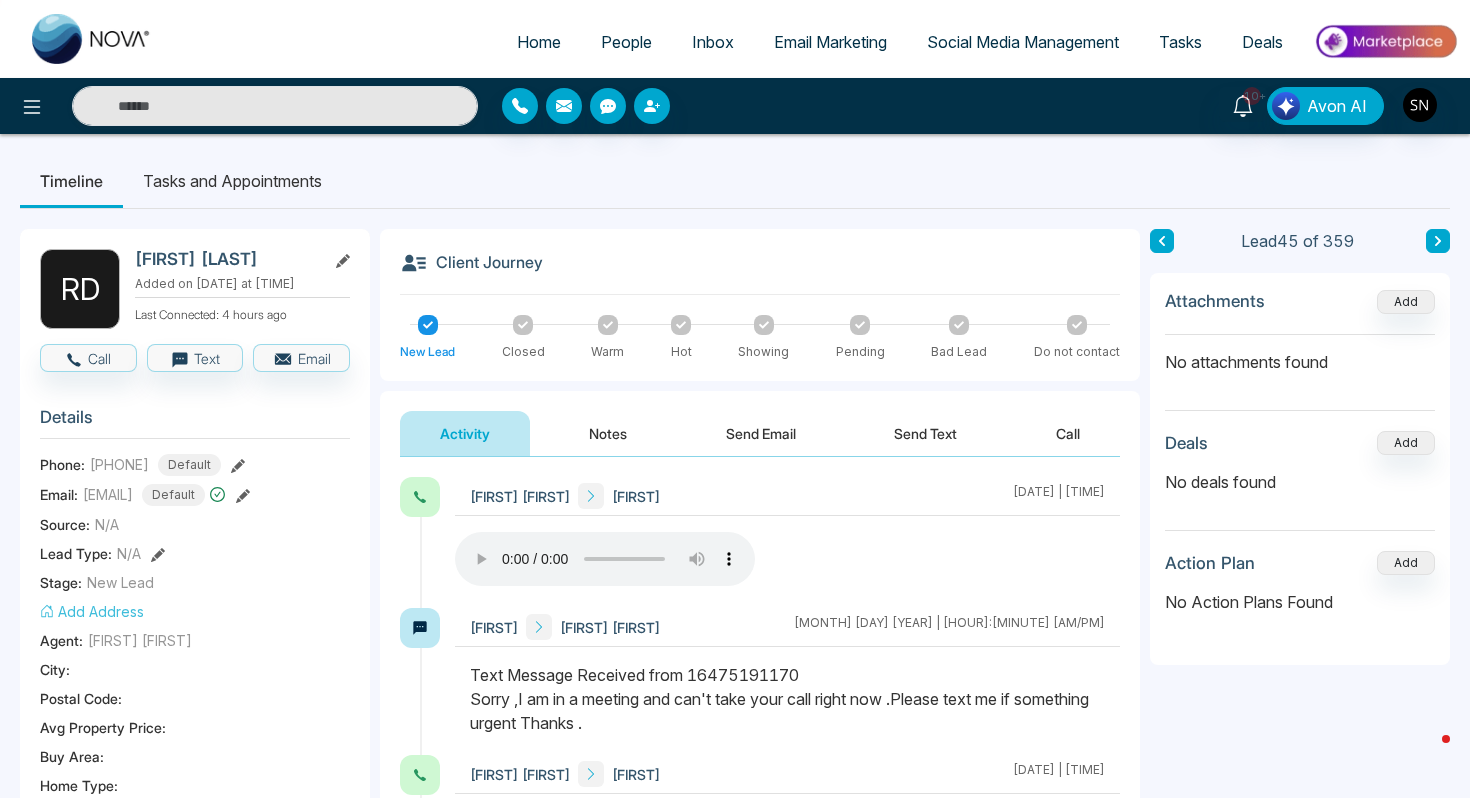 type on "*****" 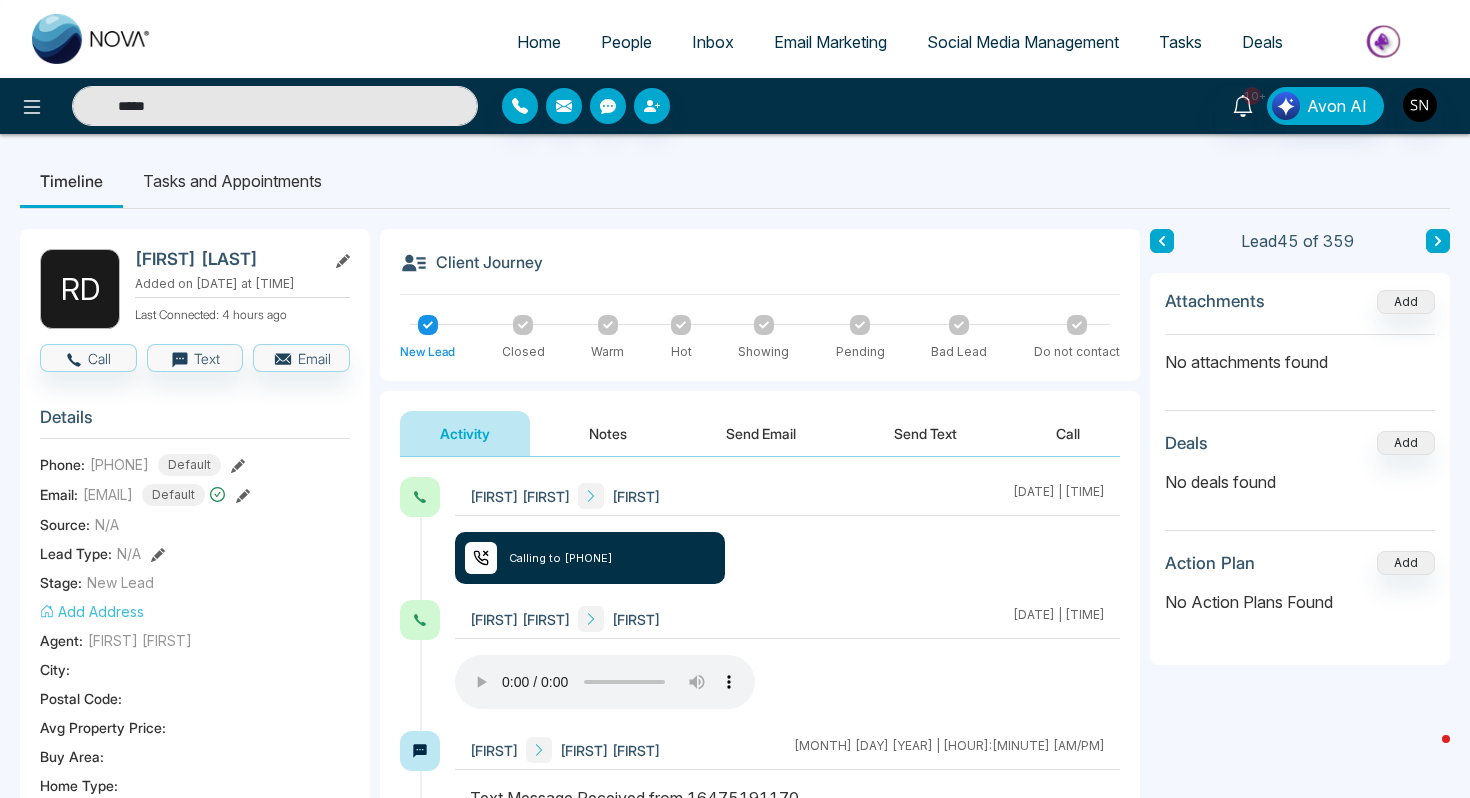 click on "*****" at bounding box center [275, 106] 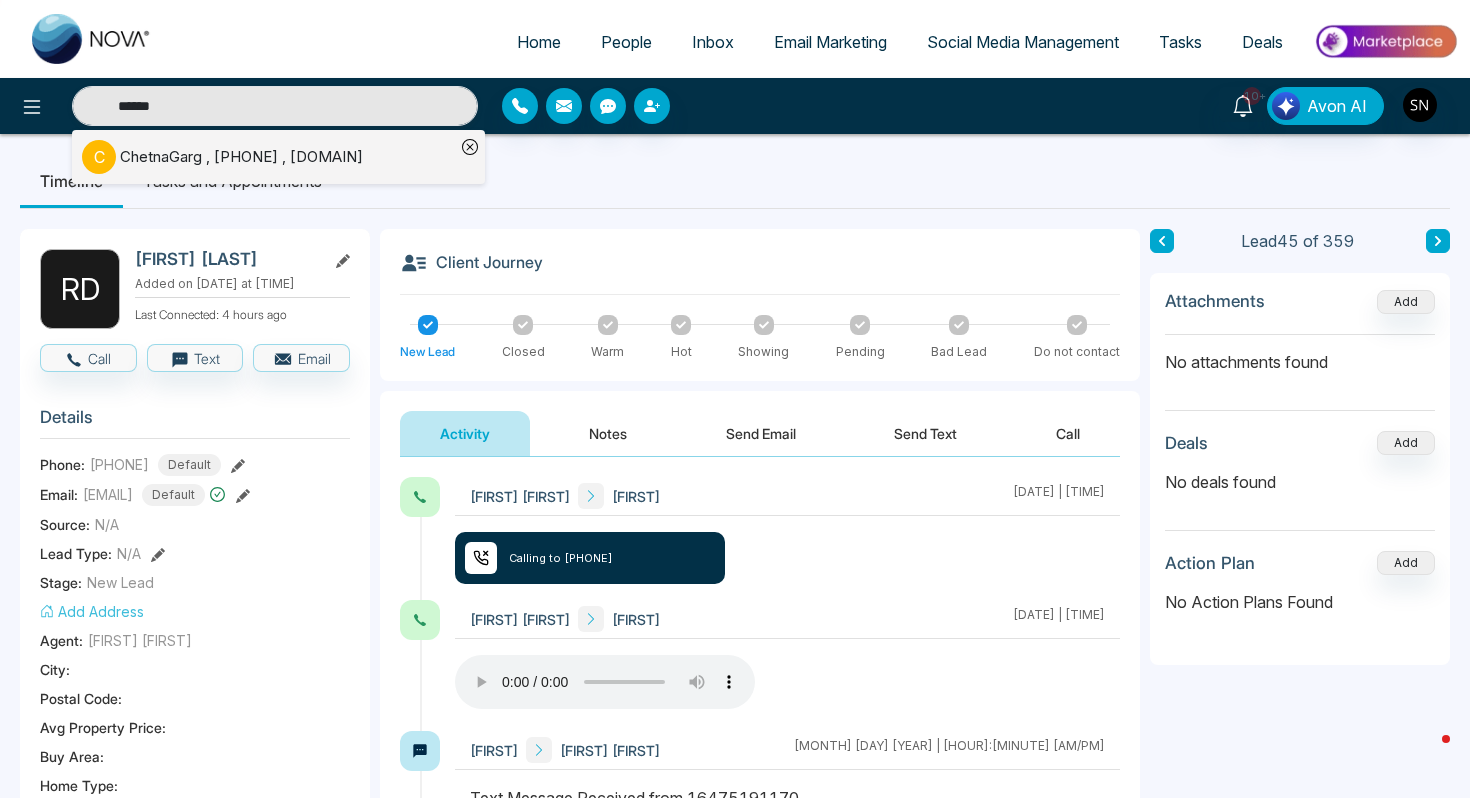 click on "[LAST] , [PHONE] , [DOMAIN]" at bounding box center [241, 157] 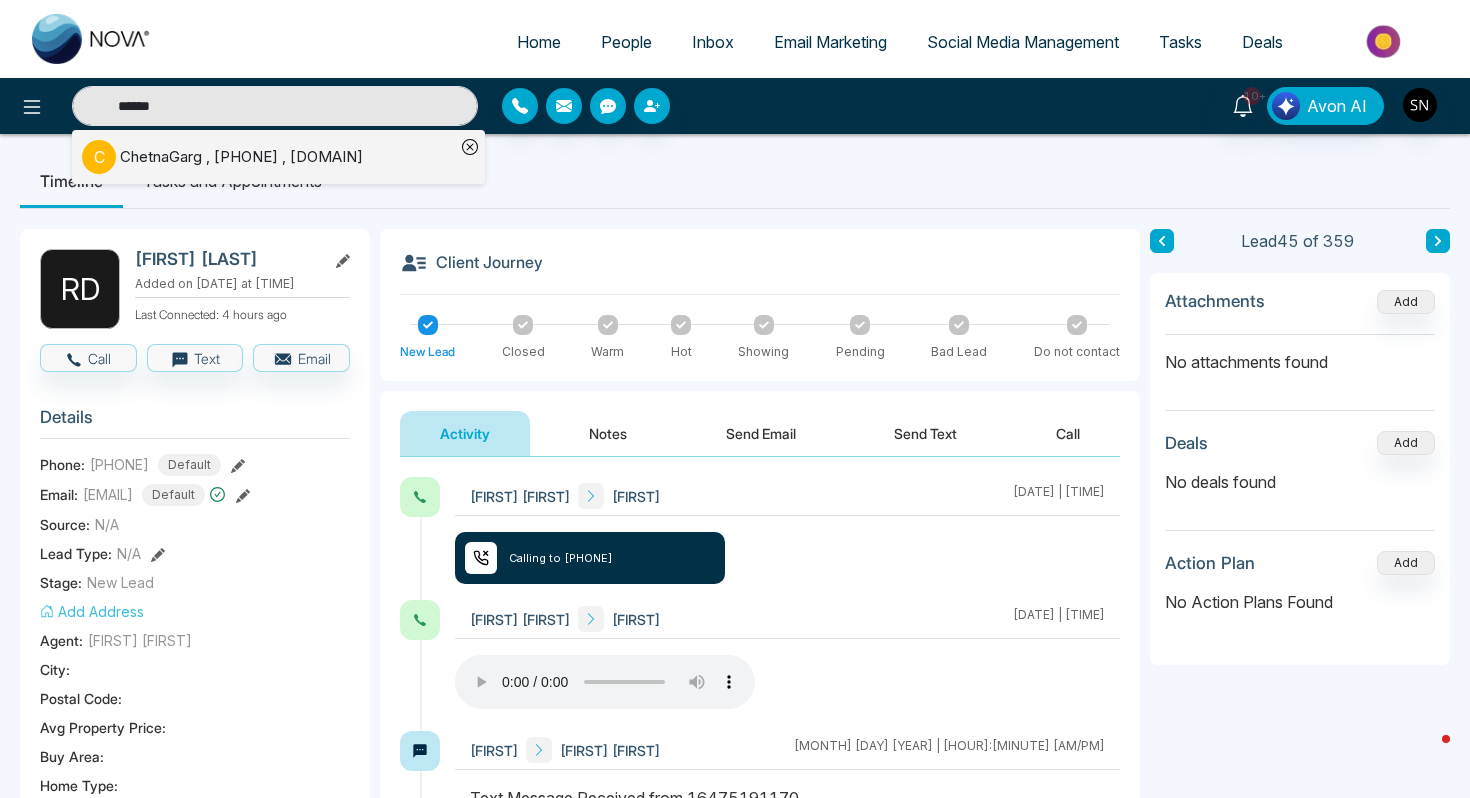 type on "******" 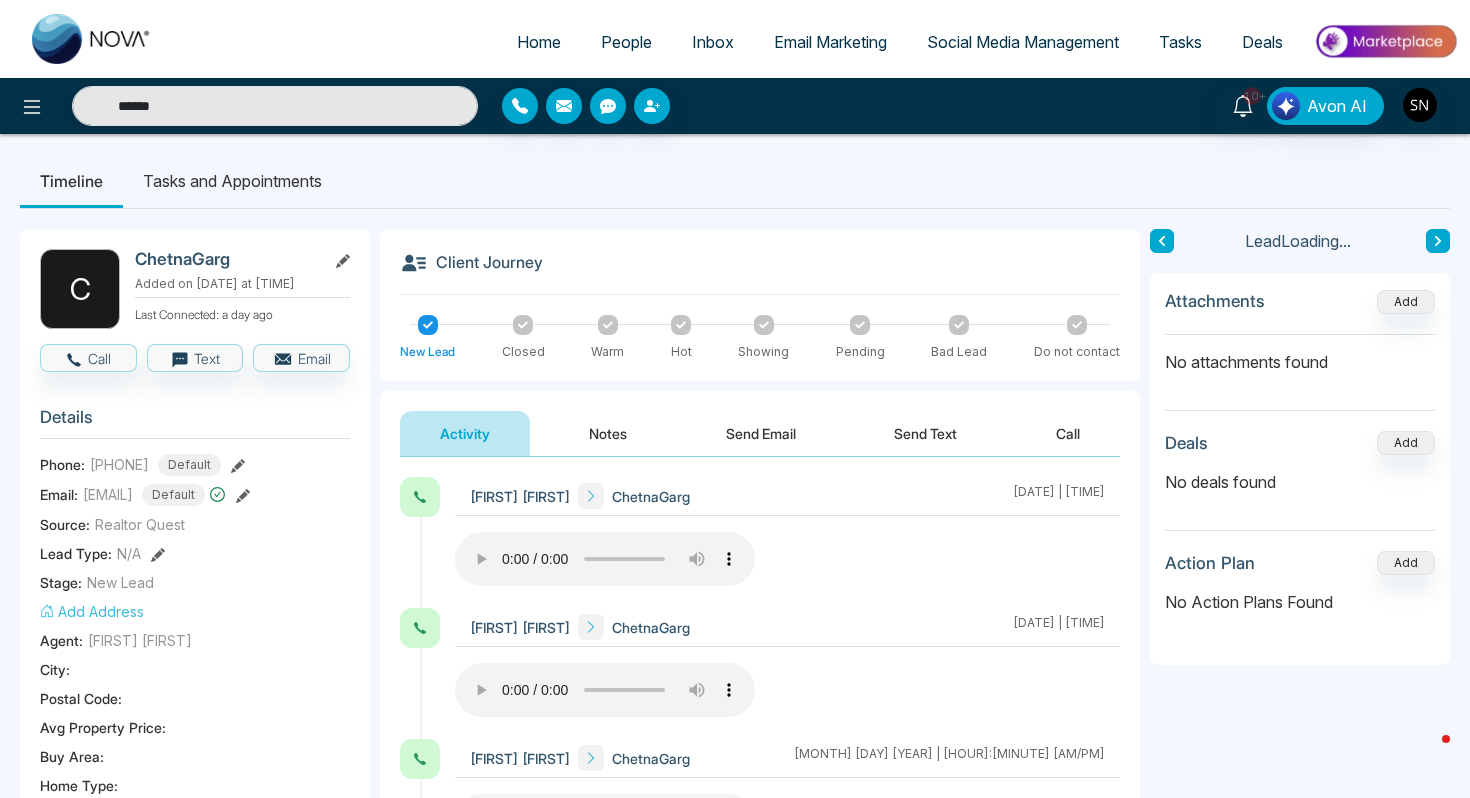 click on "[FIRST] [LAST]  Added on   [DATE] at [TIME] Last Connected:   [RELATIVE_DATE]   Call   Text   Email Details Phone: [PHONE] Default Email: [EMAIL] Default Source: Realtor Quest Lead Type: N/A Stage: New Lead Add Address Agent: [FIRST] [LAST] City : Postal Code : Avg Property Price : Buy Area : Home Type : Start Date : Last Contact Date : Province : Timeframe : Urgency : Tags Demo Booked   × Is this lead a Realtor? Lead Summary 8 Calls 0 Texts 0 Emails Social Profile   Not found Not found Not found Custom Lead Data Delete lead" at bounding box center (195, 923) 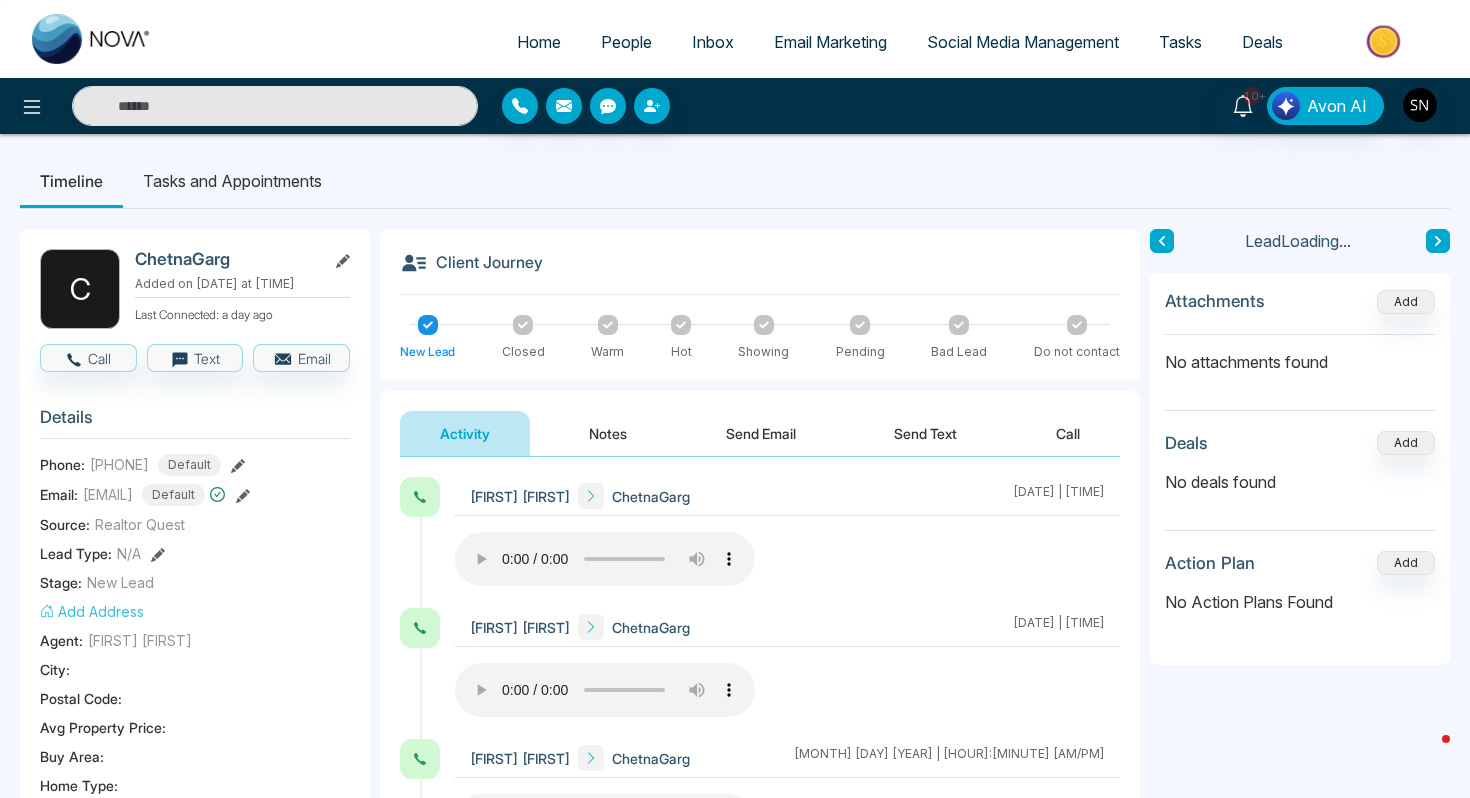 type on "******" 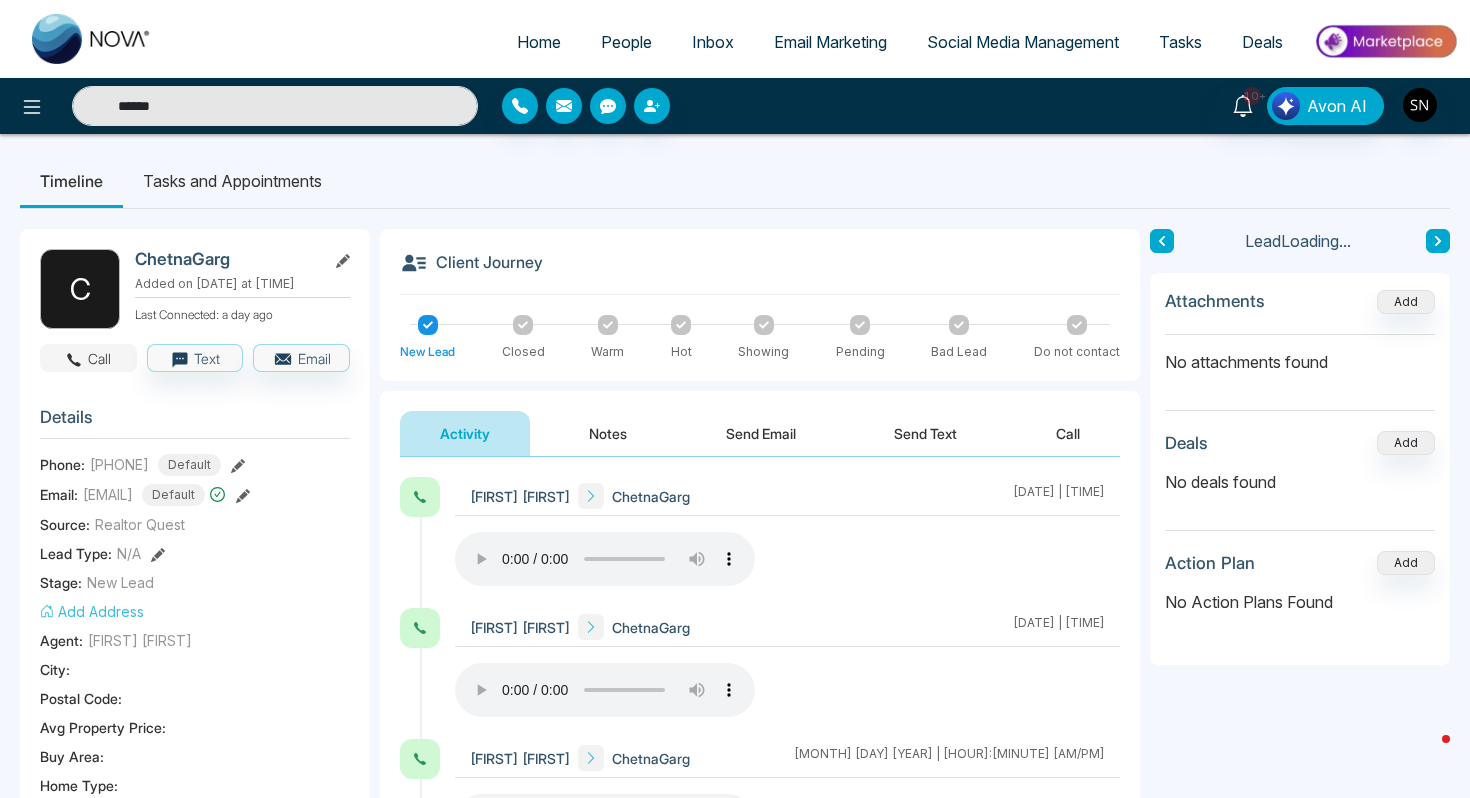click on "Call" at bounding box center [88, 358] 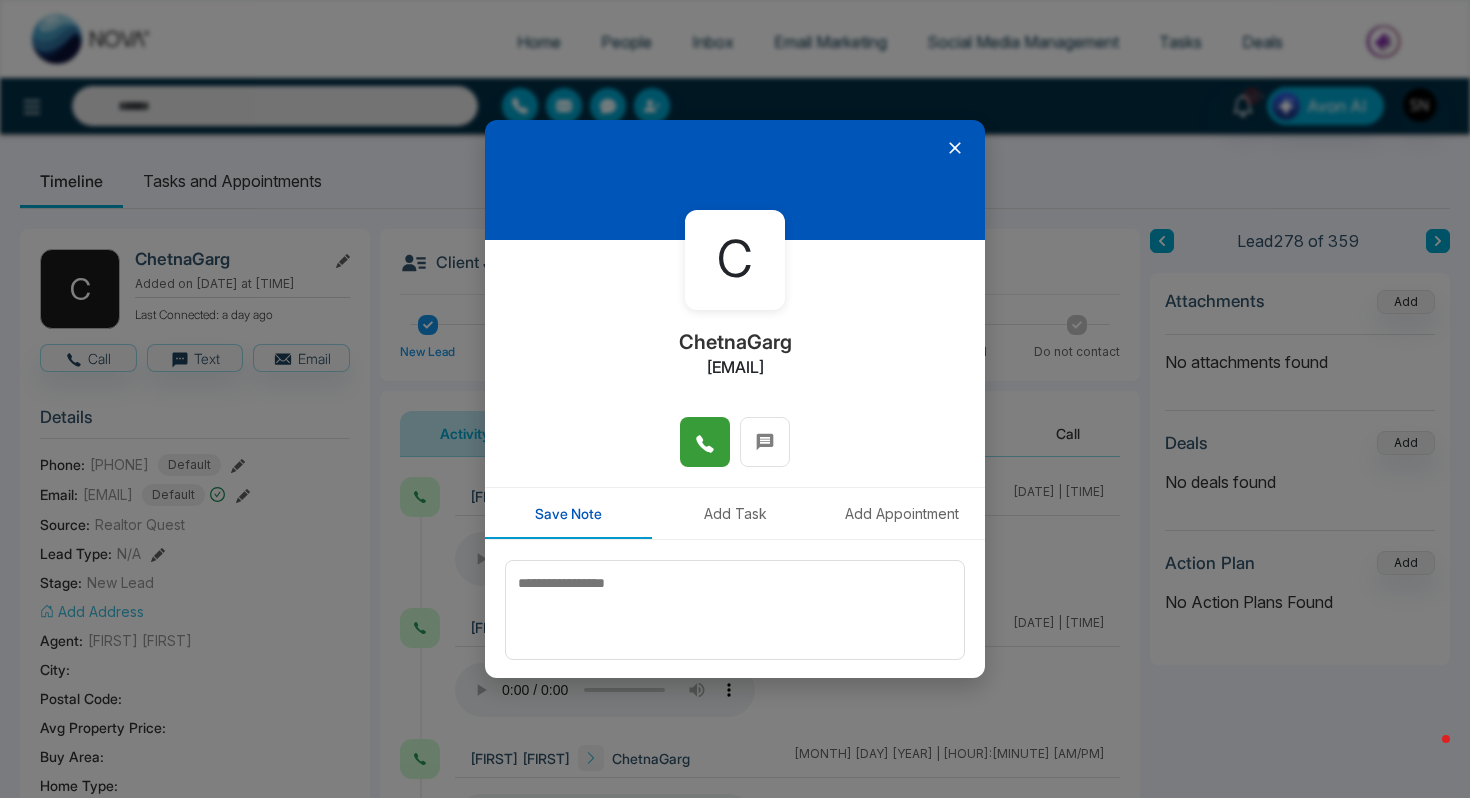 click at bounding box center [705, 442] 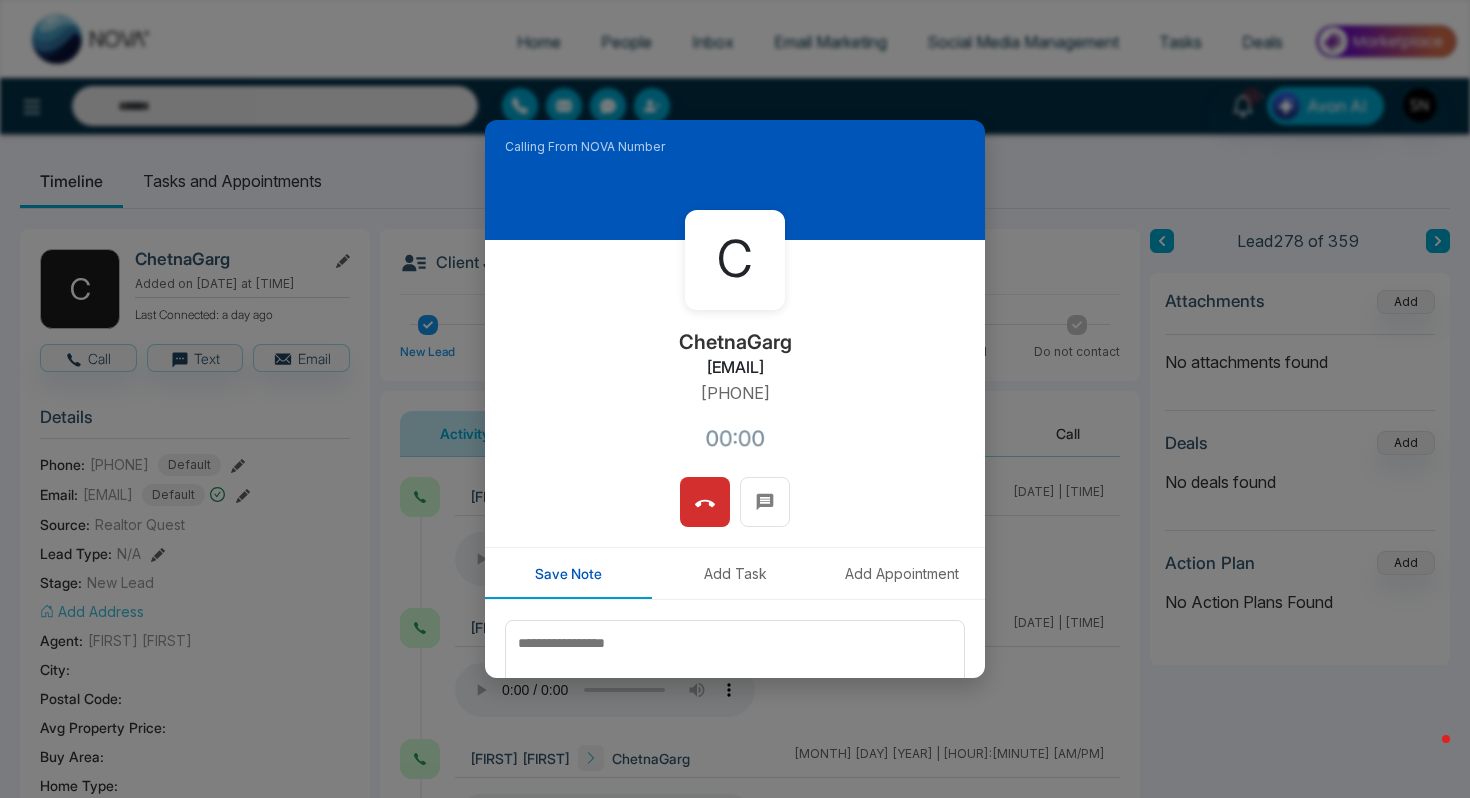 type on "******" 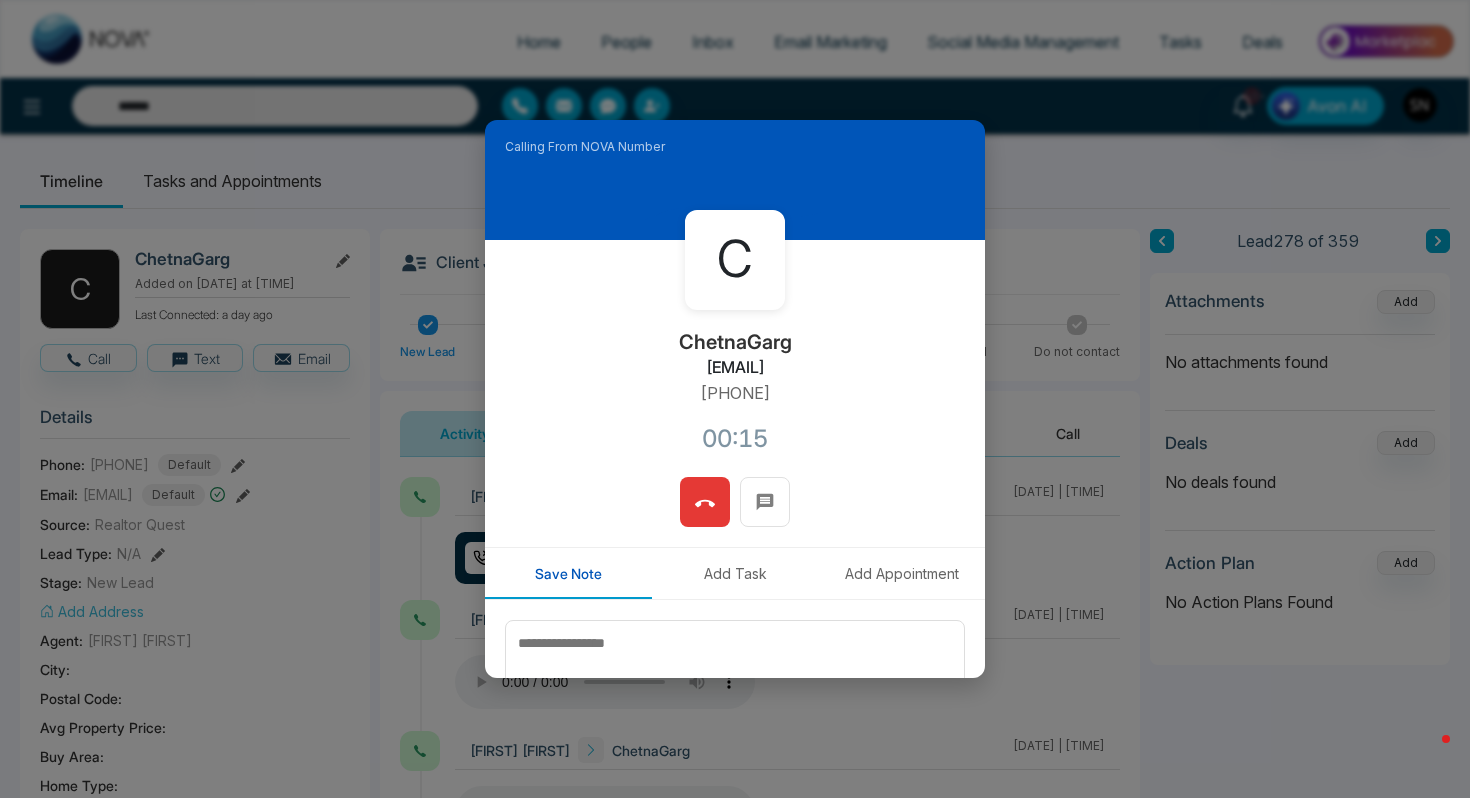 click 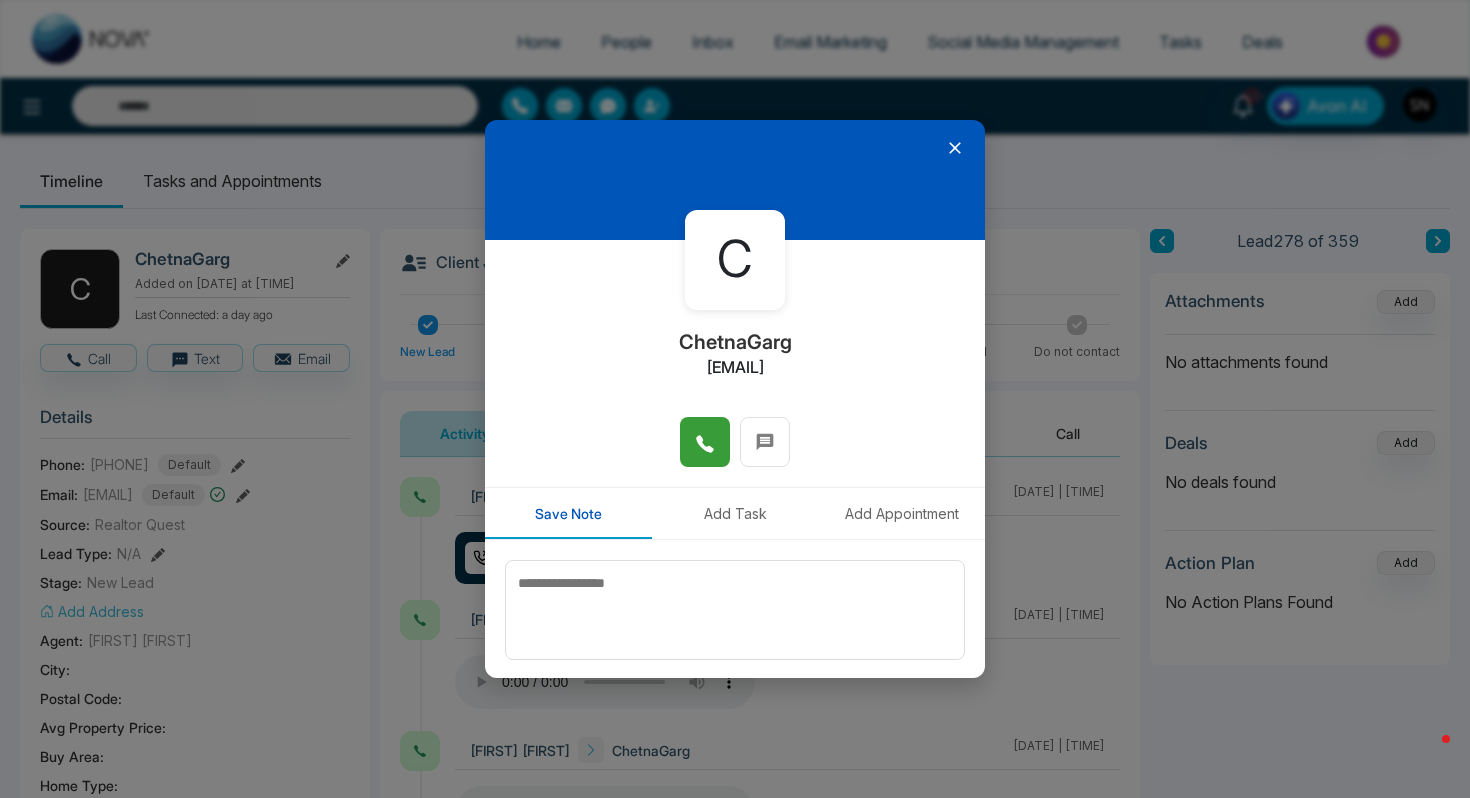 click 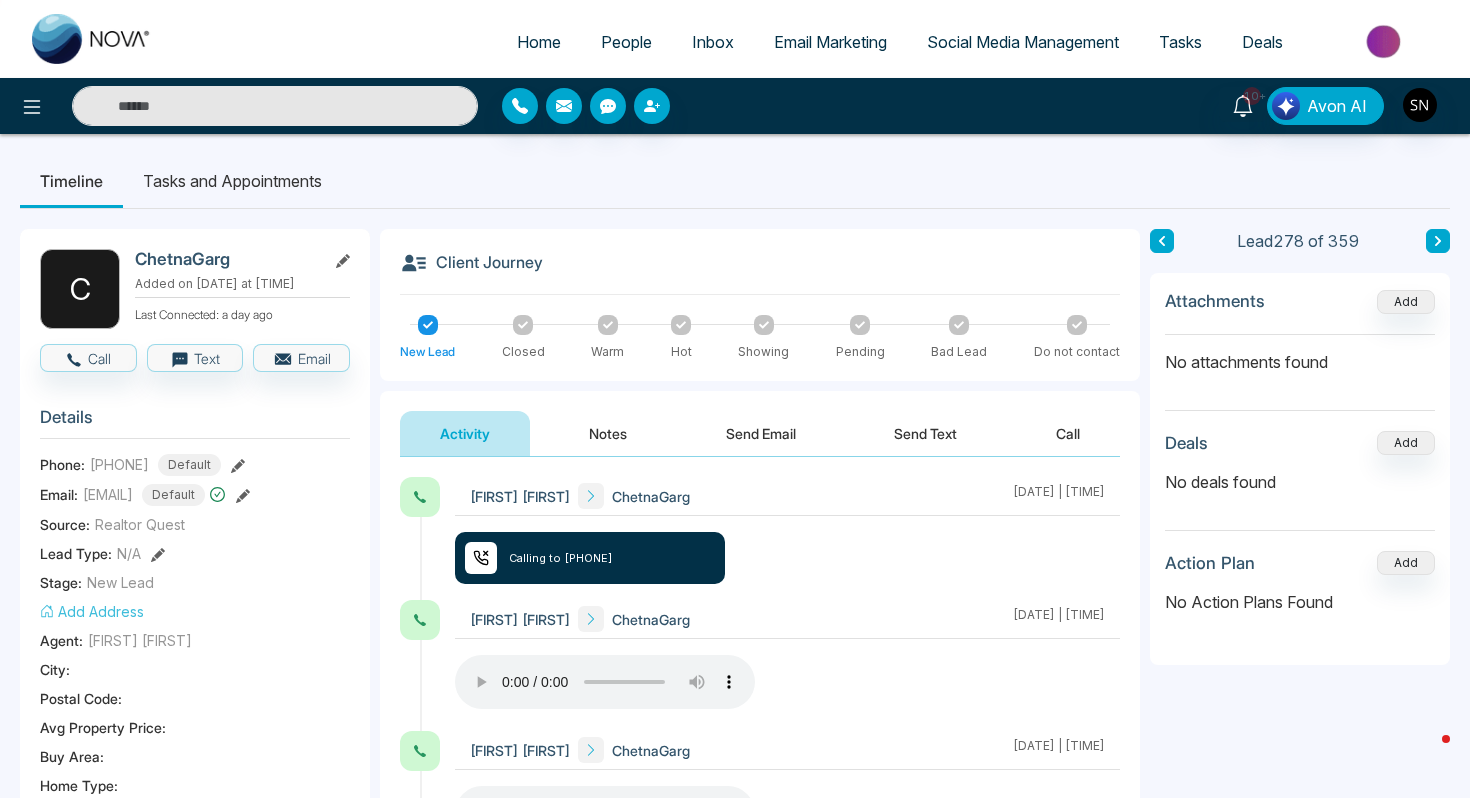 click at bounding box center (275, 106) 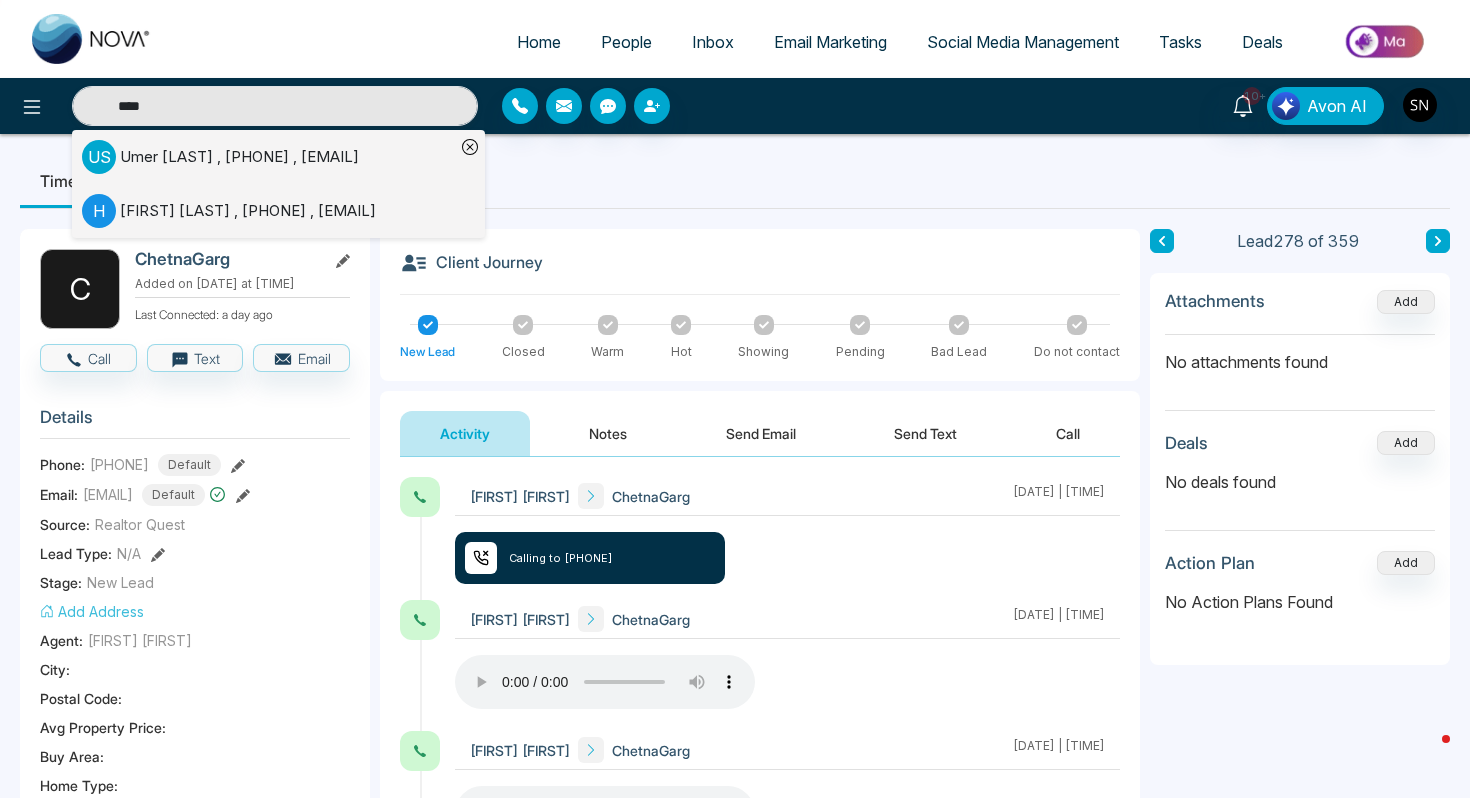 click on "U S" at bounding box center [101, 157] 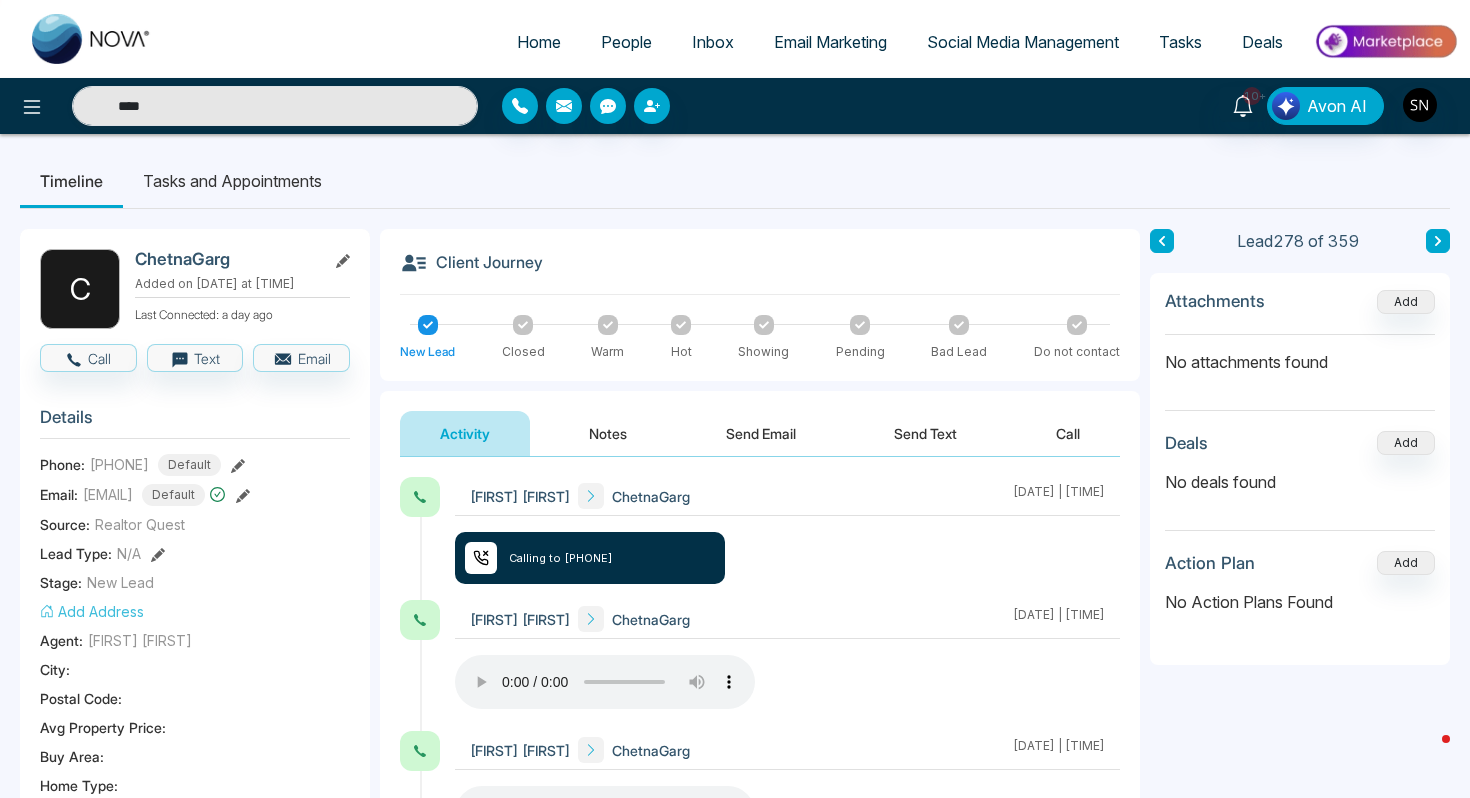type on "****" 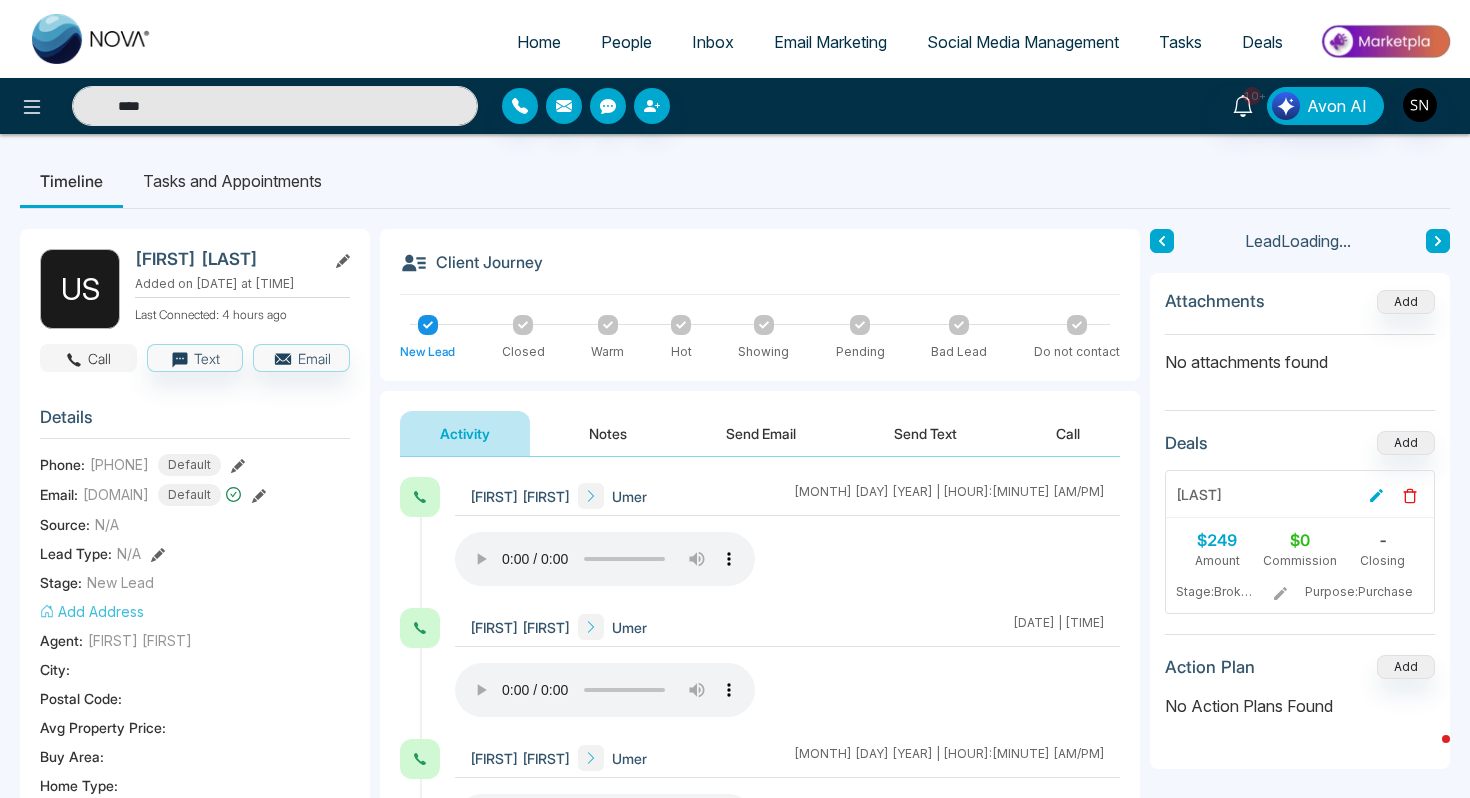click on "Call" at bounding box center (88, 358) 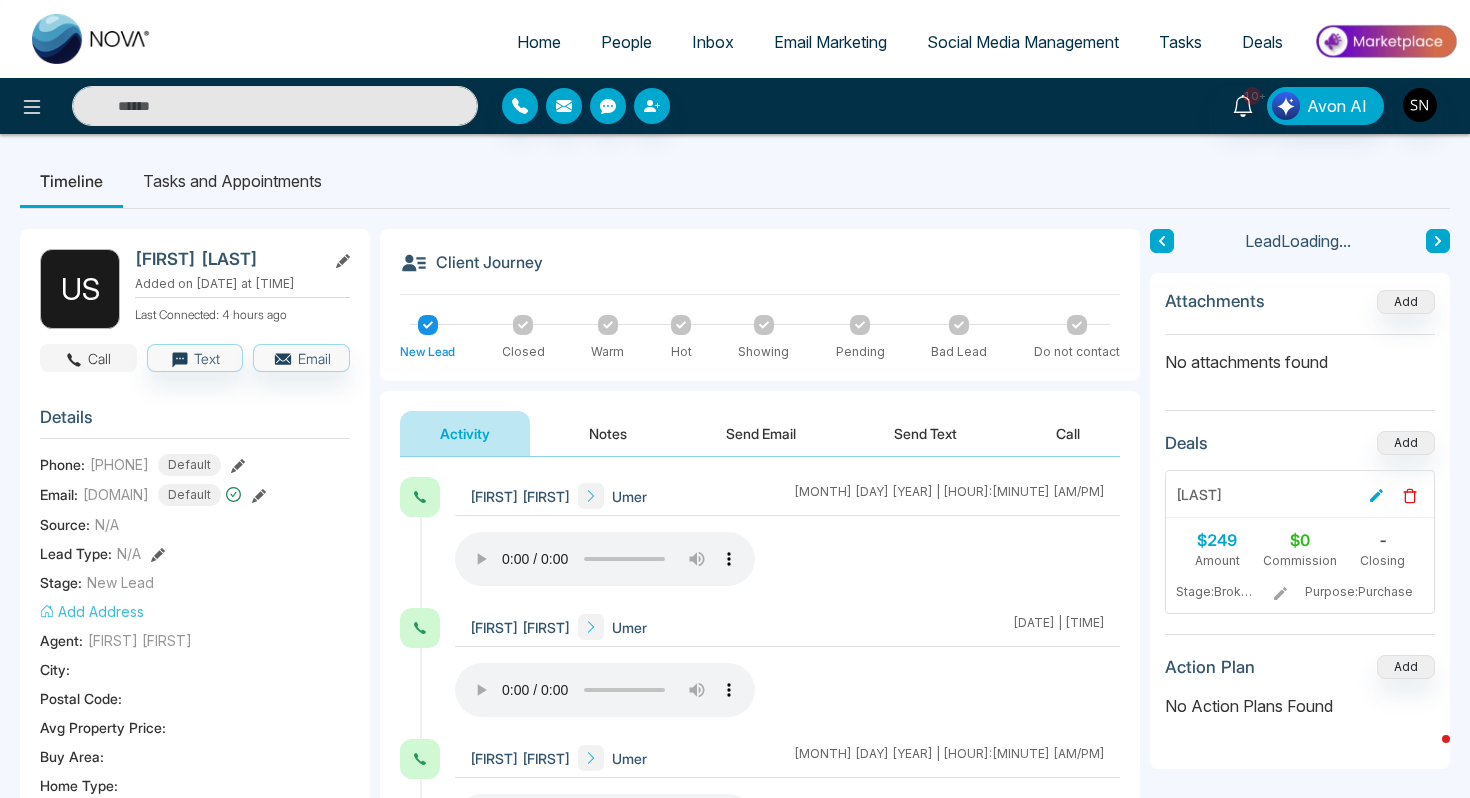 type on "****" 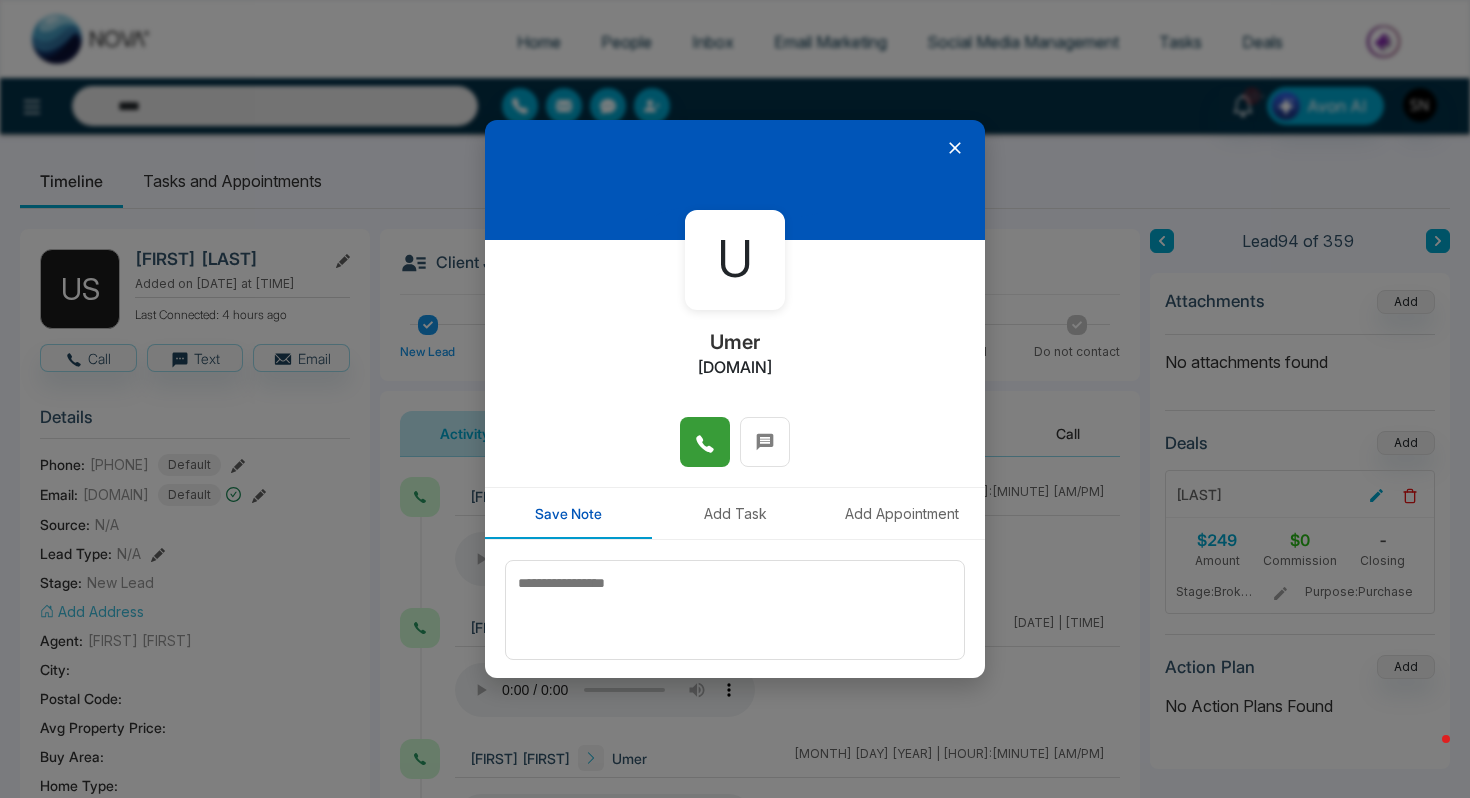click at bounding box center [705, 442] 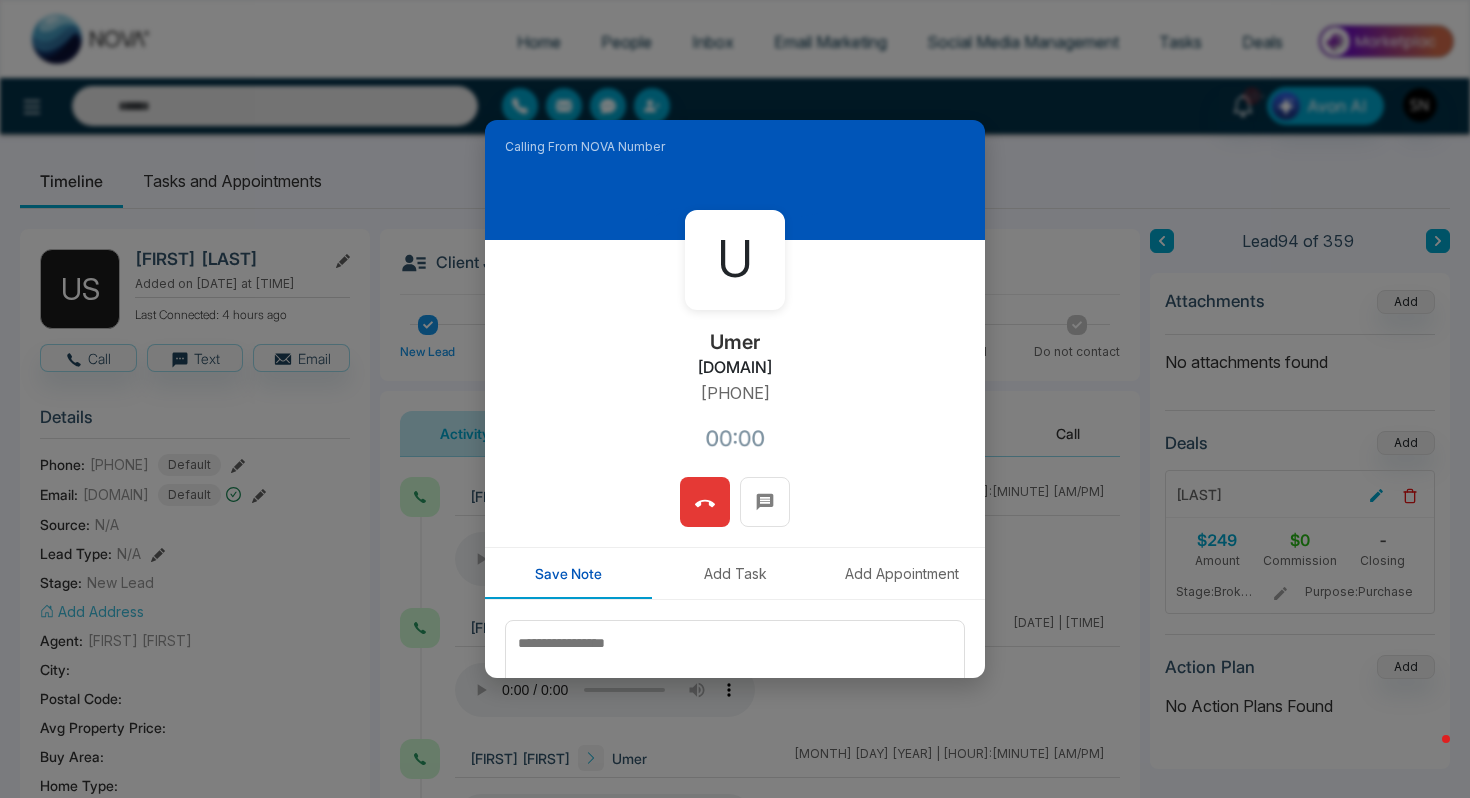type on "****" 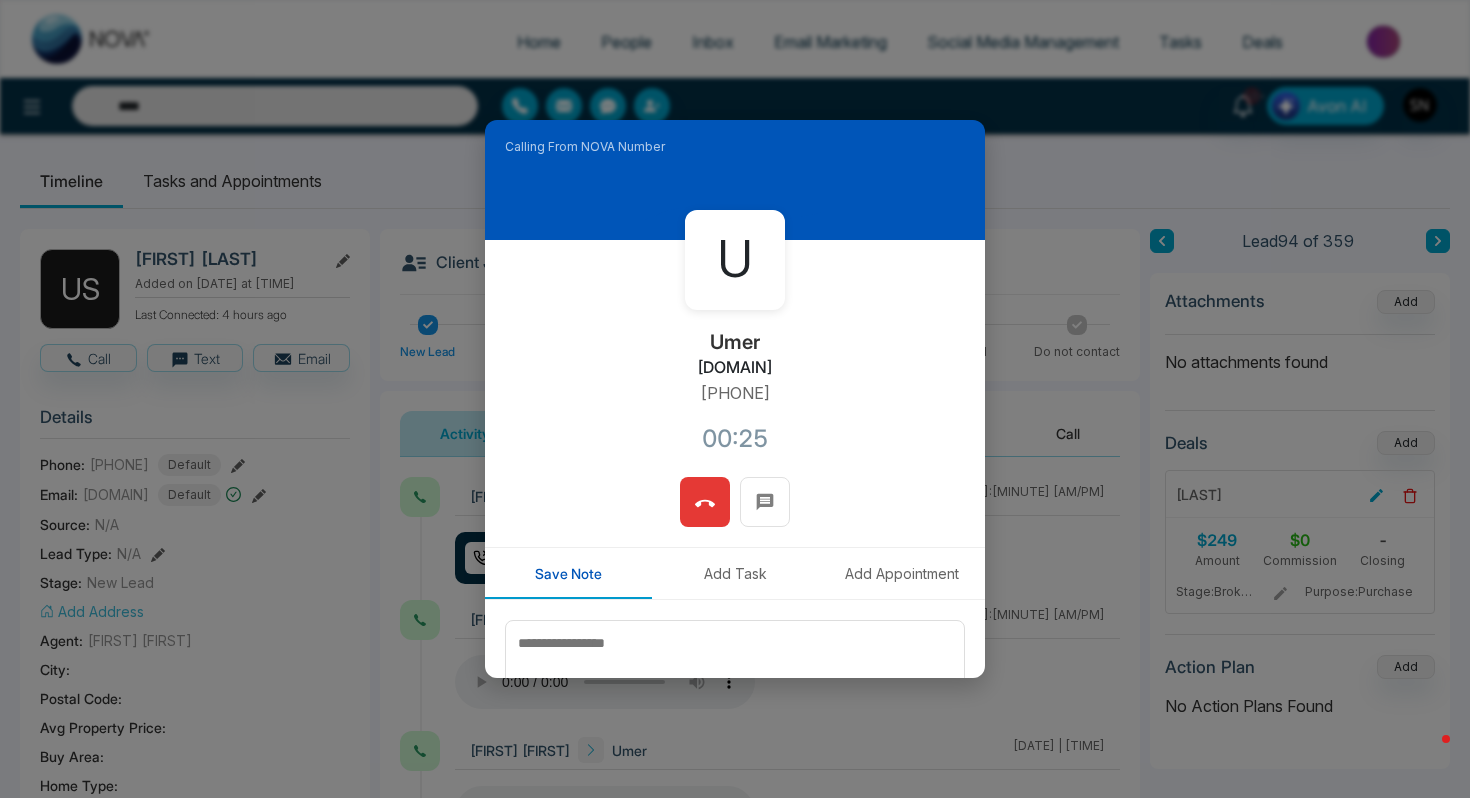 click at bounding box center [705, 502] 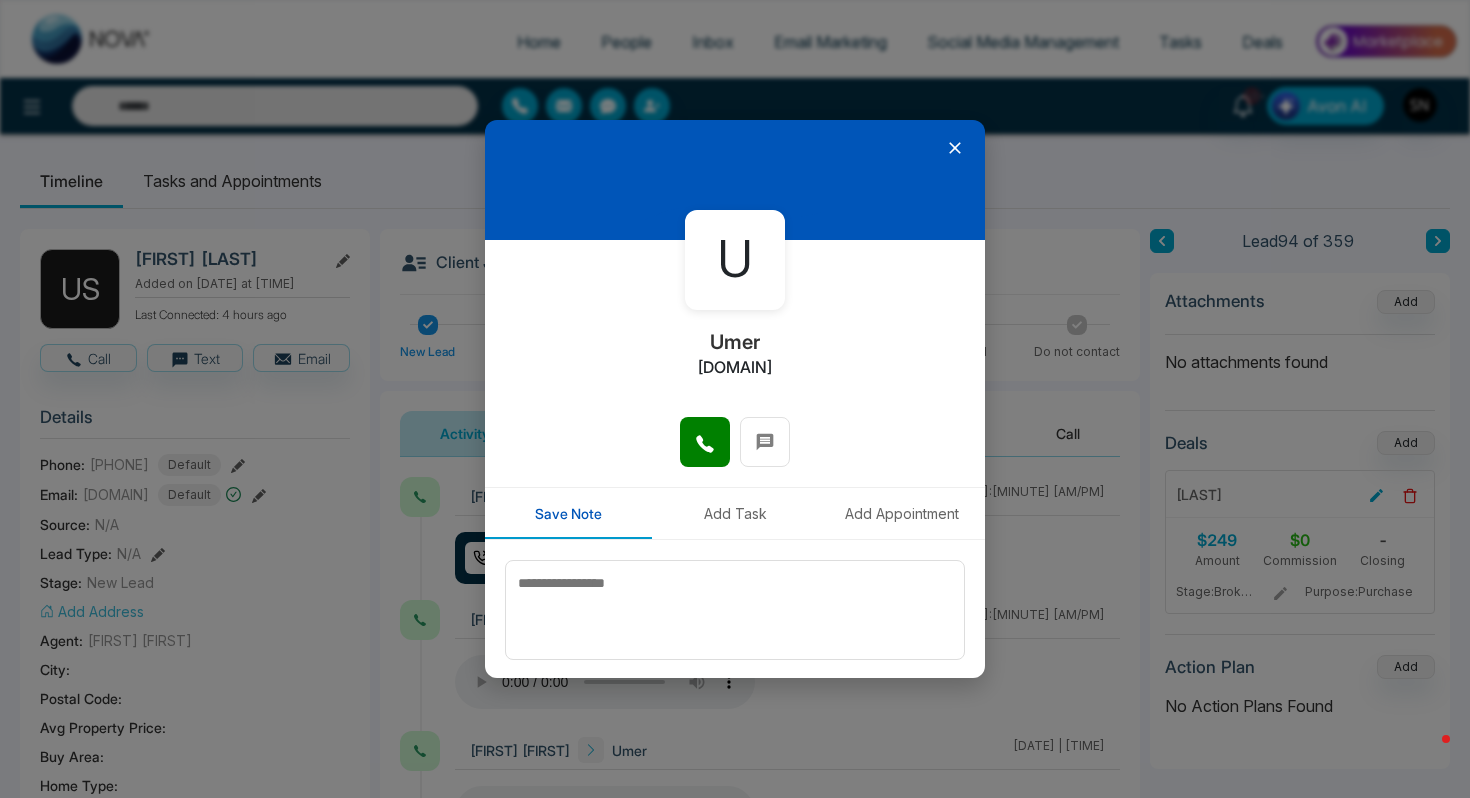 click 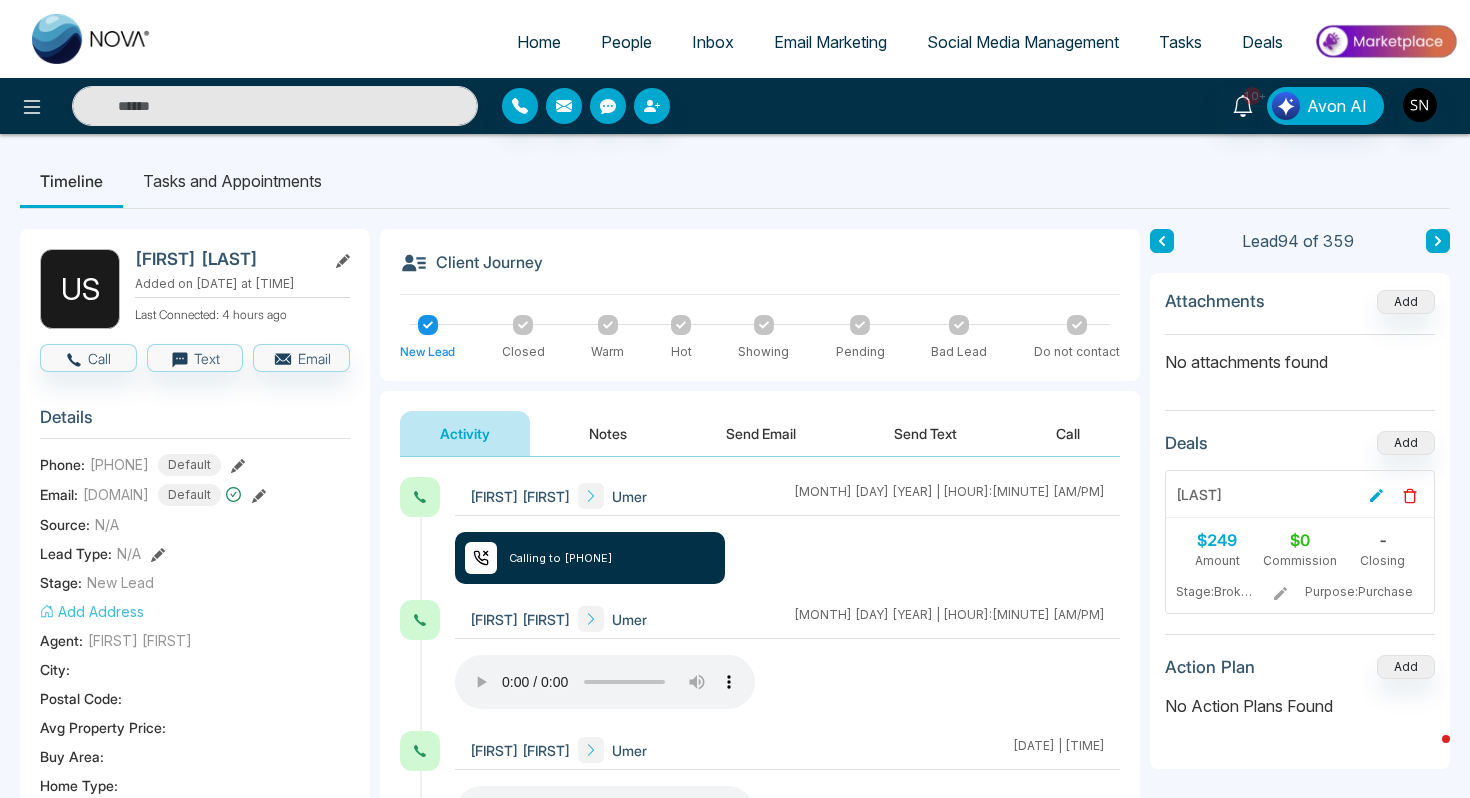 type on "****" 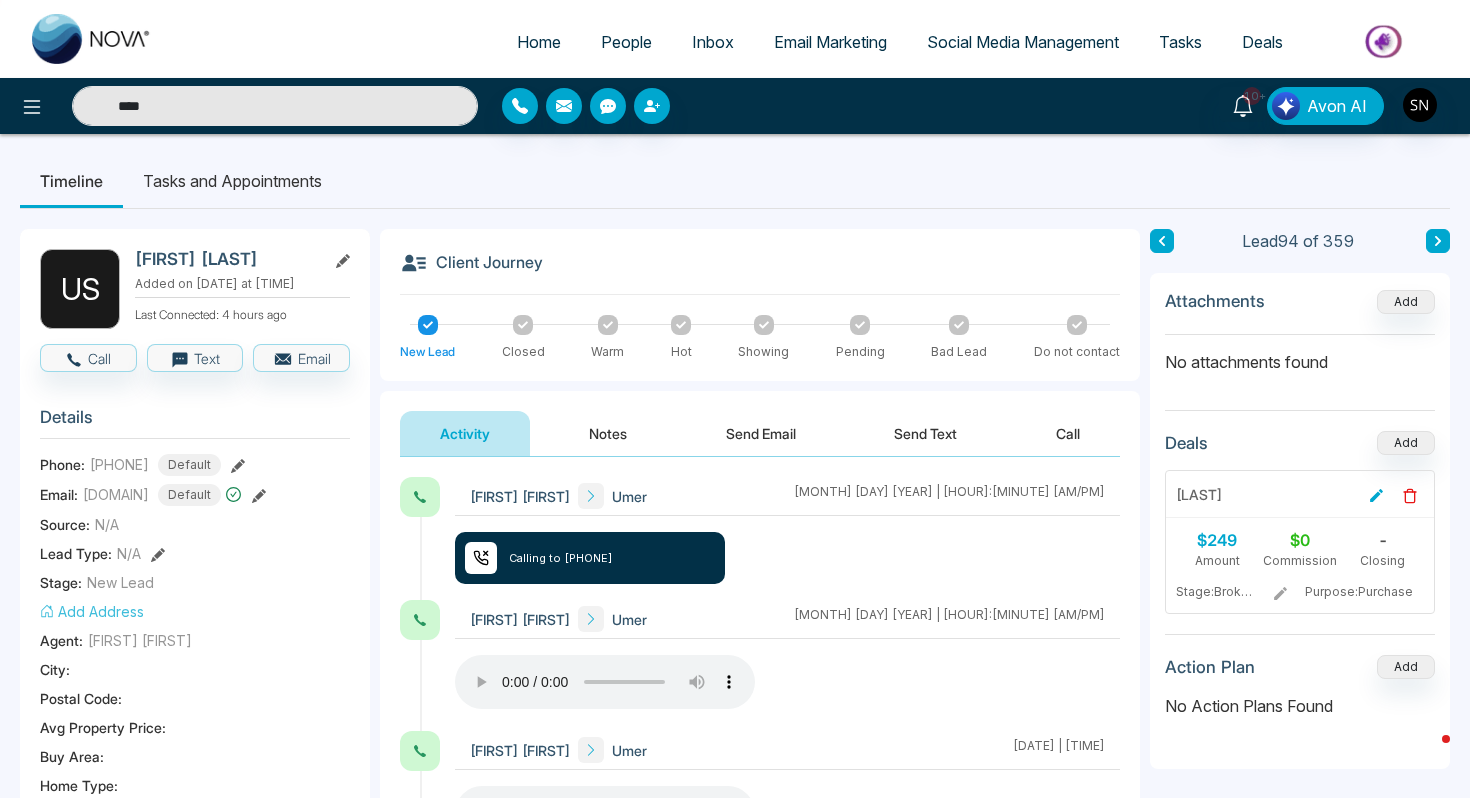 click on "****" at bounding box center [275, 106] 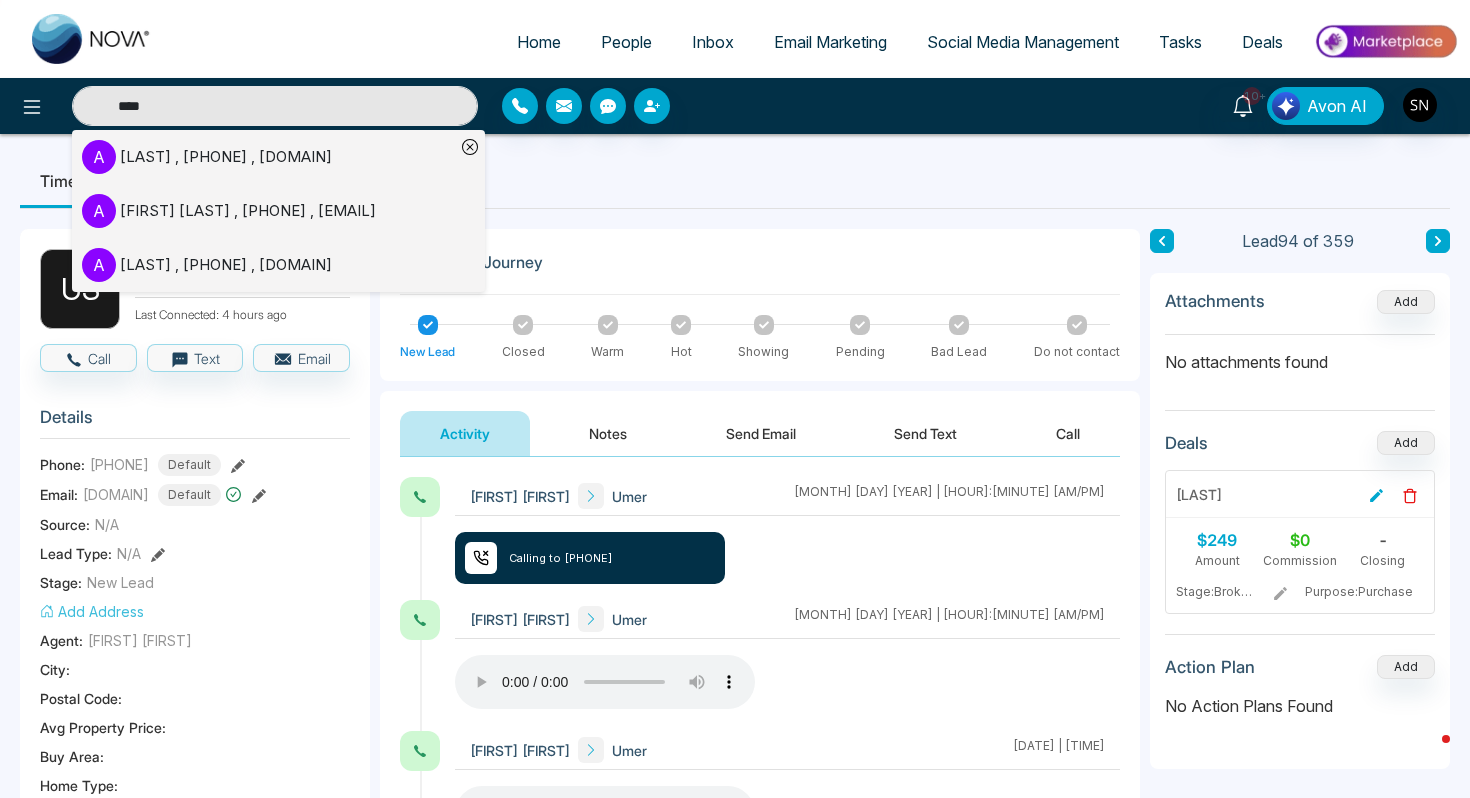 type on "****" 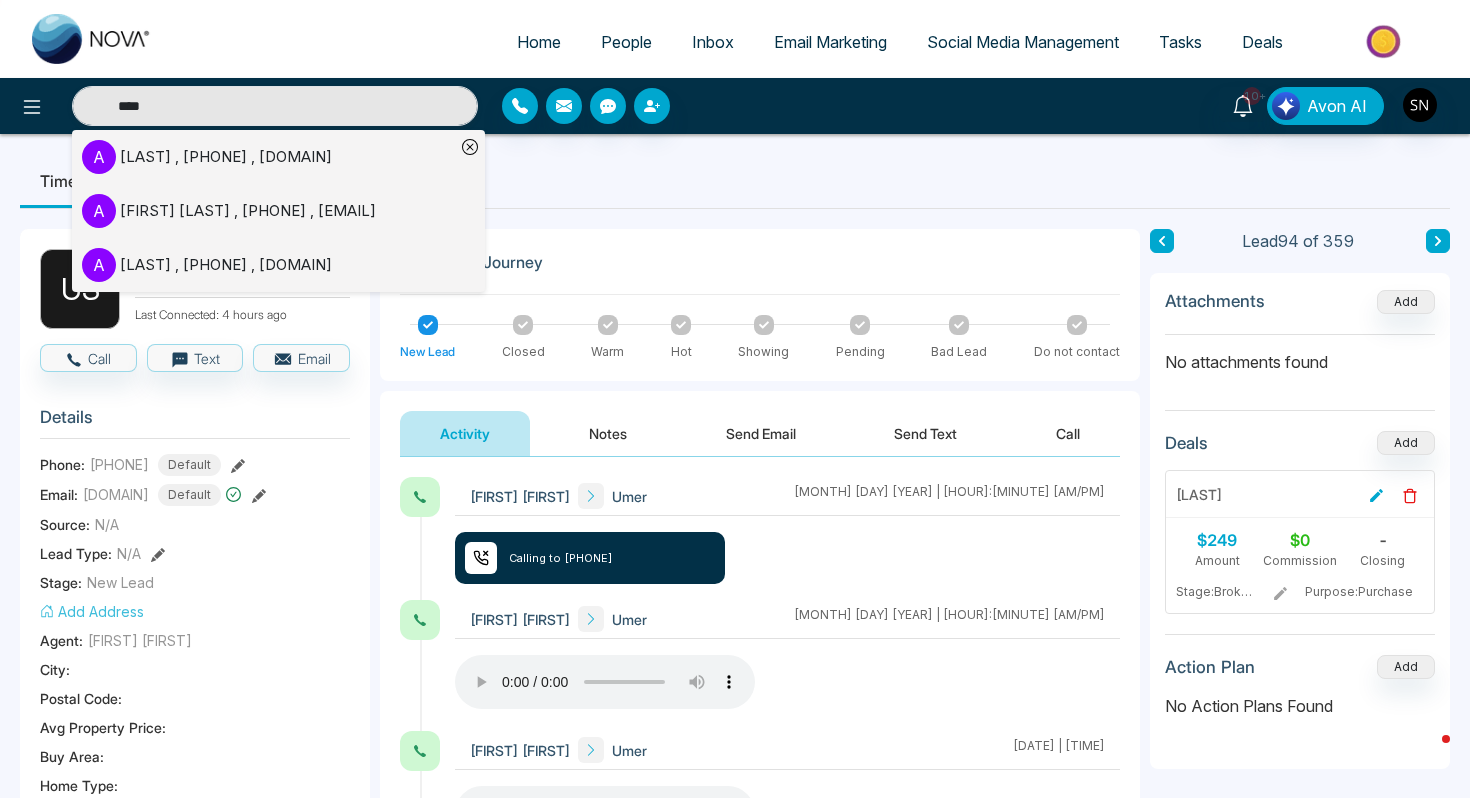 click on "[LAST] , [PHONE] , [DOMAIN]" at bounding box center [226, 157] 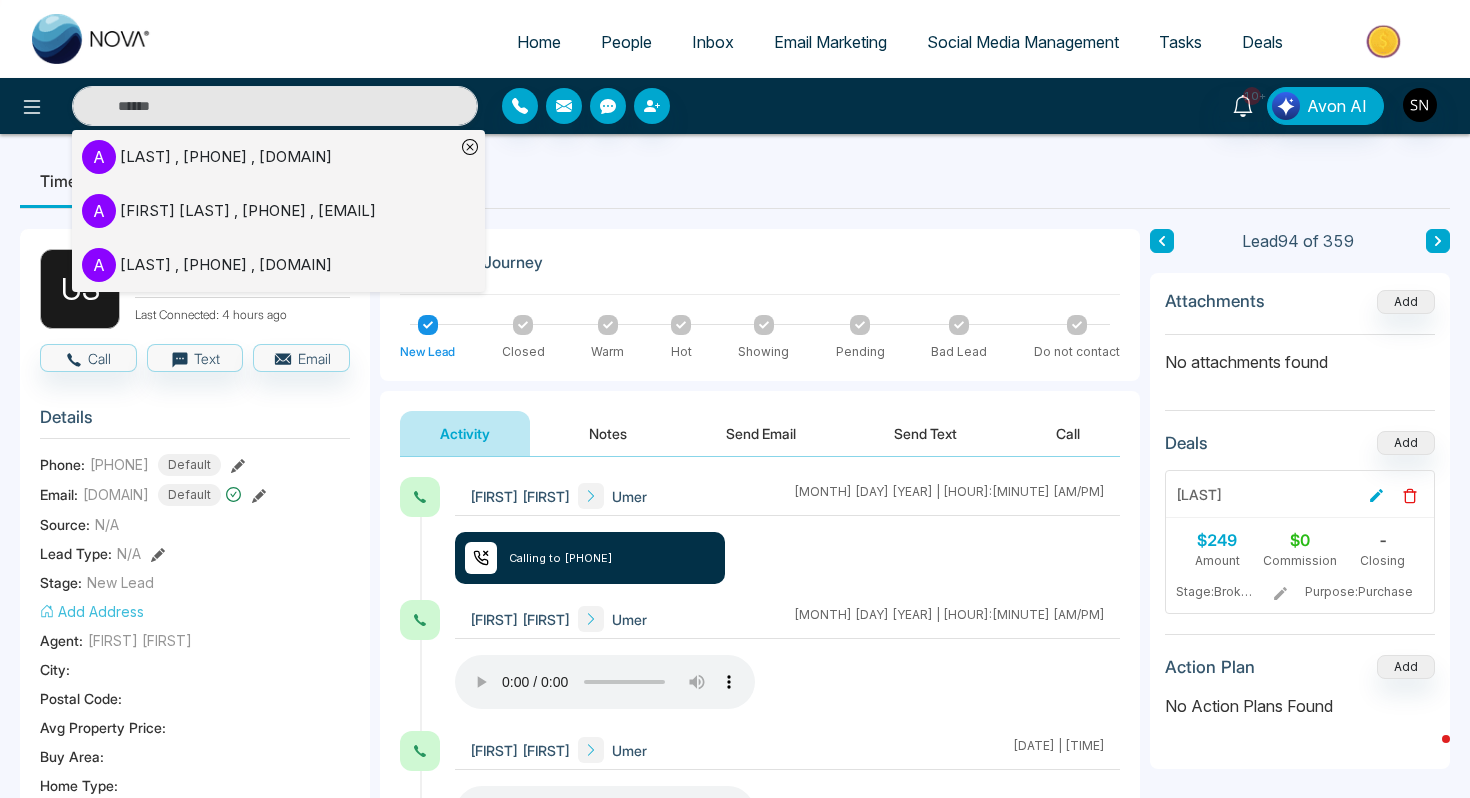 type on "****" 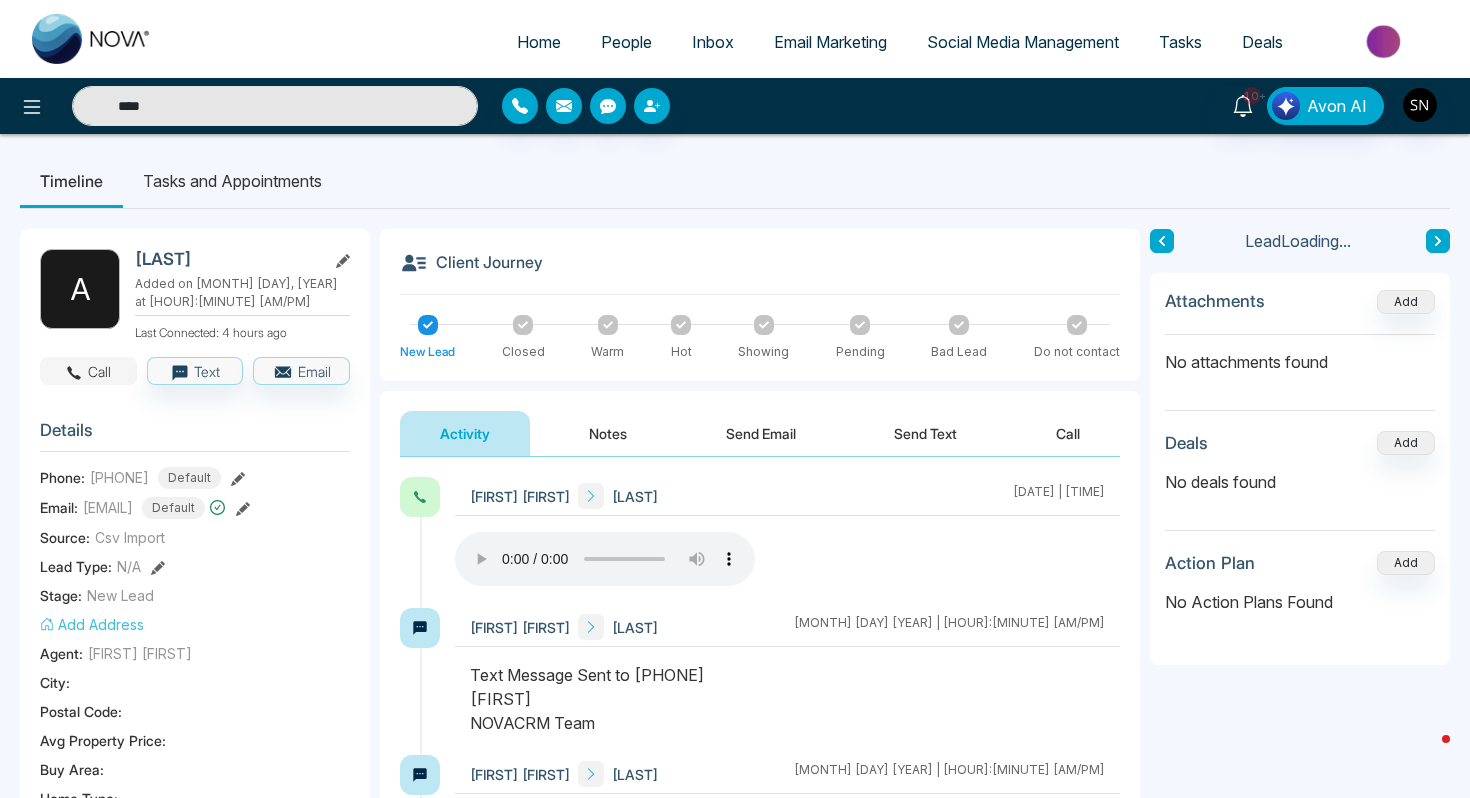 click on "Call" at bounding box center (88, 371) 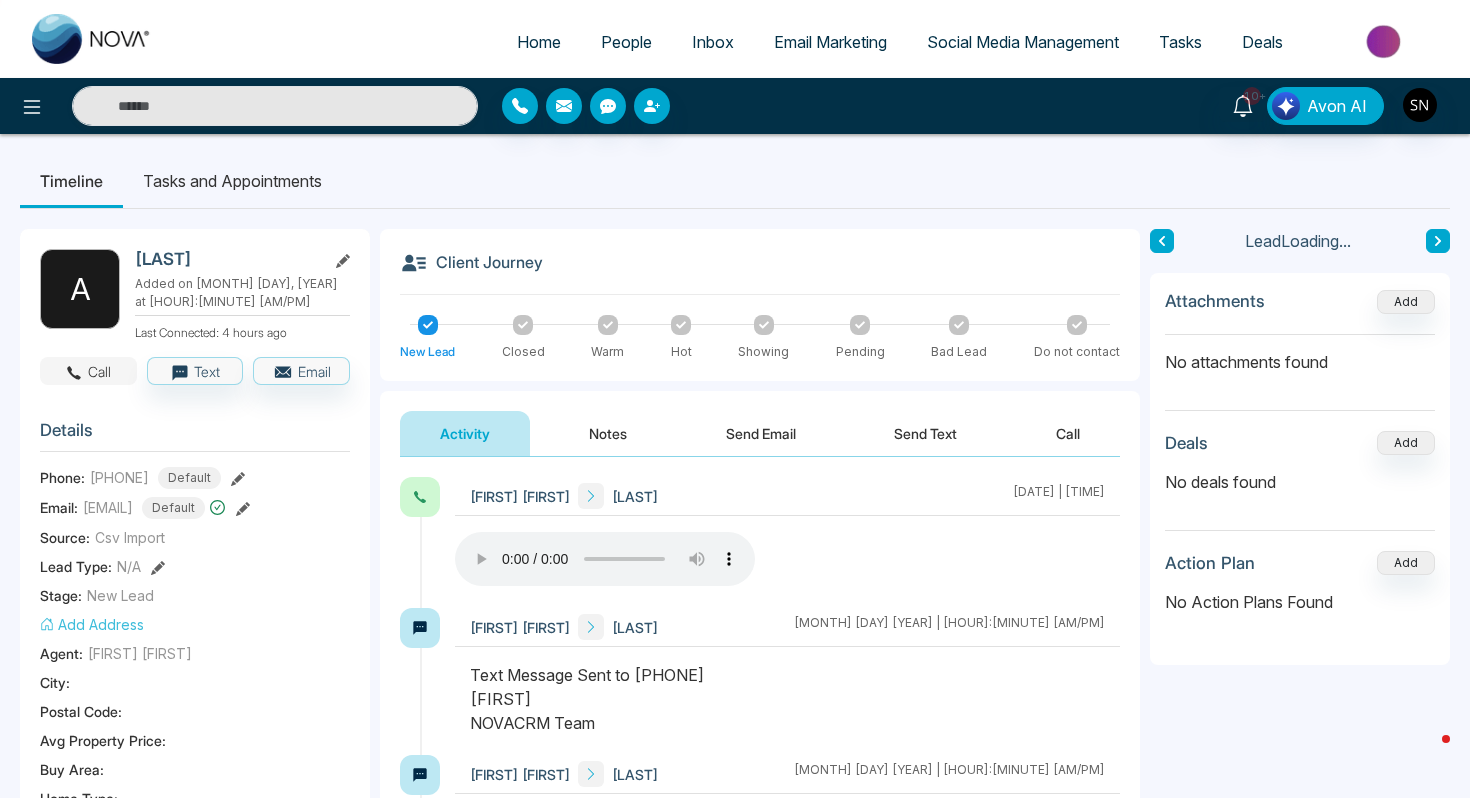 type on "****" 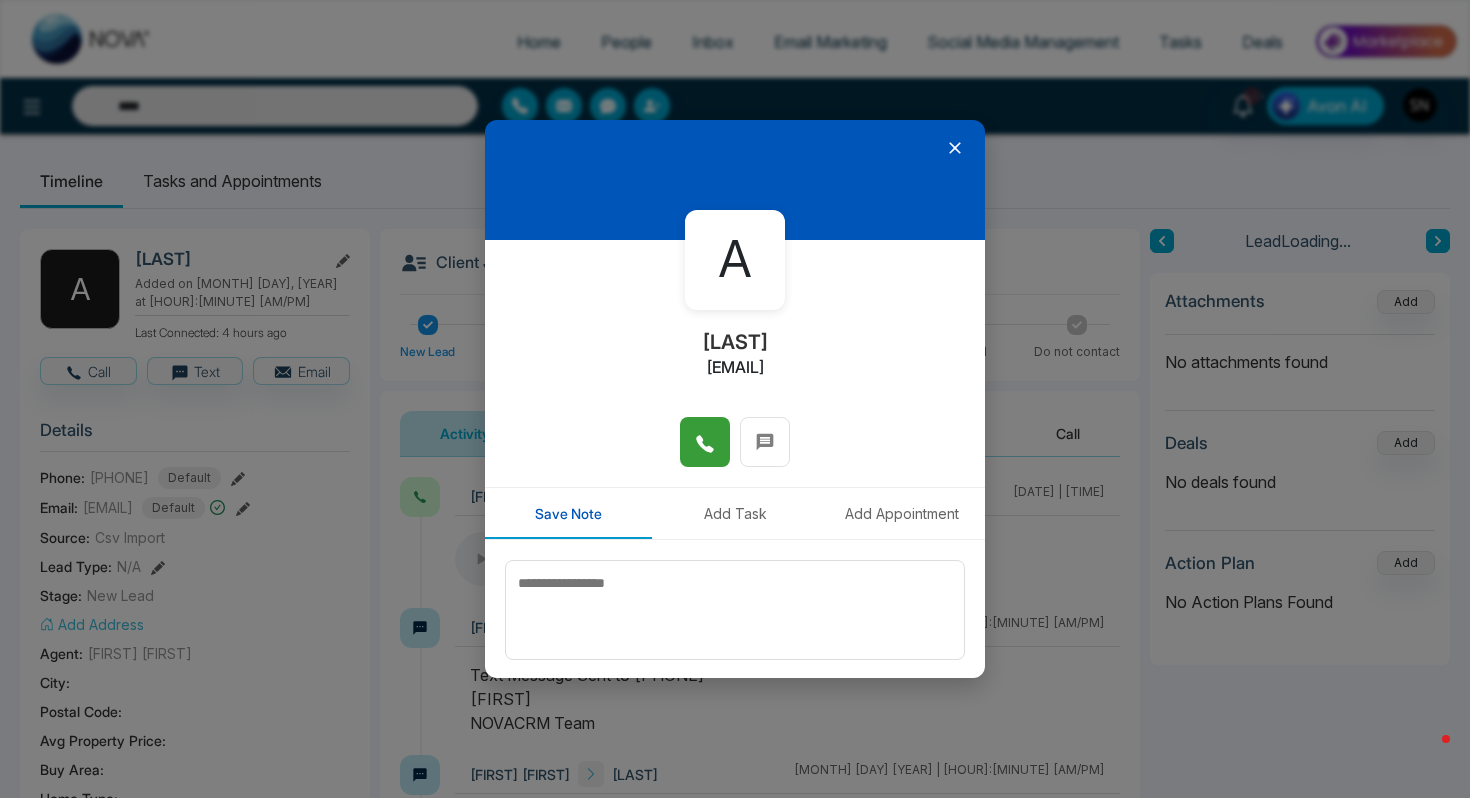 click 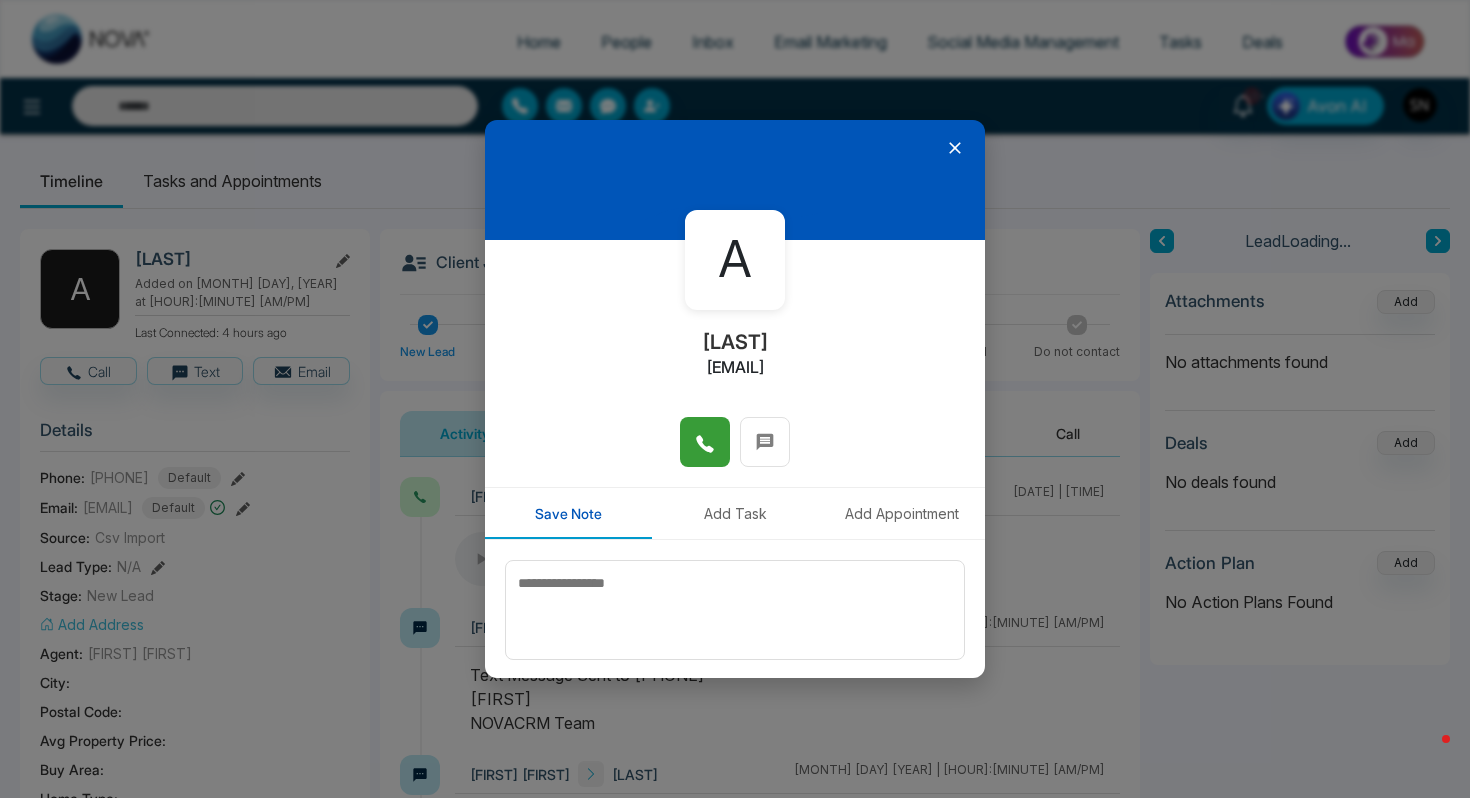type on "****" 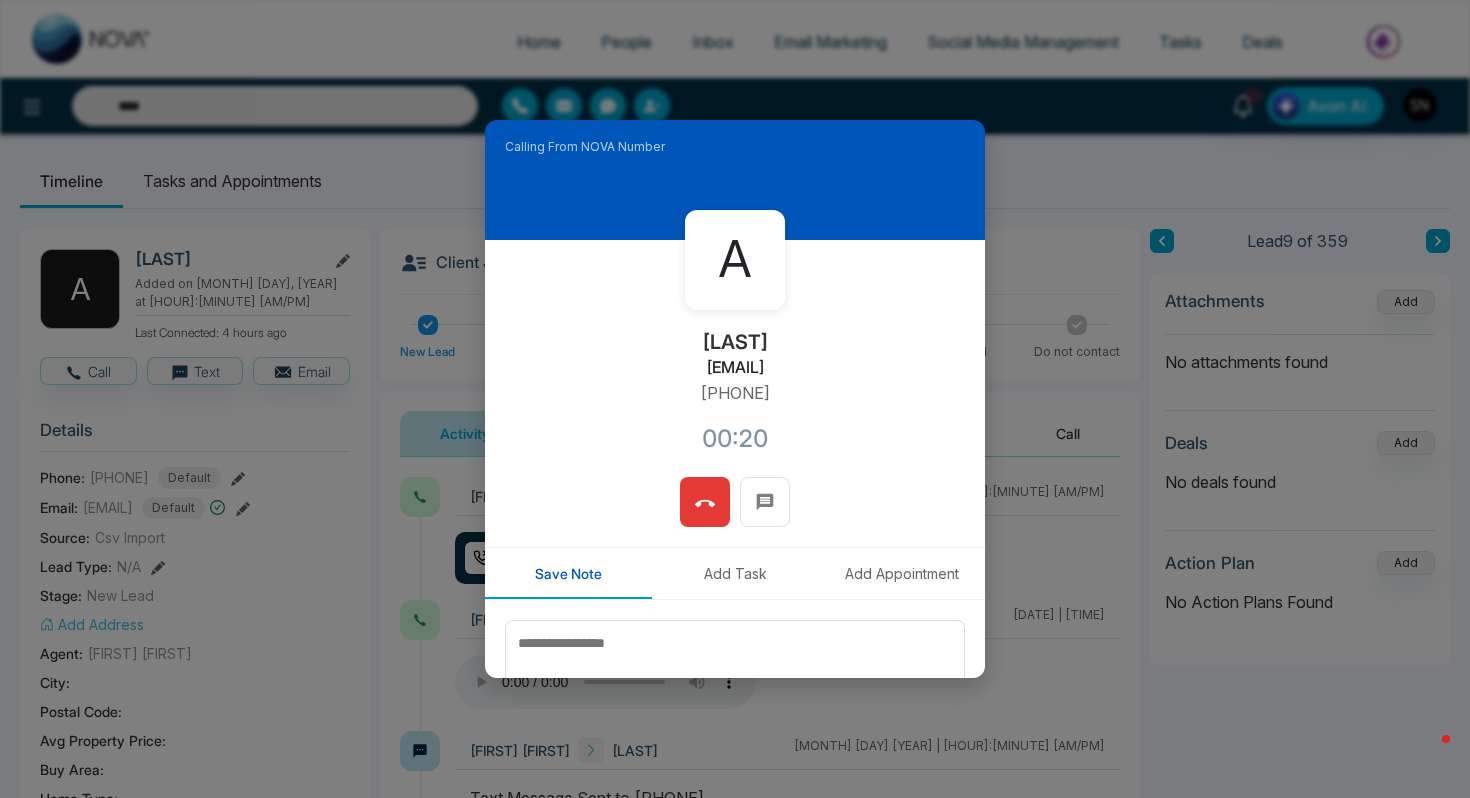click 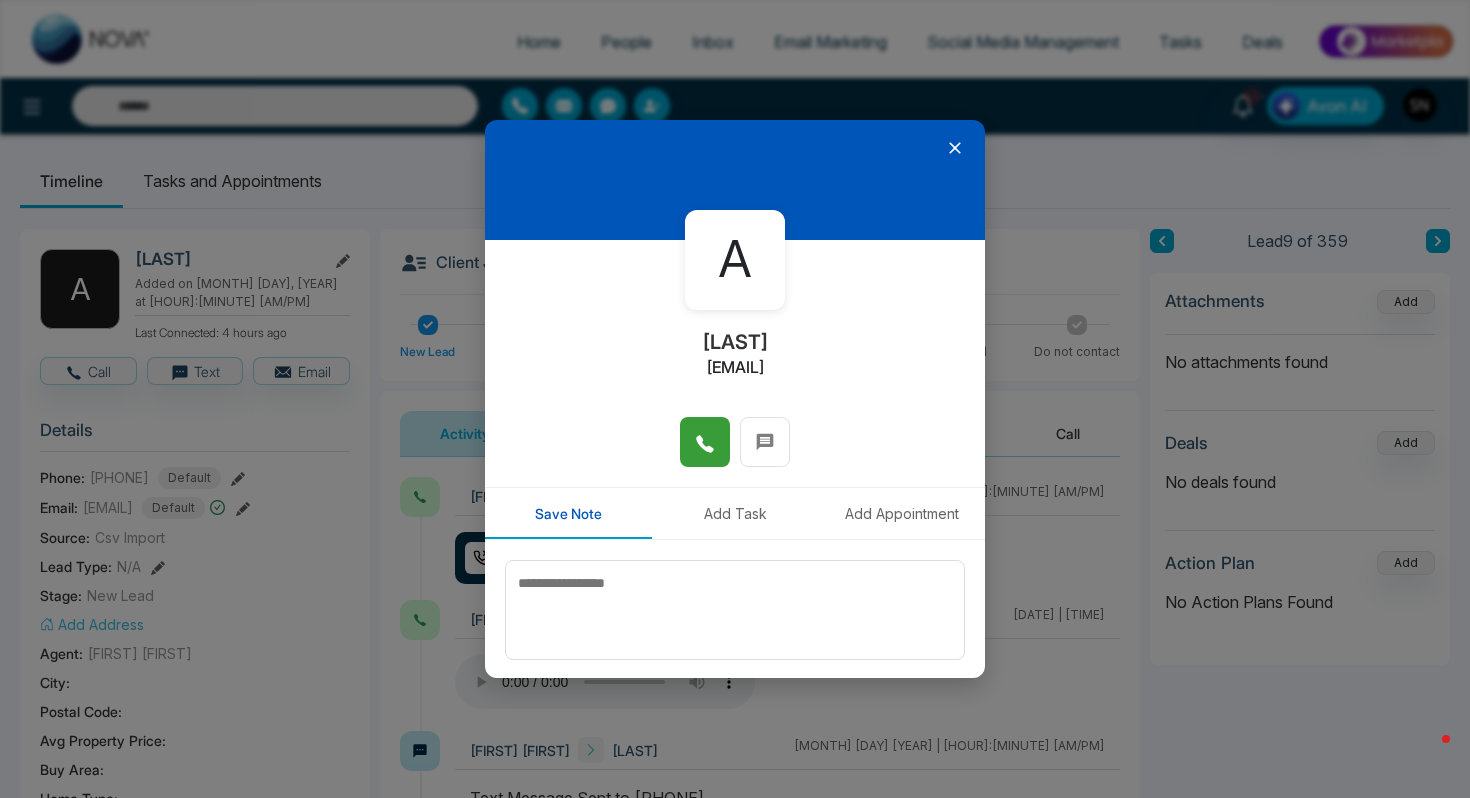 click 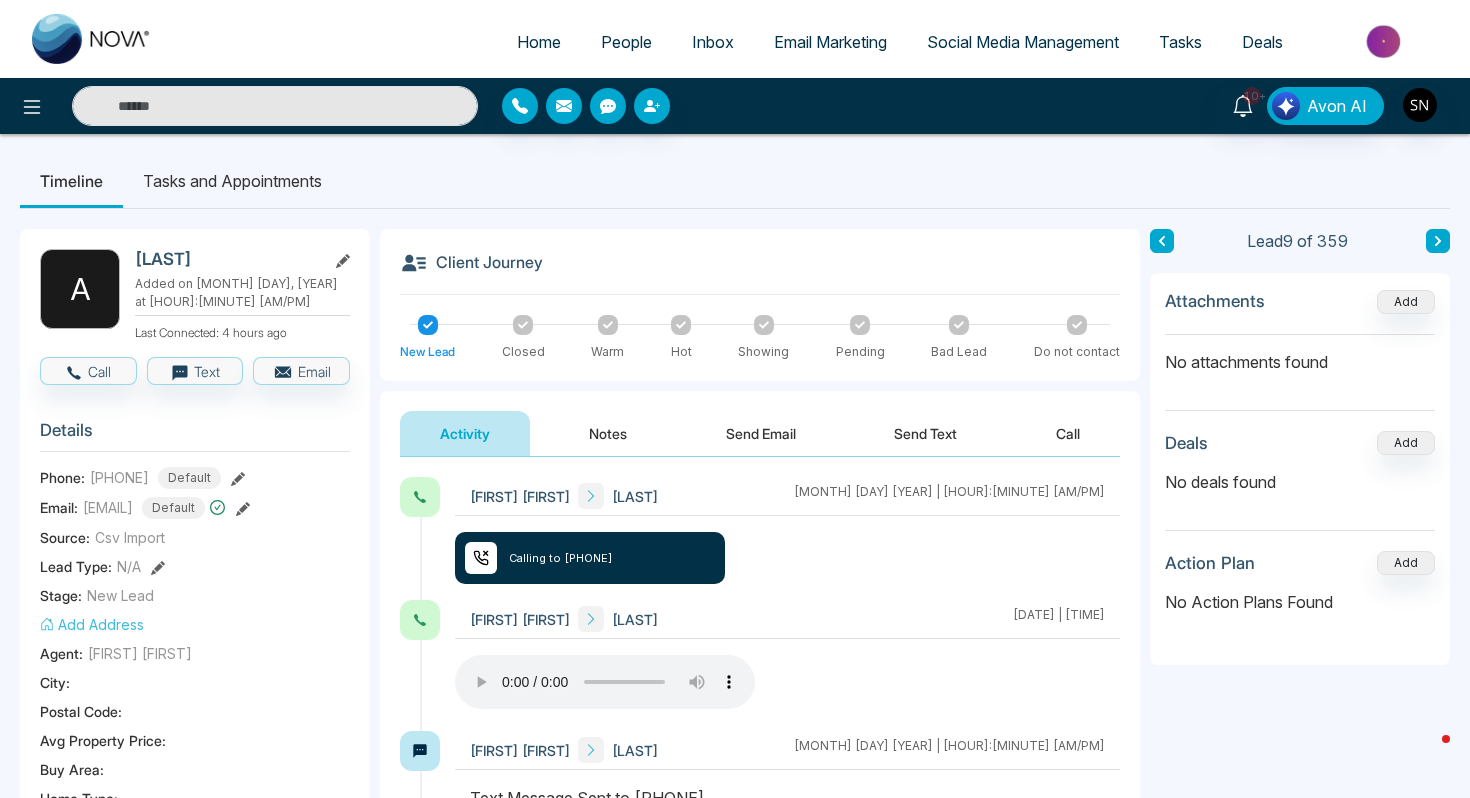 type on "****" 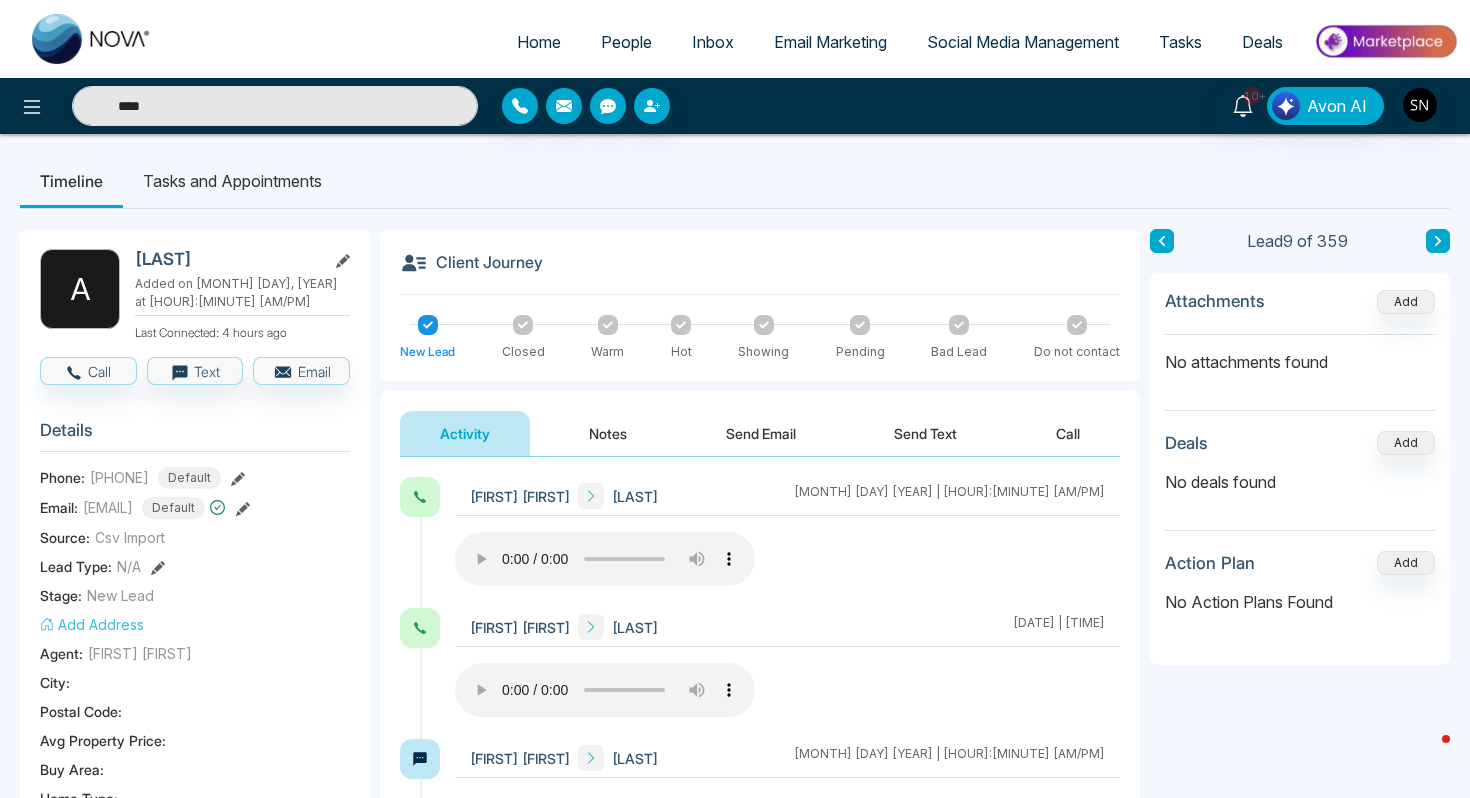 click on "People" at bounding box center (626, 42) 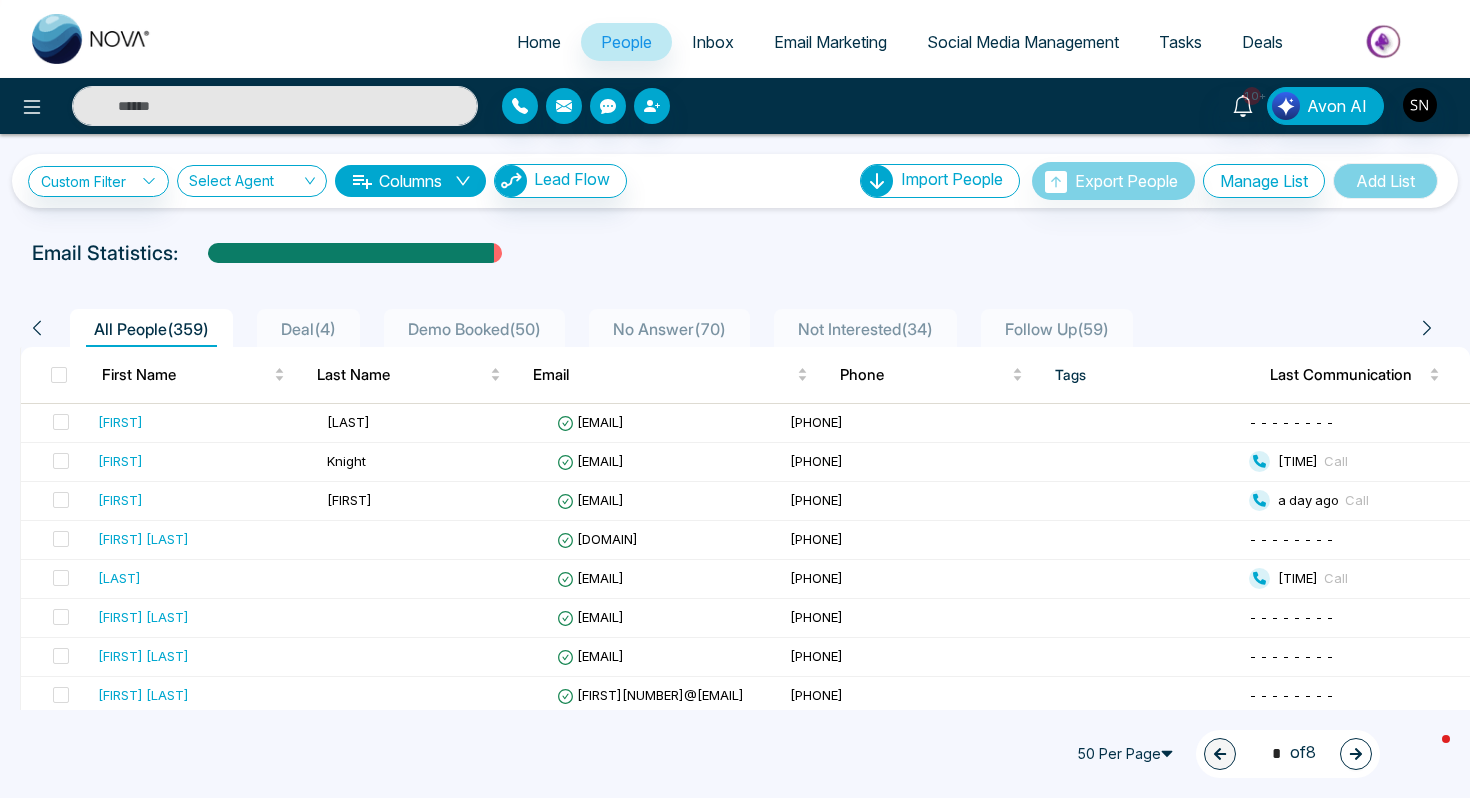 click on "10+ Avon AI" at bounding box center (735, 106) 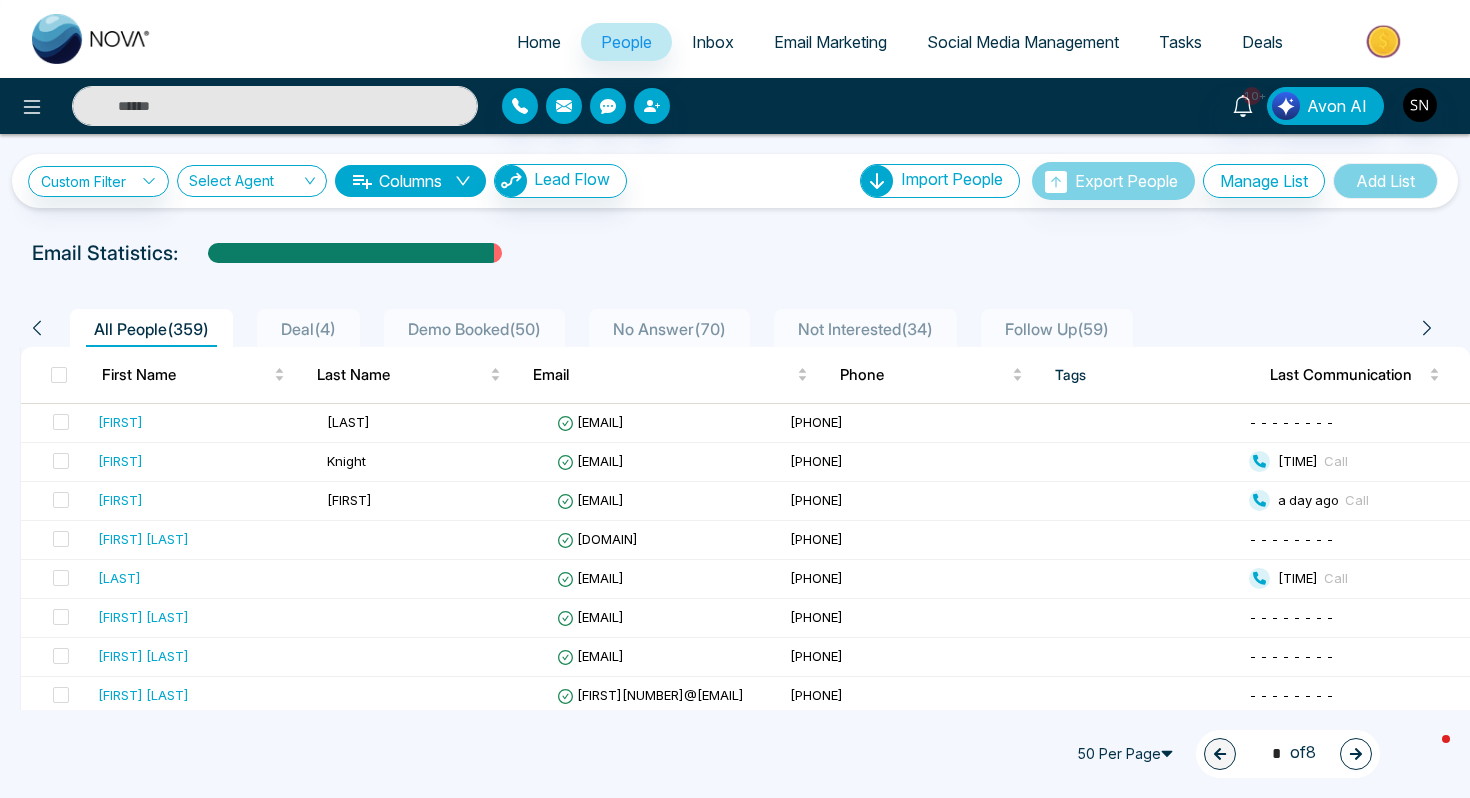 click at bounding box center [275, 106] 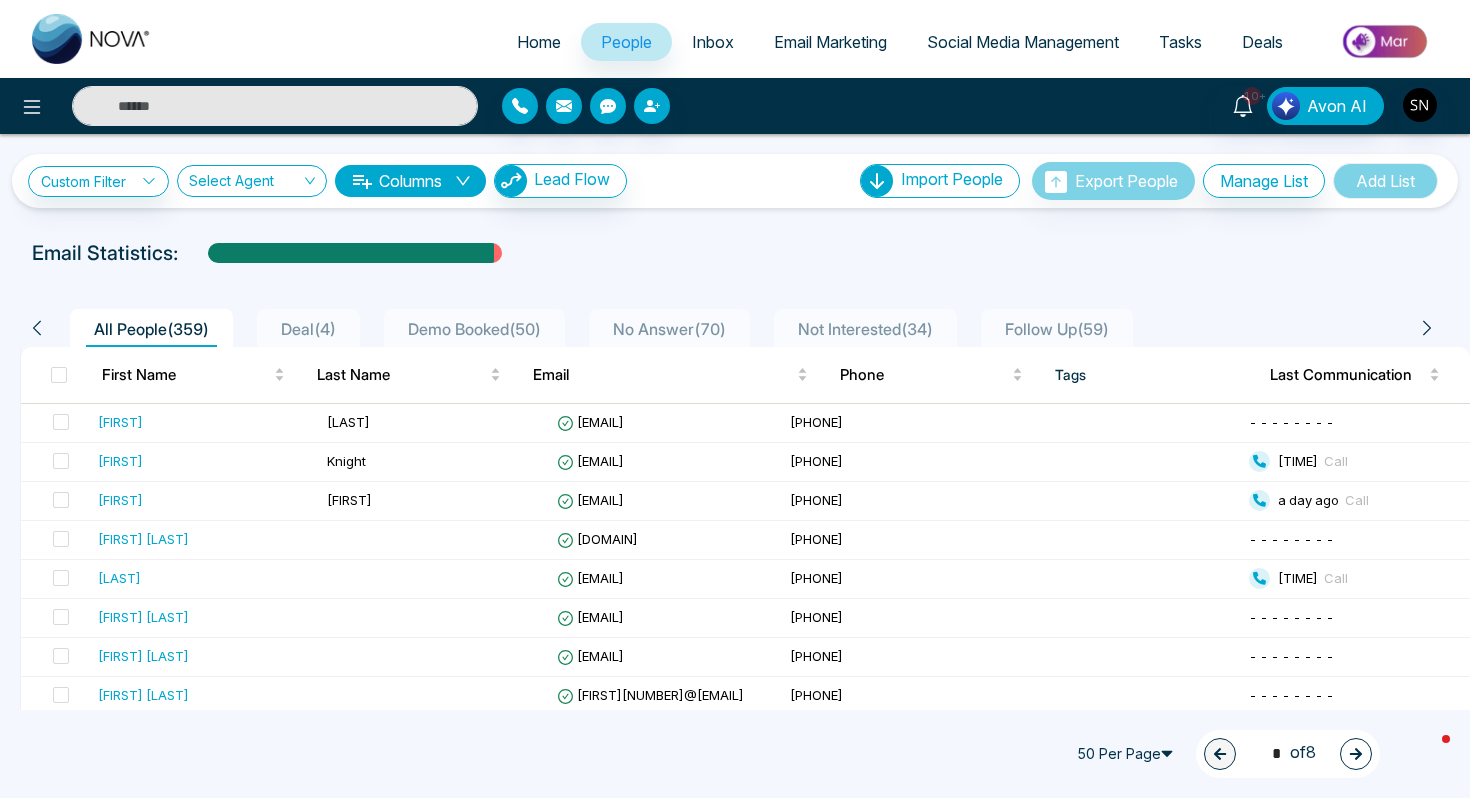 paste on "**********" 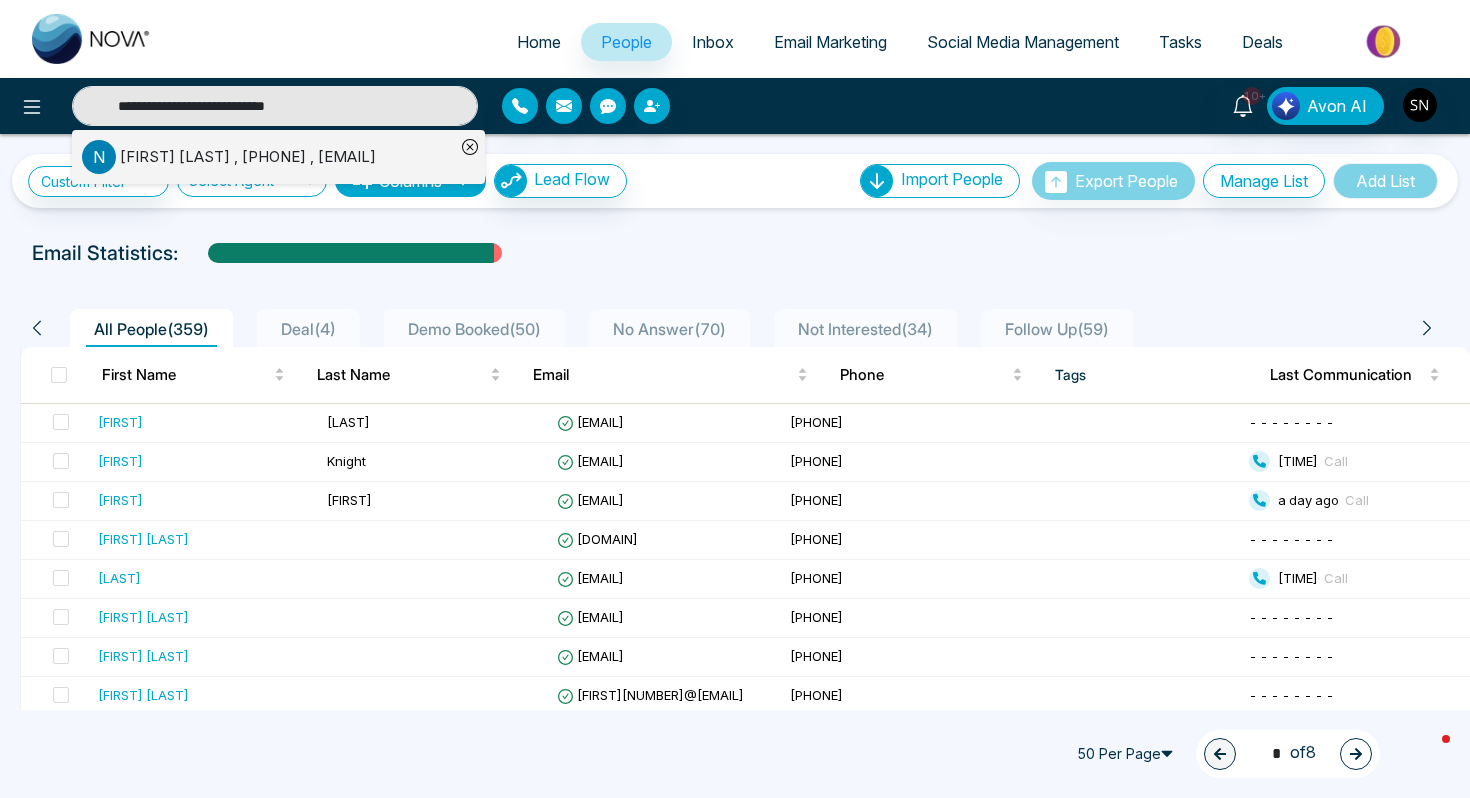 type on "**********" 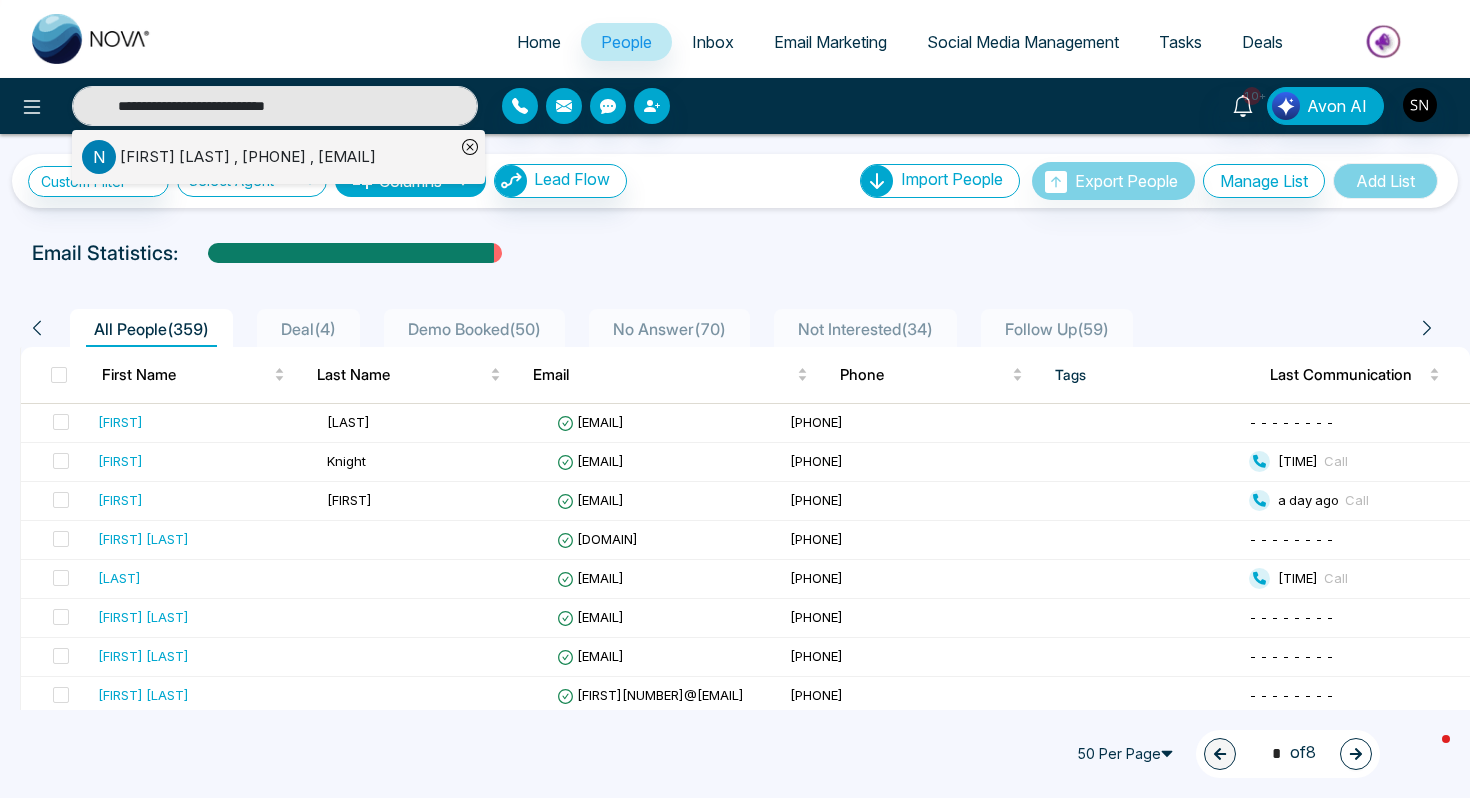 click on "[FIRST] [LAST]     , [PHONE]   , [EMAIL]" at bounding box center [248, 157] 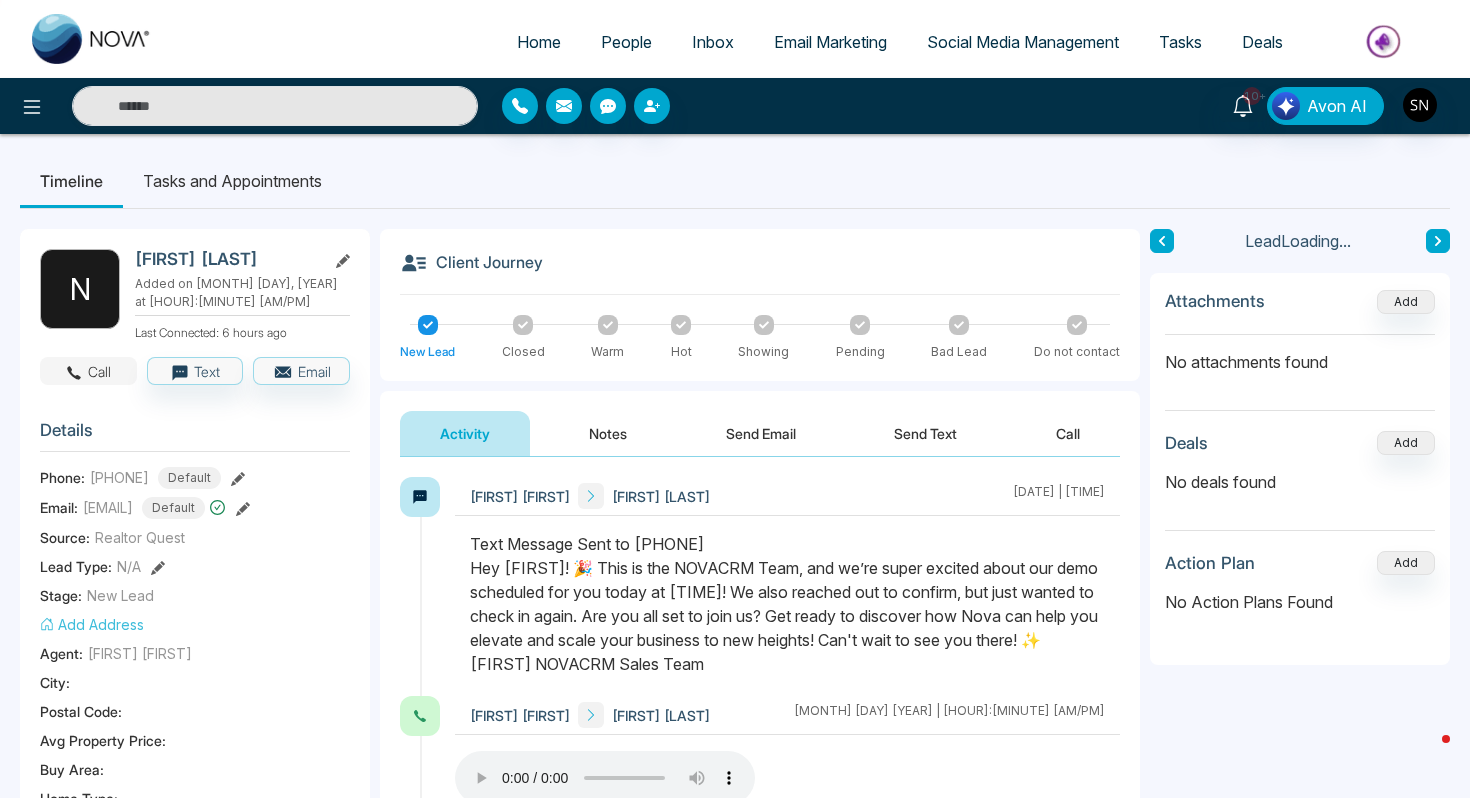 click on "Call" at bounding box center [88, 371] 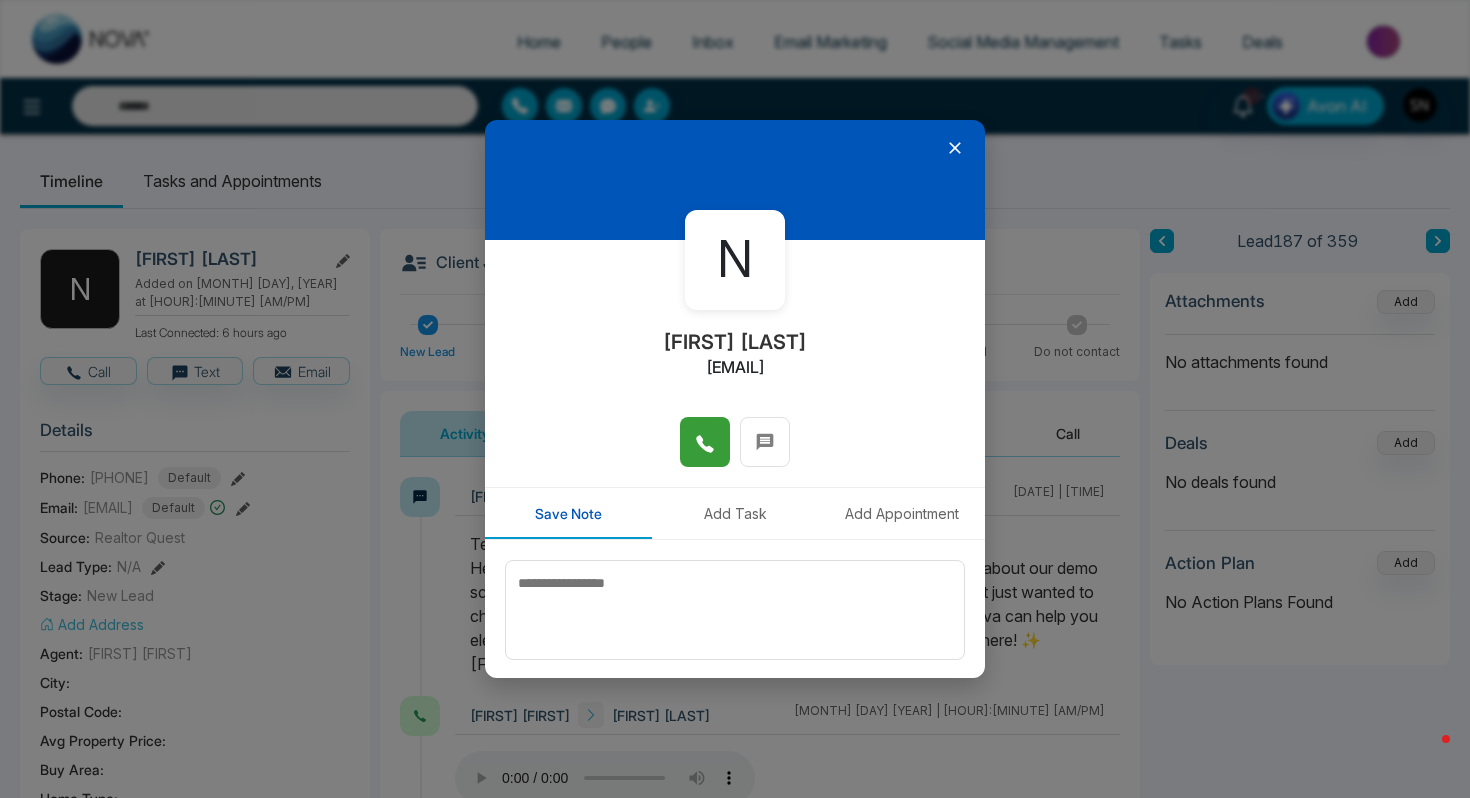 click 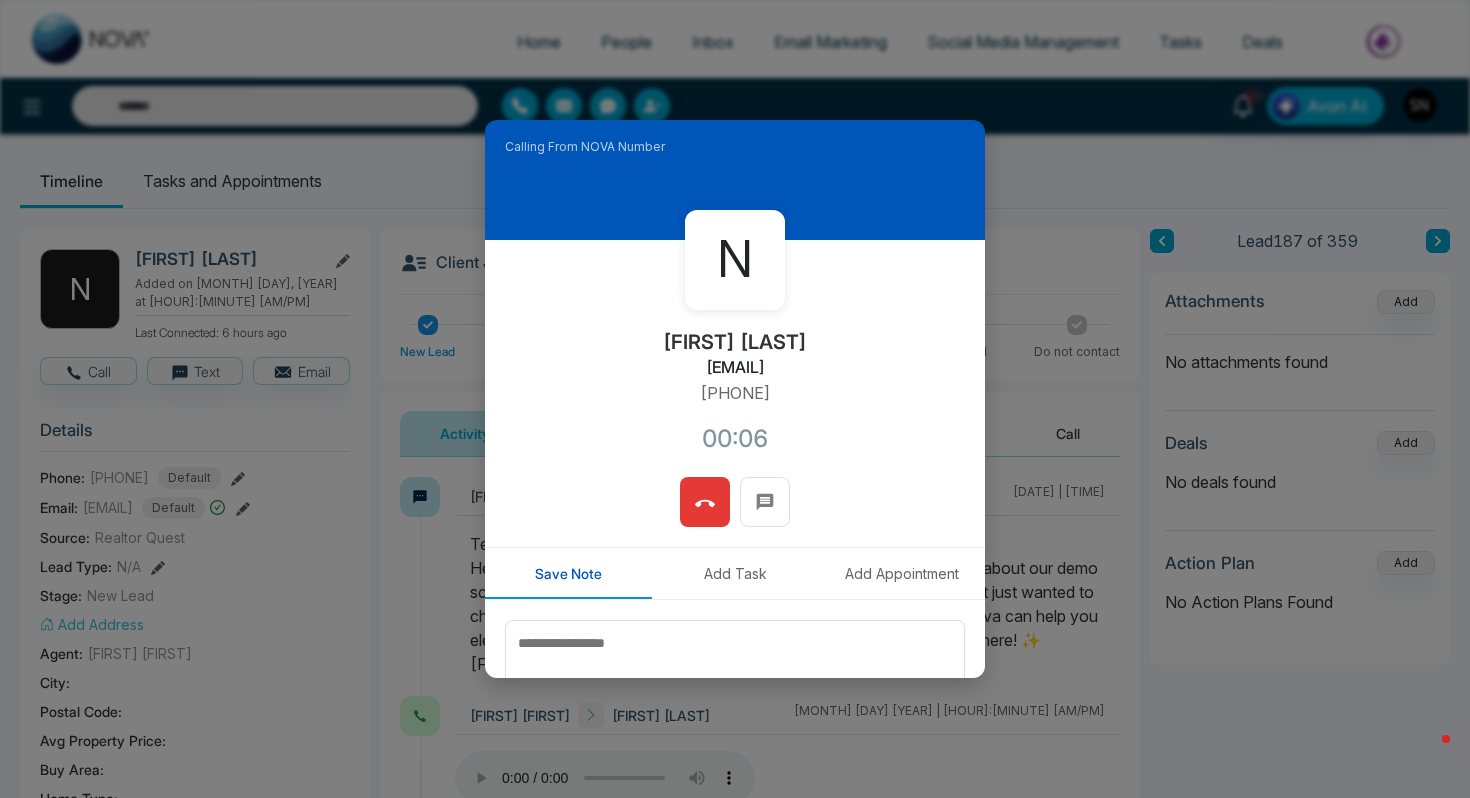 click 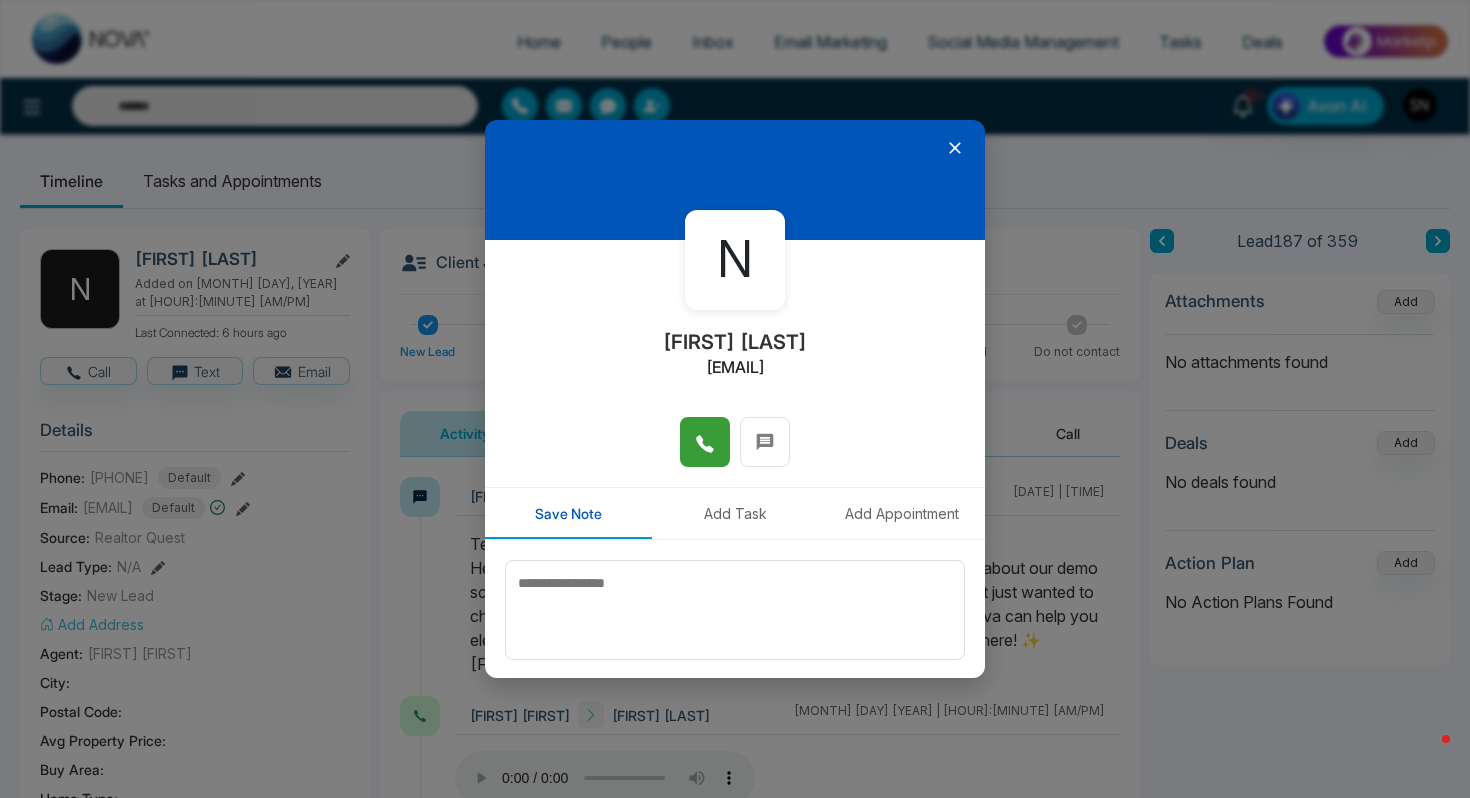 click 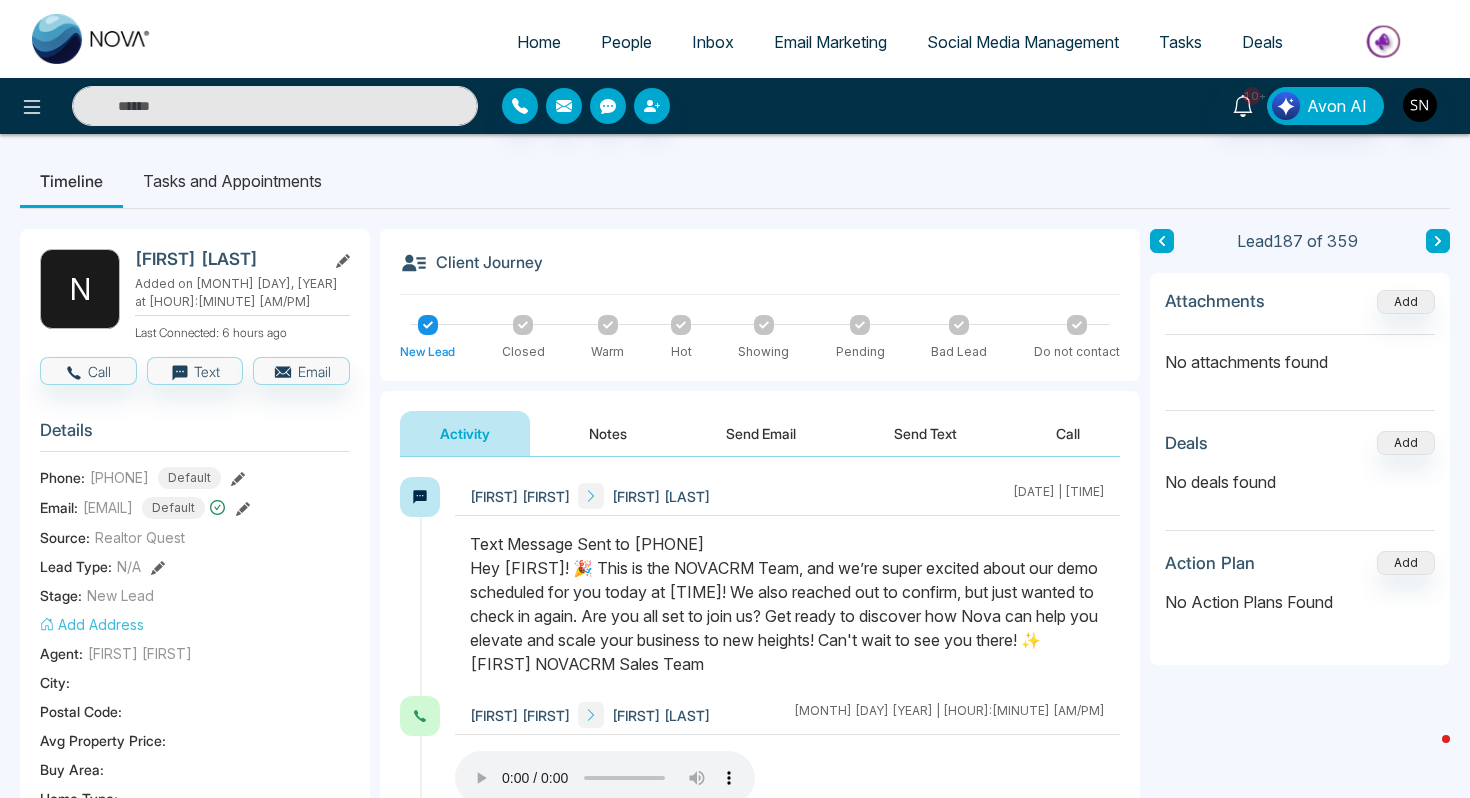 click on "Inbox" at bounding box center (713, 42) 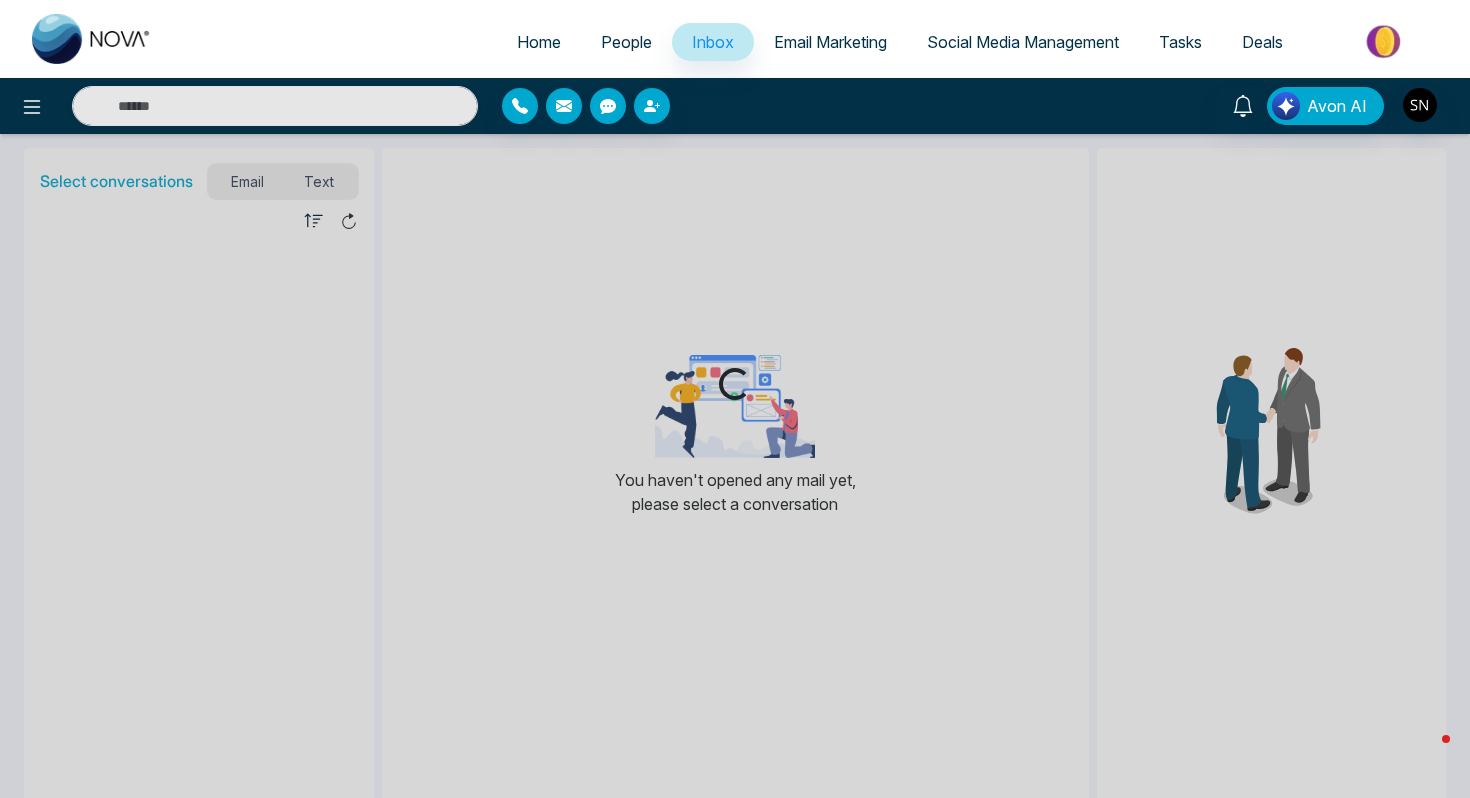 click on "People" at bounding box center (626, 42) 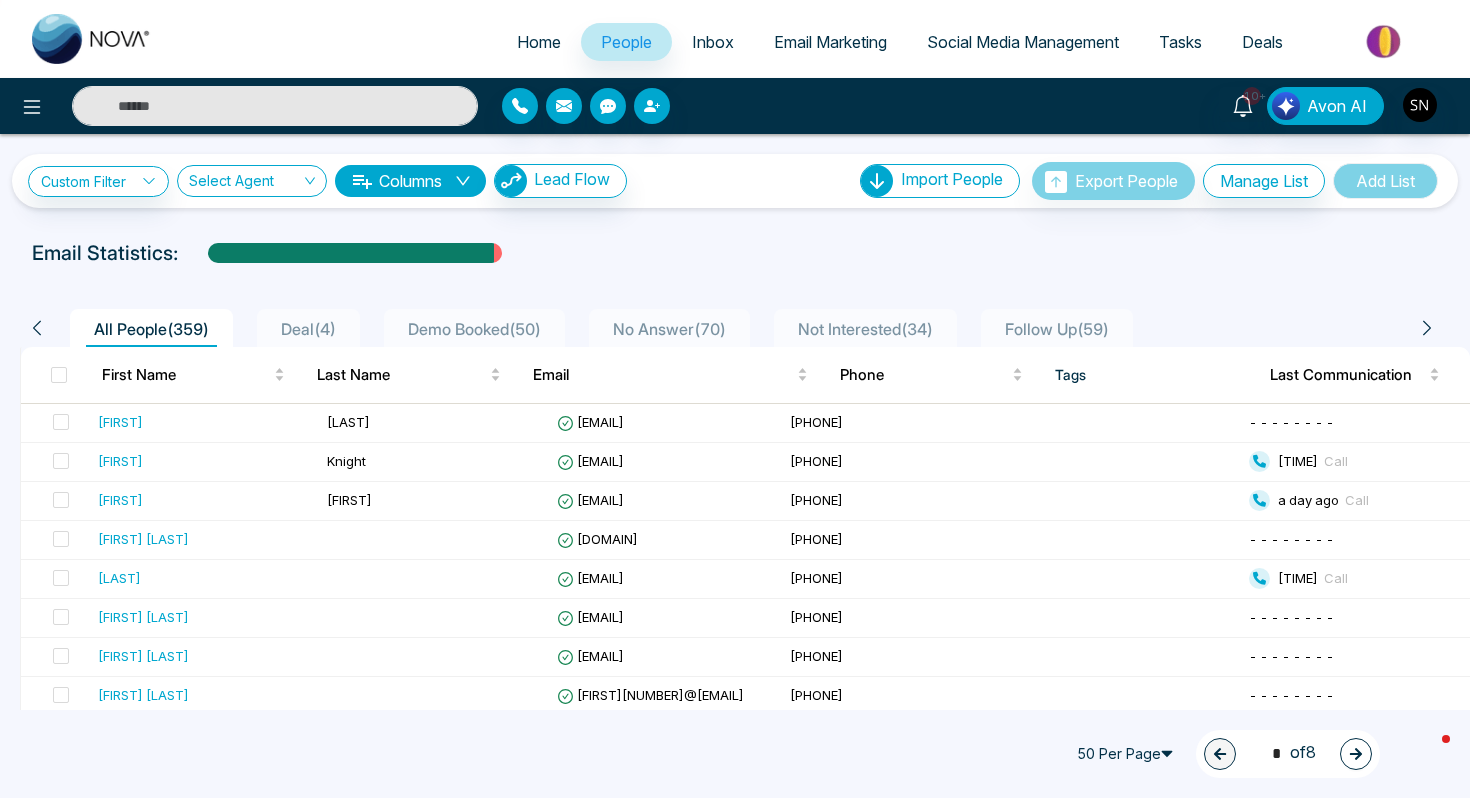 click at bounding box center (275, 106) 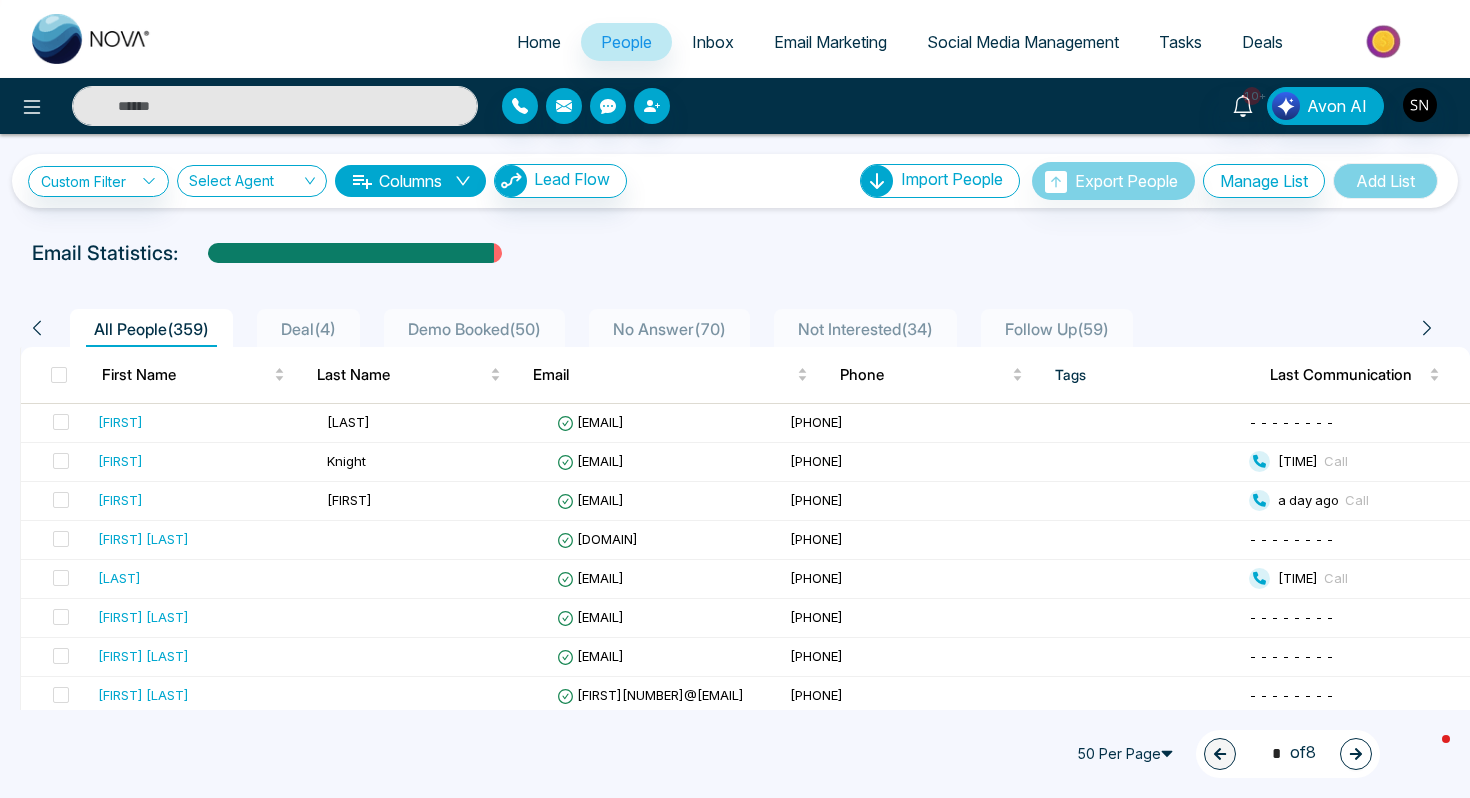 paste on "**********" 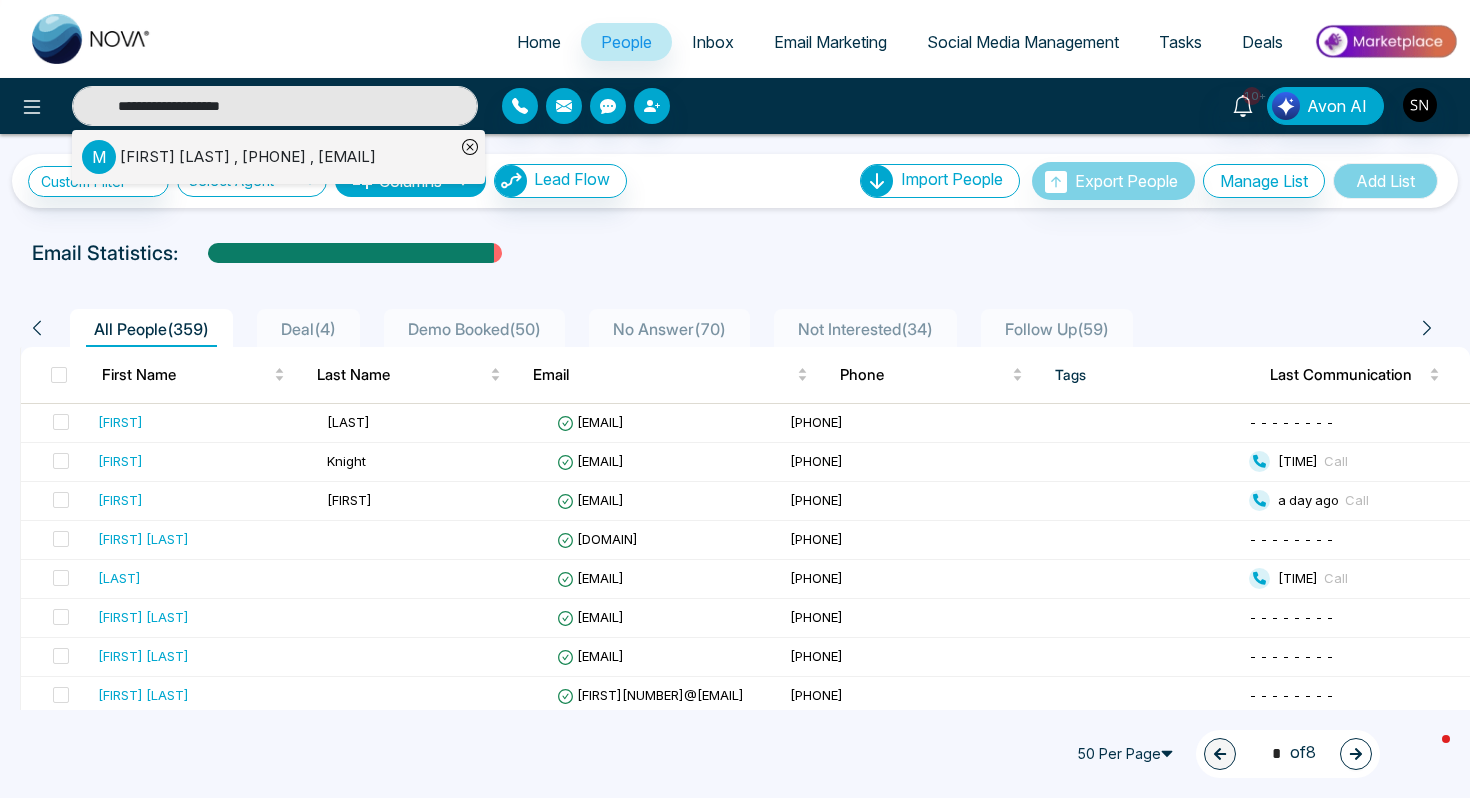 type on "**********" 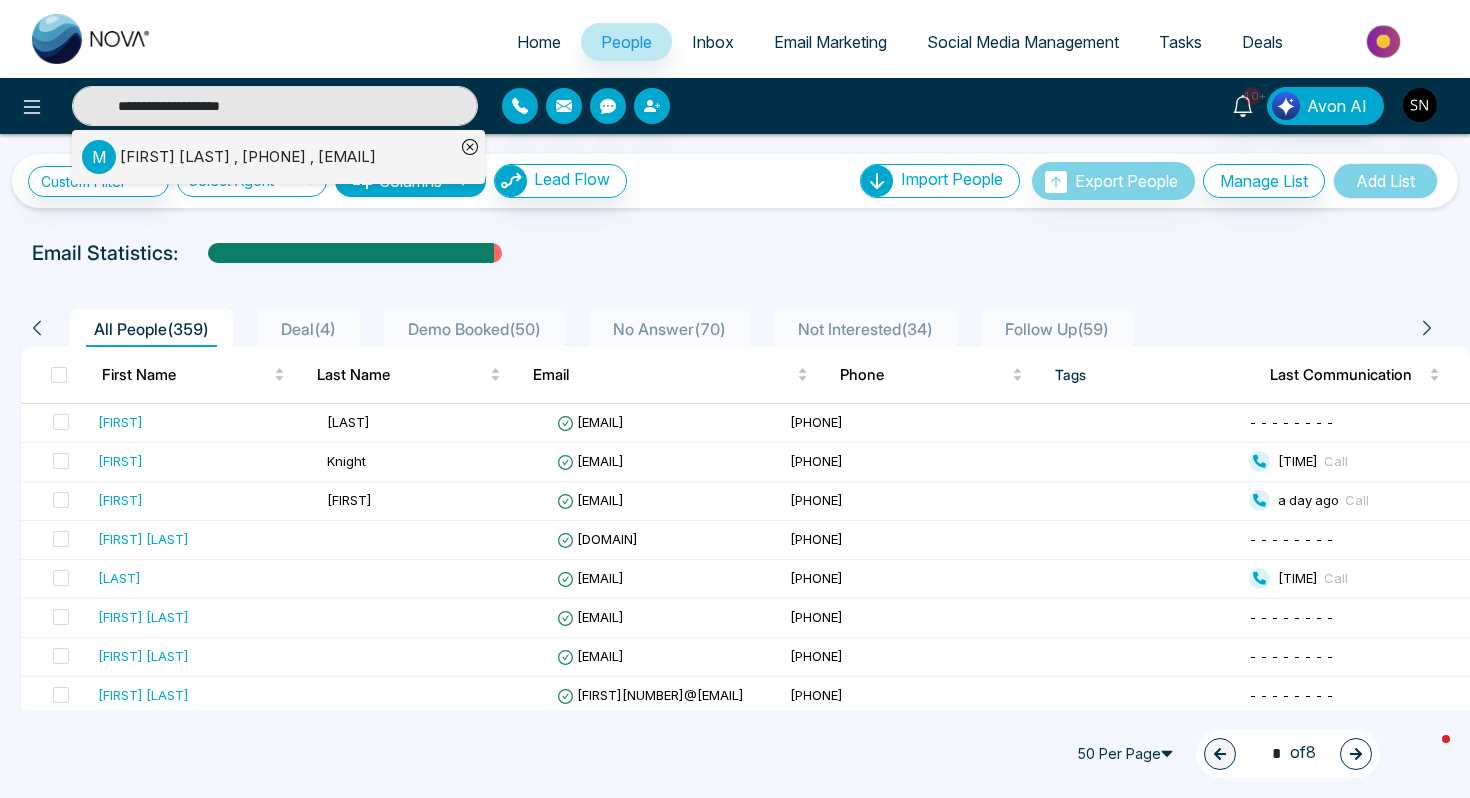 click on "[FIRST] [LAST]   , [PHONE]   , [EMAIL]" at bounding box center [248, 157] 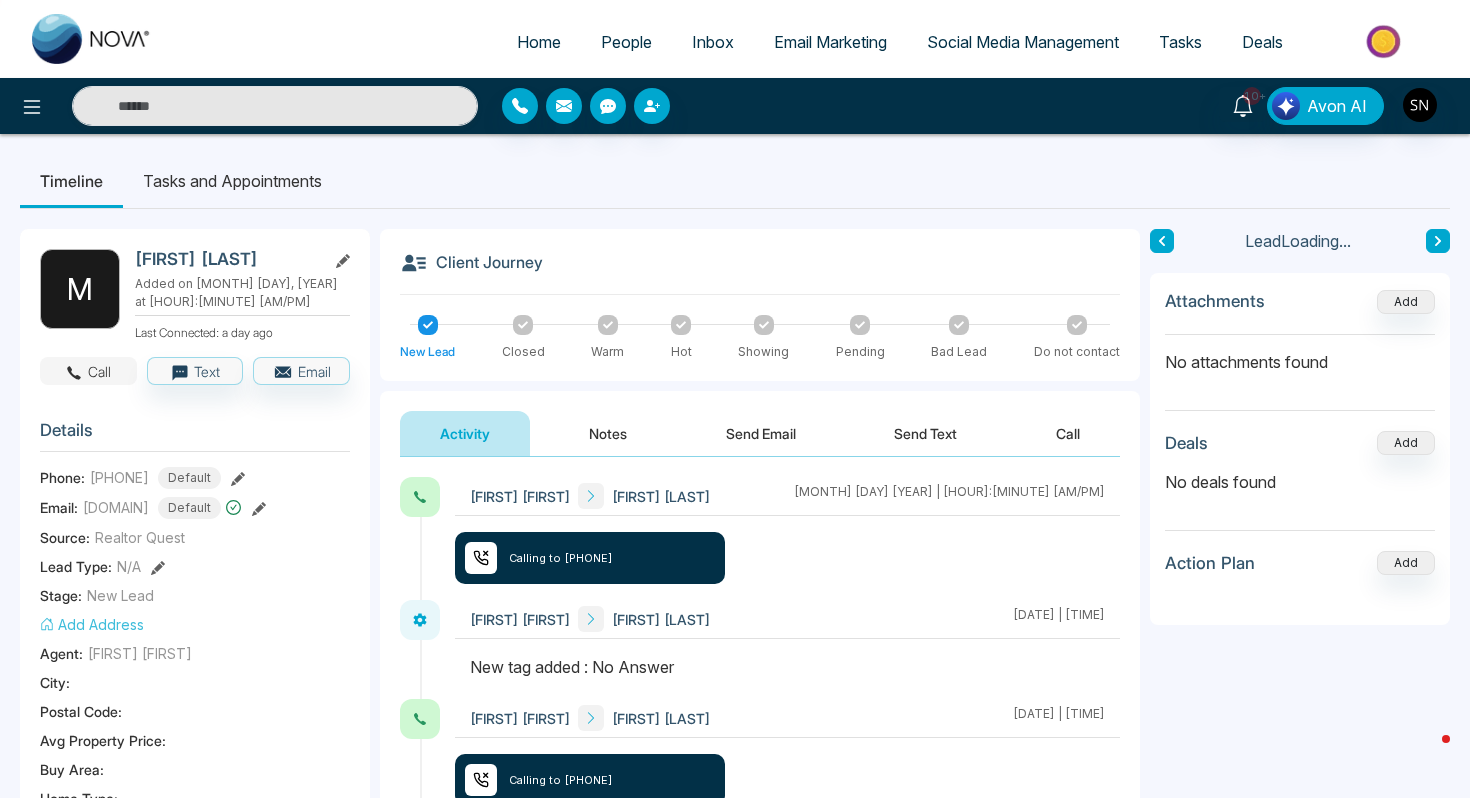click on "Call" at bounding box center (88, 371) 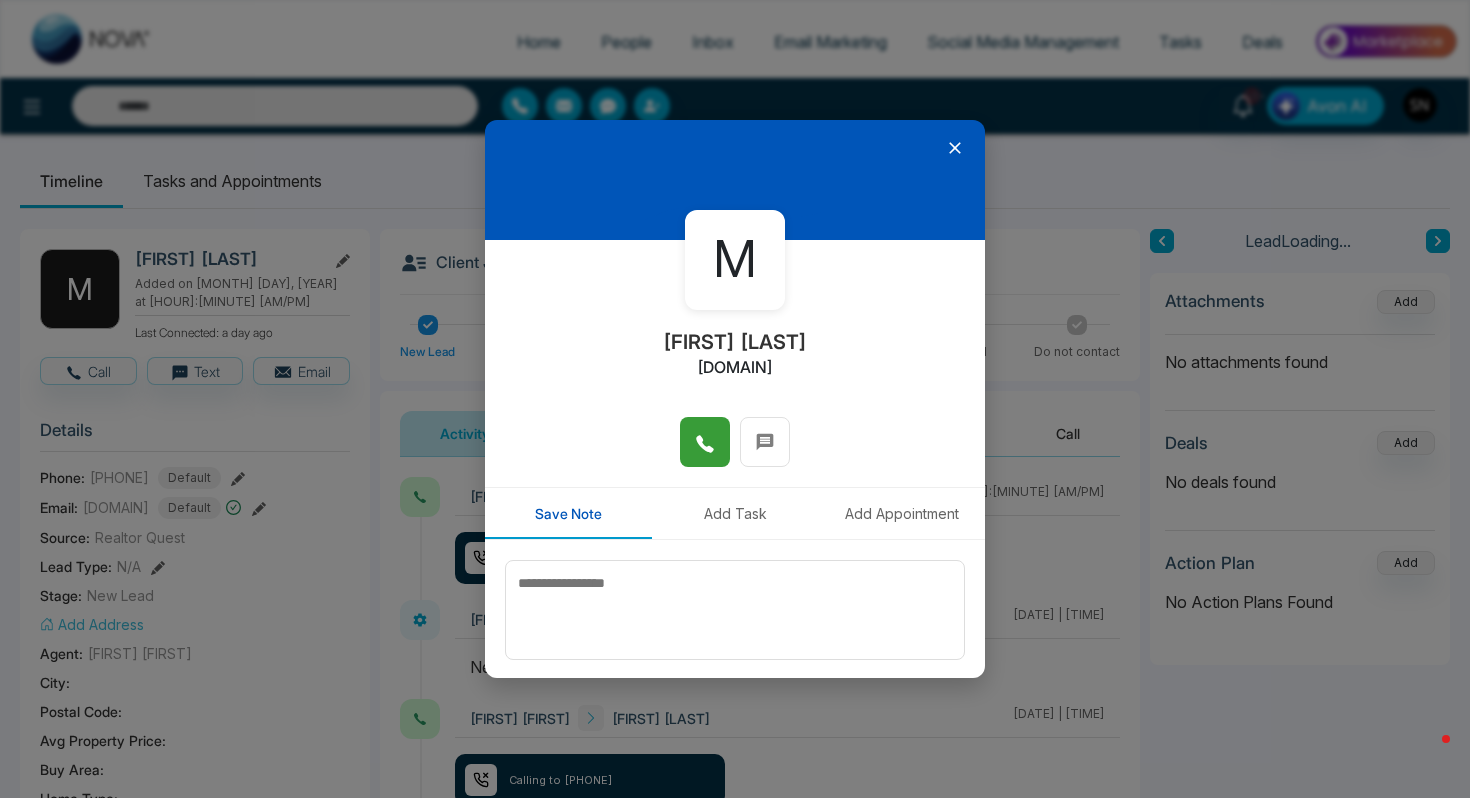 click at bounding box center (705, 442) 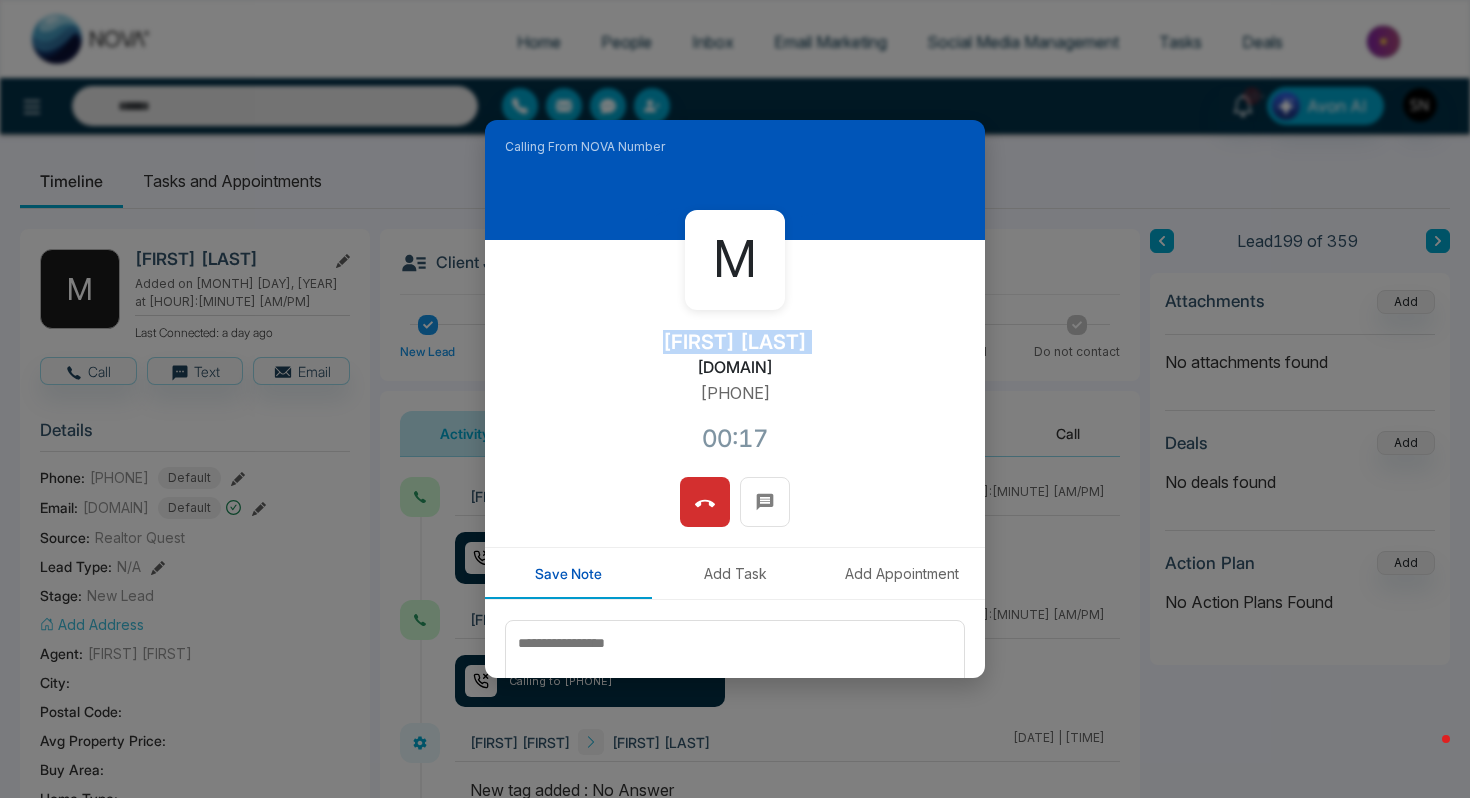 drag, startPoint x: 671, startPoint y: 340, endPoint x: 810, endPoint y: 347, distance: 139.17615 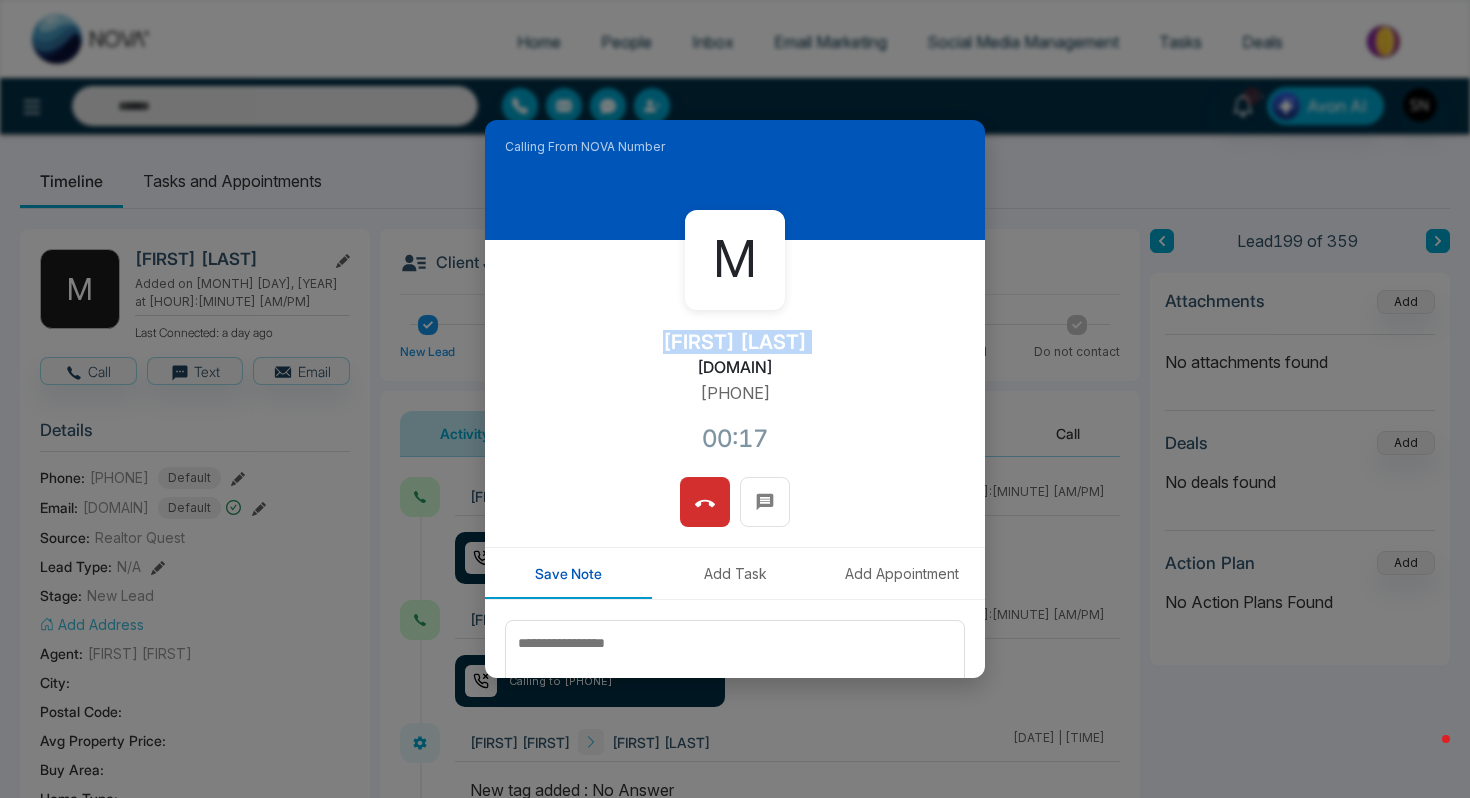 click on "[FIRST] [LAST] [EMAIL] [PHONE] [TIME]" at bounding box center (735, 358) 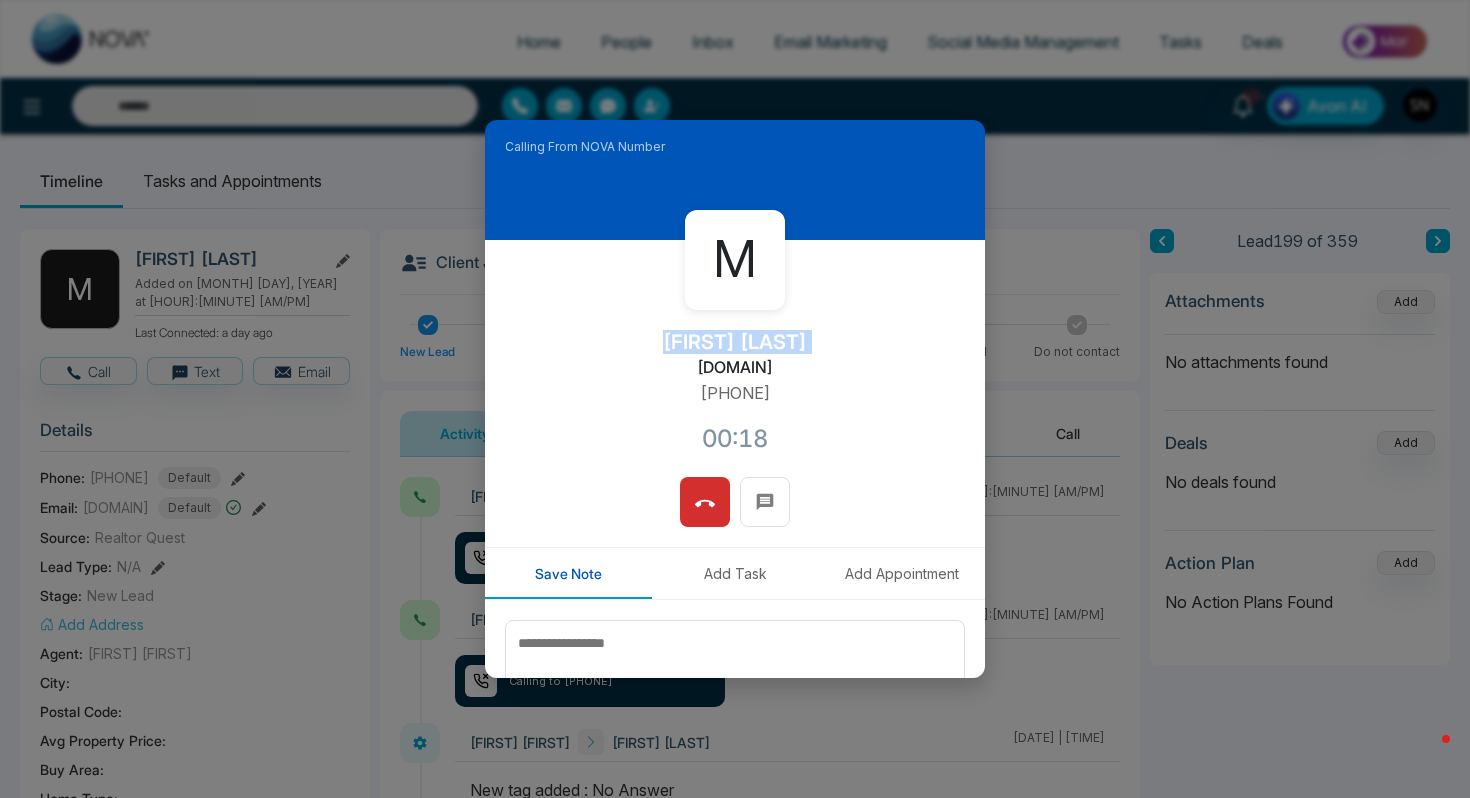 copy on "[FIRST] [LAST]" 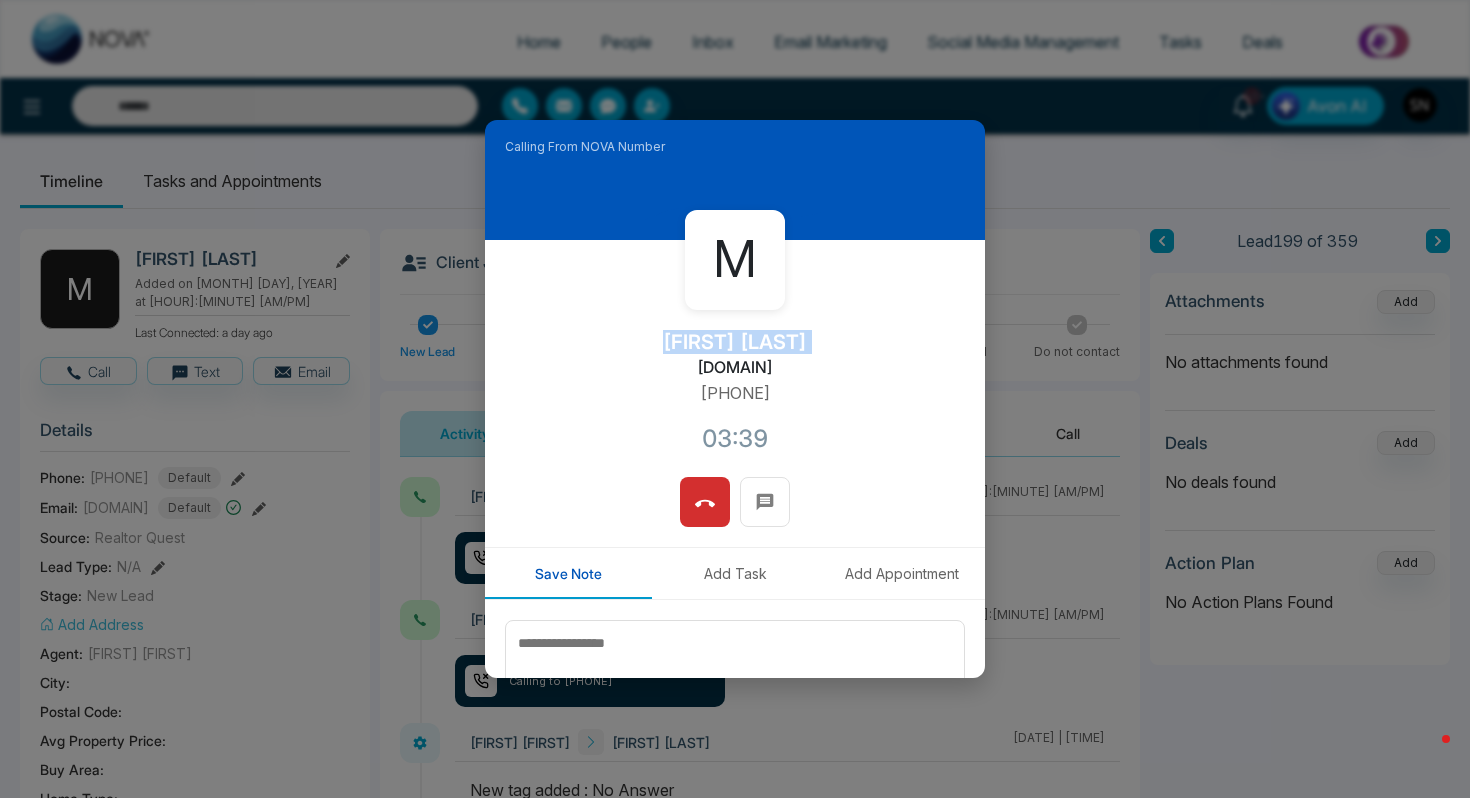 drag, startPoint x: 823, startPoint y: 370, endPoint x: 649, endPoint y: 369, distance: 174.00287 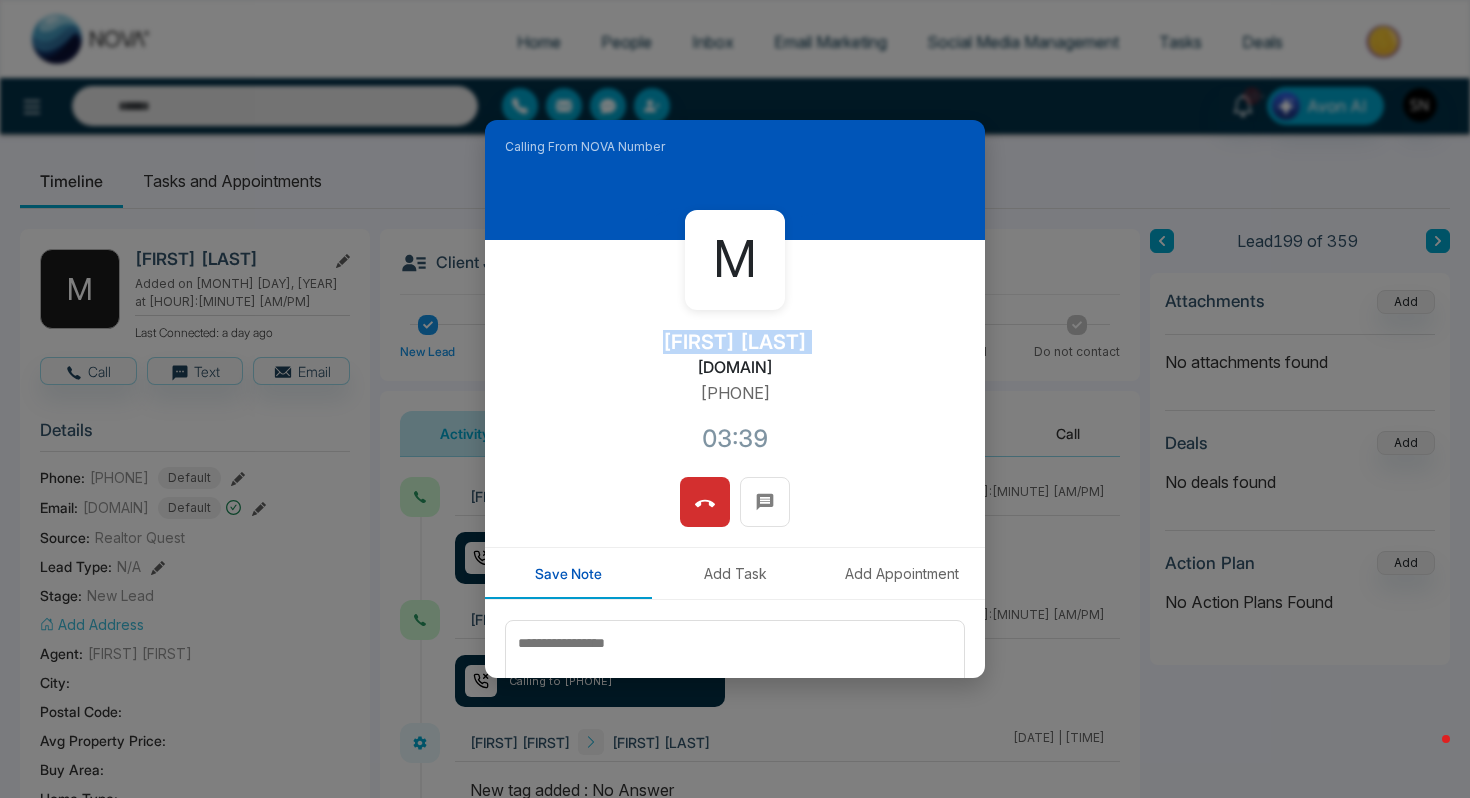 click on "[FIRST] [LAST] [EMAIL] [PHONE] [TIME]" at bounding box center [735, 358] 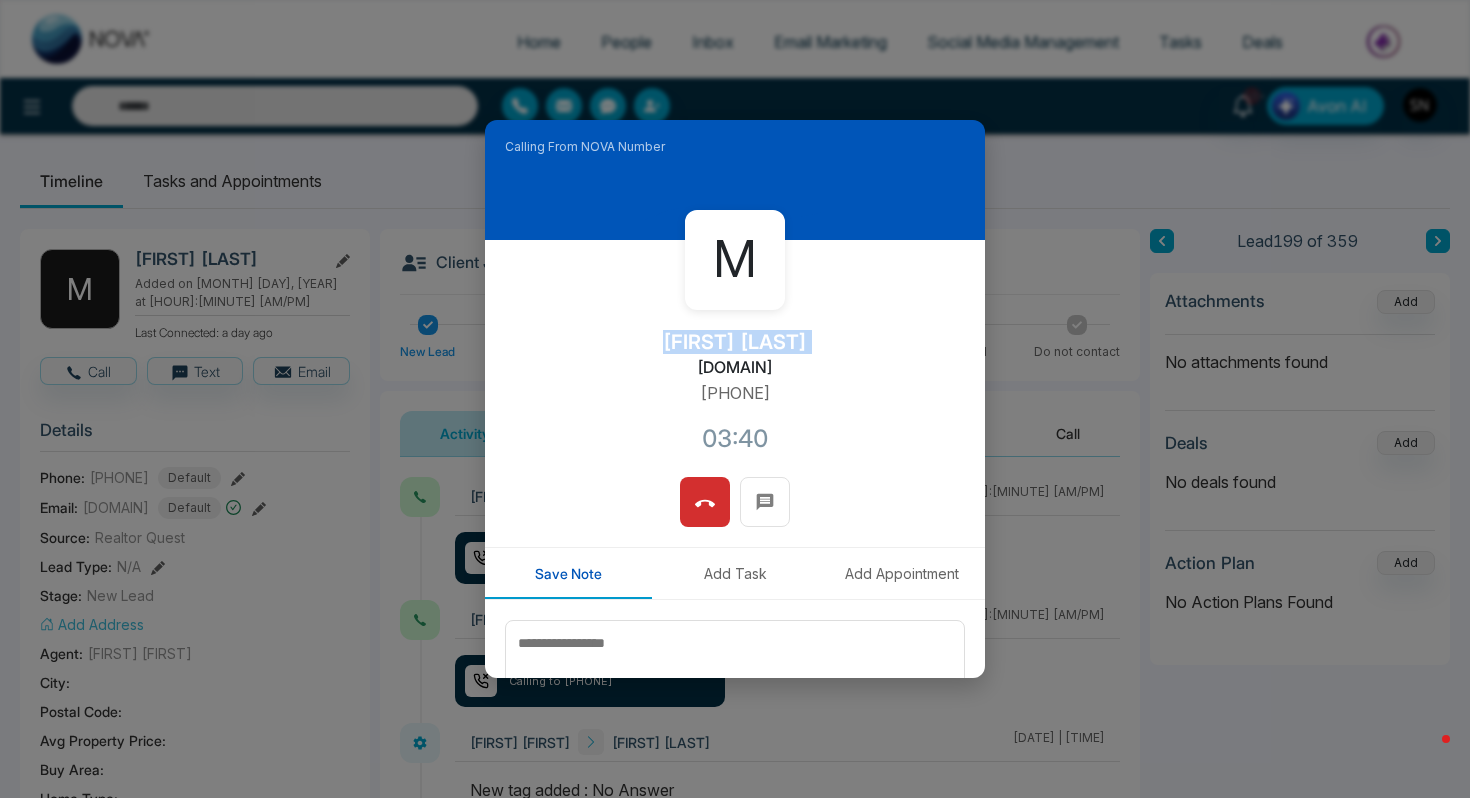 copy on "[DOMAIN]" 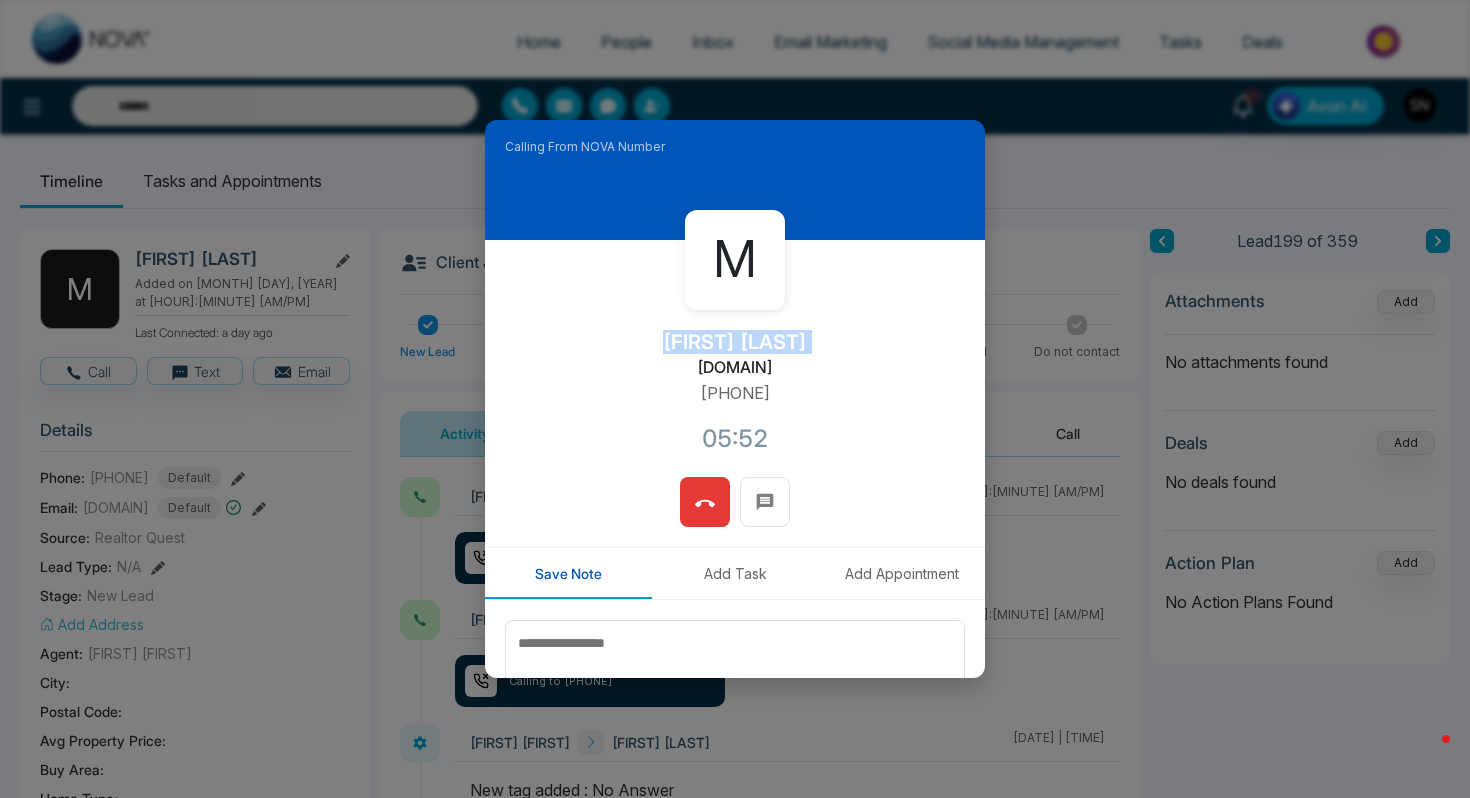 click 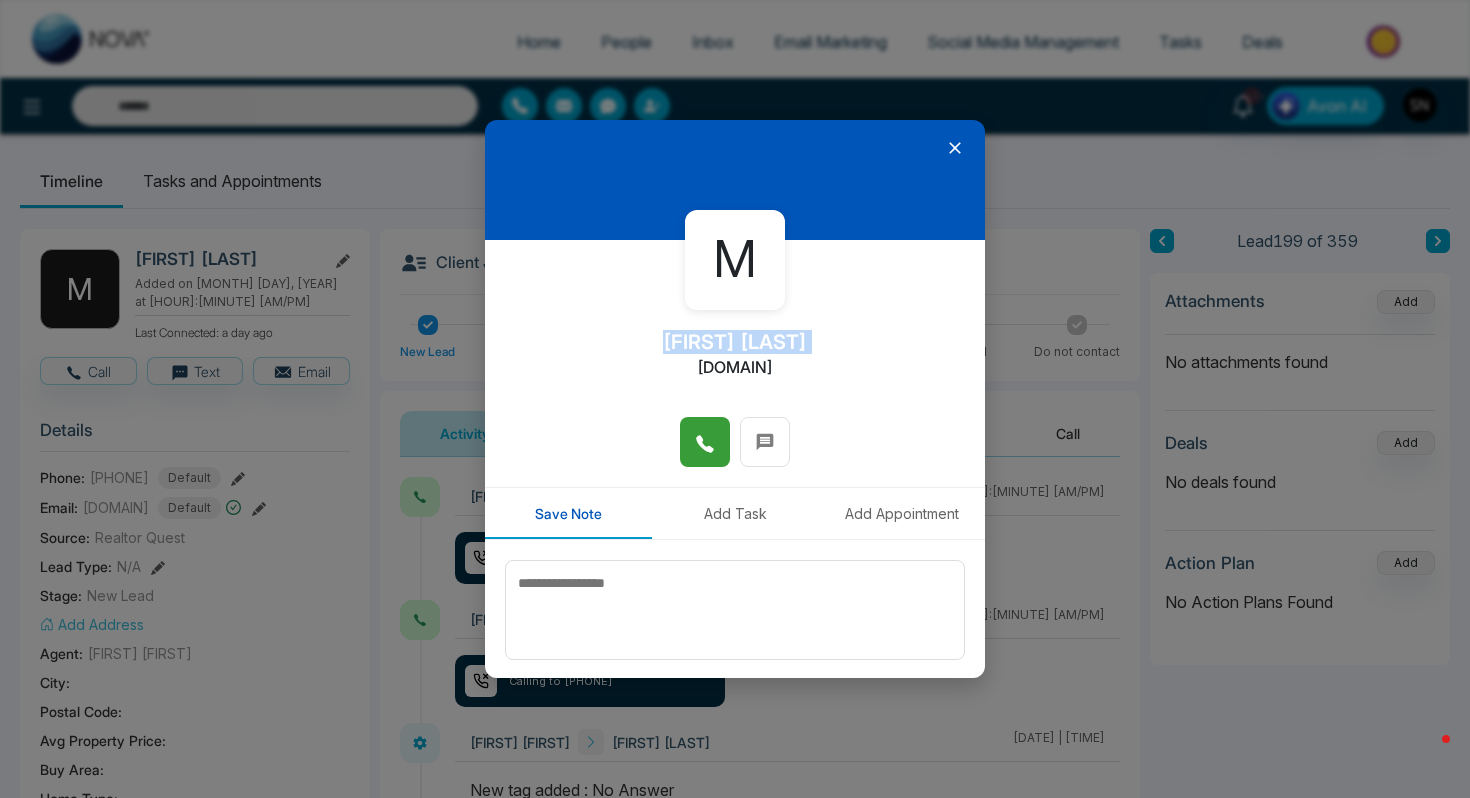 type 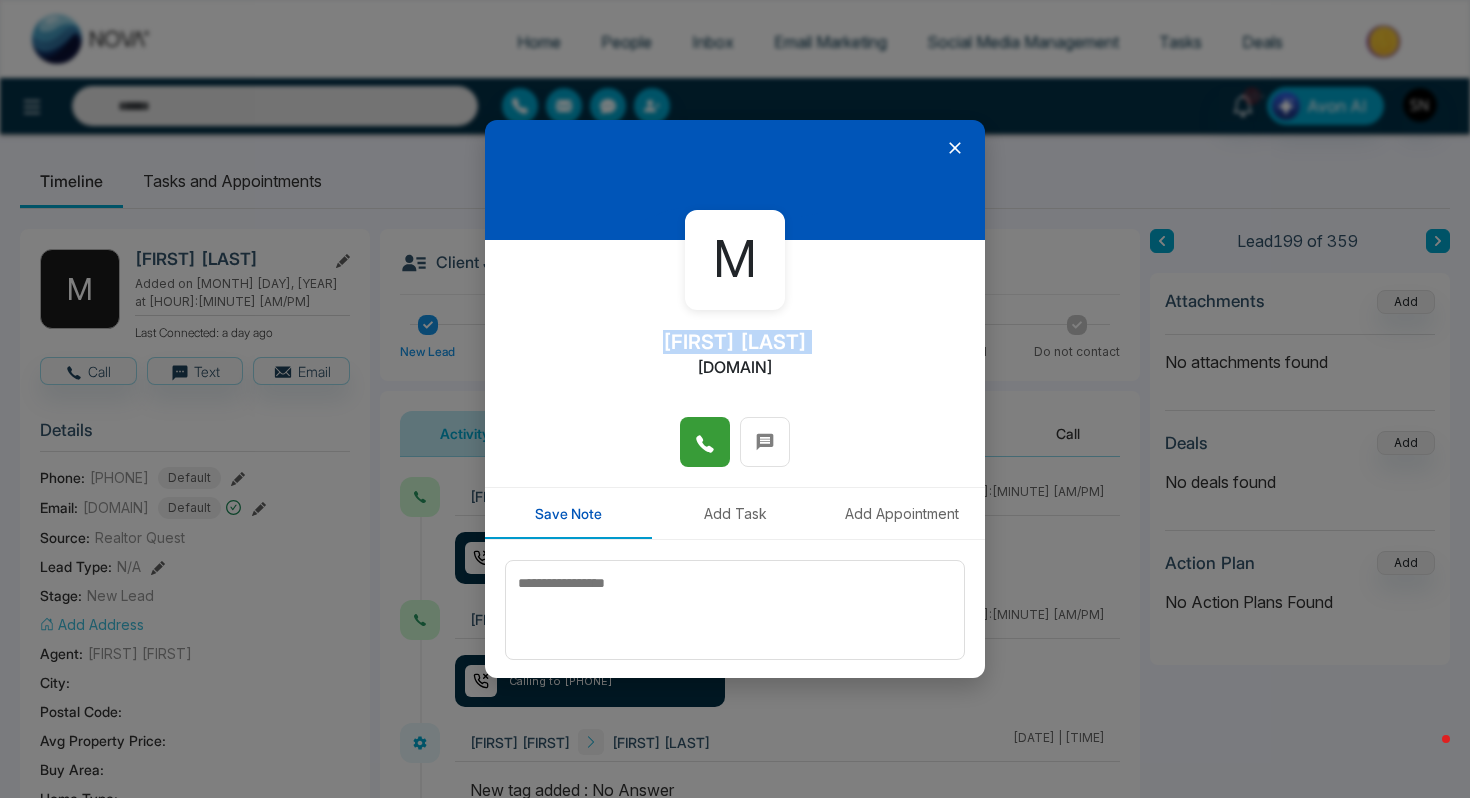 copy on "[DOMAIN]" 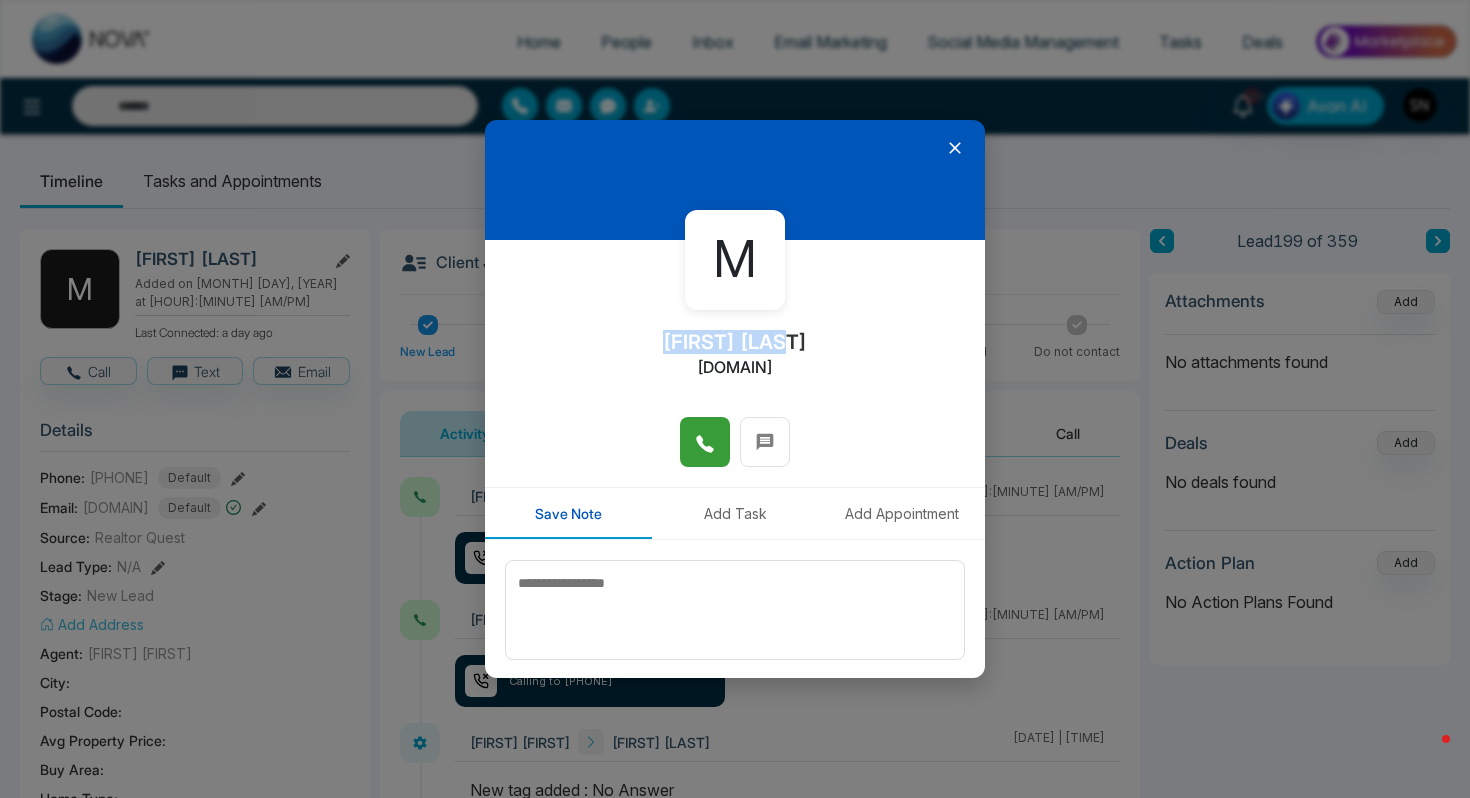 drag, startPoint x: 664, startPoint y: 339, endPoint x: 807, endPoint y: 339, distance: 143 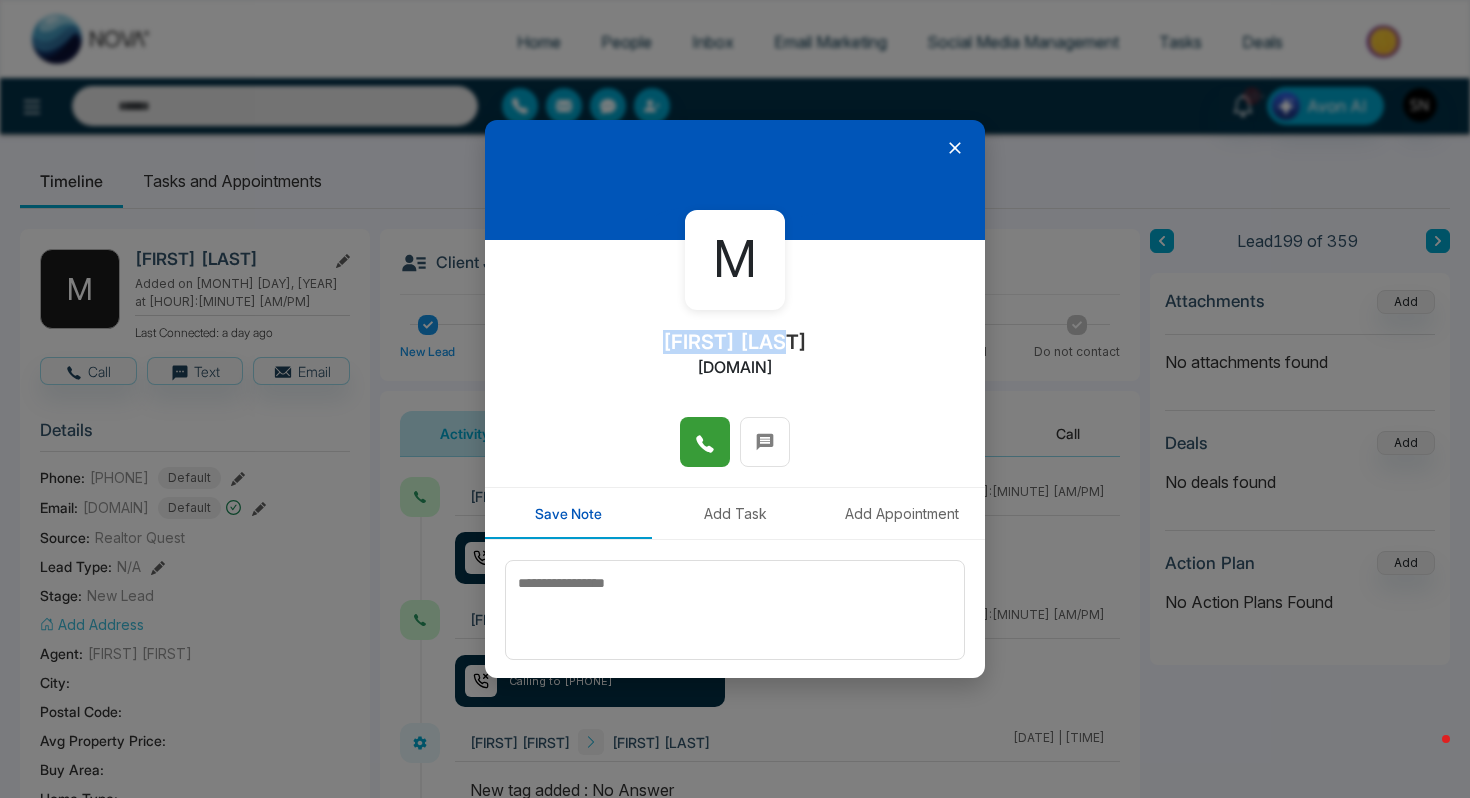 click on "[FIRST] [LAST] [EMAIL]" at bounding box center (735, 328) 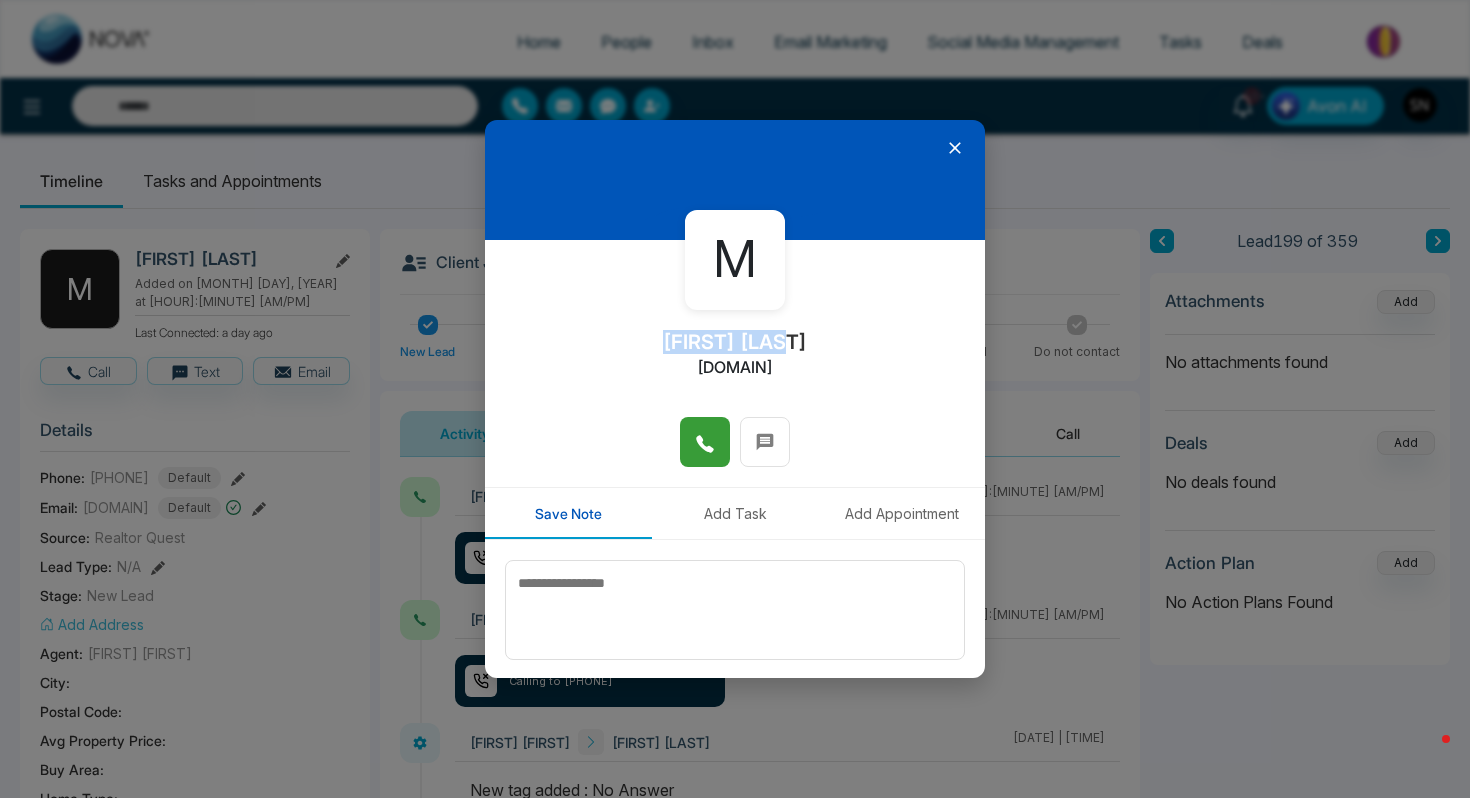 copy on "[FIRST] [LAST]" 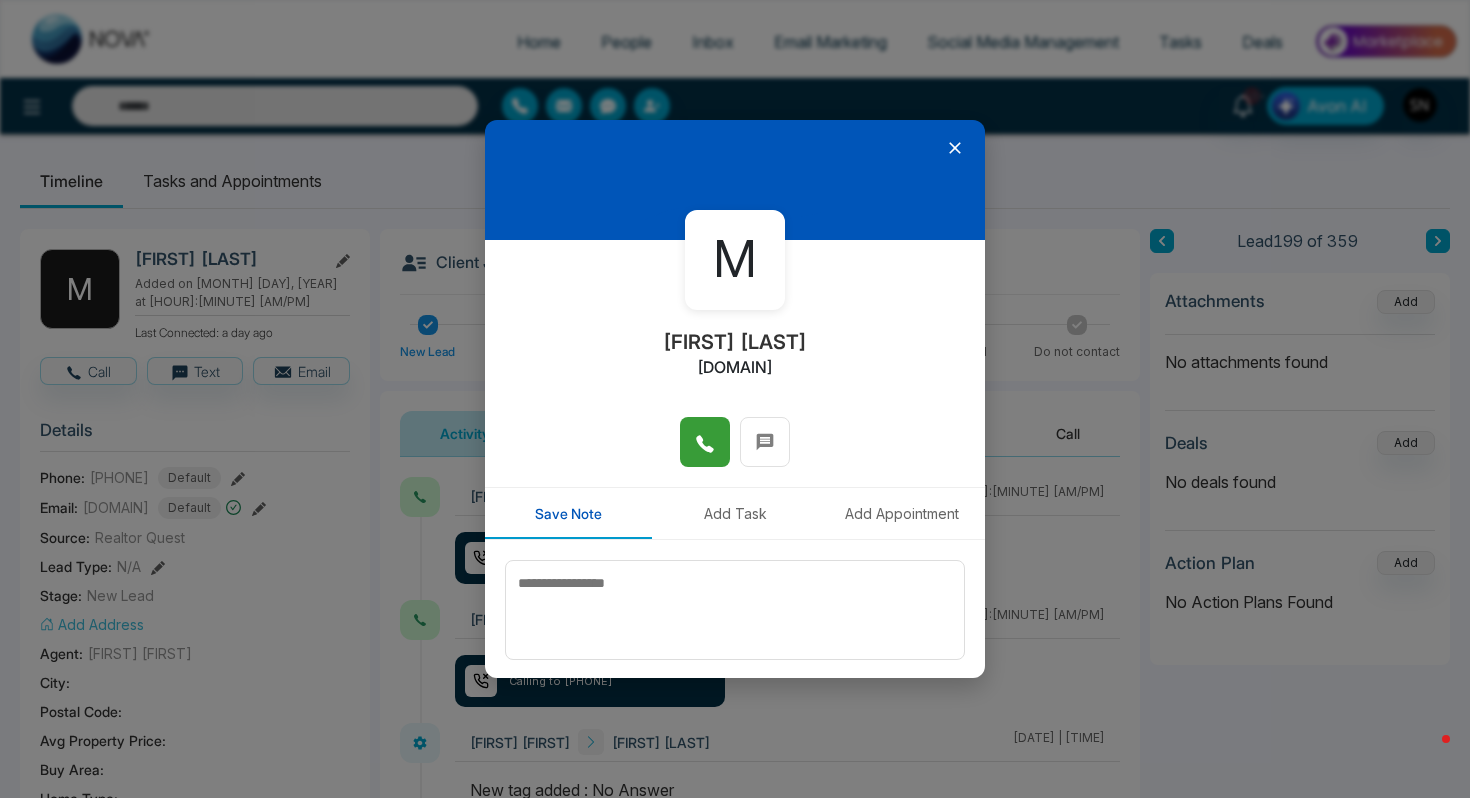 click 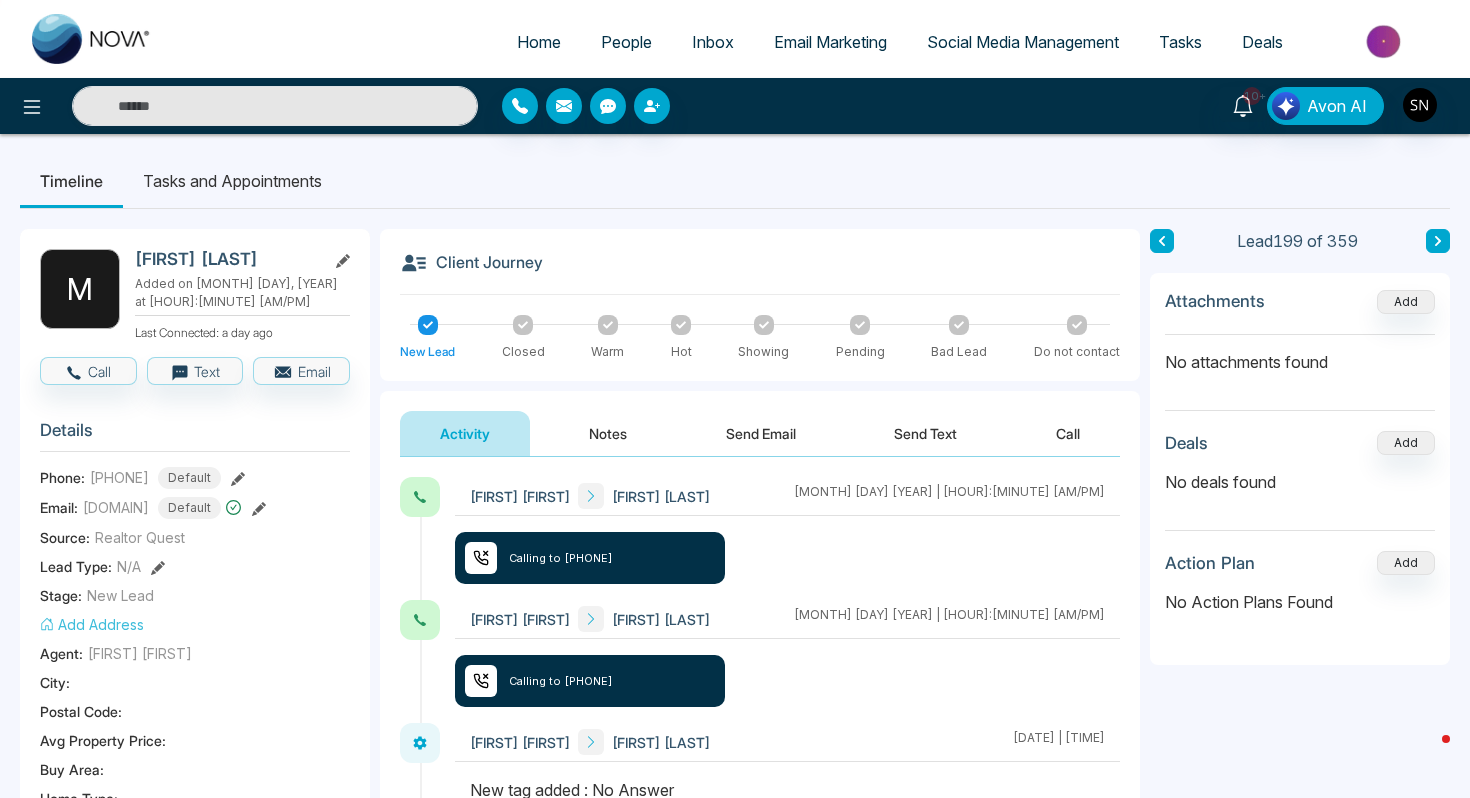 click on "[PHONE]" at bounding box center (119, 477) 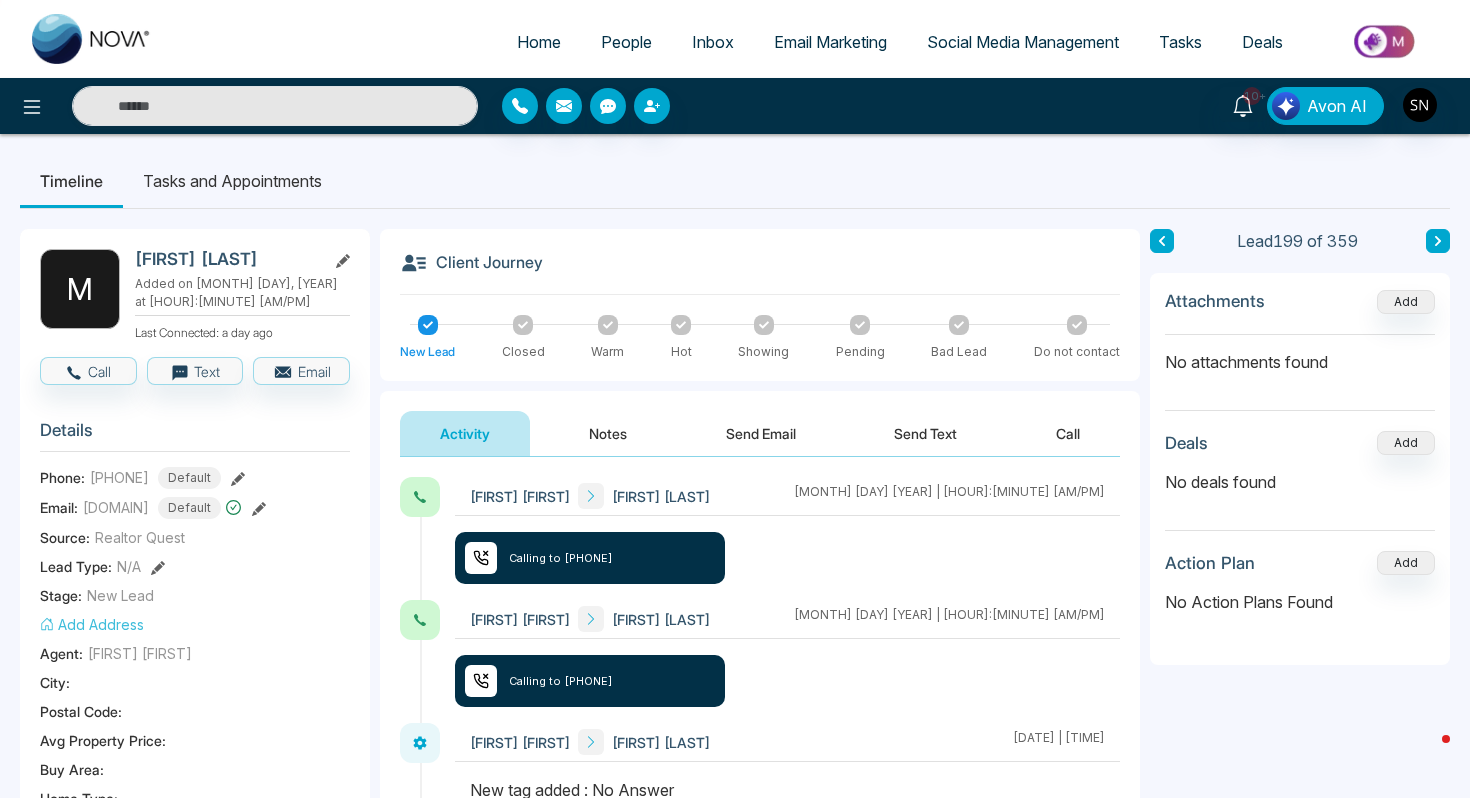 click on "[PHONE]" at bounding box center [119, 477] 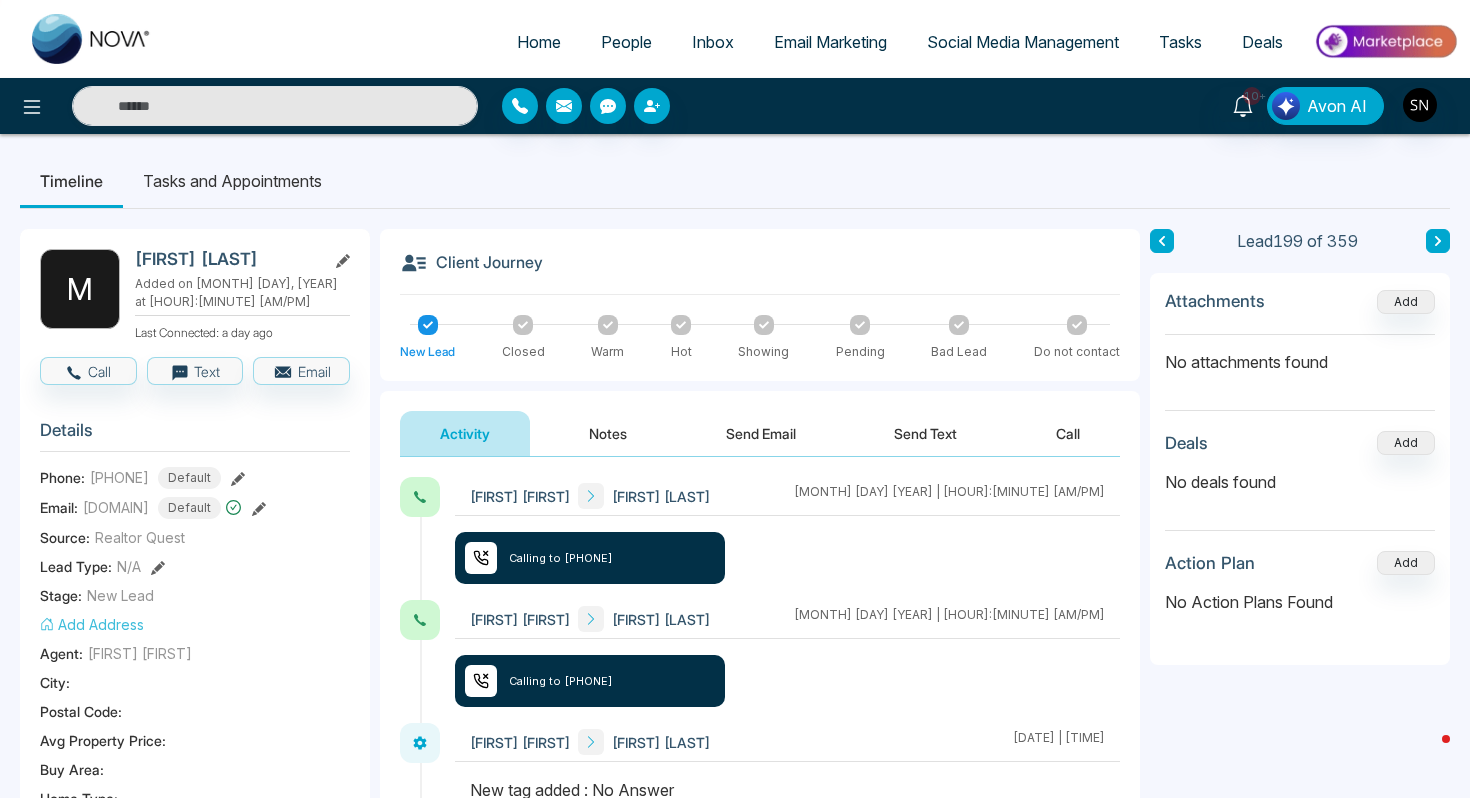 click on "[PHONE]" at bounding box center [119, 477] 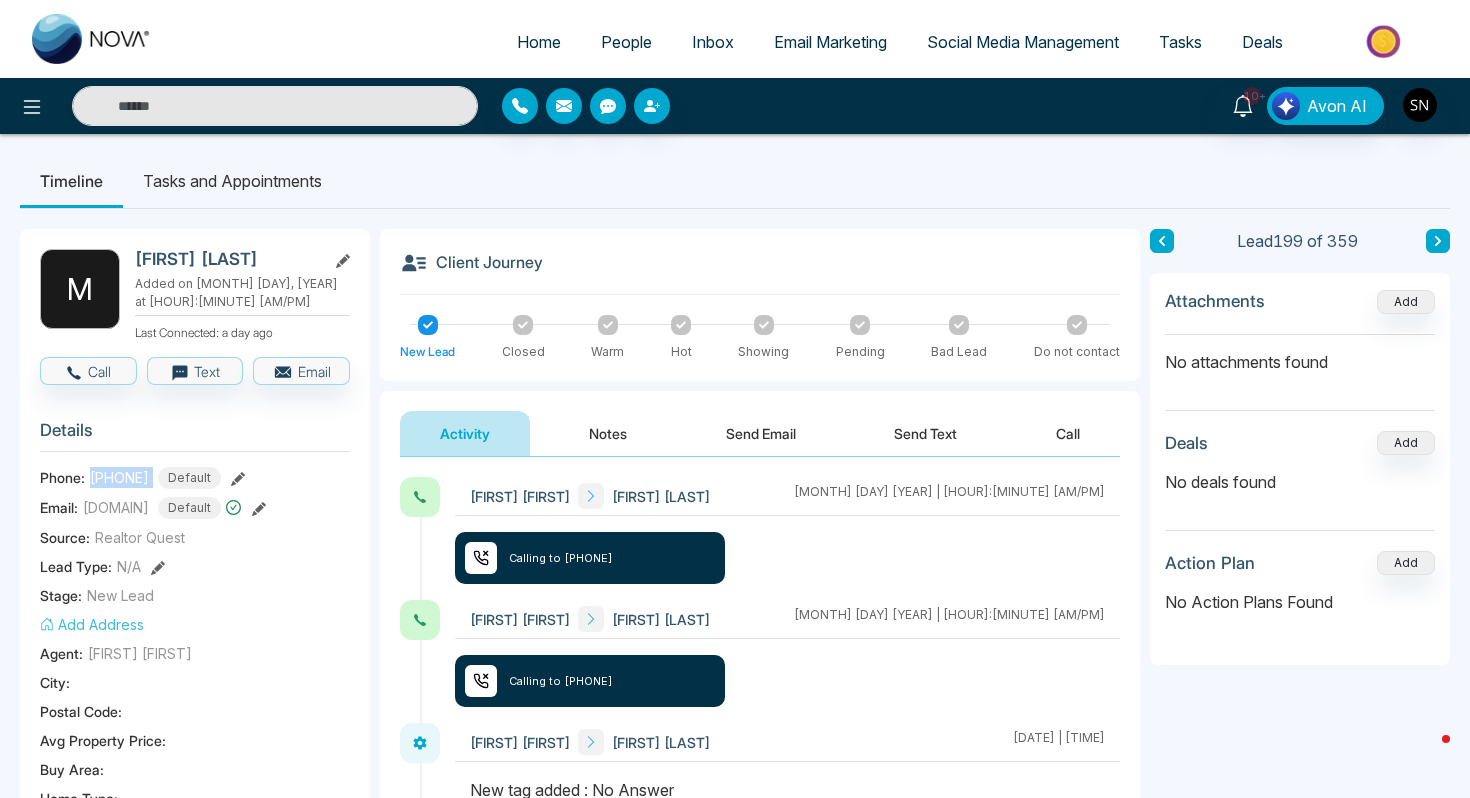 drag, startPoint x: 88, startPoint y: 460, endPoint x: 211, endPoint y: 460, distance: 123 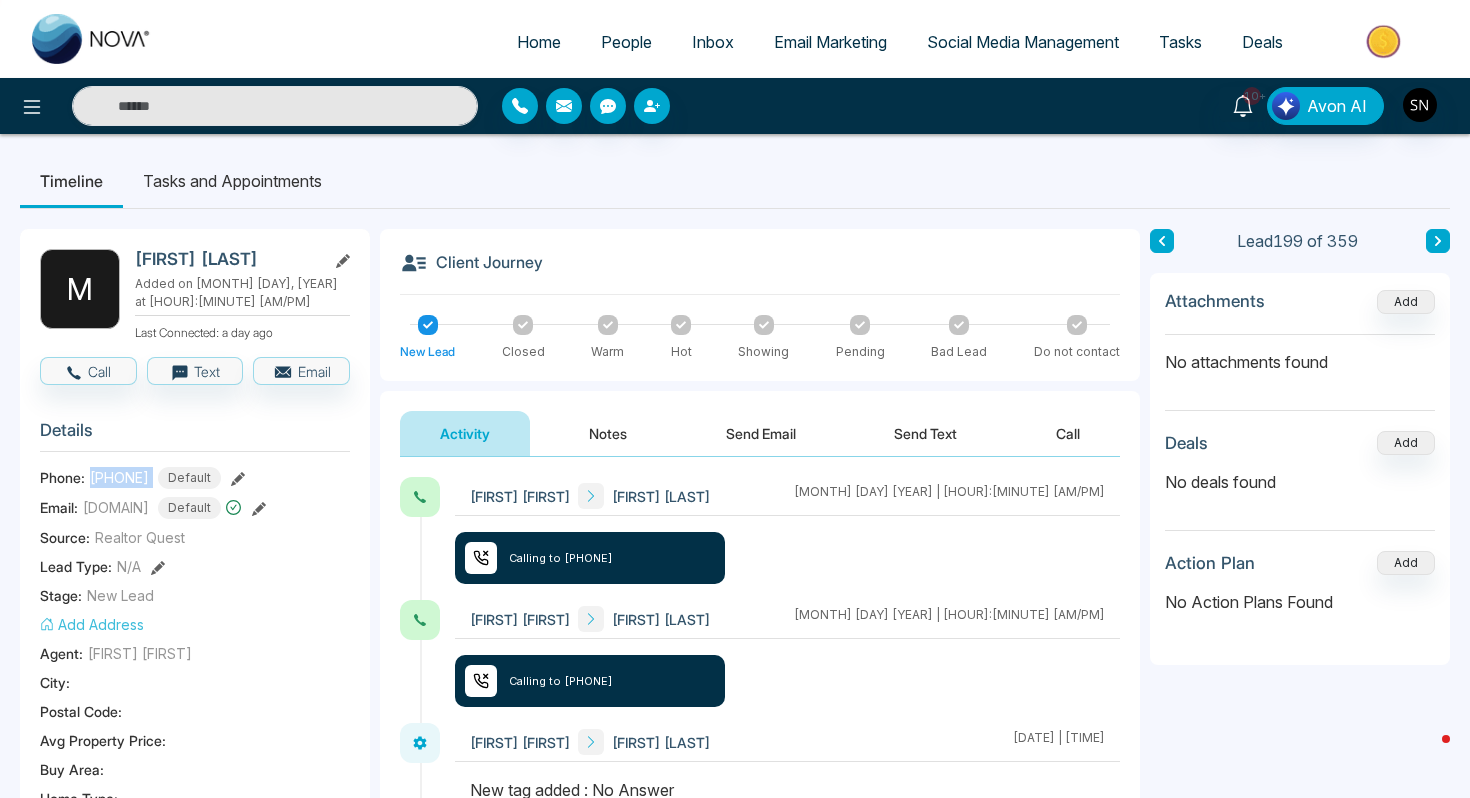 click on "Phone: [PHONE] Default" at bounding box center [195, 478] 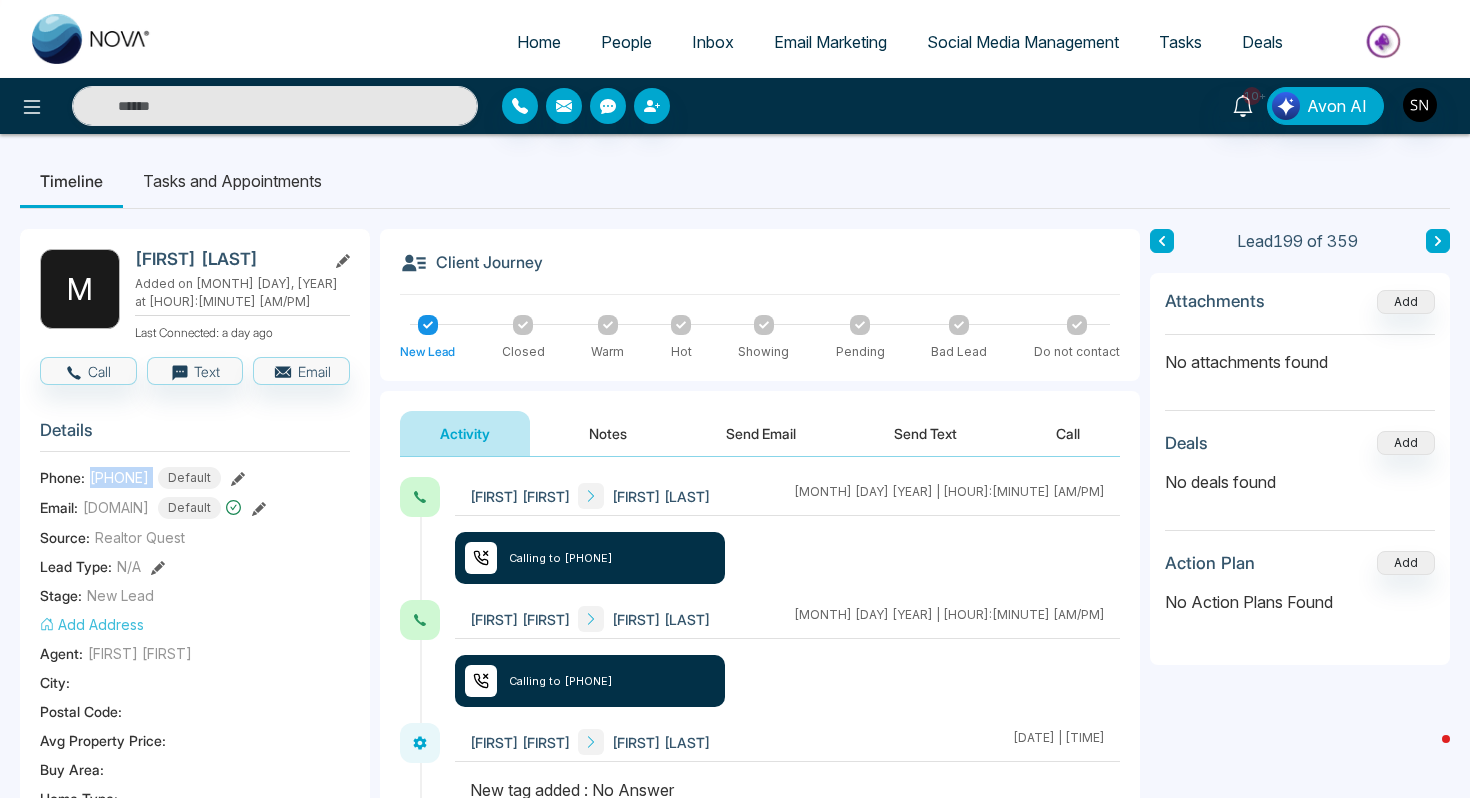 copy on "[PHONE]" 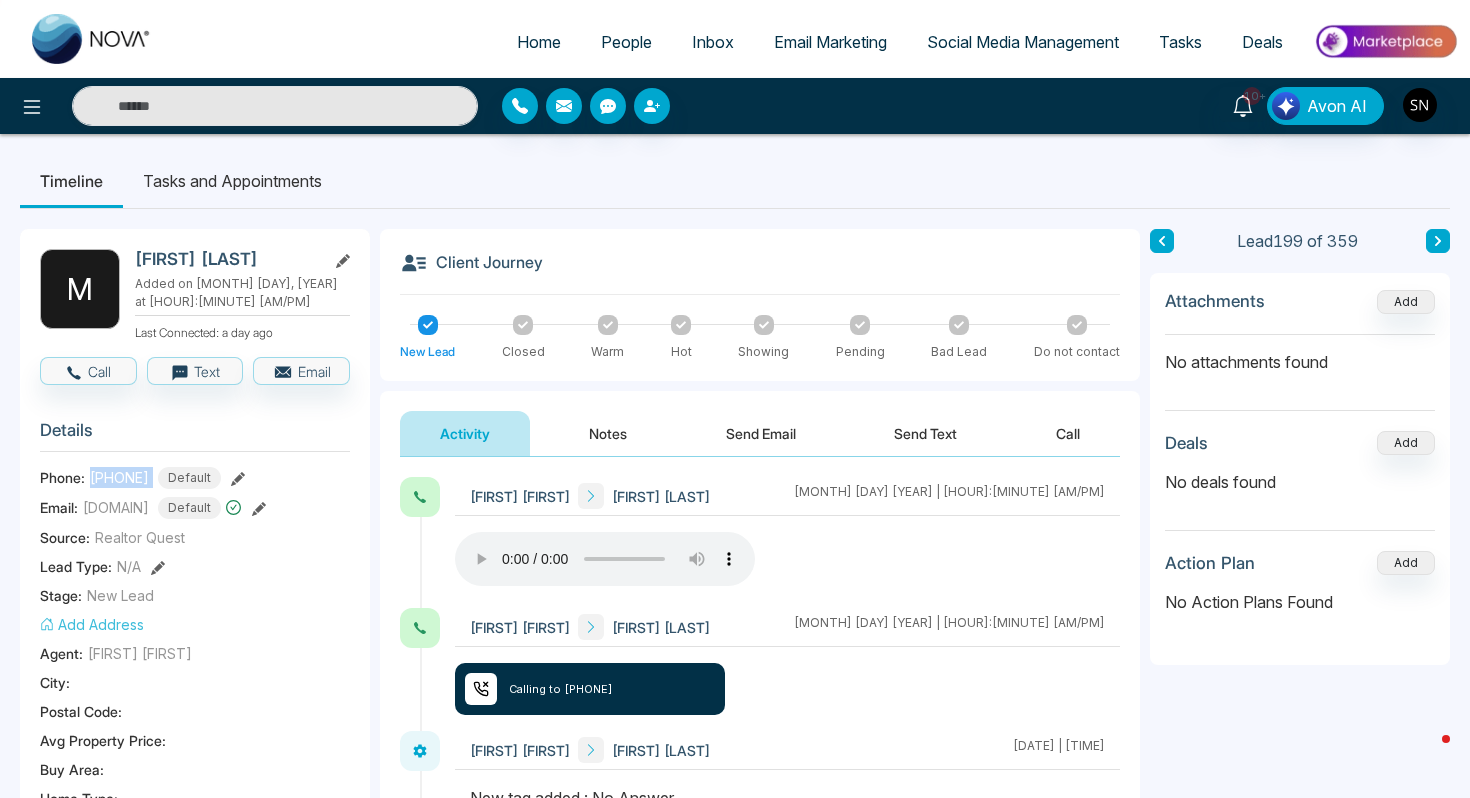 click on "People" at bounding box center (626, 42) 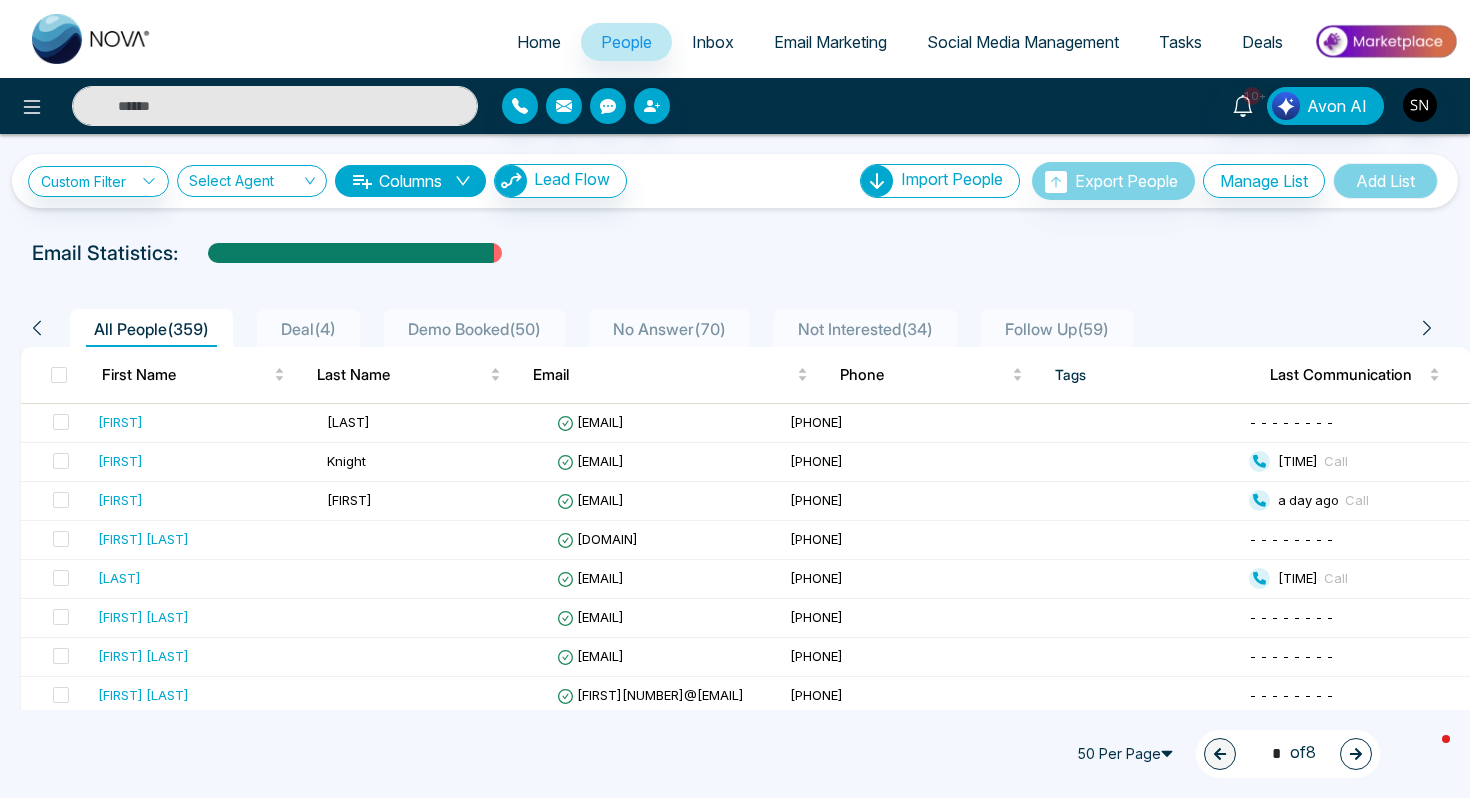 click at bounding box center (275, 106) 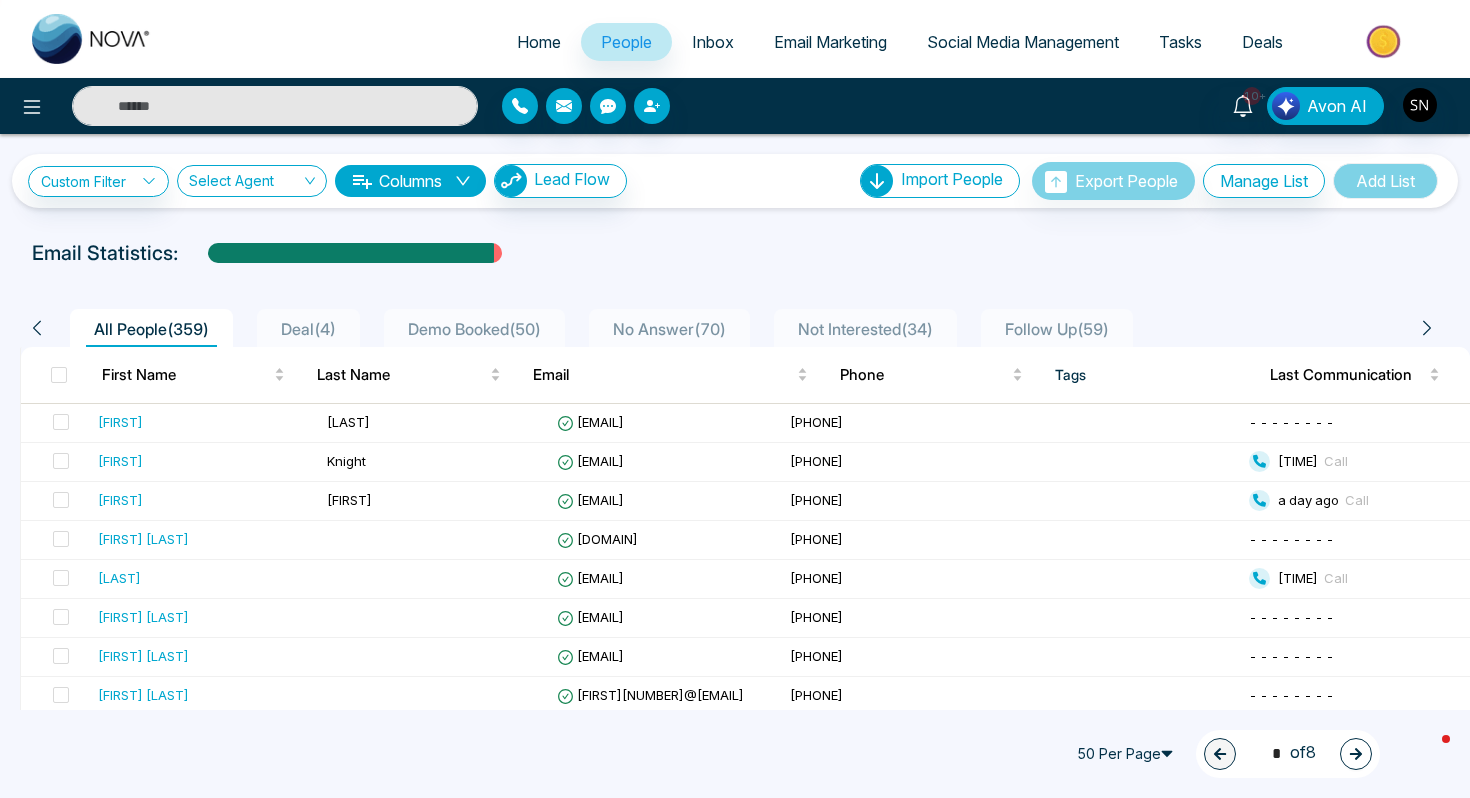 paste on "**********" 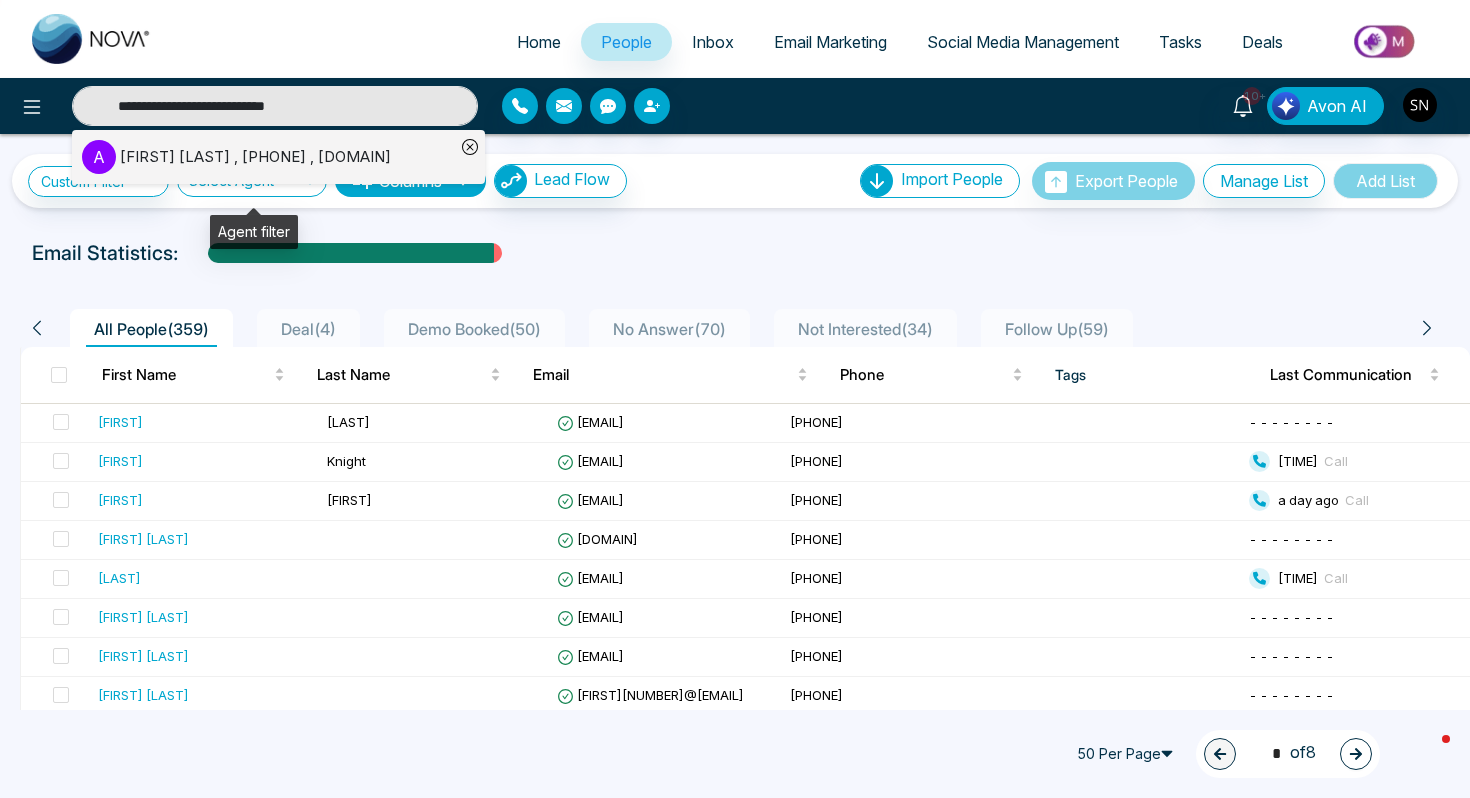 type on "**********" 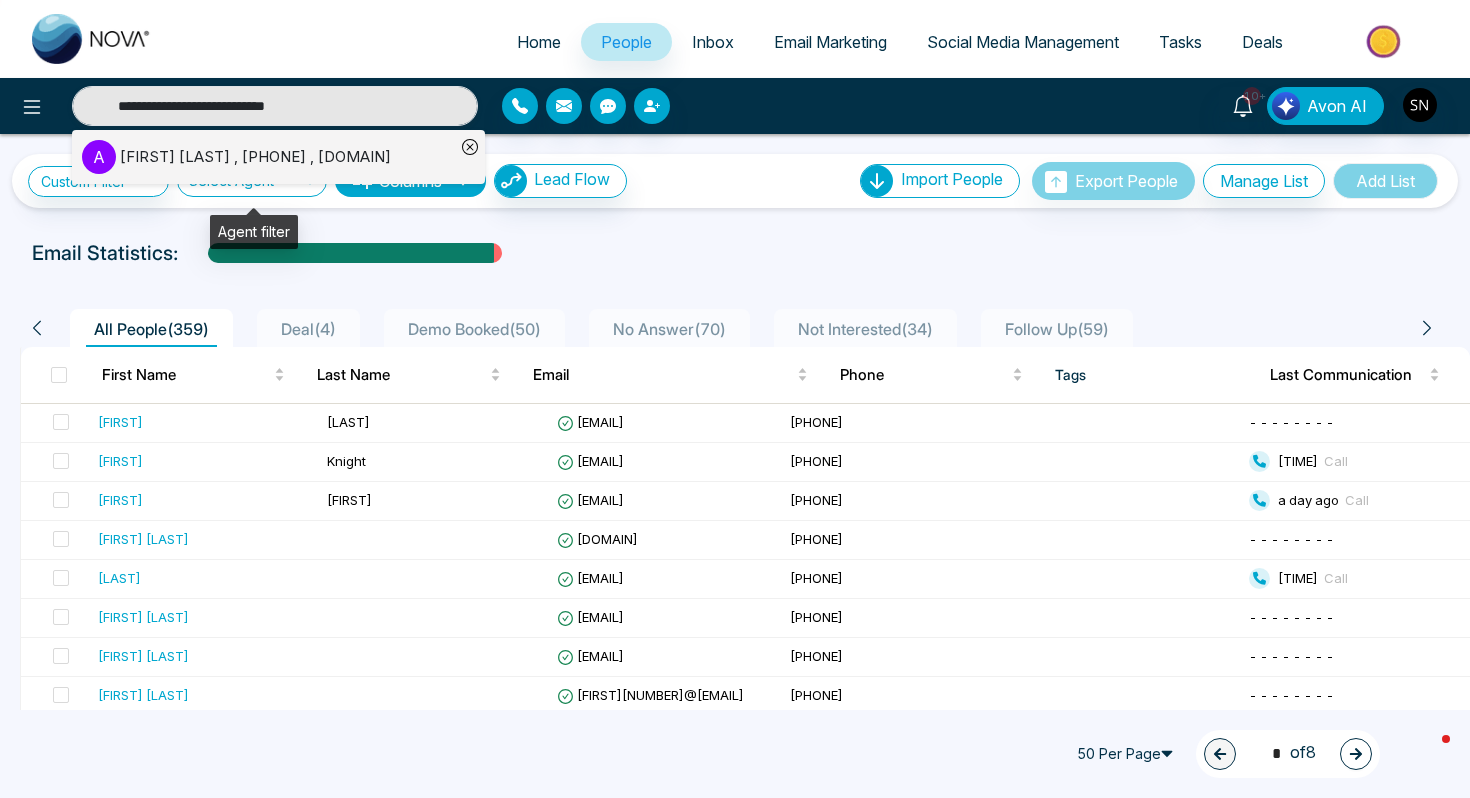 click on "[FIRST] [LAST]     , [PHONE]   , [EMAIL]" at bounding box center (255, 157) 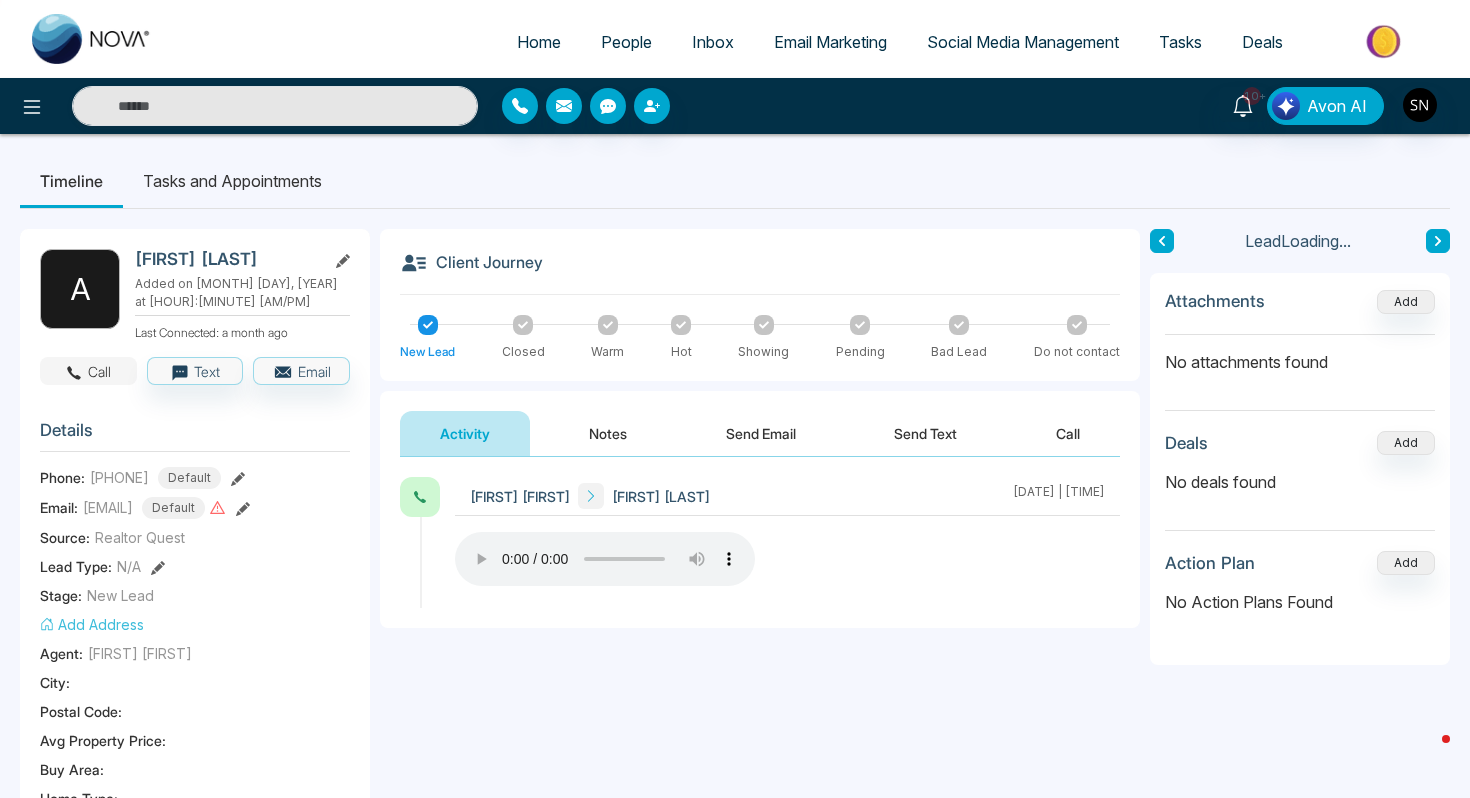 click on "Call" at bounding box center (88, 371) 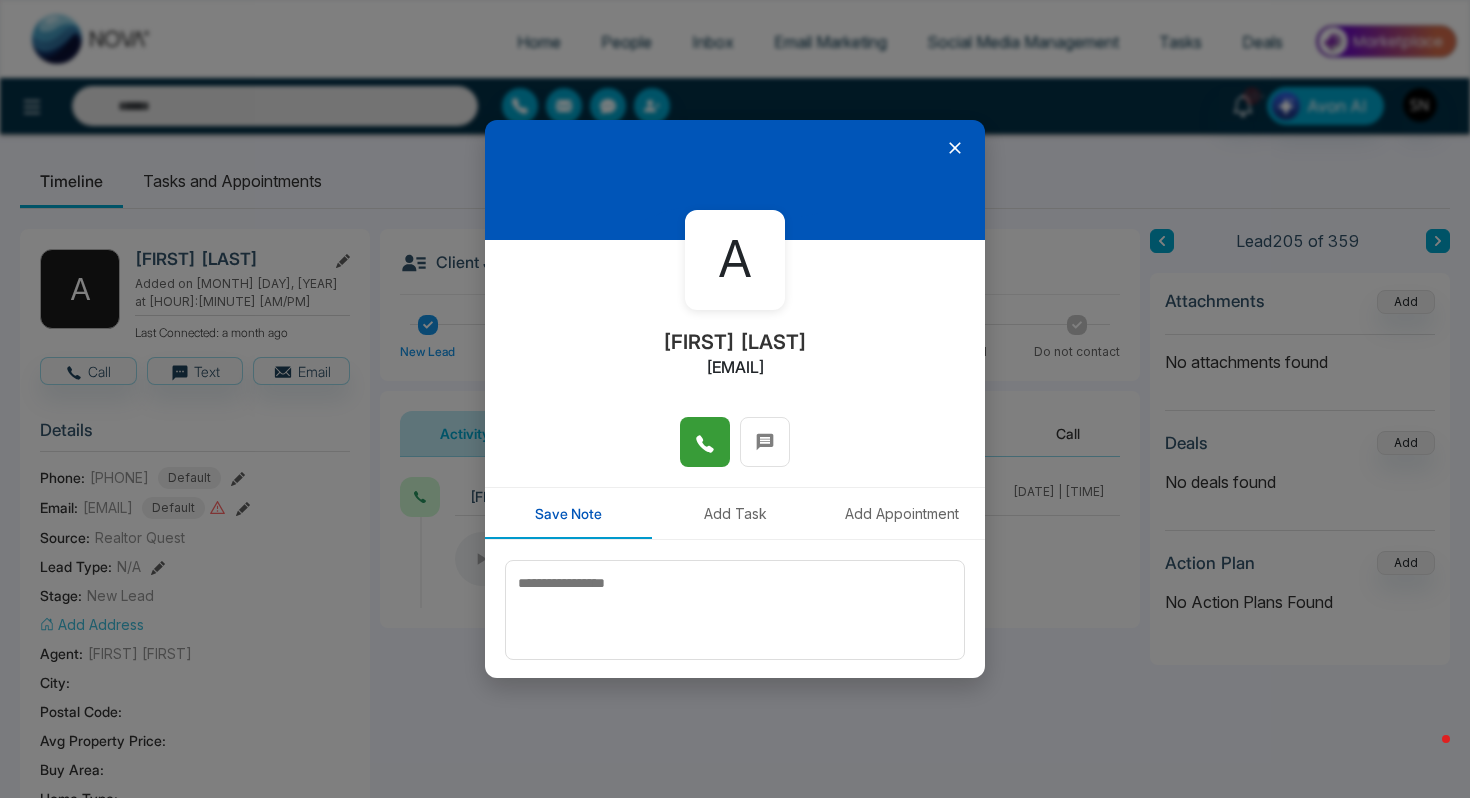 click at bounding box center (705, 442) 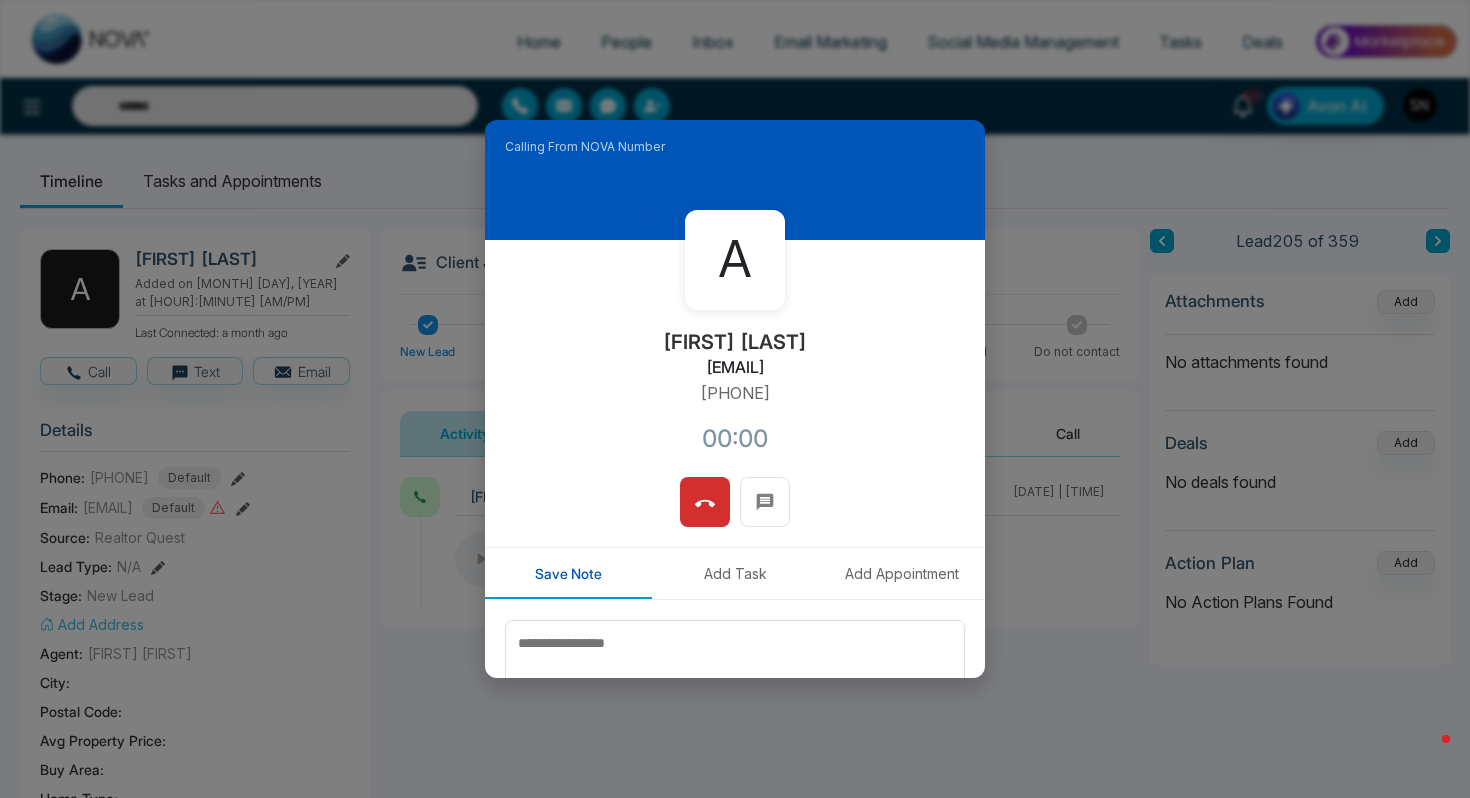 drag, startPoint x: 619, startPoint y: 366, endPoint x: 864, endPoint y: 362, distance: 245.03265 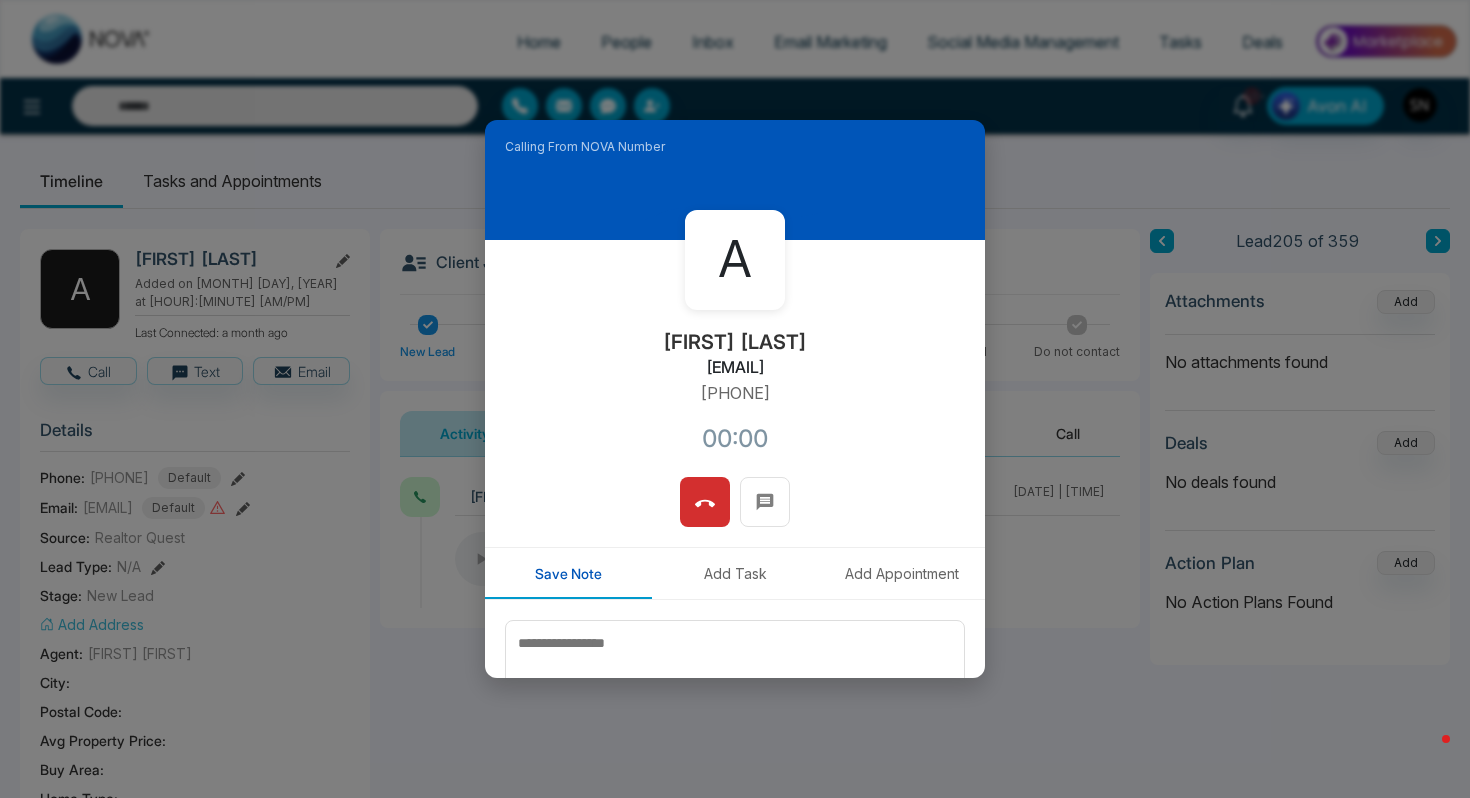 copy on "[EMAIL]" 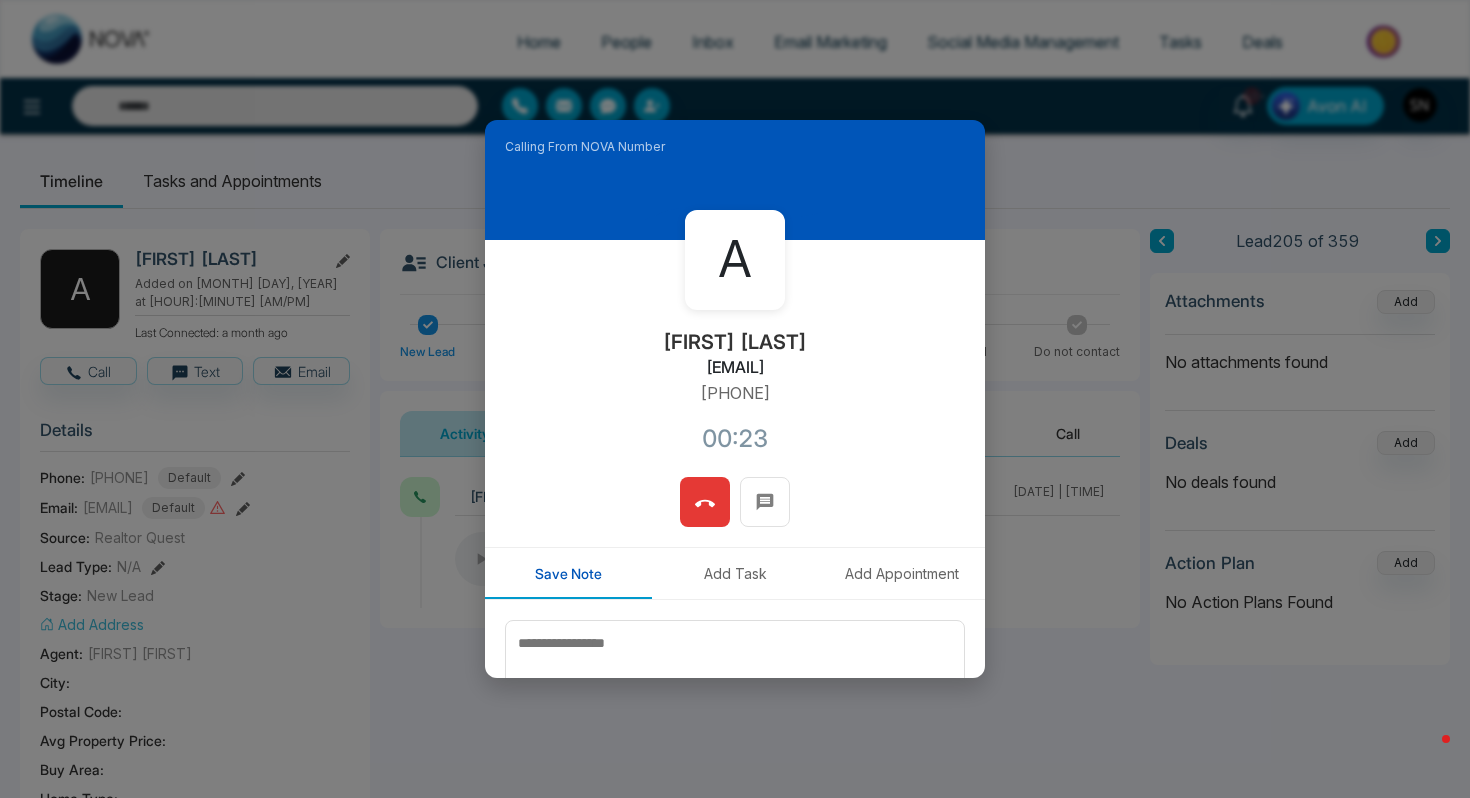 click at bounding box center (705, 502) 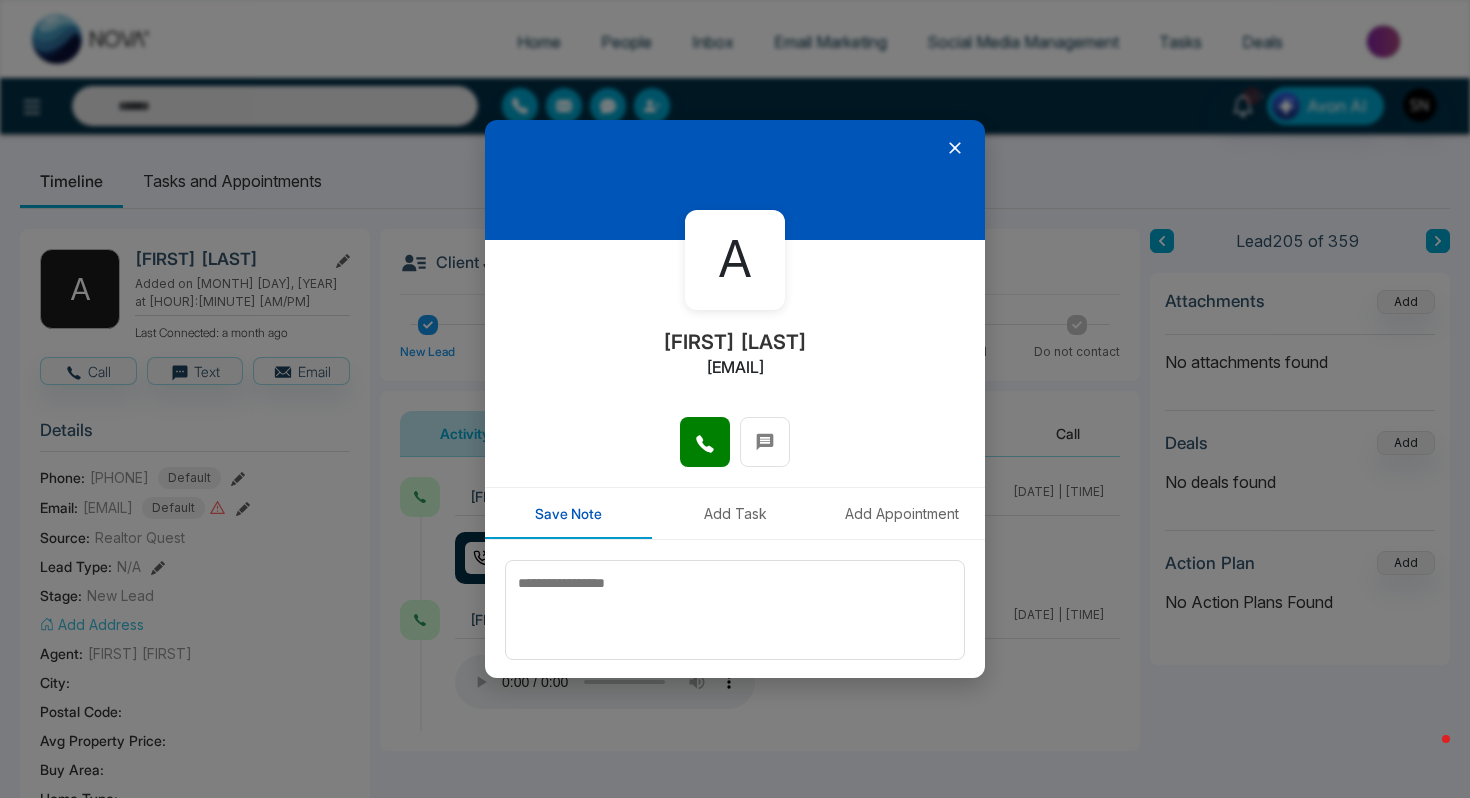 click 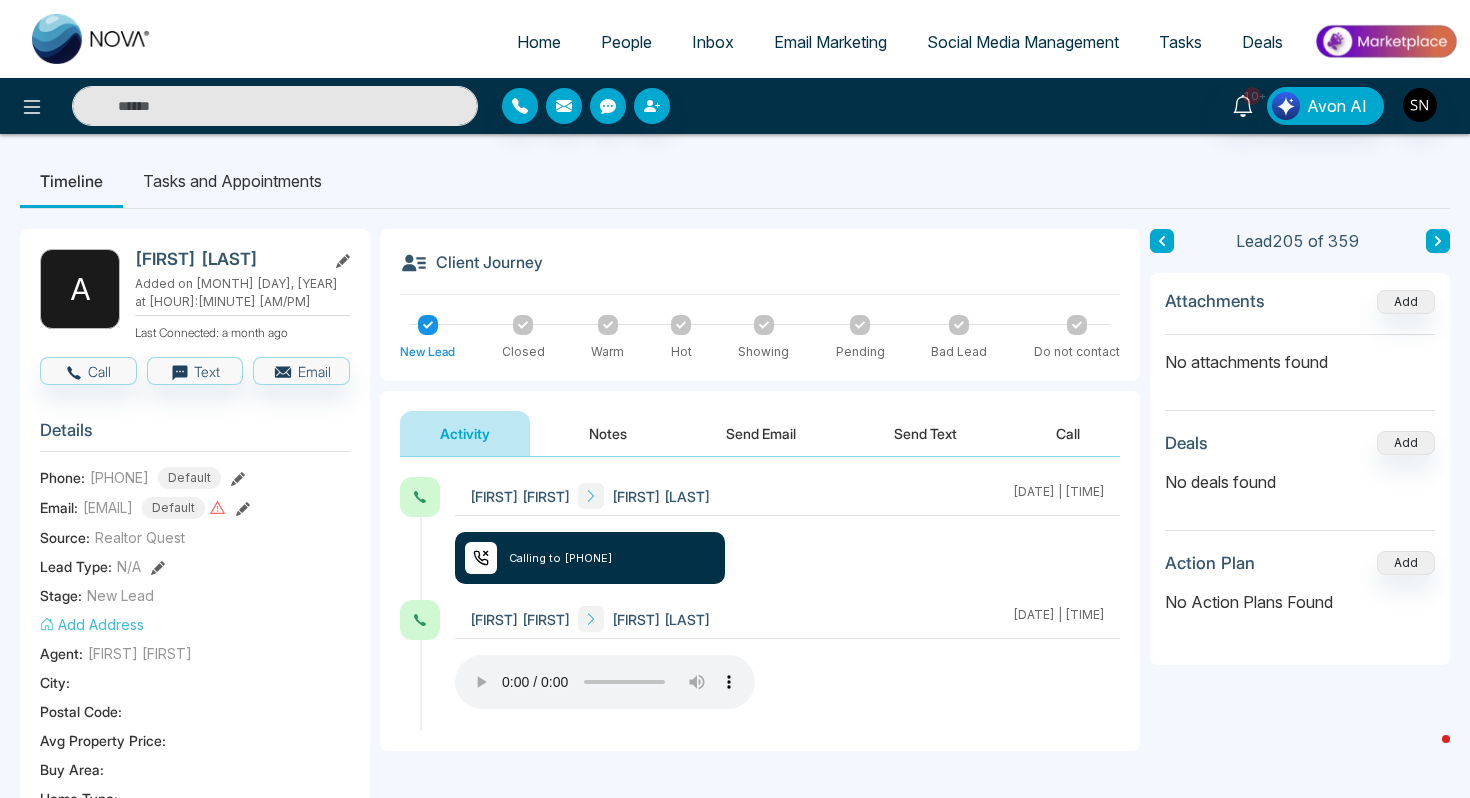 click at bounding box center [275, 106] 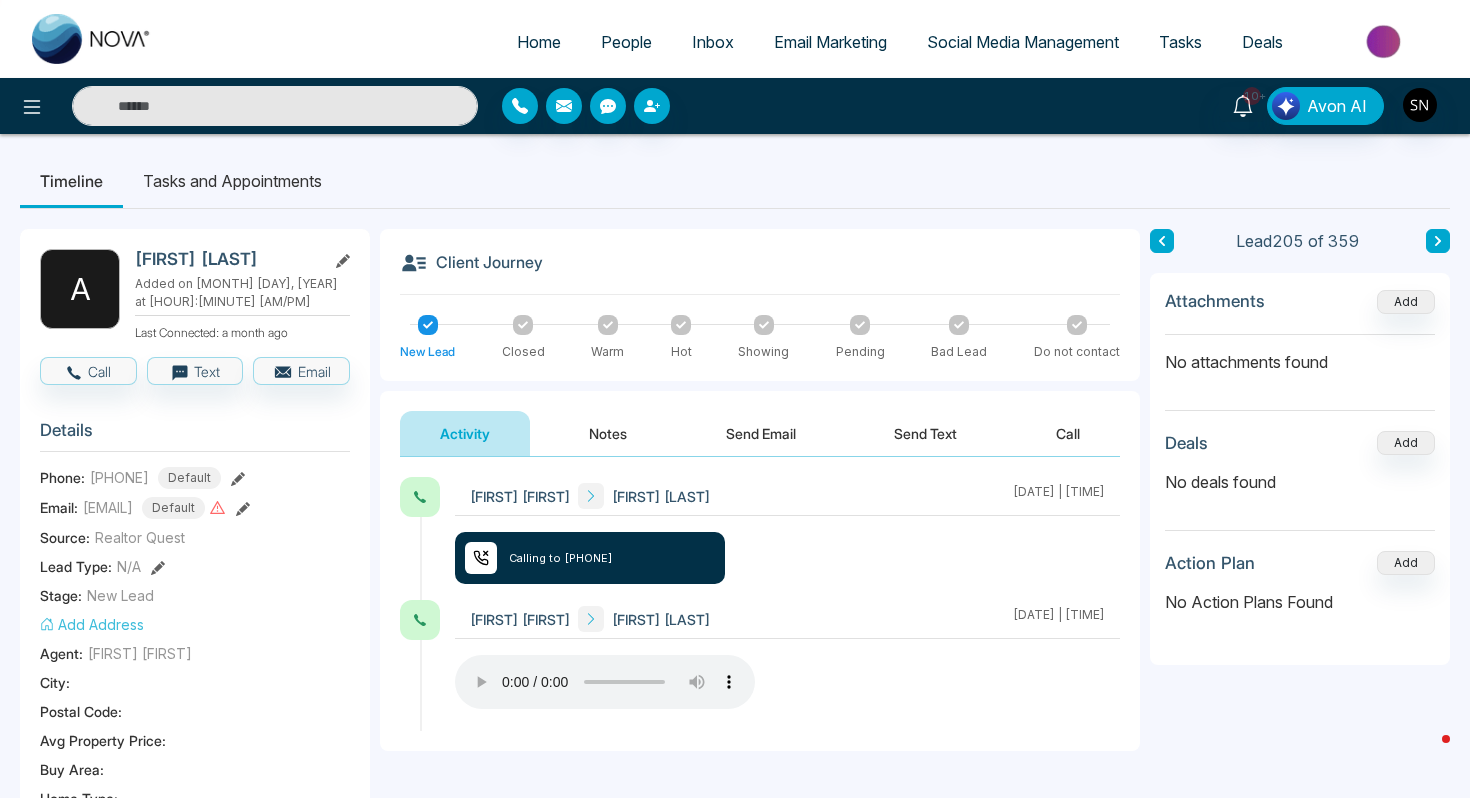 paste on "**********" 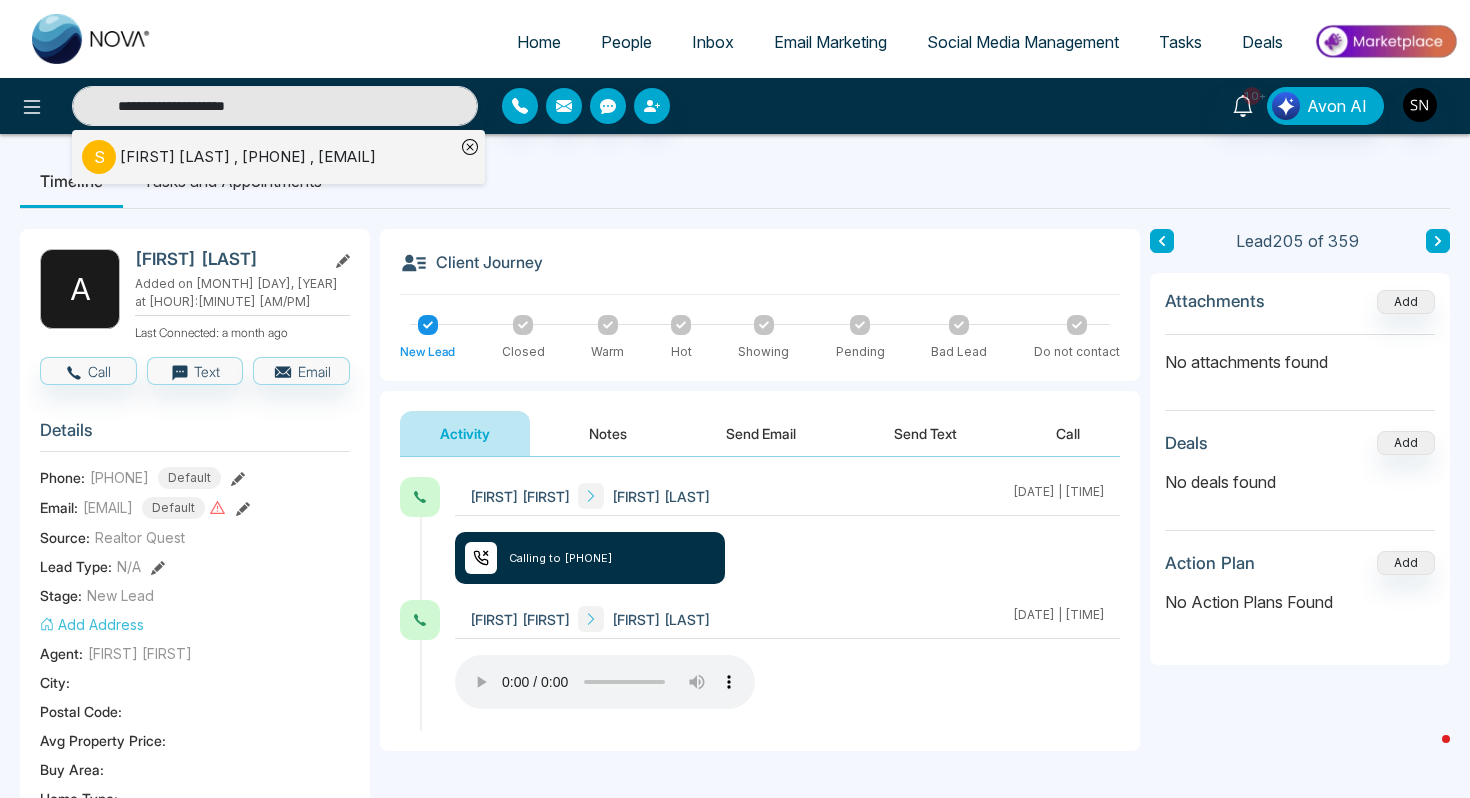 click on "[LAST] , [PHONE] , [DOMAIN]" at bounding box center [248, 157] 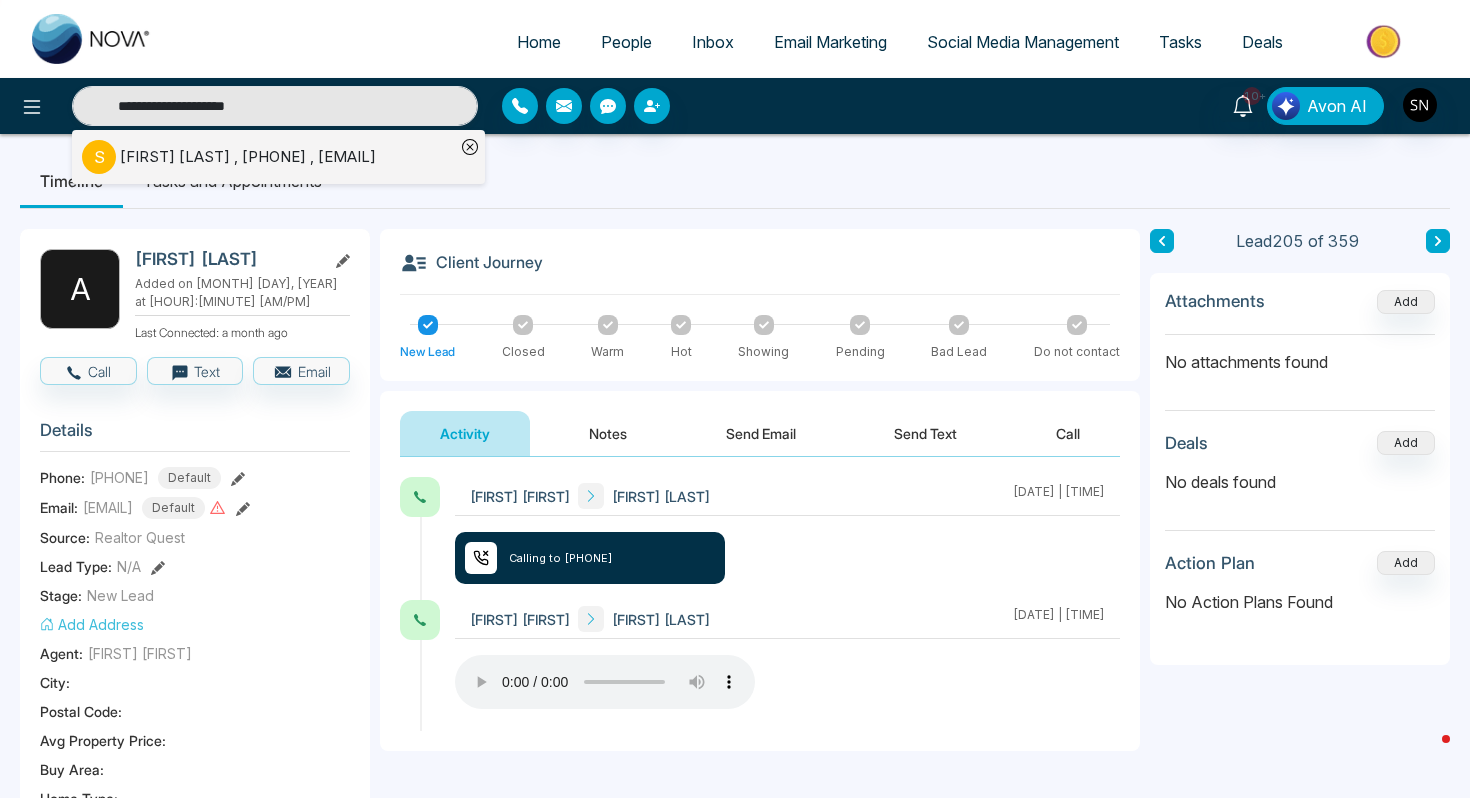 type on "**********" 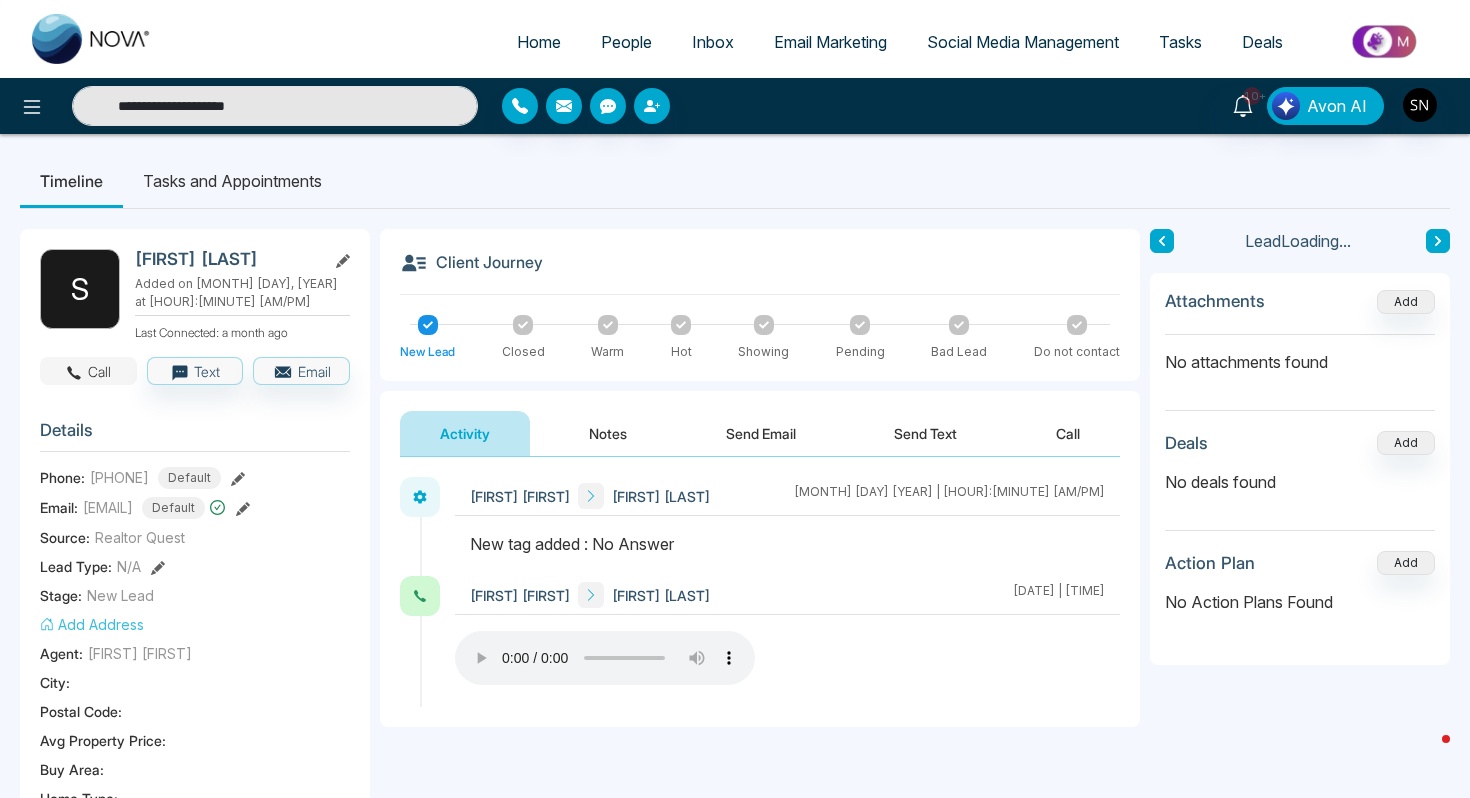 click on "Call" at bounding box center [88, 371] 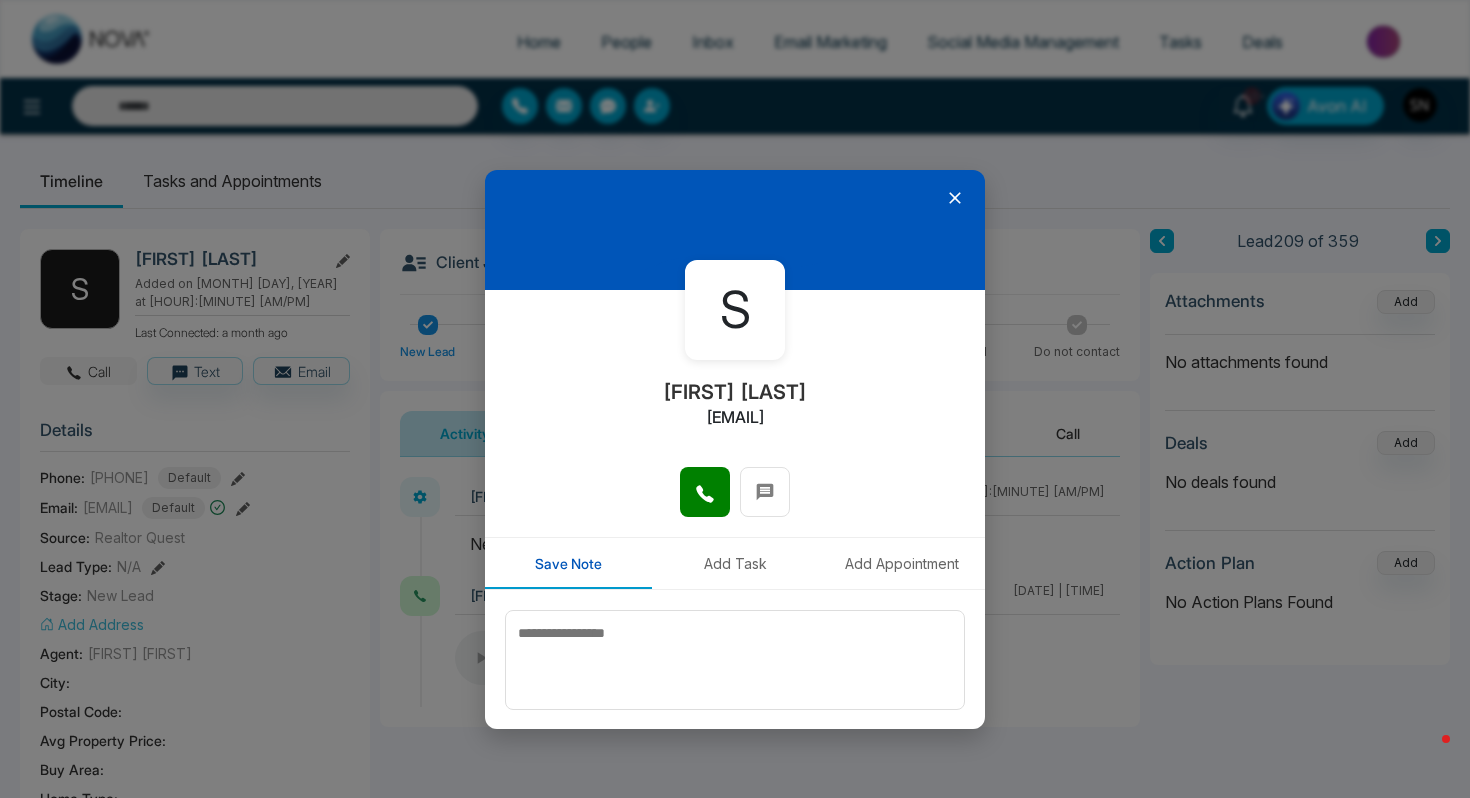 type on "**********" 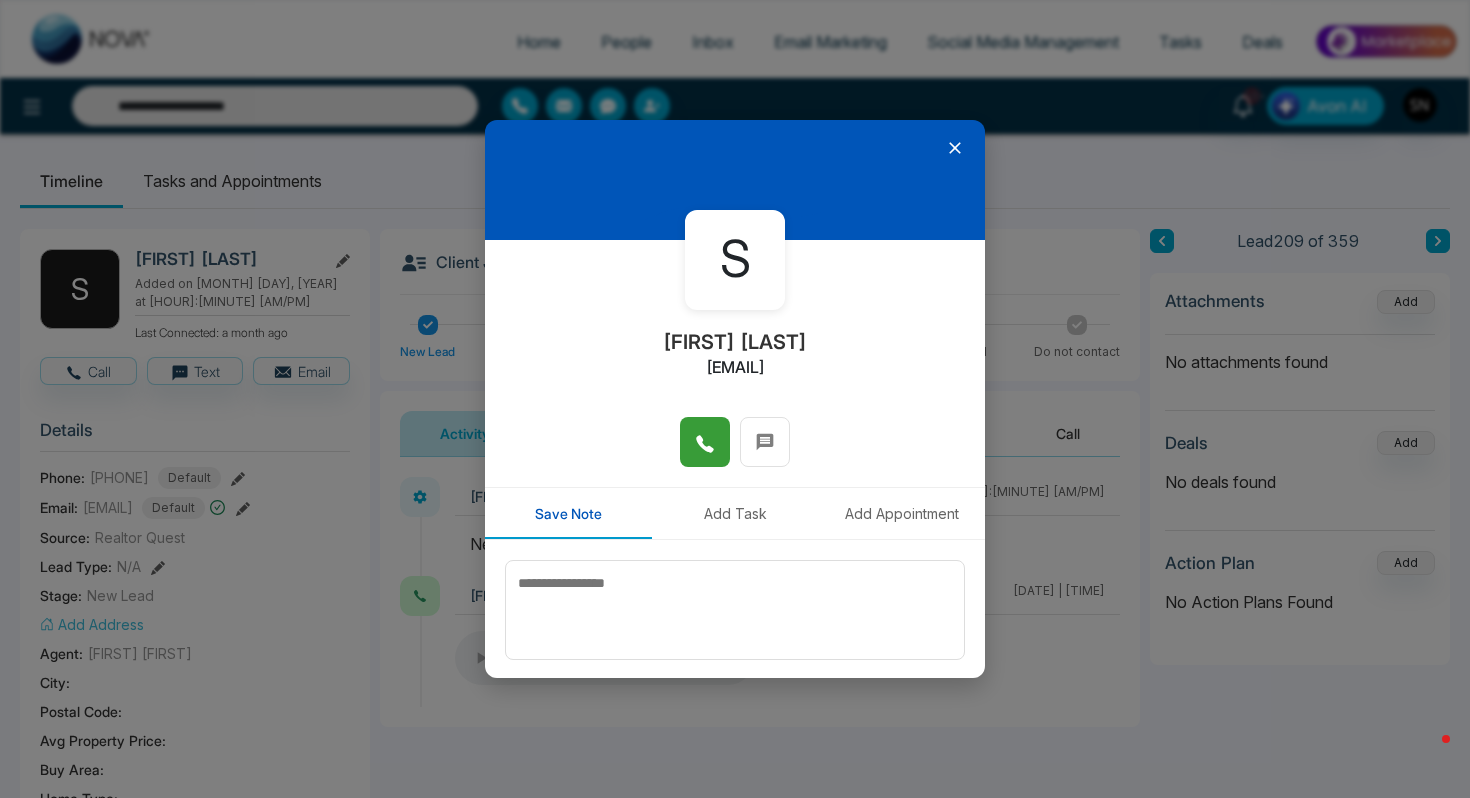 click at bounding box center [705, 442] 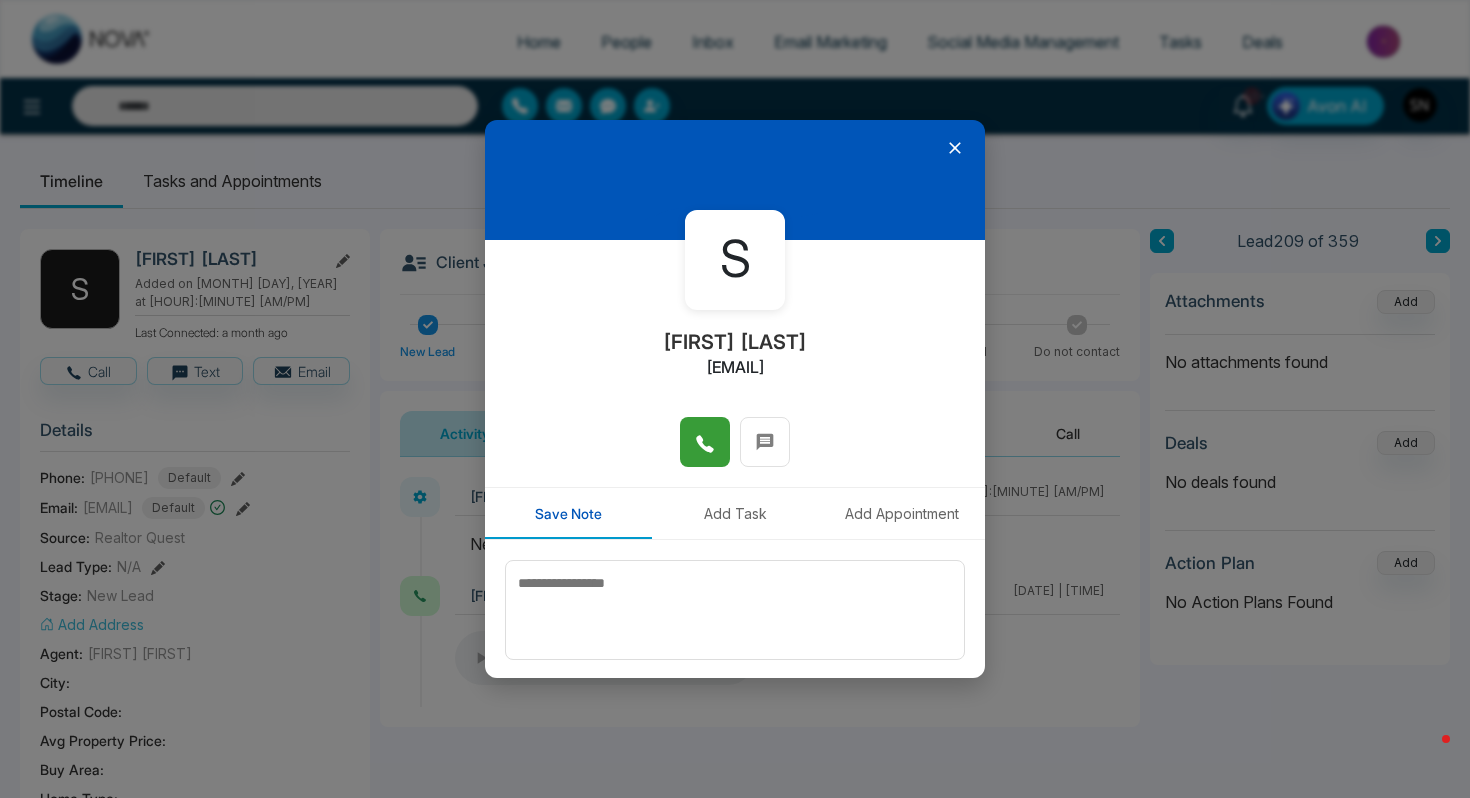 type on "**********" 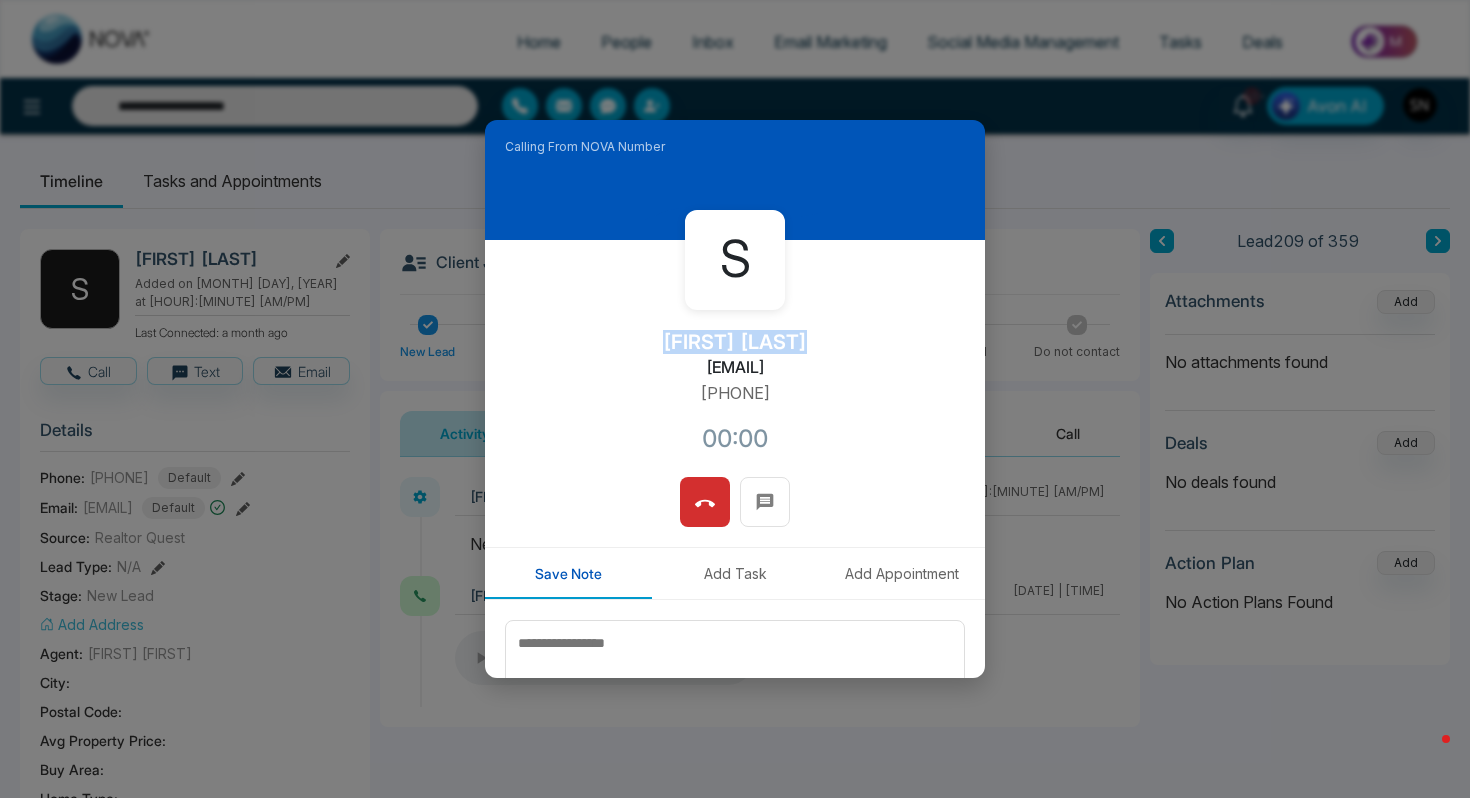 drag, startPoint x: 656, startPoint y: 350, endPoint x: 806, endPoint y: 344, distance: 150.11995 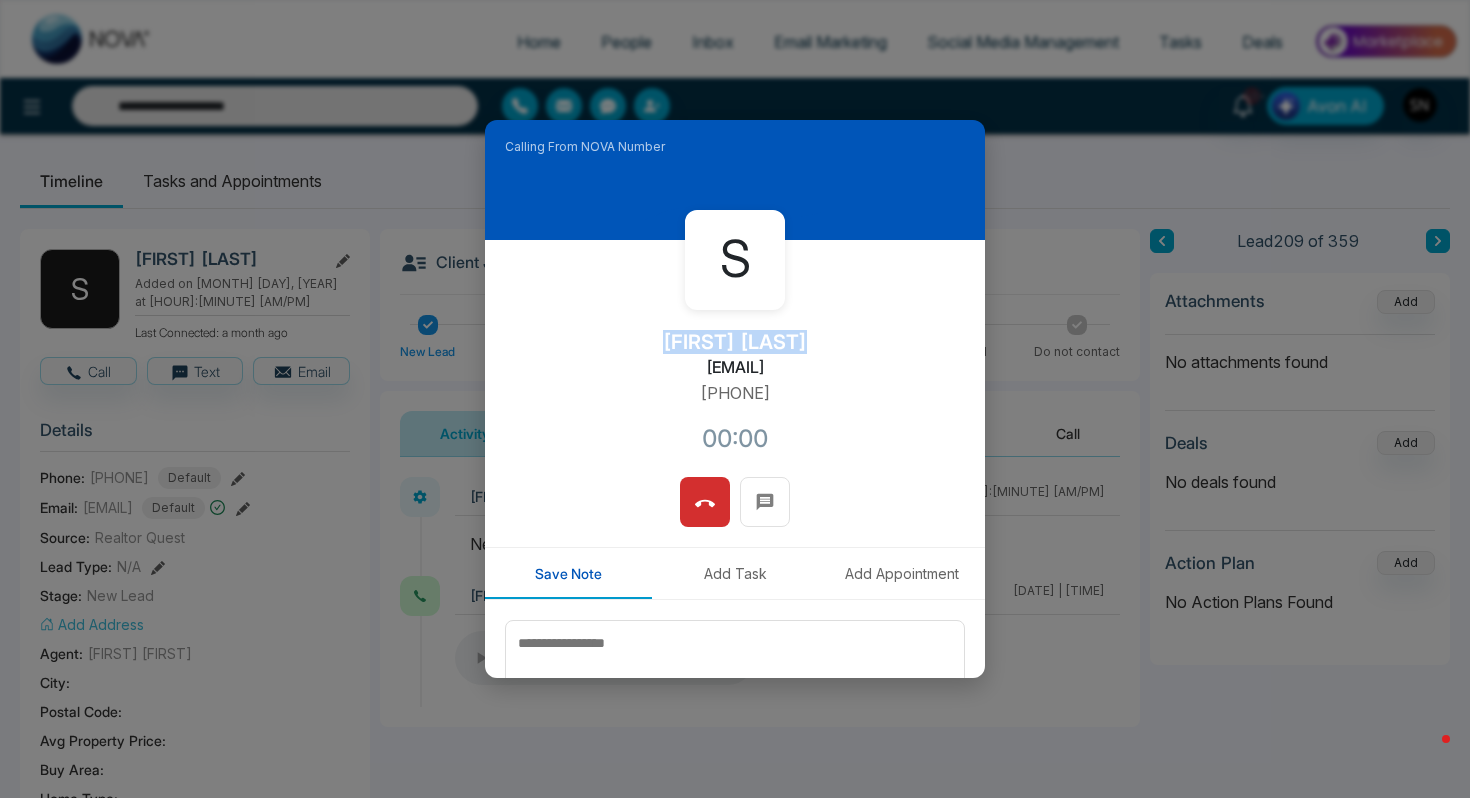 click on "[FIRST] [LAST] [EMAIL] [PHONE] [TIME]" at bounding box center (735, 358) 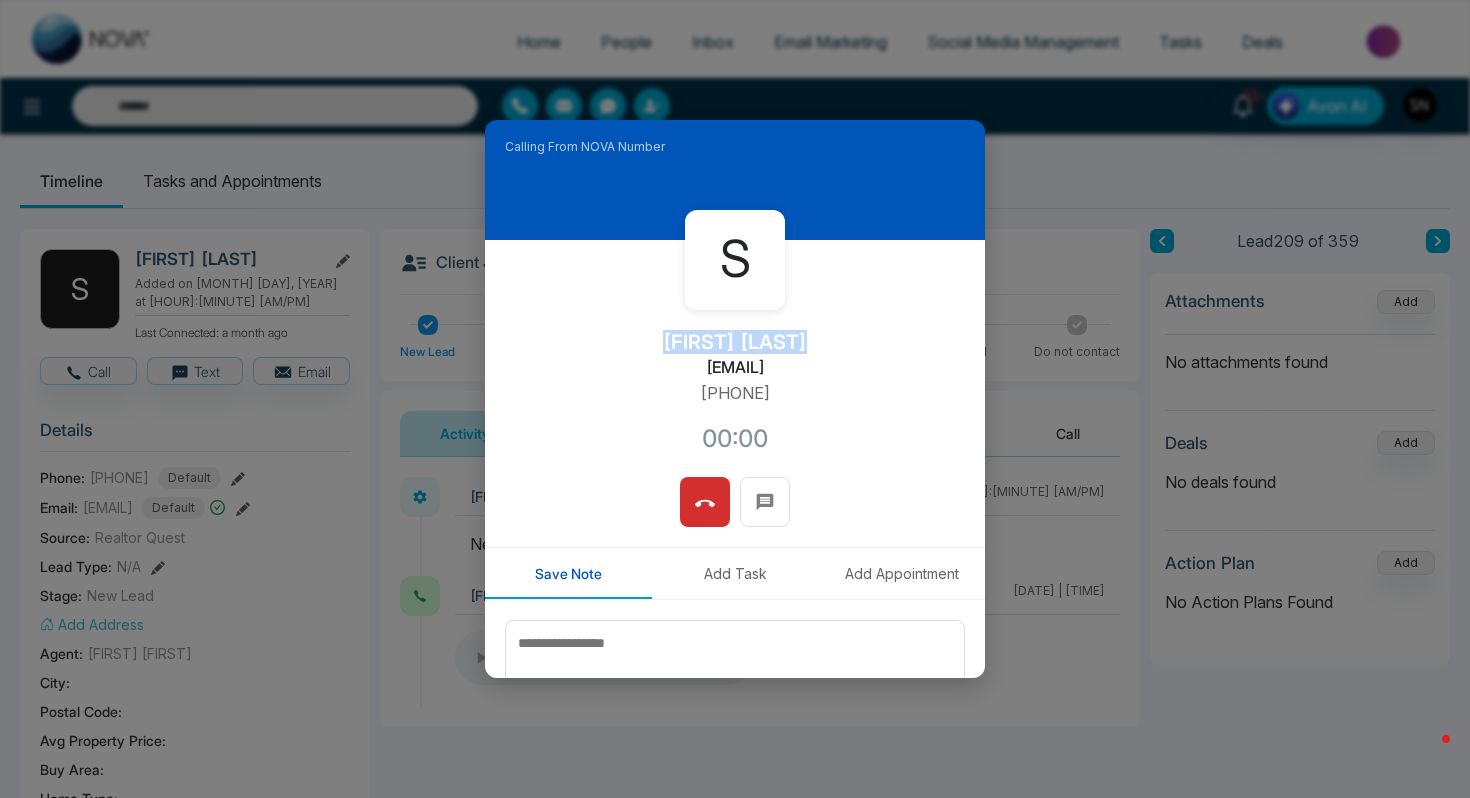 copy on "[FIRST] [LAST]" 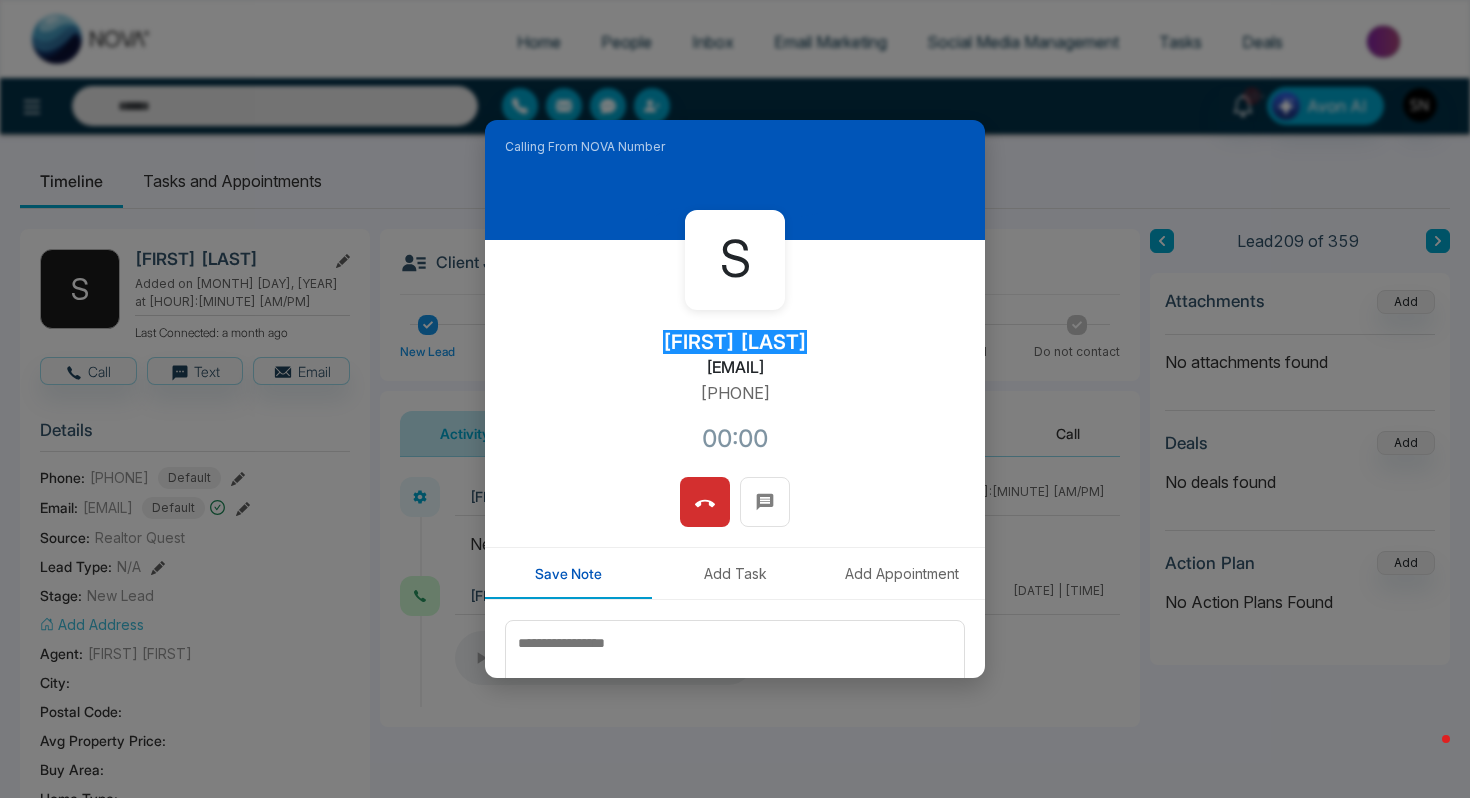type on "**********" 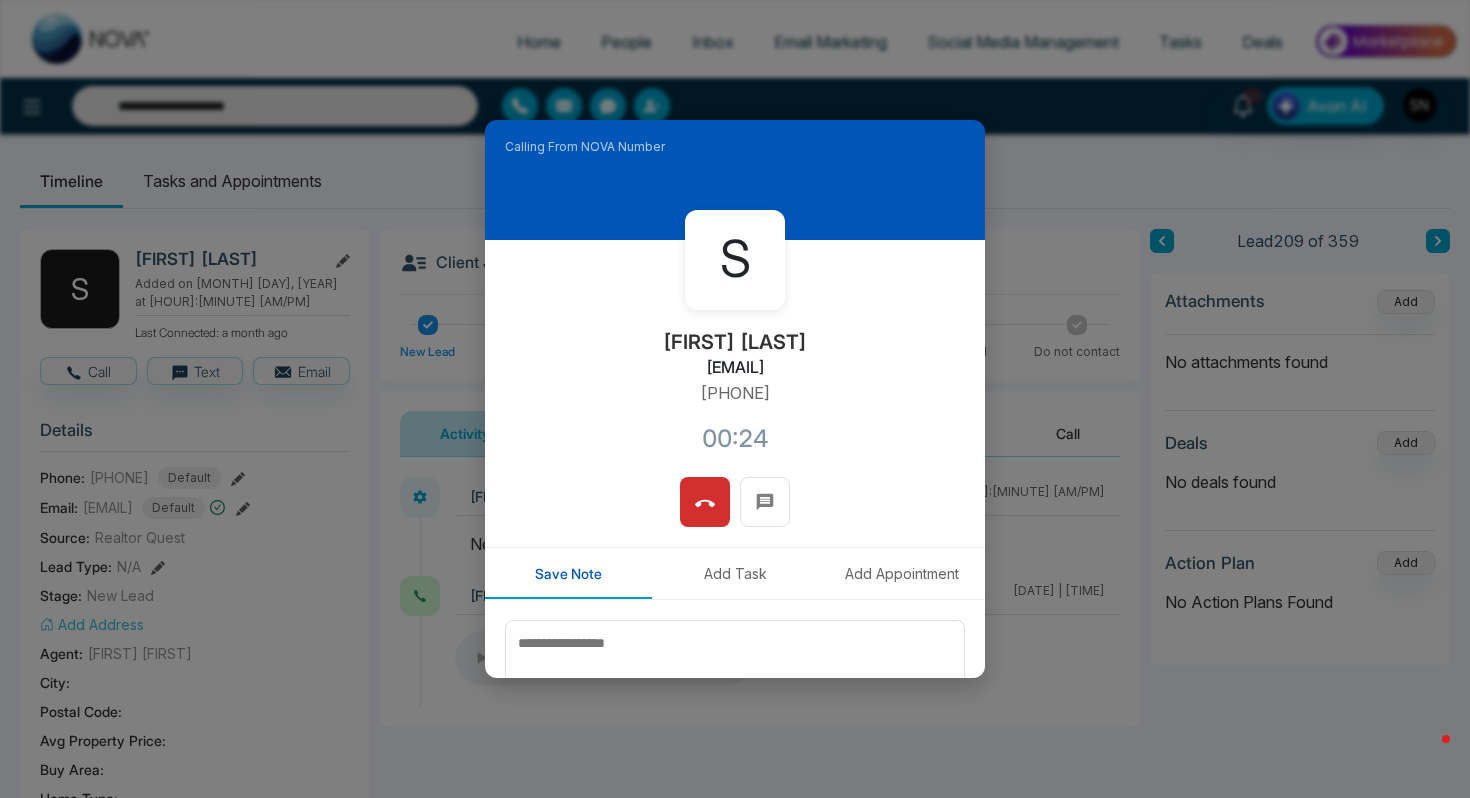 click at bounding box center (735, 512) 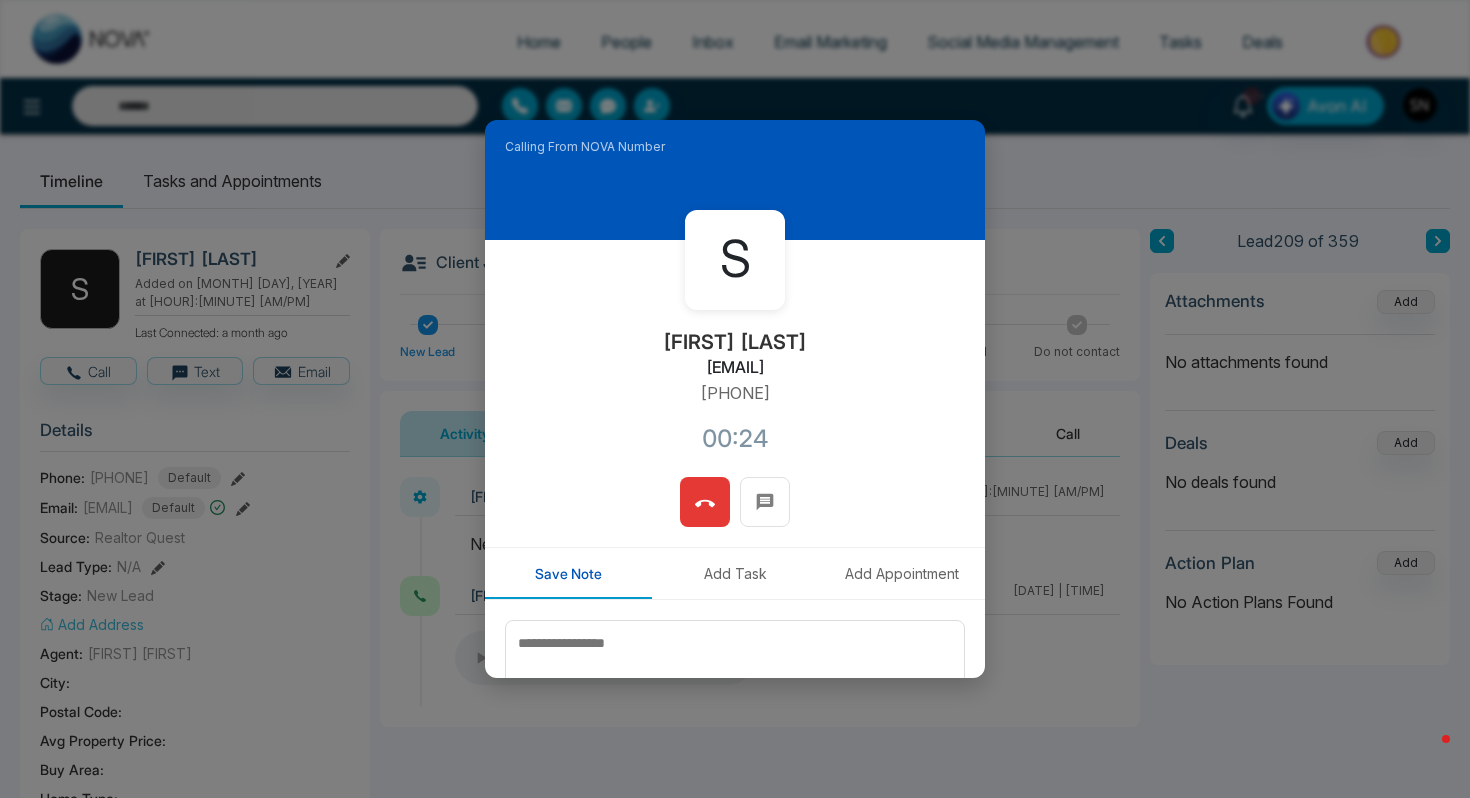 click at bounding box center (705, 502) 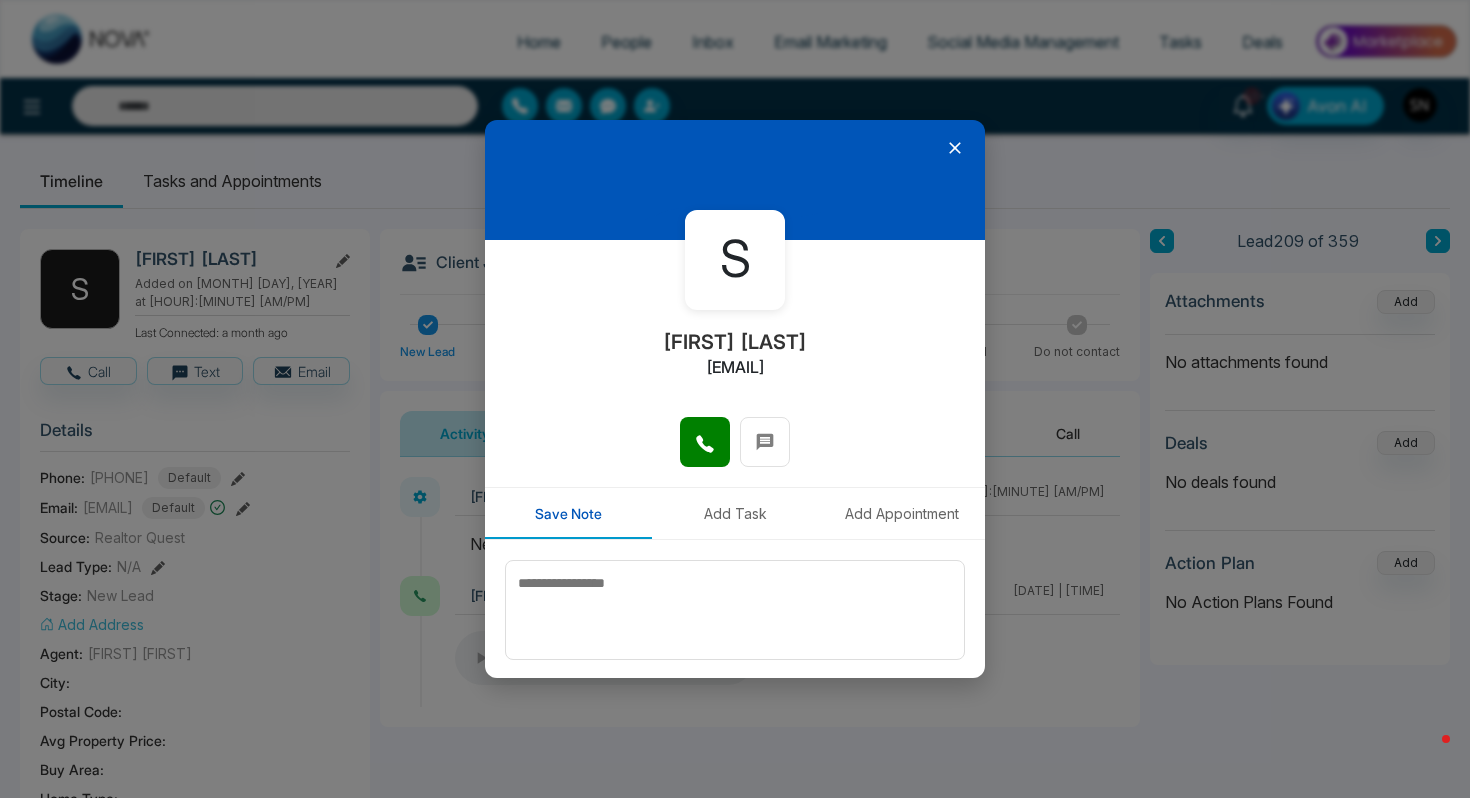 click 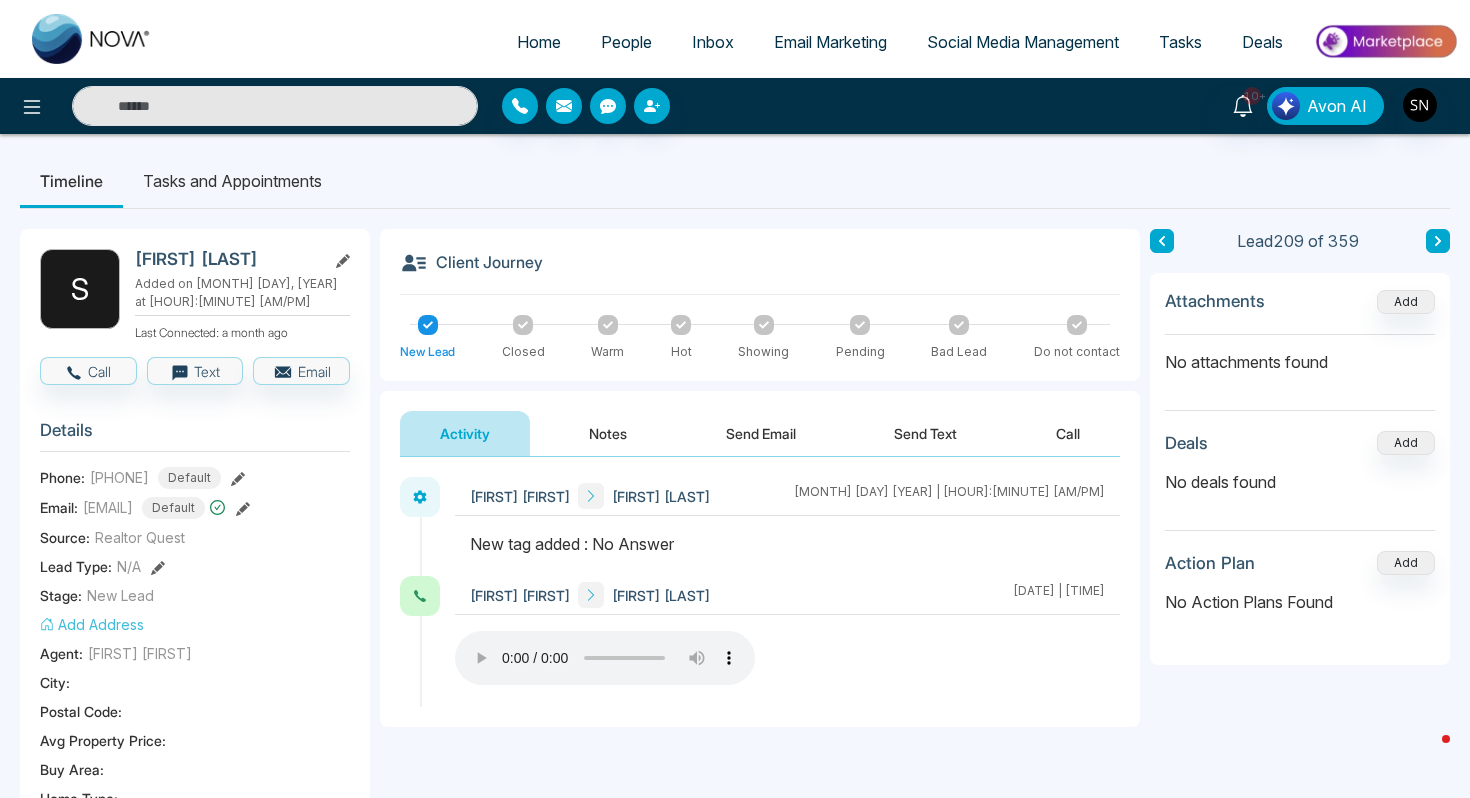 type on "**********" 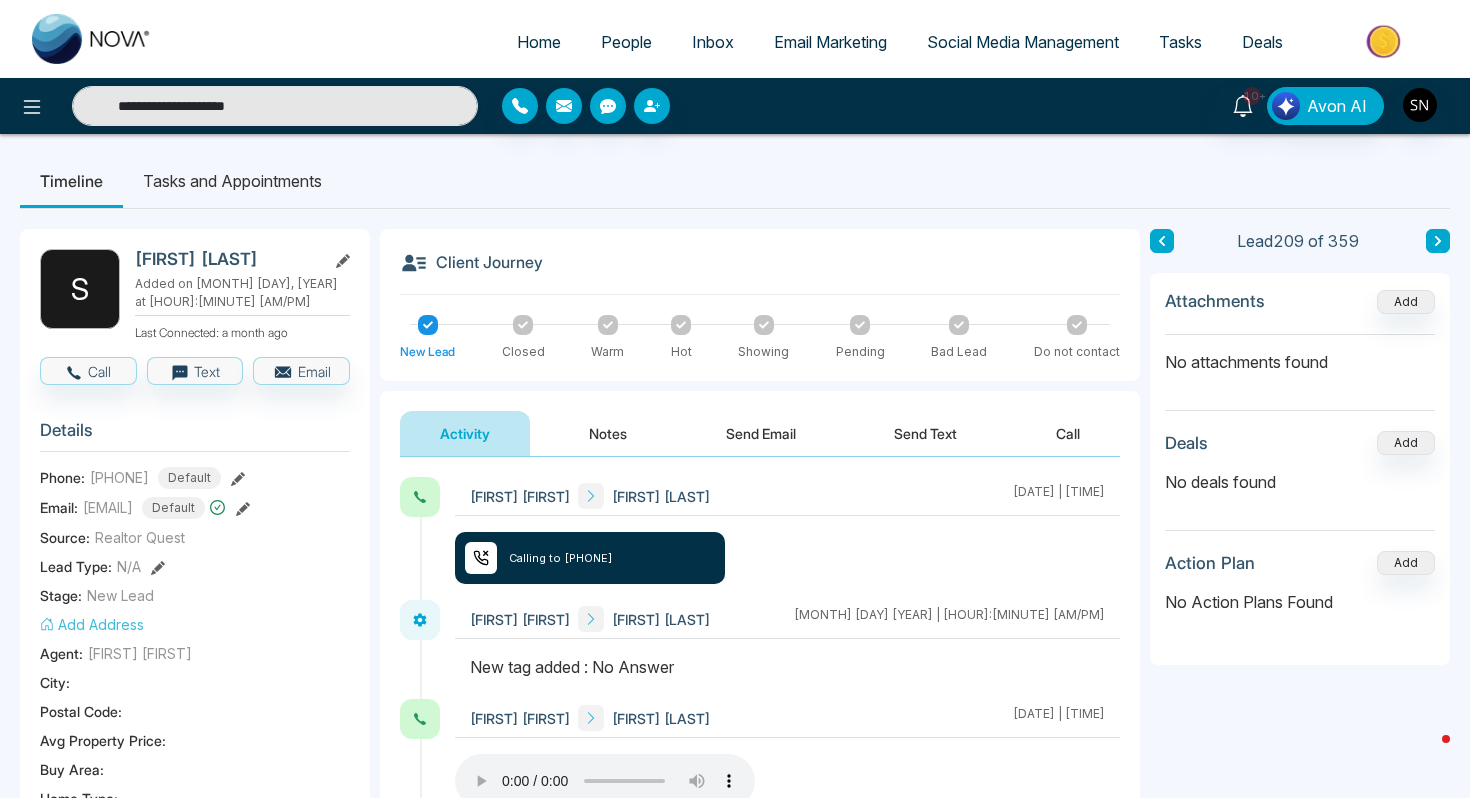 click on "People" at bounding box center [626, 42] 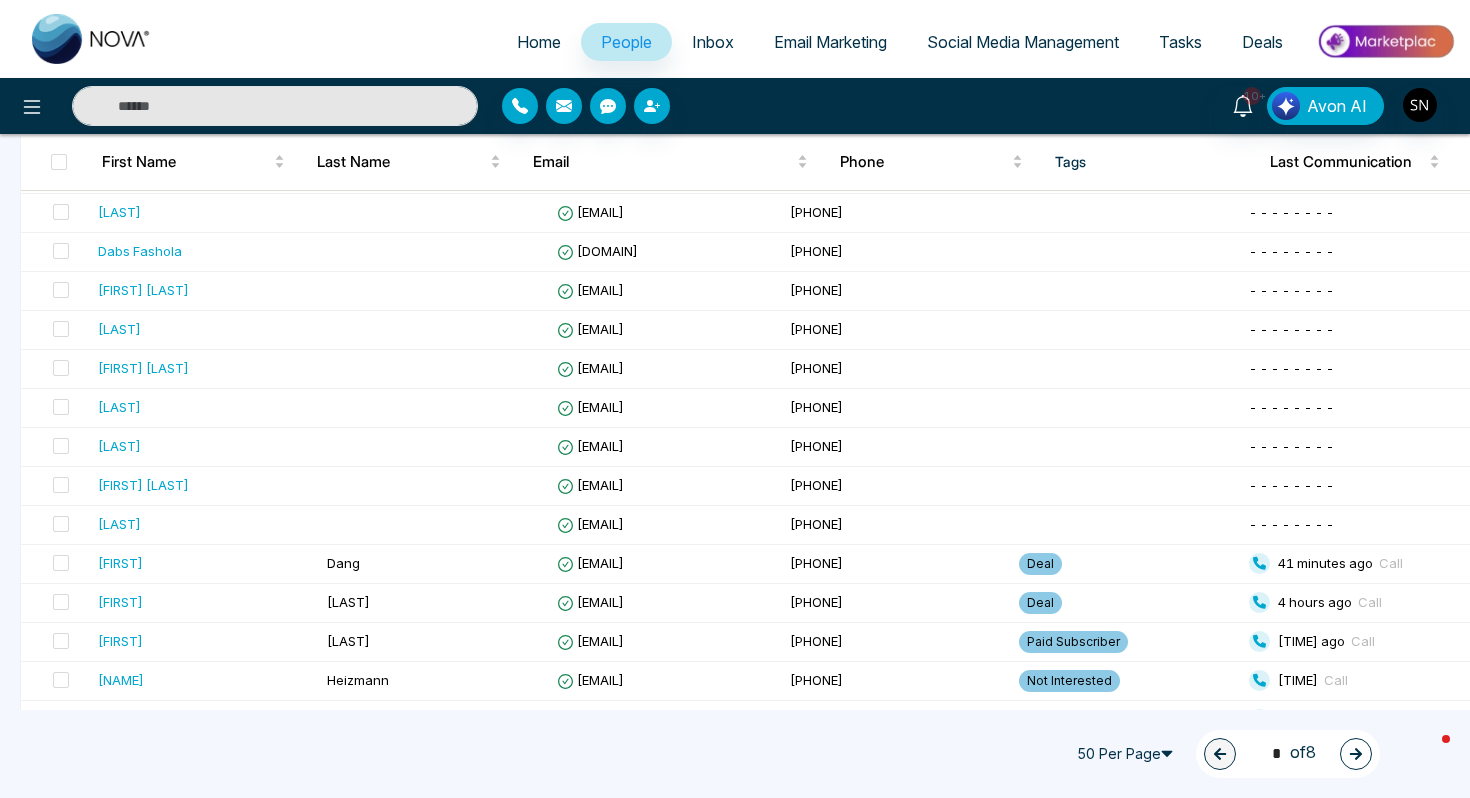scroll, scrollTop: 1644, scrollLeft: 0, axis: vertical 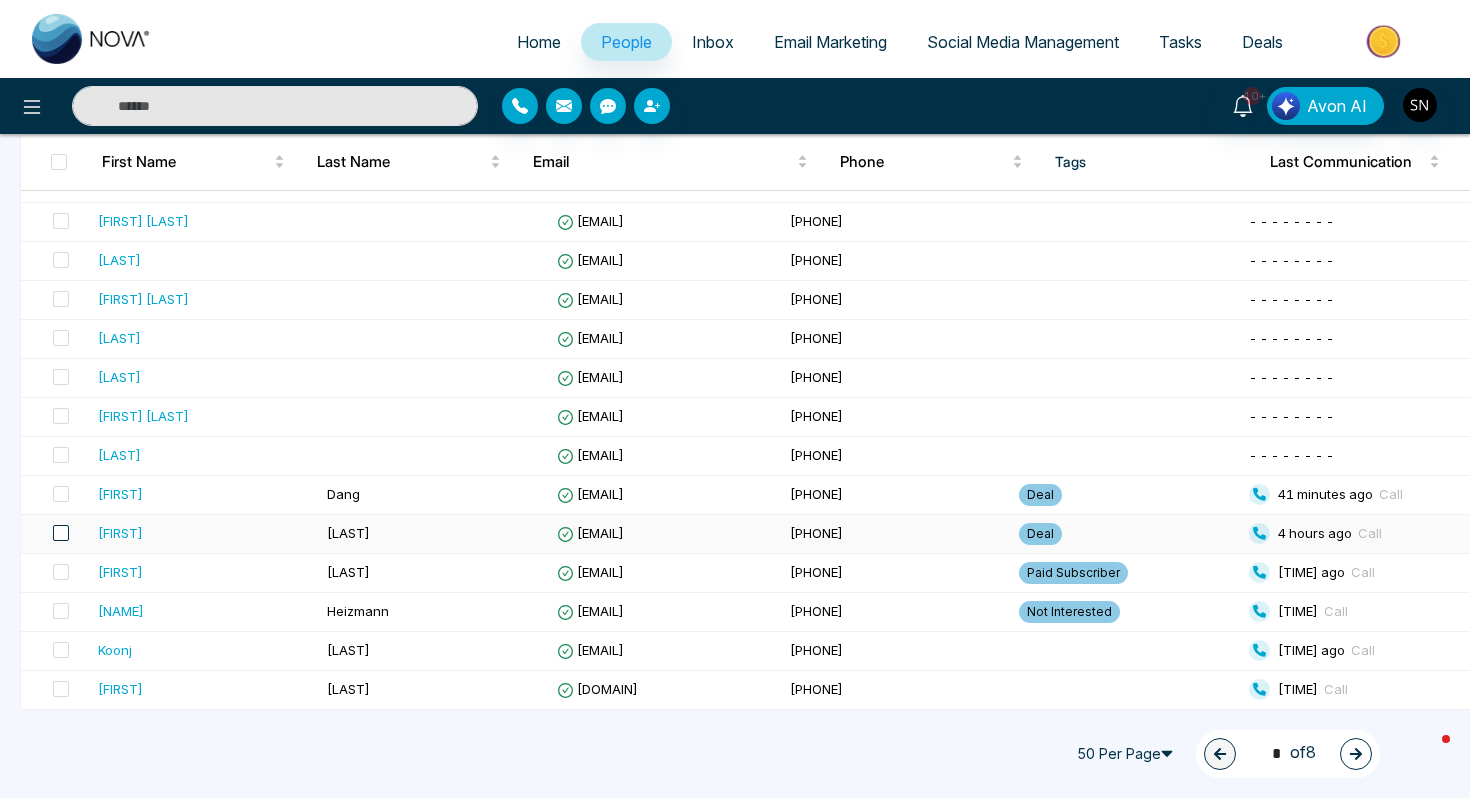 click at bounding box center [61, 533] 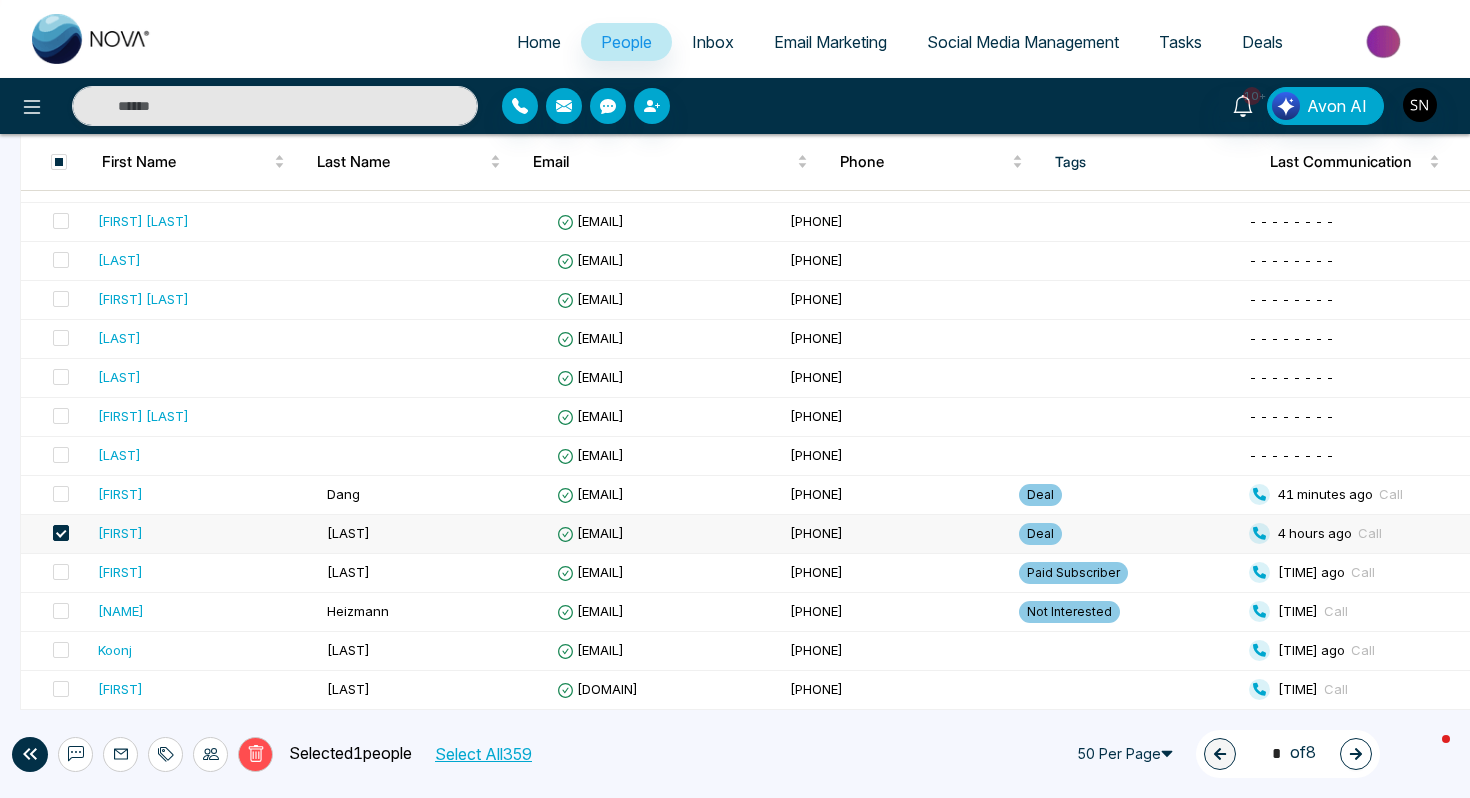 click at bounding box center (210, 754) 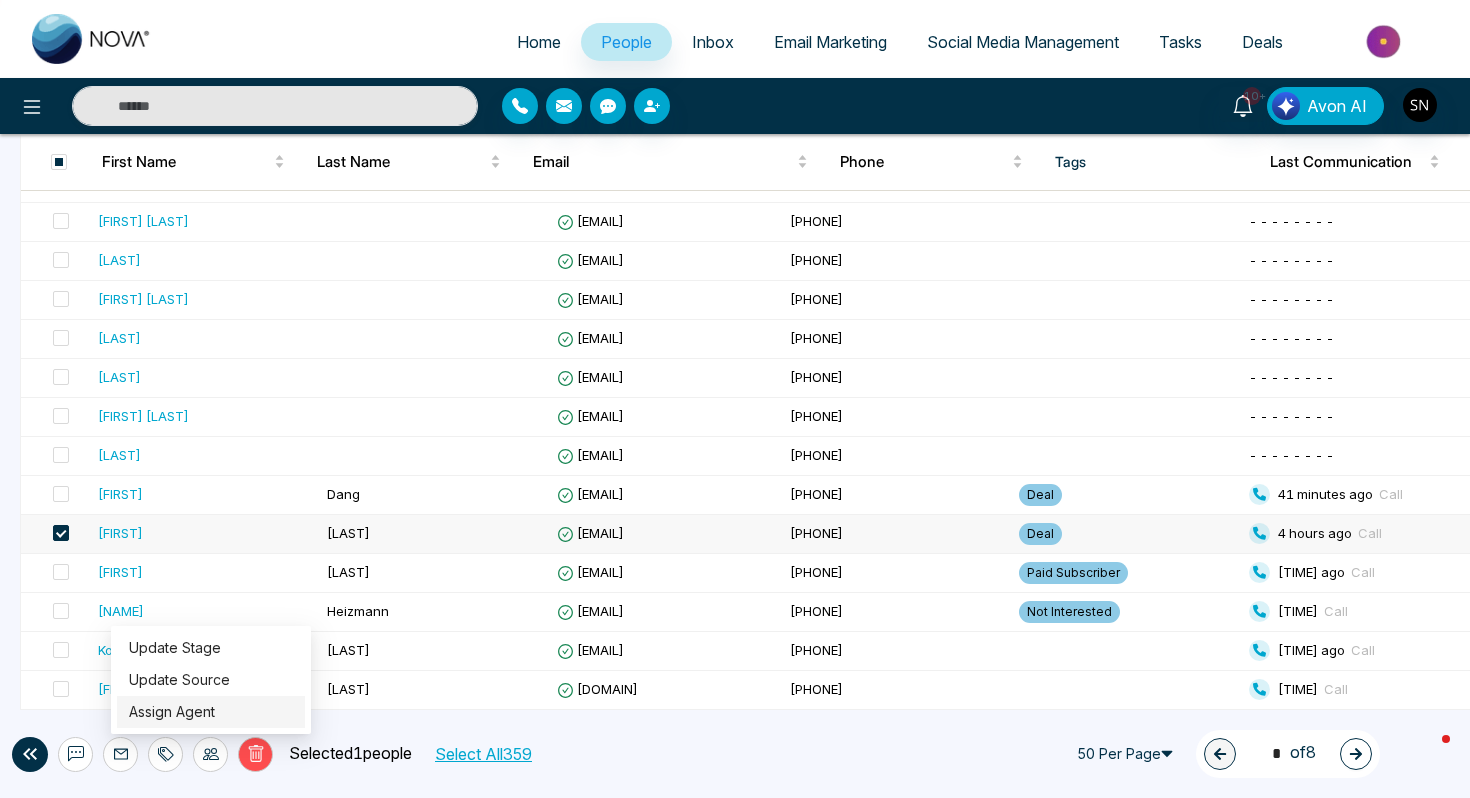 click on "Assign Agent" at bounding box center (172, 711) 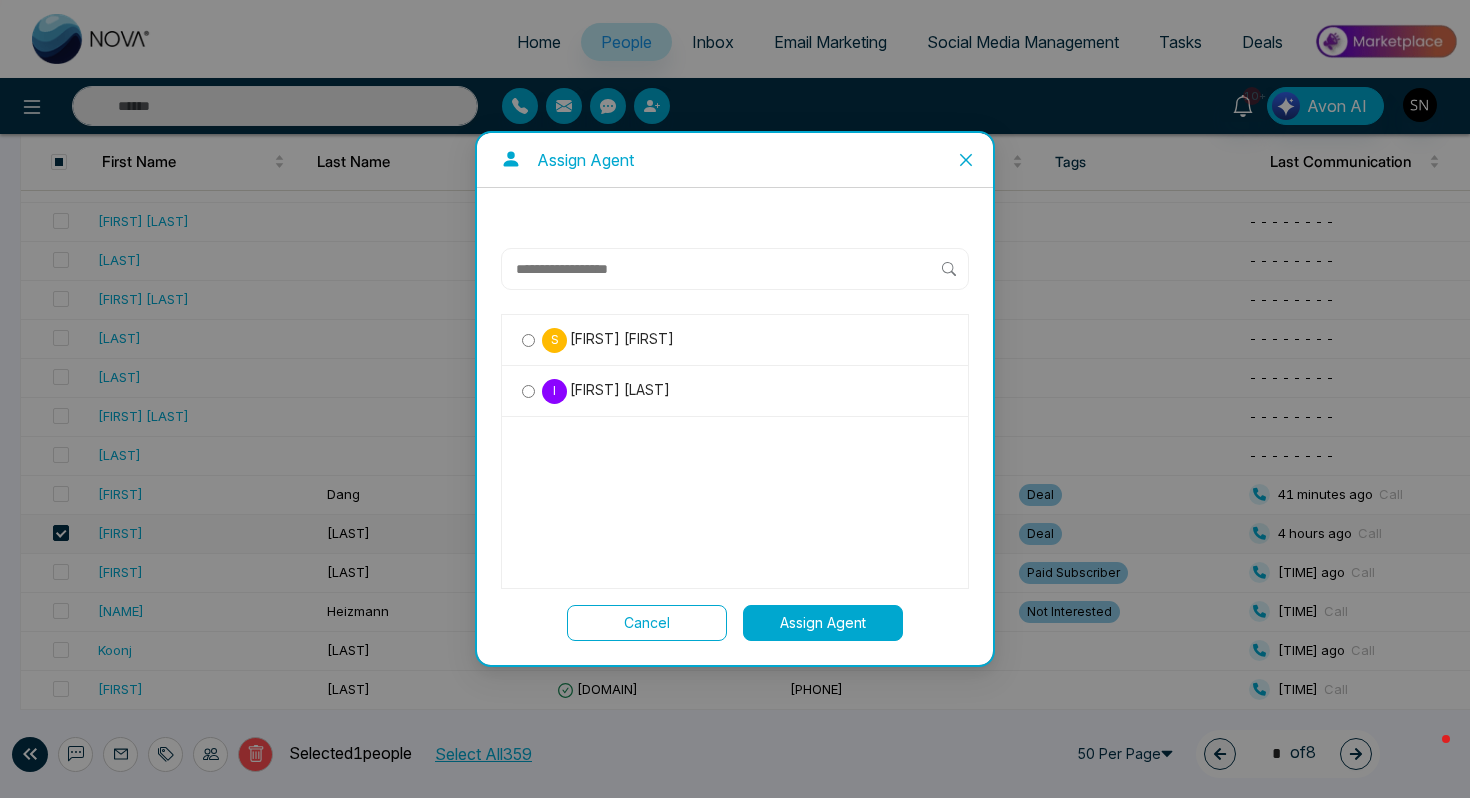 click at bounding box center (966, 160) 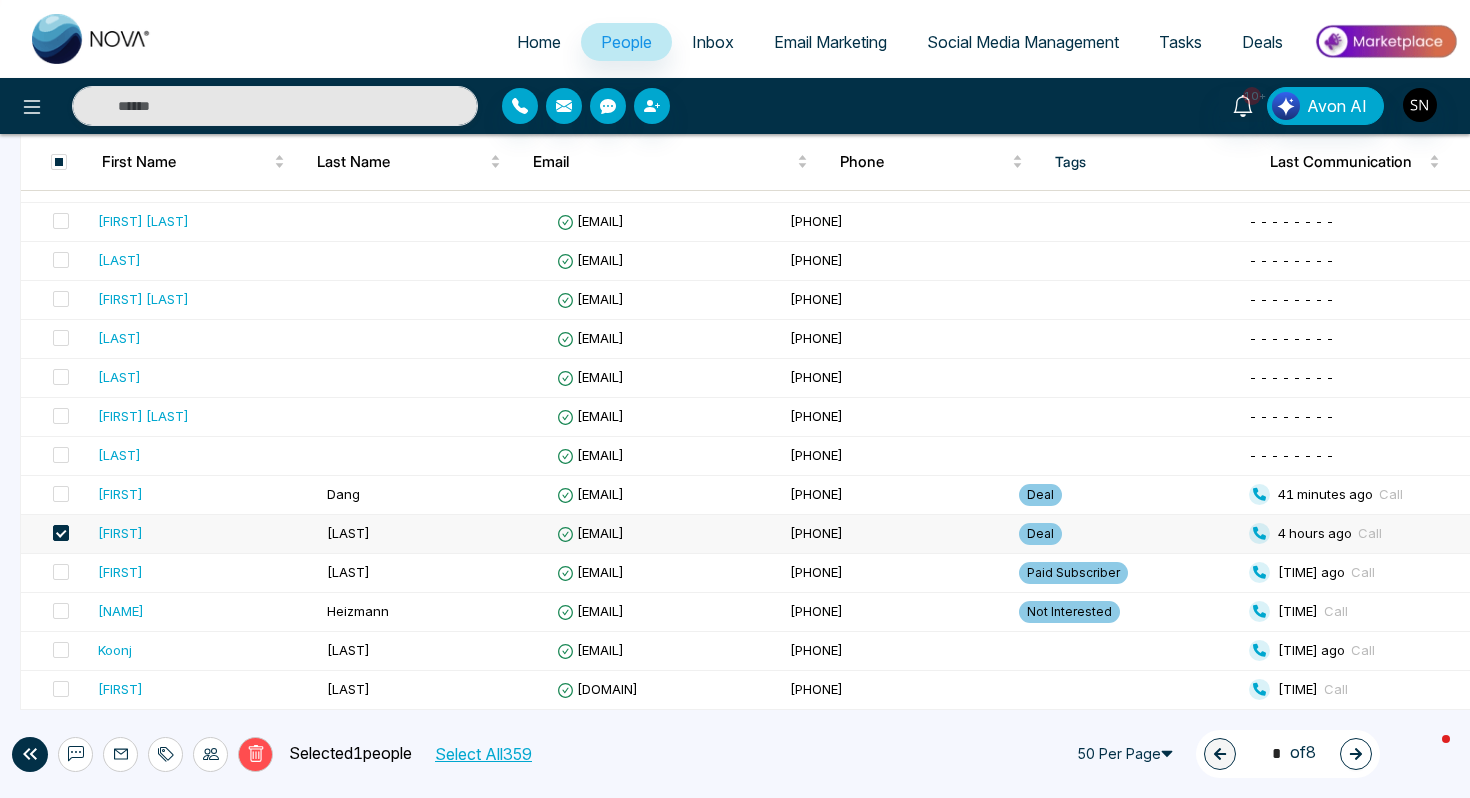 click on "[FIRST]" at bounding box center (204, 533) 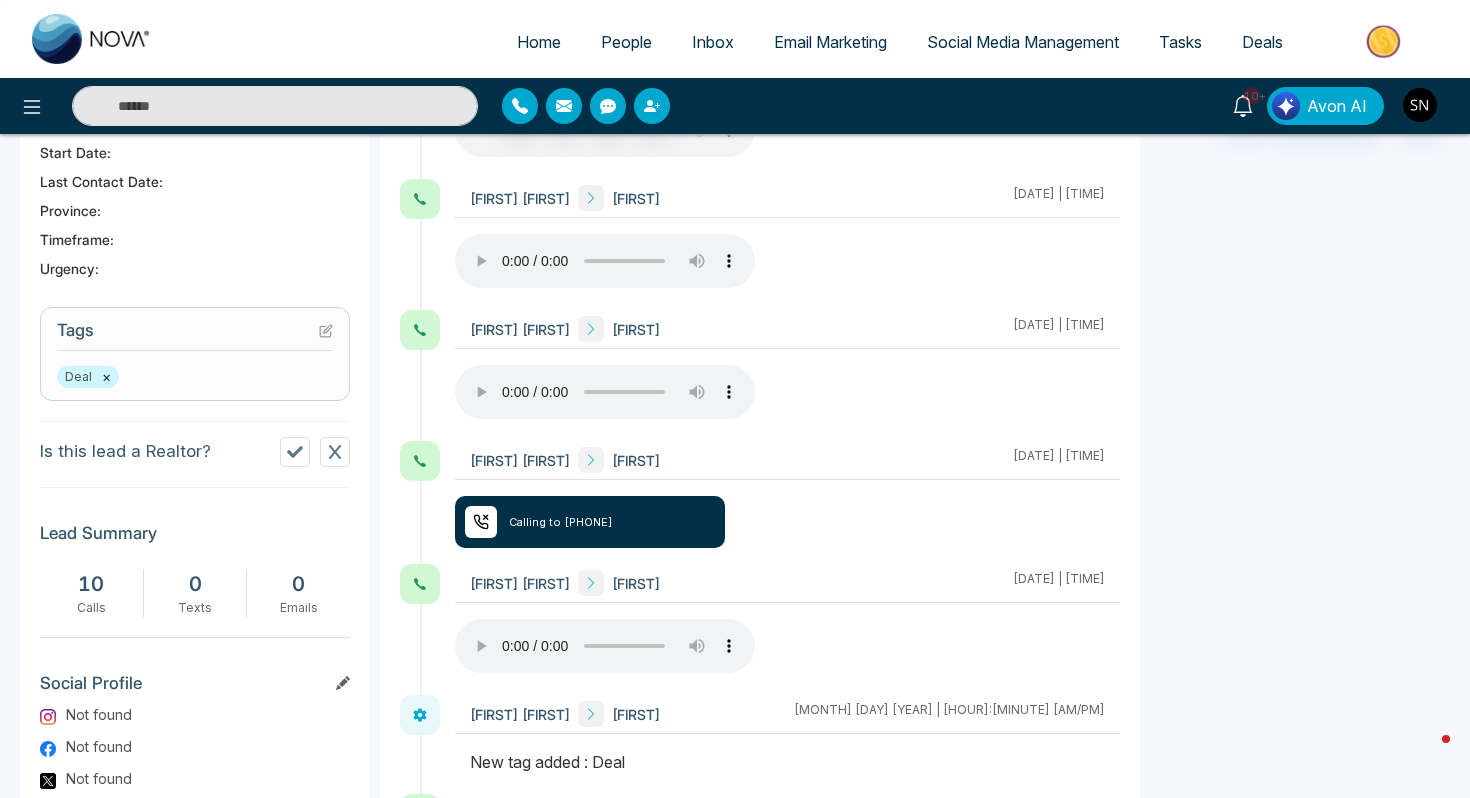 scroll, scrollTop: 664, scrollLeft: 0, axis: vertical 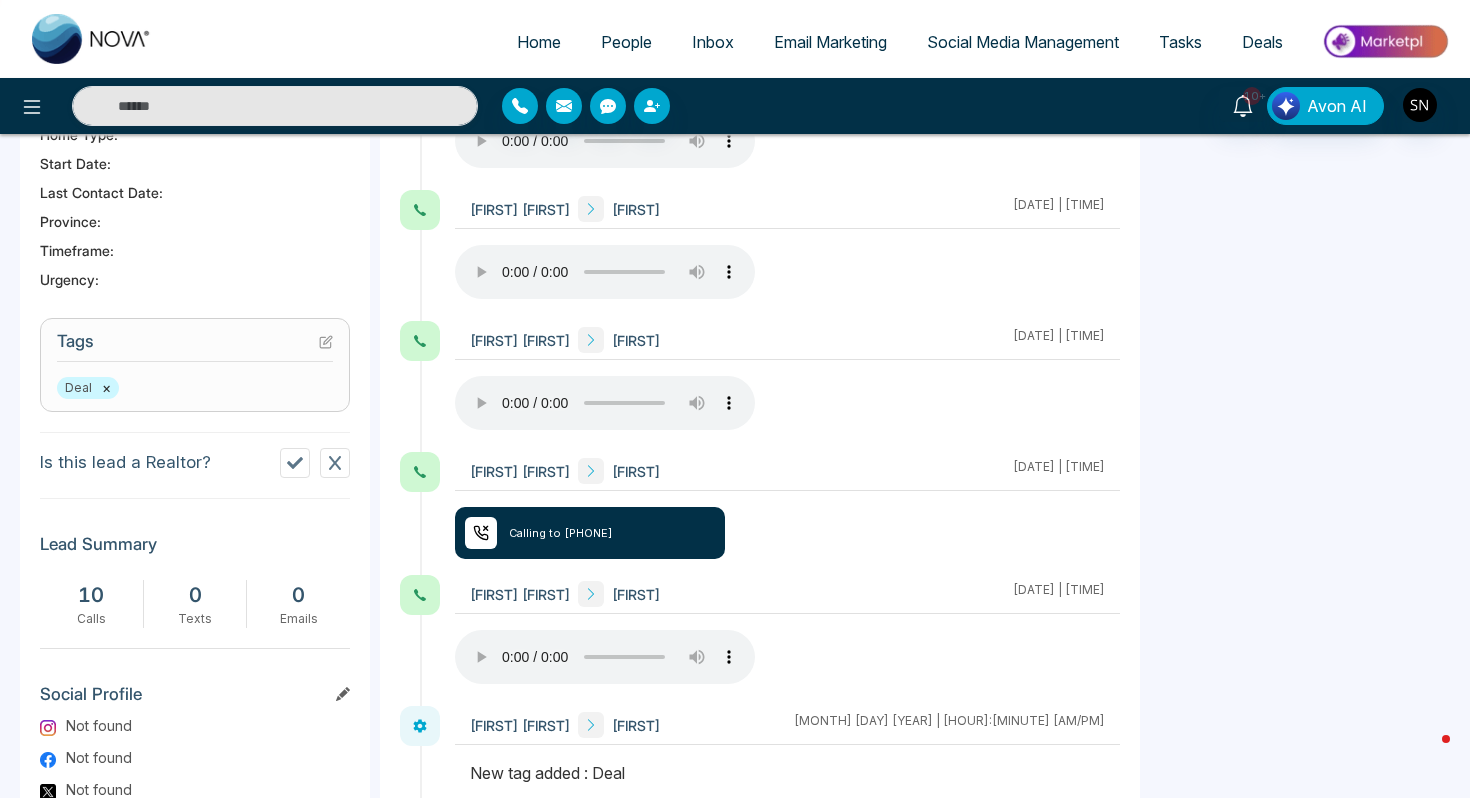 click on "×" at bounding box center [106, 388] 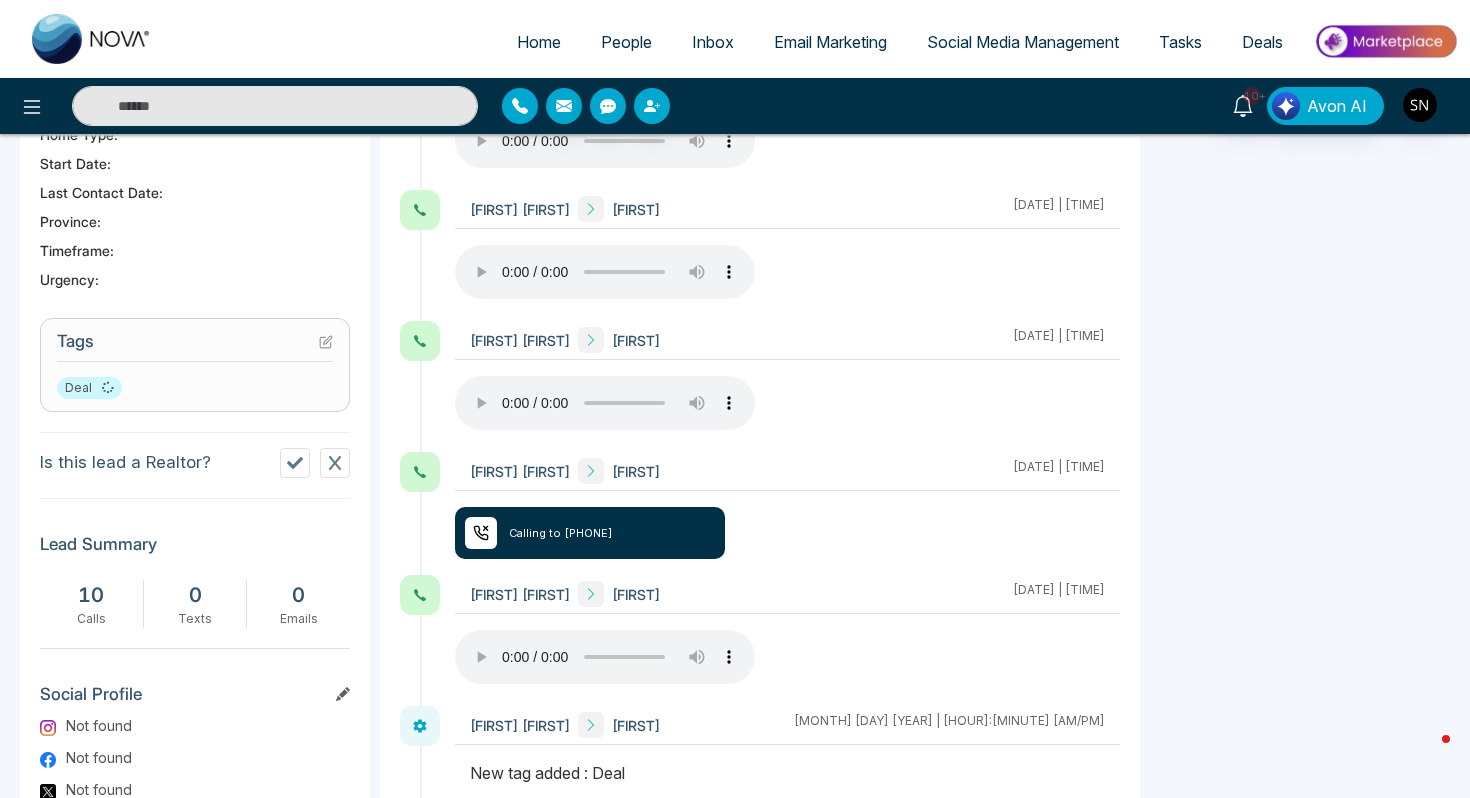 click on "Tags" at bounding box center (195, 346) 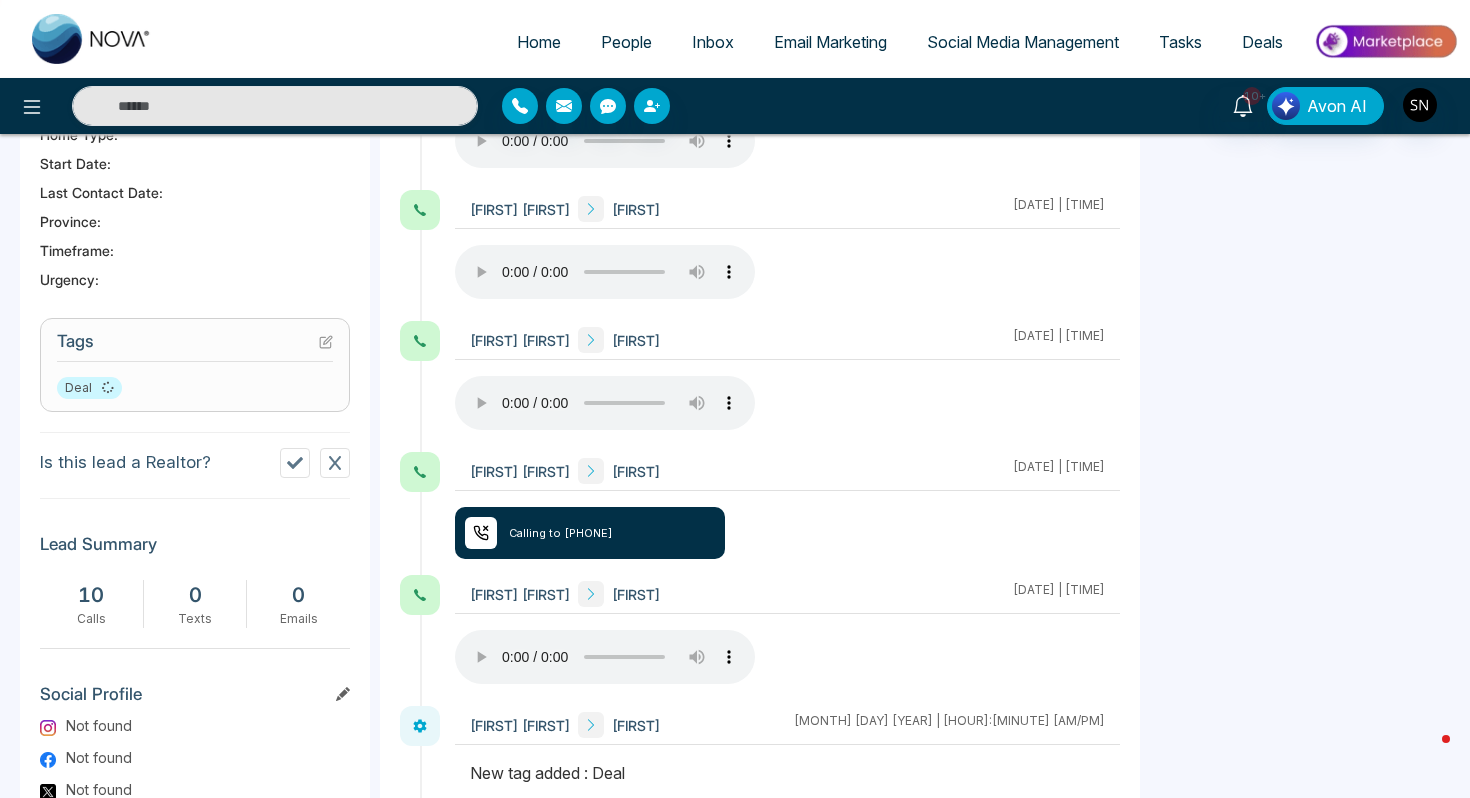 click on "Tags" at bounding box center (195, 346) 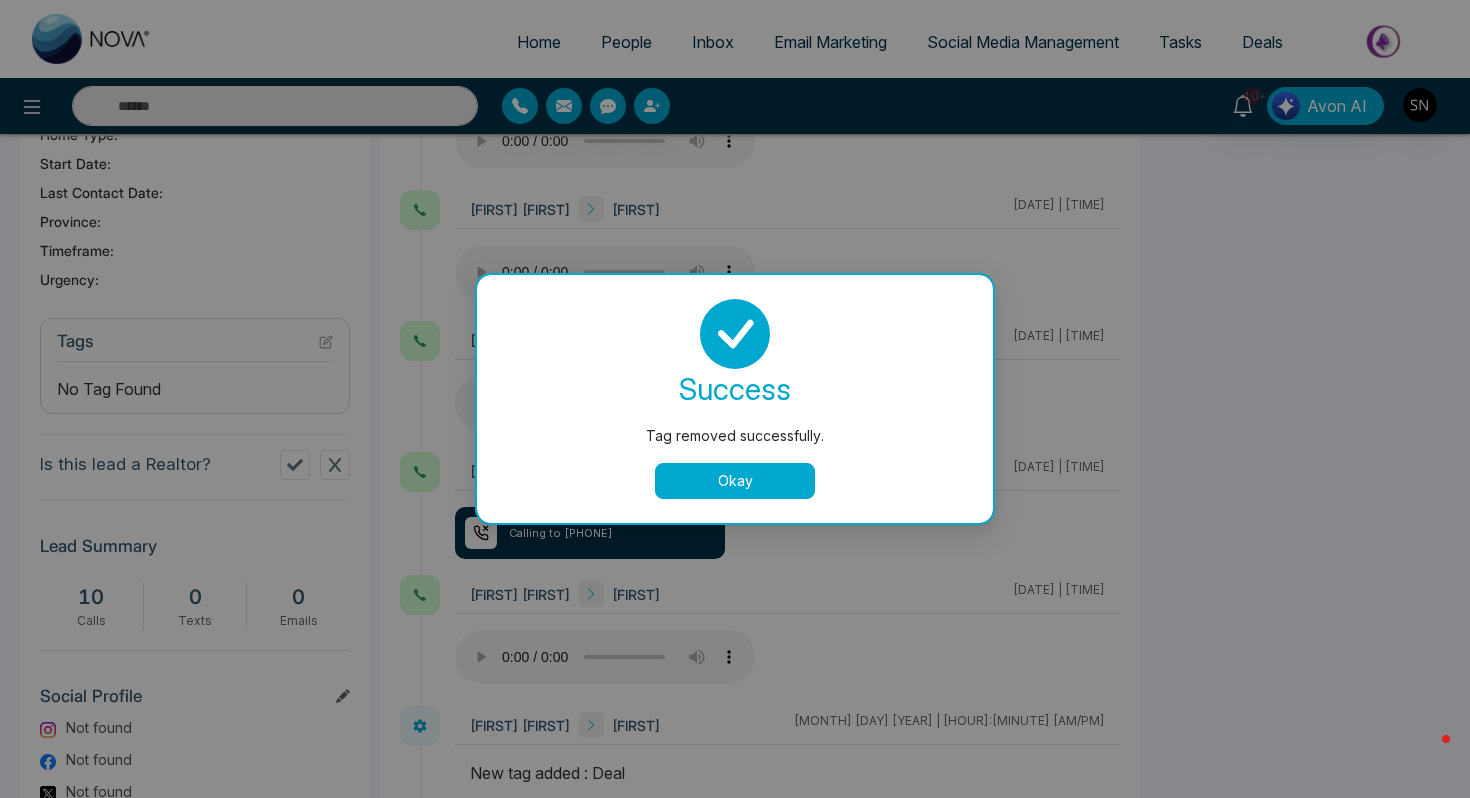 click on "Okay" at bounding box center (735, 481) 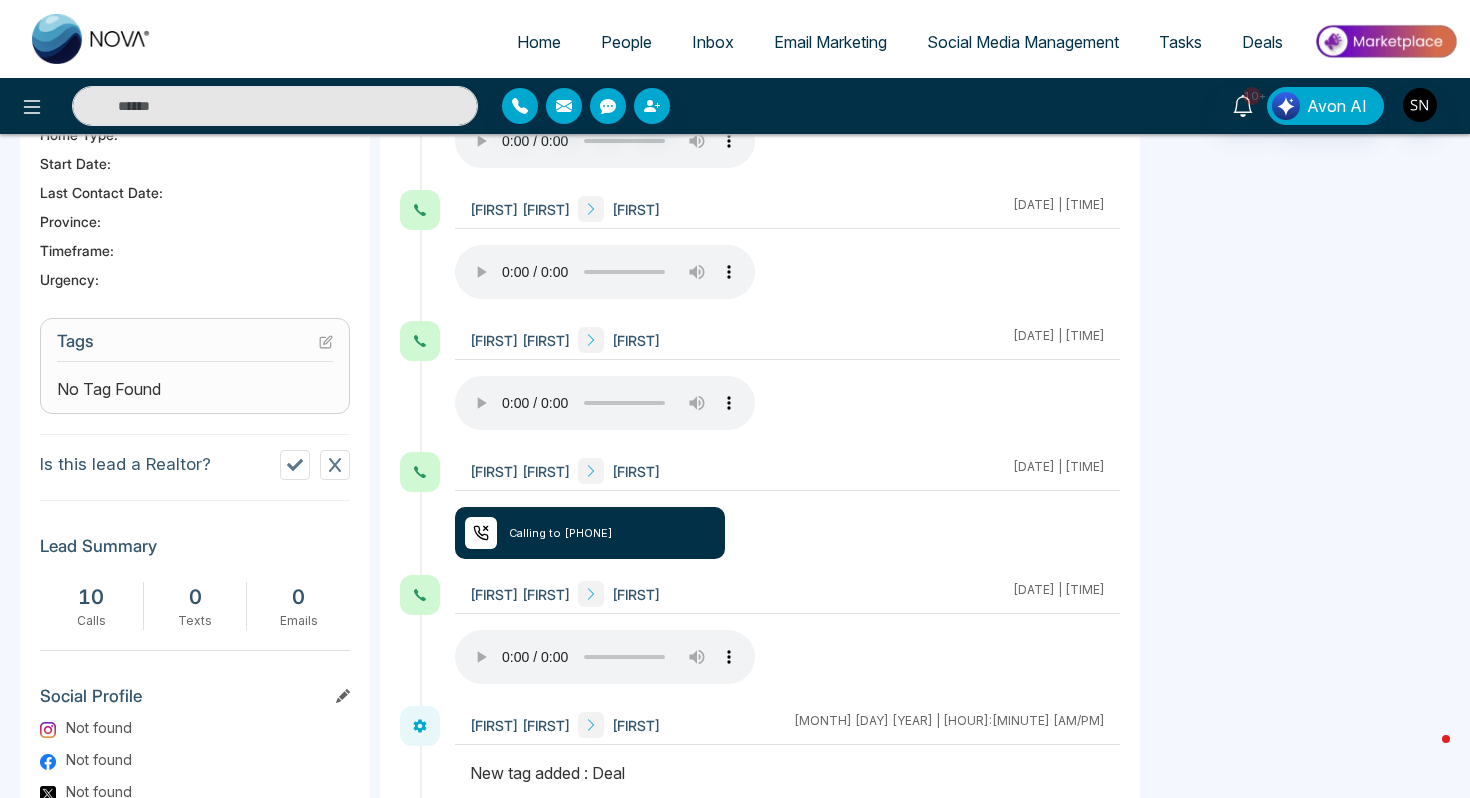 click at bounding box center (326, 341) 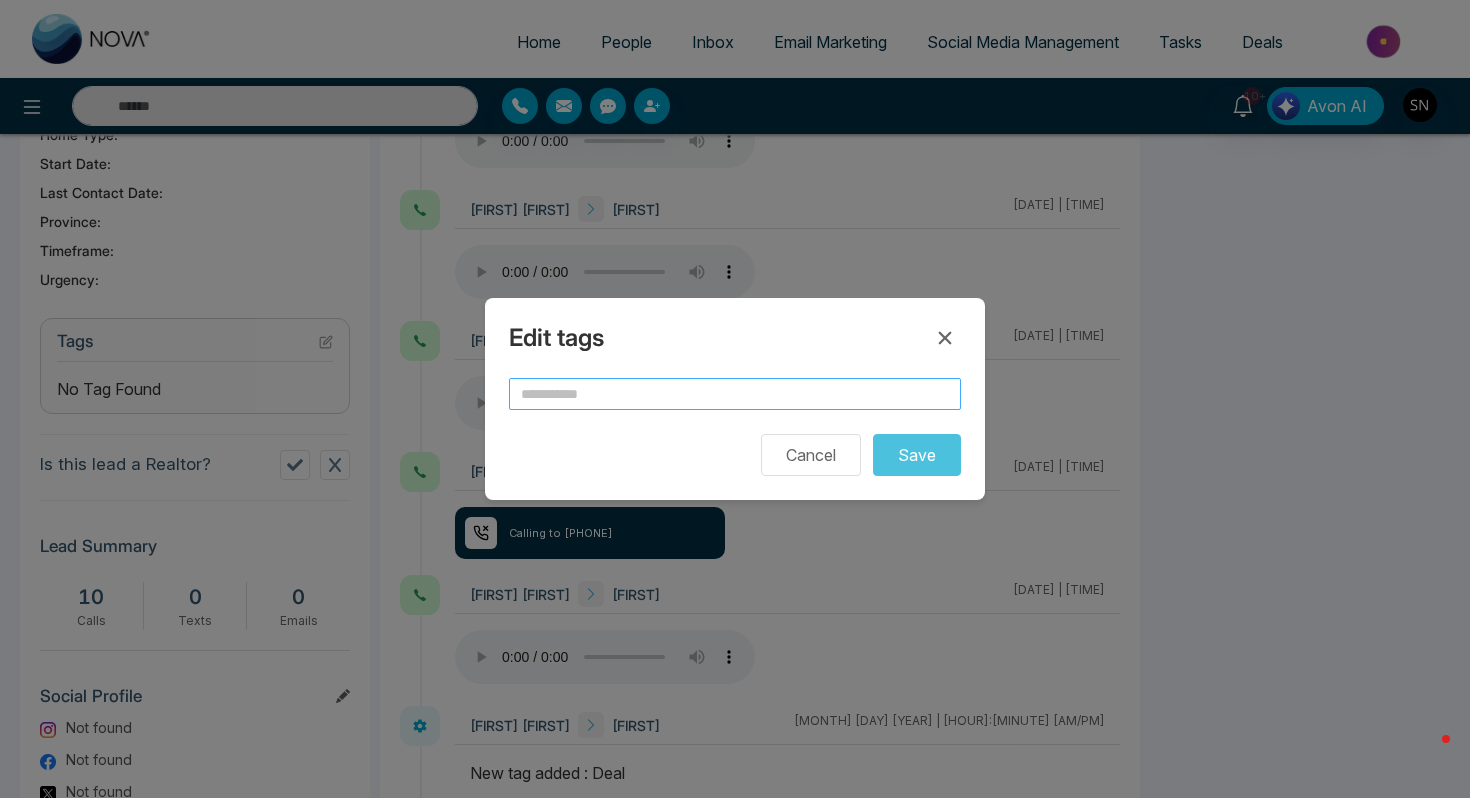 click at bounding box center [735, 394] 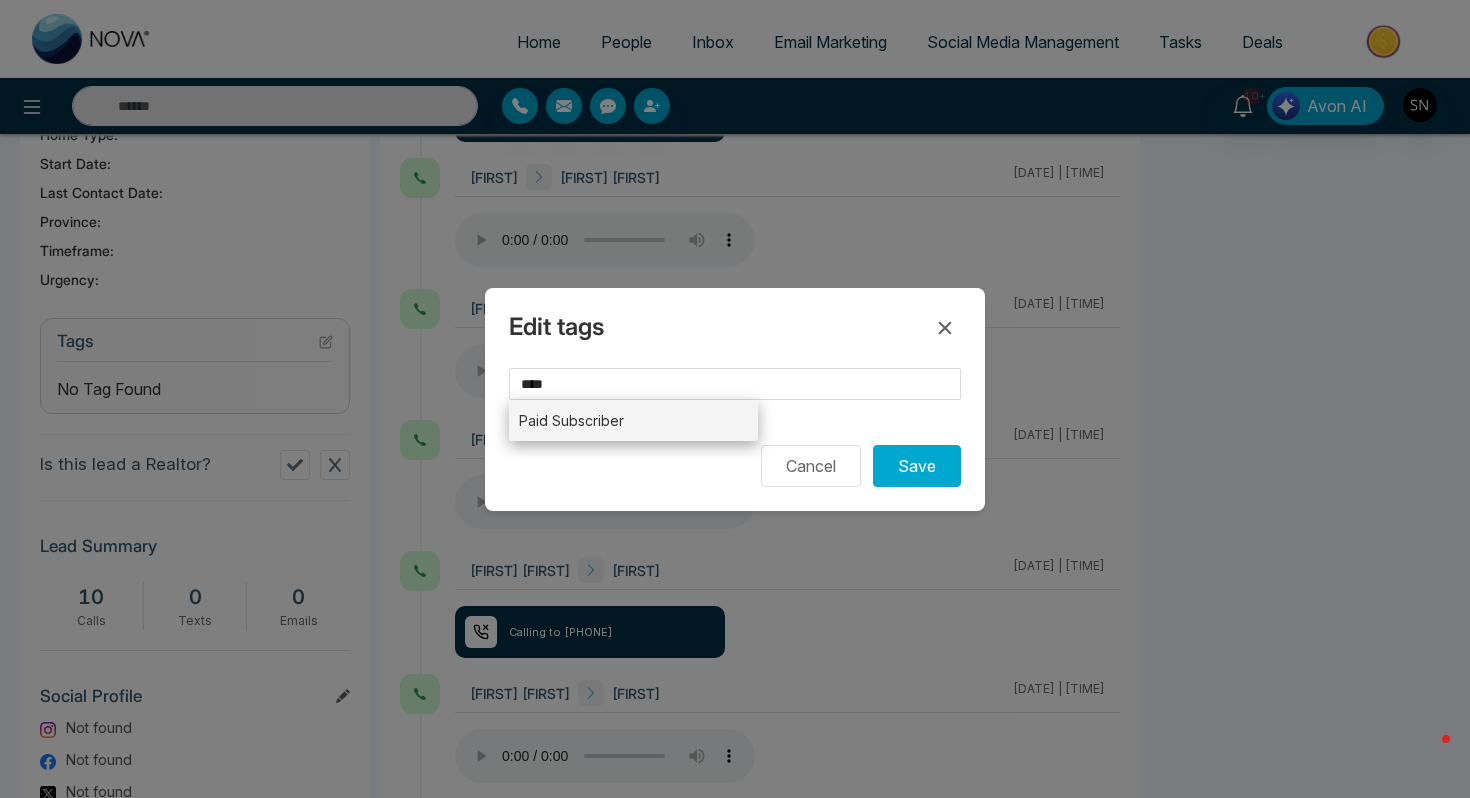 click on "Paid Subscriber" at bounding box center [633, 420] 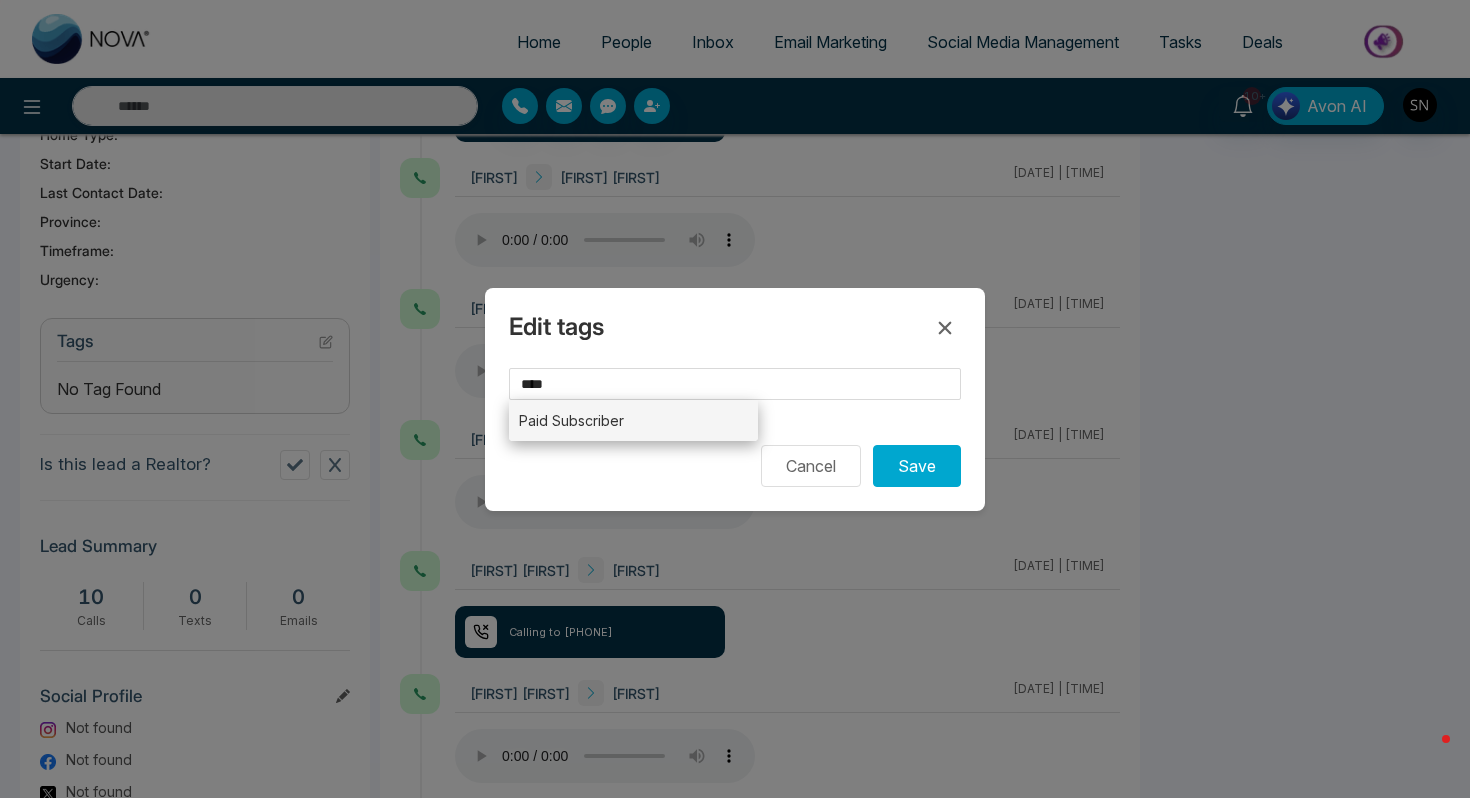 type on "**********" 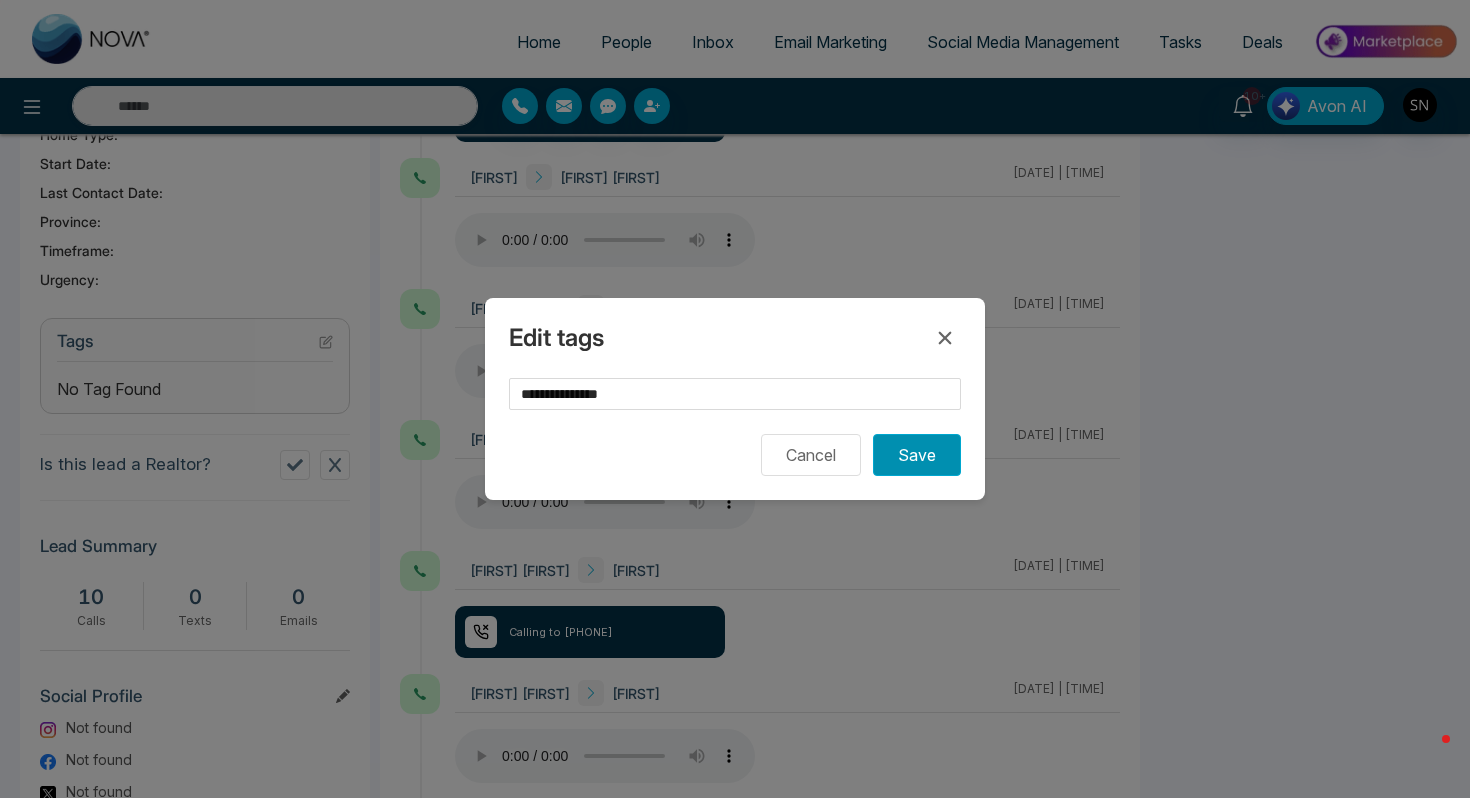 click on "Save" at bounding box center (917, 455) 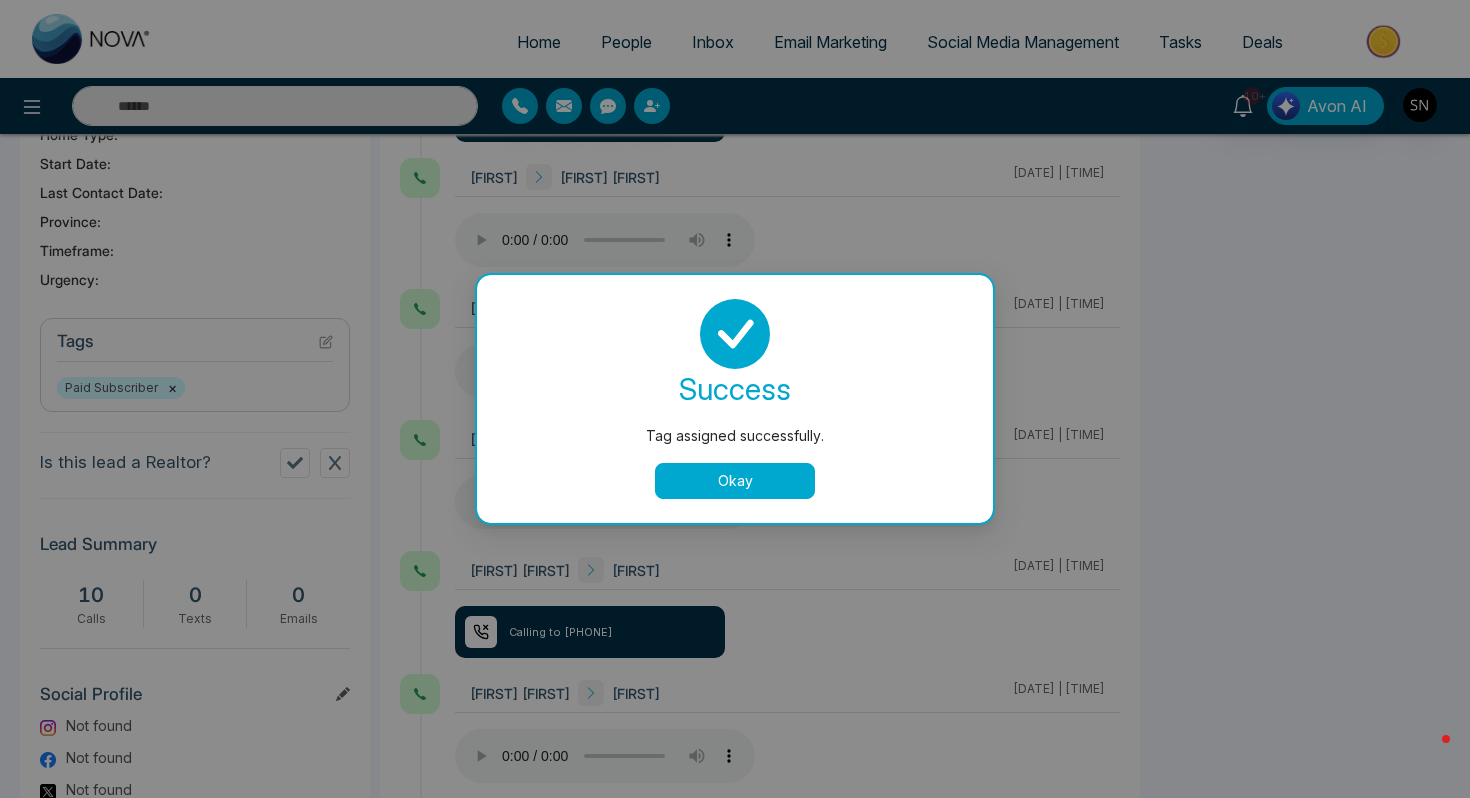 click on "Okay" at bounding box center [735, 481] 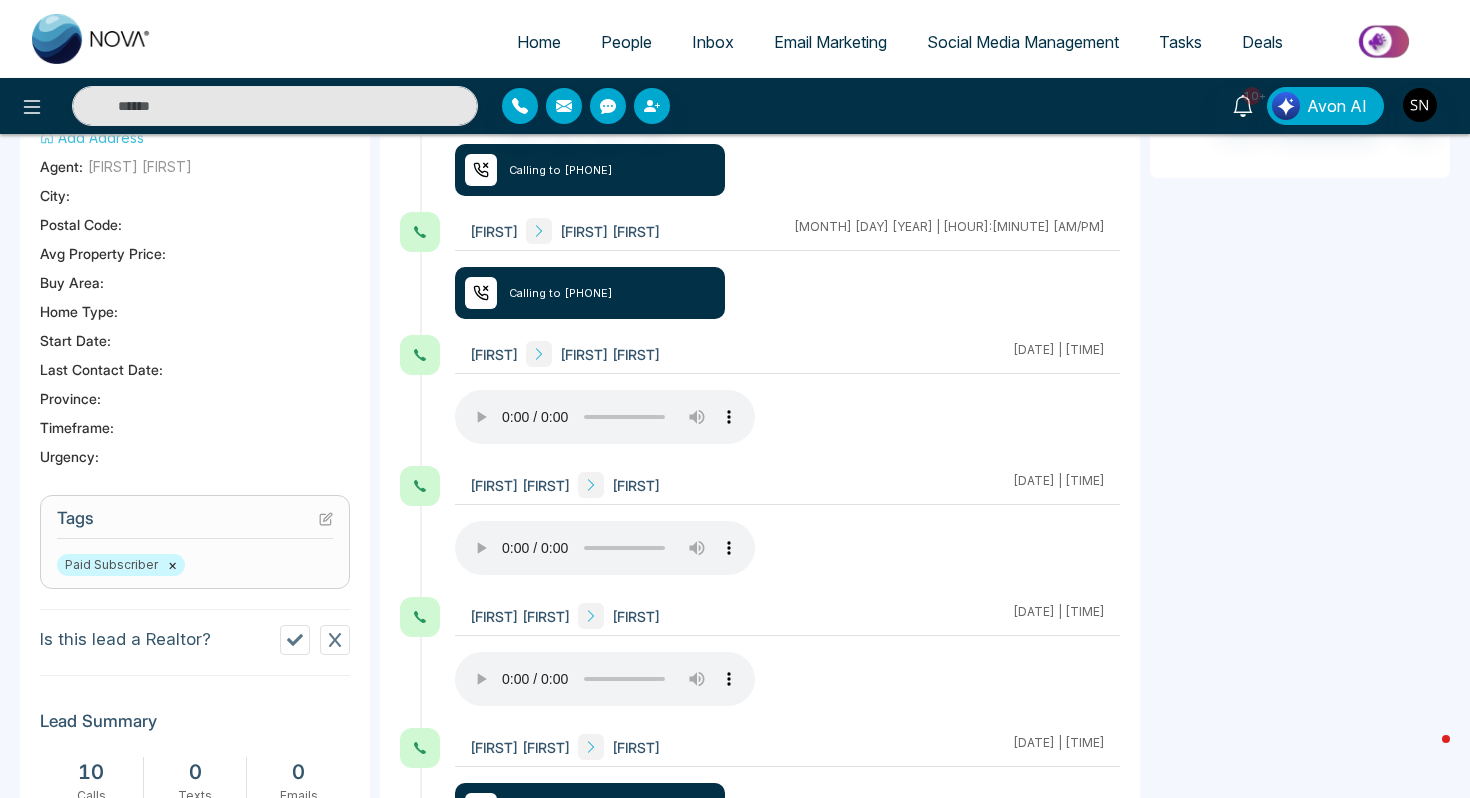 scroll, scrollTop: 0, scrollLeft: 0, axis: both 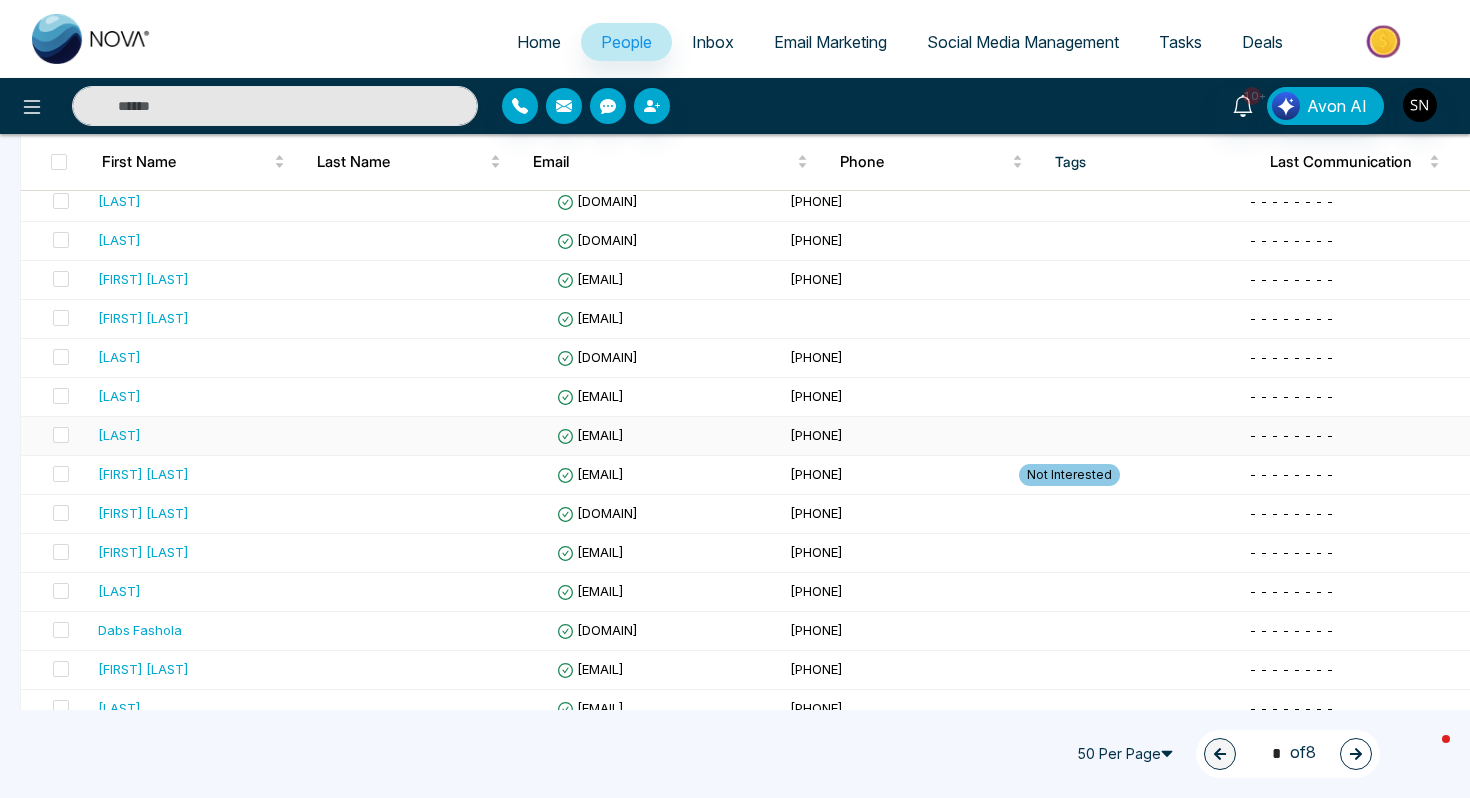 click on "[LAST]" at bounding box center (204, 435) 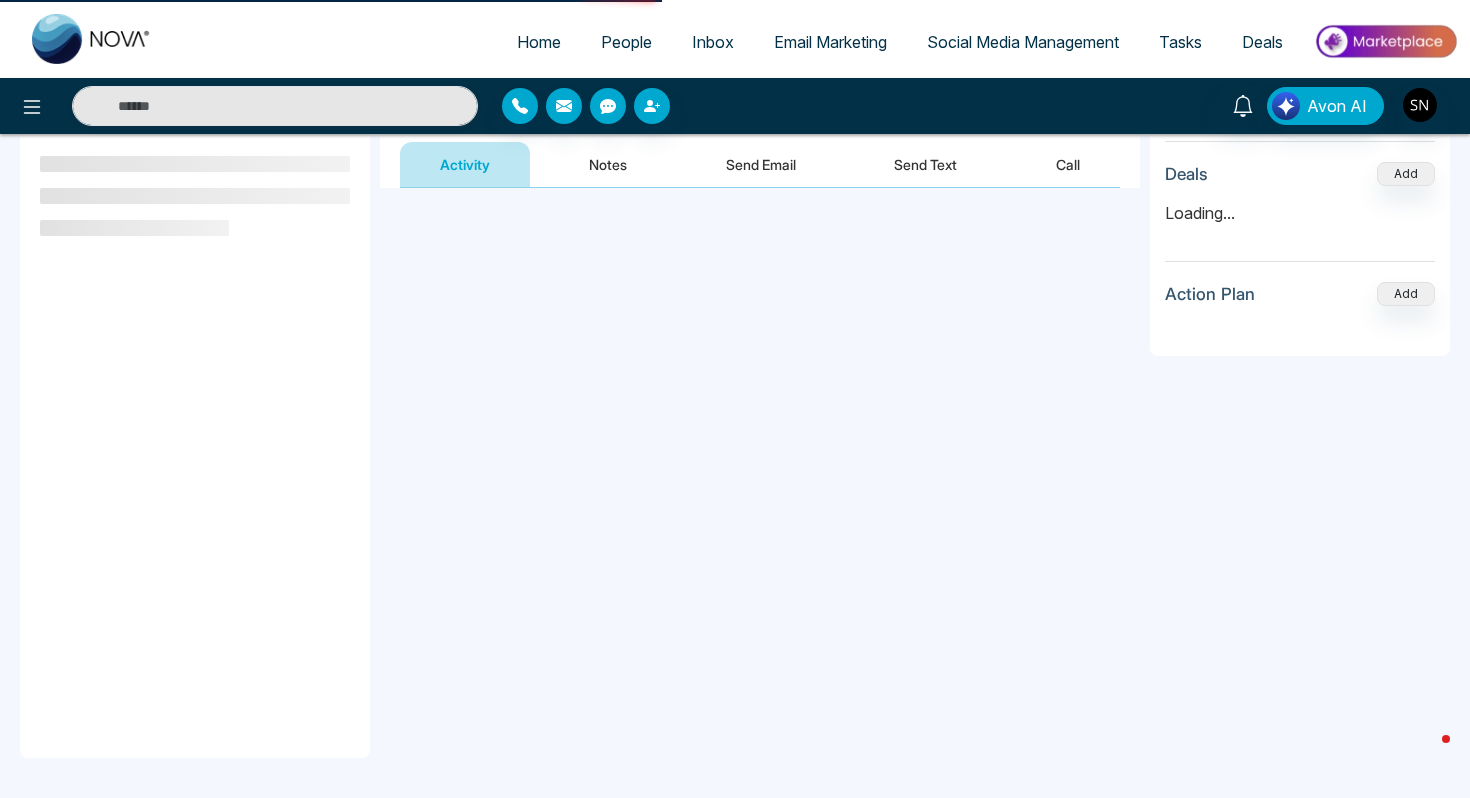 scroll, scrollTop: 0, scrollLeft: 0, axis: both 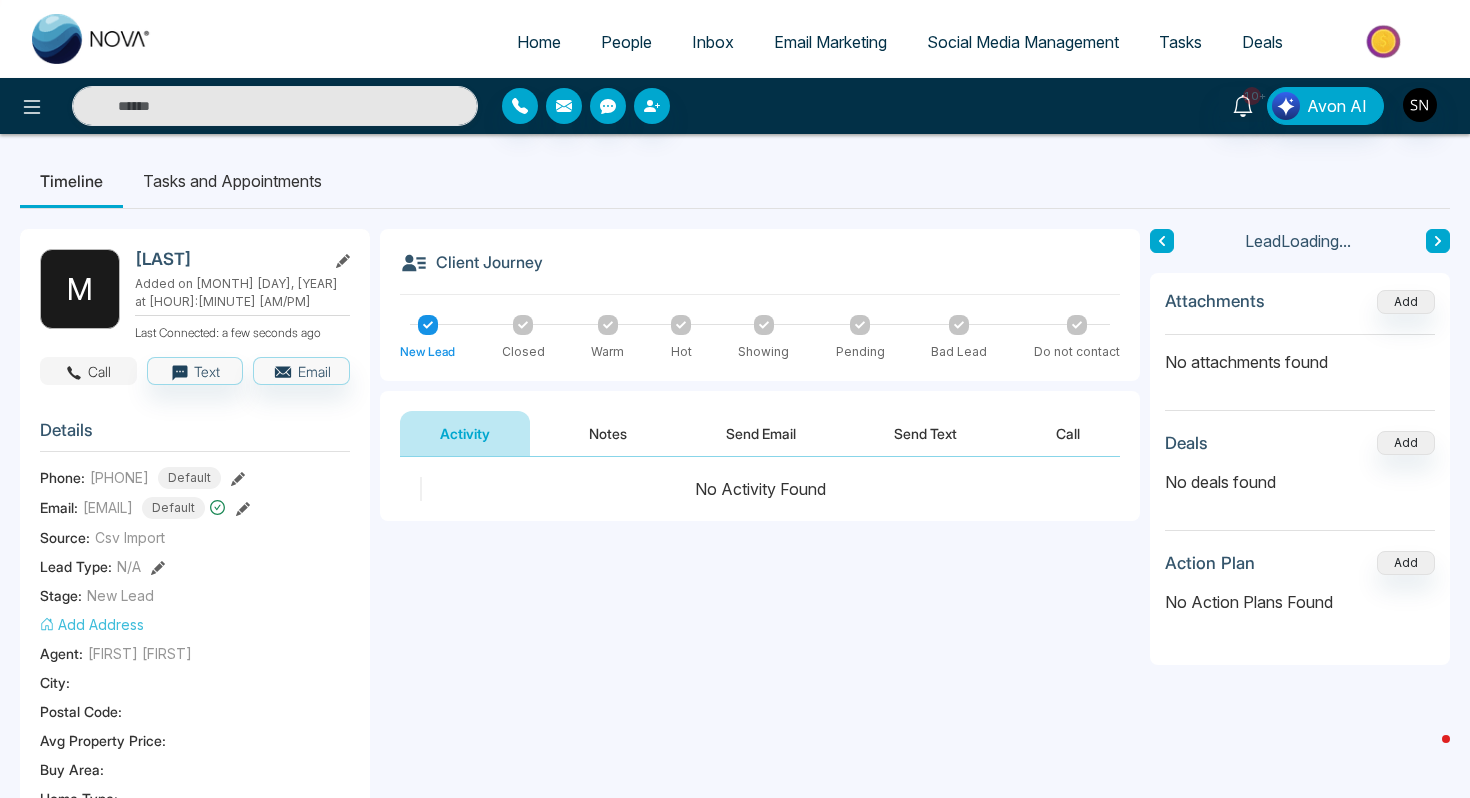 click on "Call" at bounding box center [88, 371] 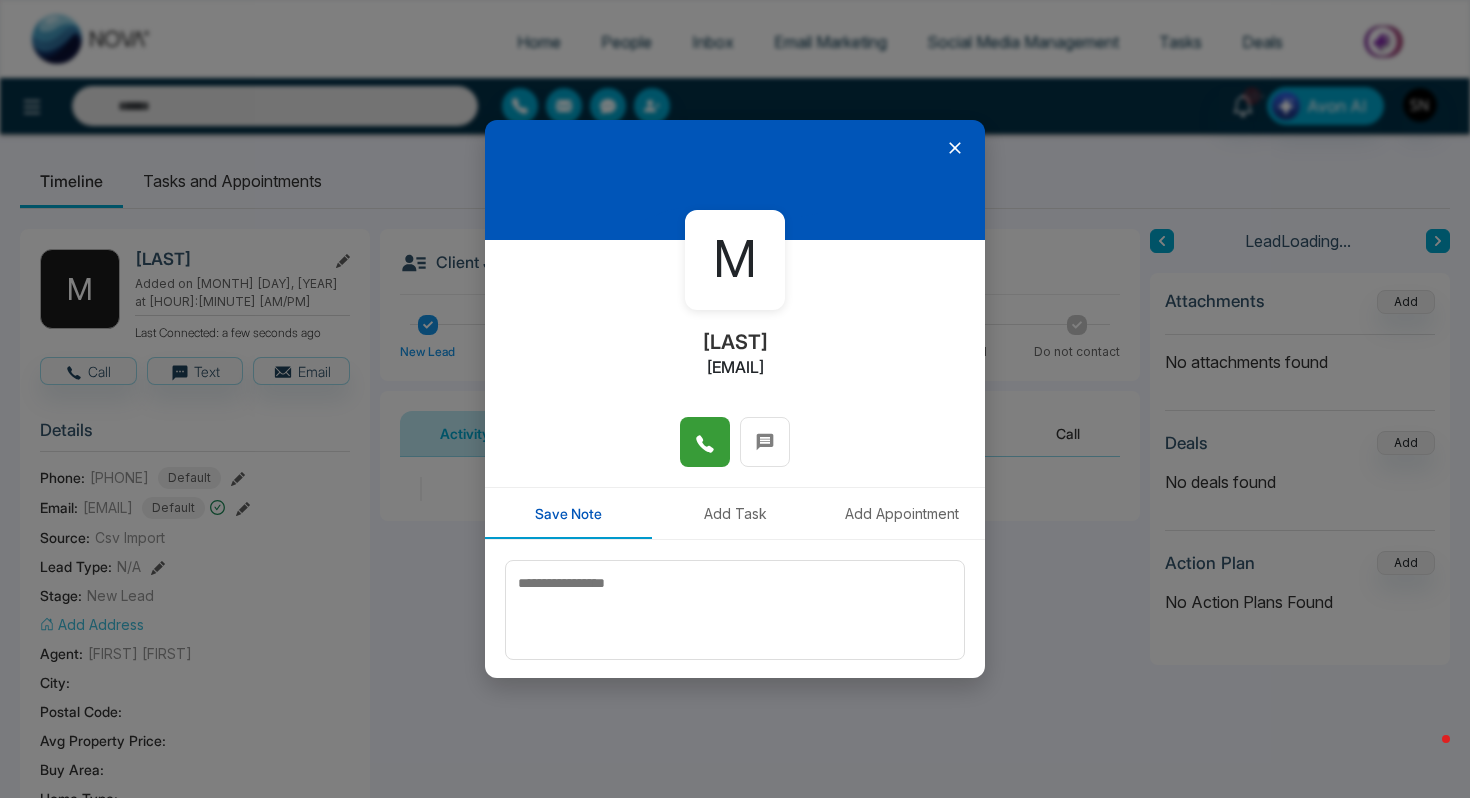 click 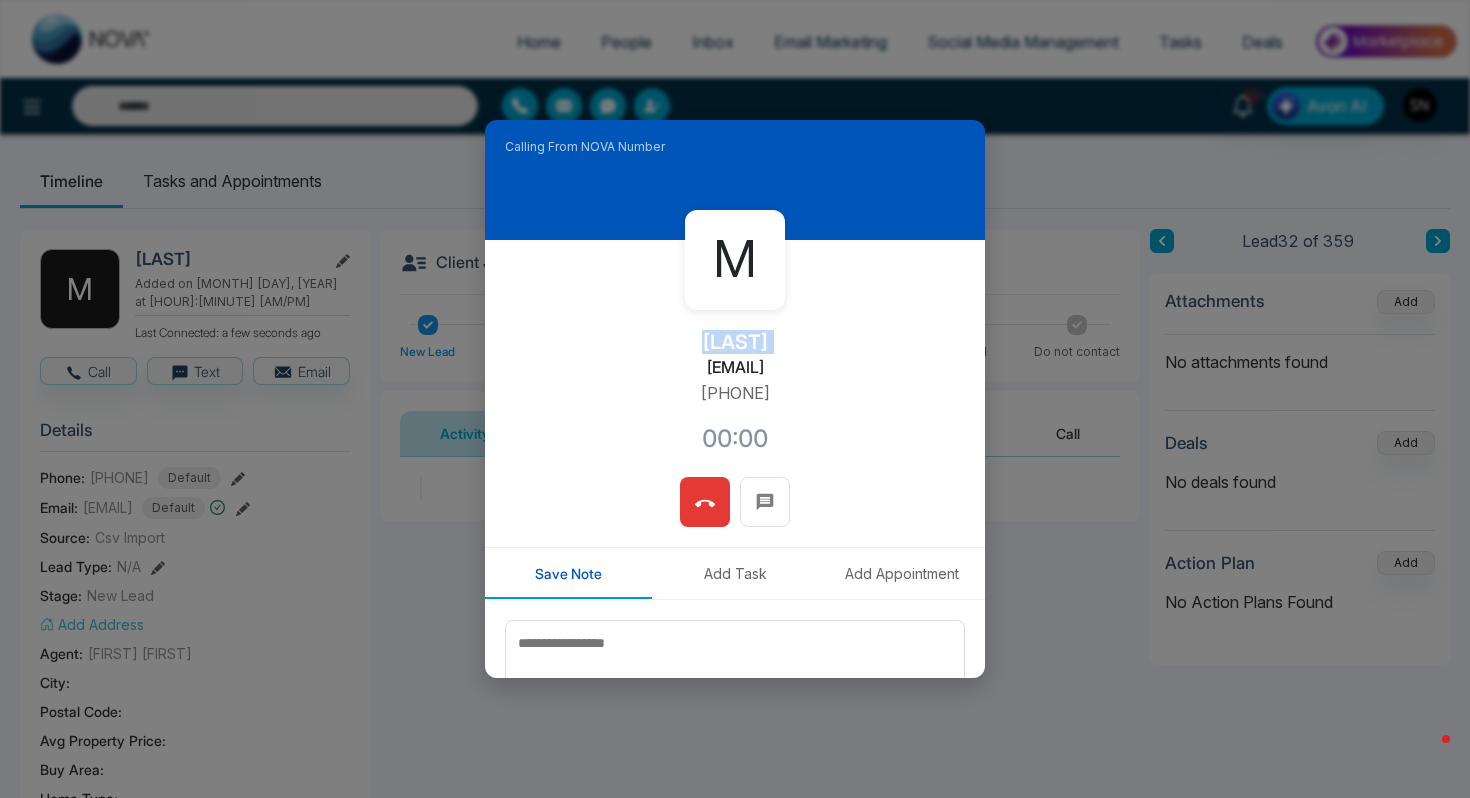 drag, startPoint x: 676, startPoint y: 334, endPoint x: 819, endPoint y: 329, distance: 143.08739 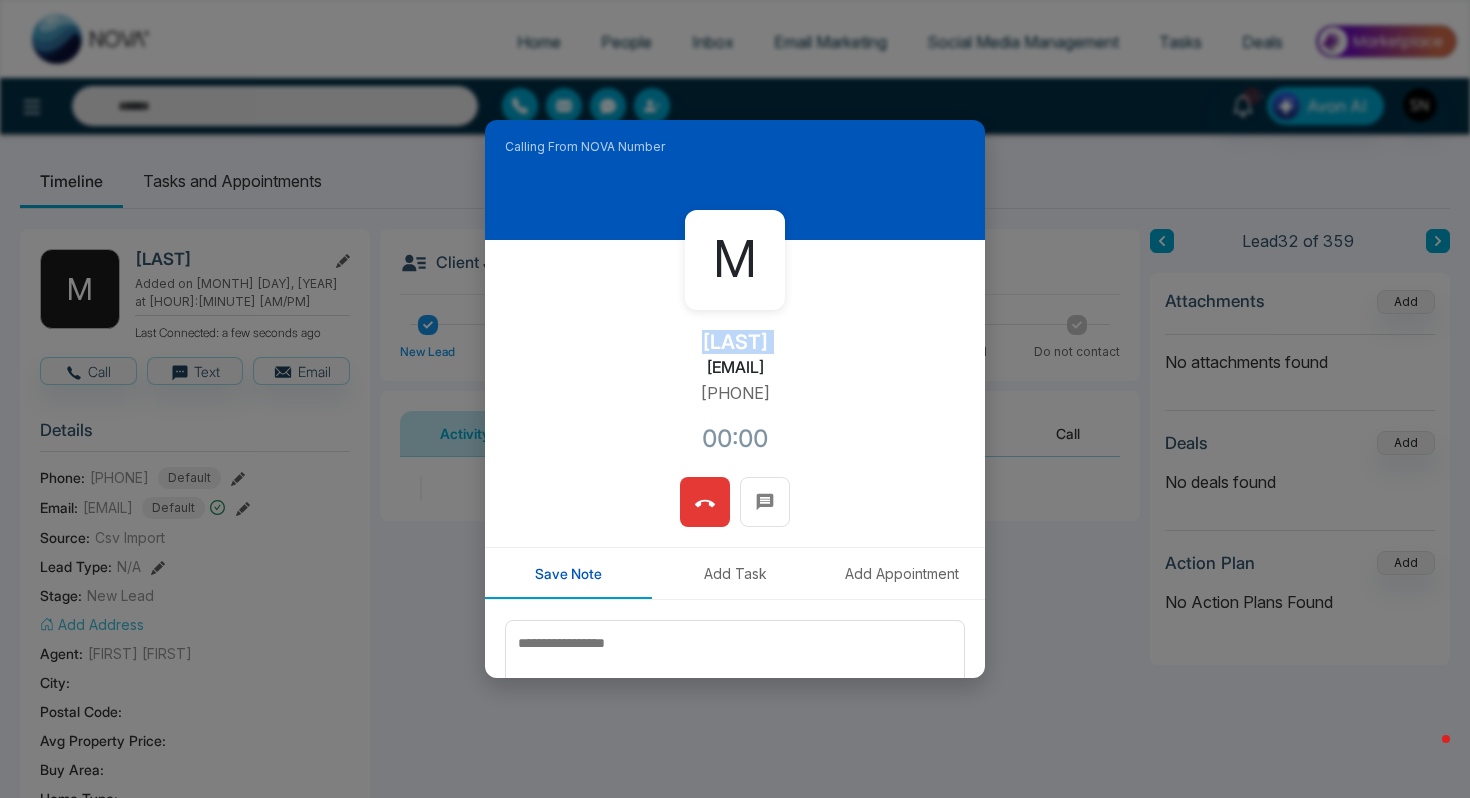 click on "[FIRST] [LAST] [EMAIL] [PHONE] [TIME]" at bounding box center (735, 358) 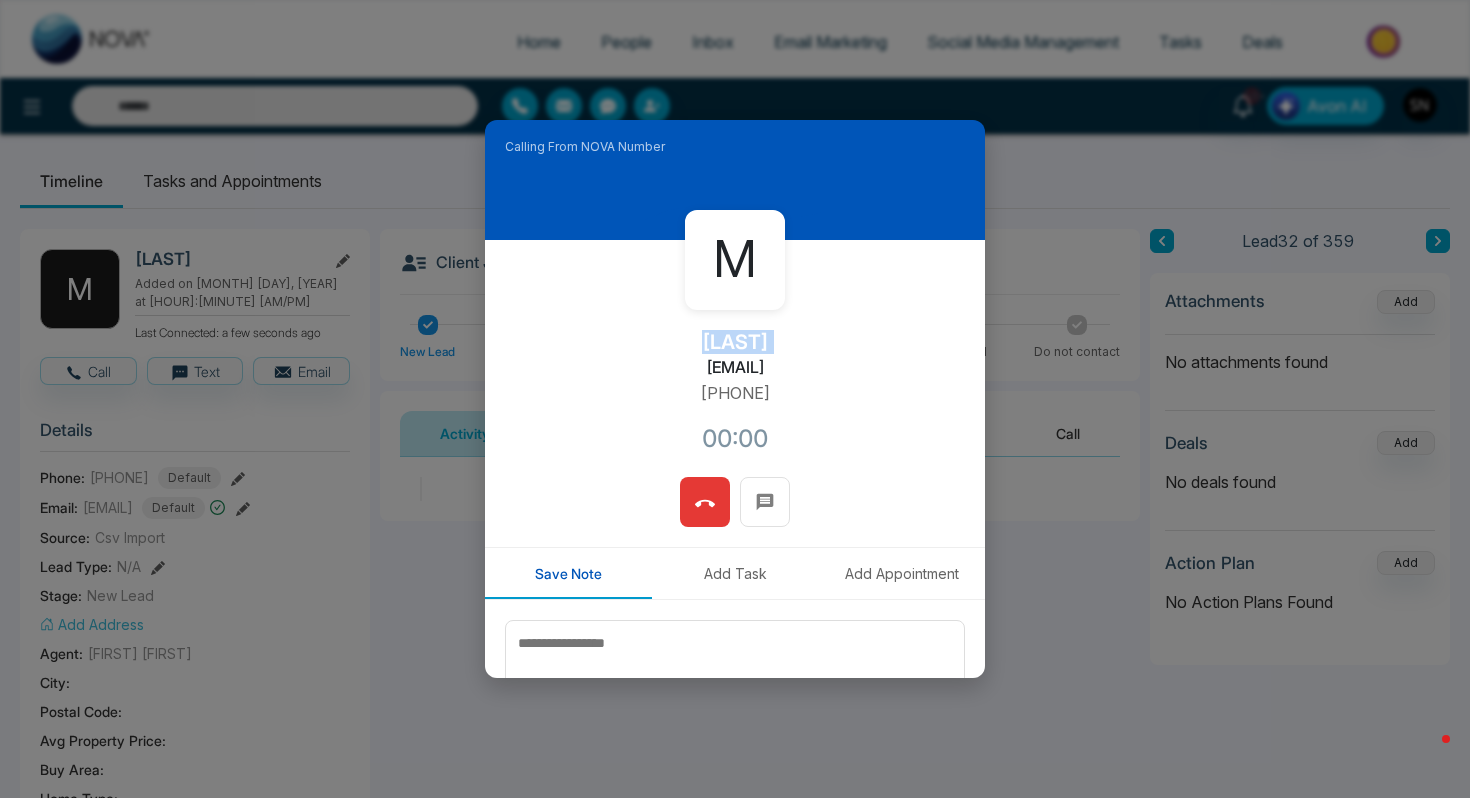 copy on "[LAST]" 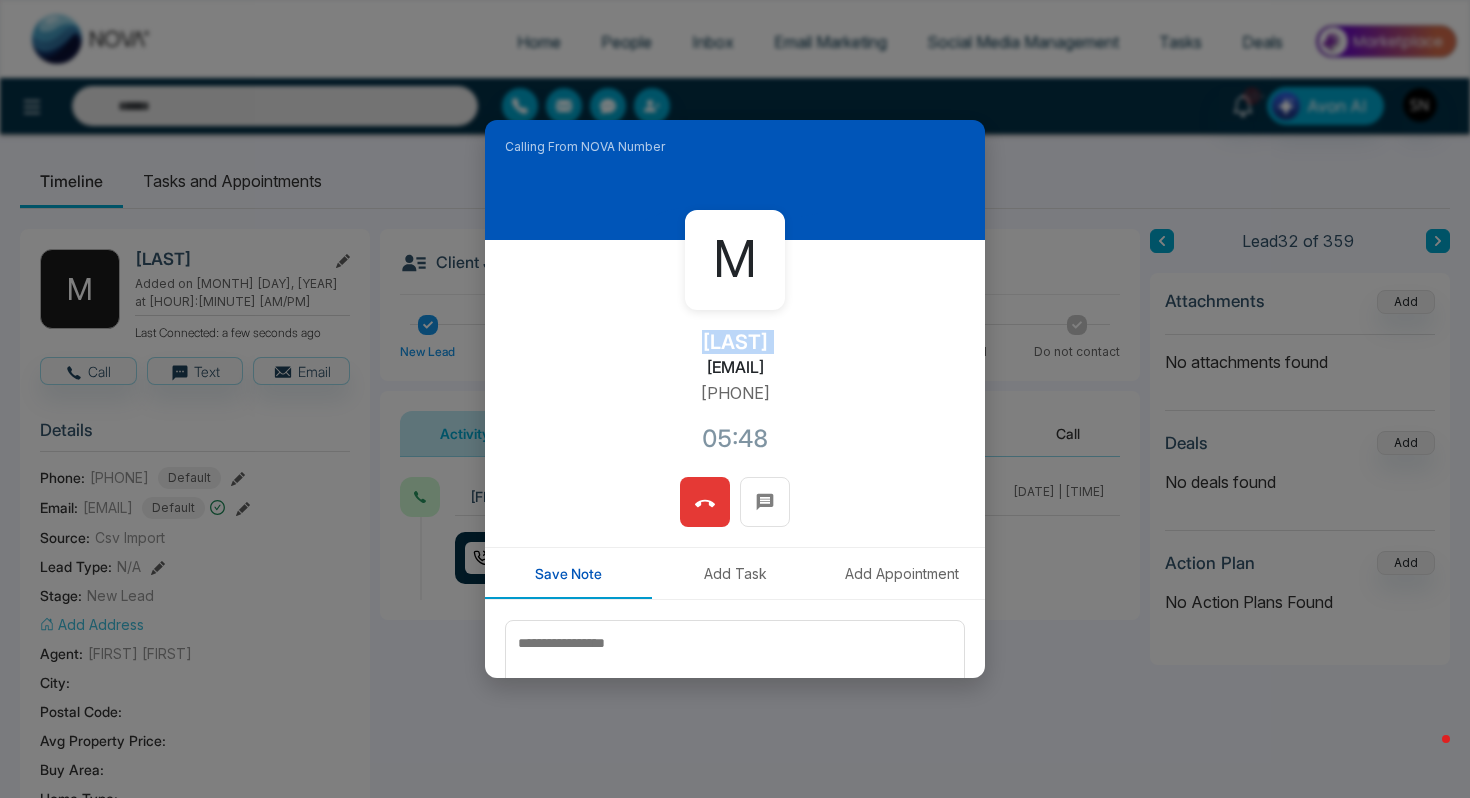 click at bounding box center (705, 502) 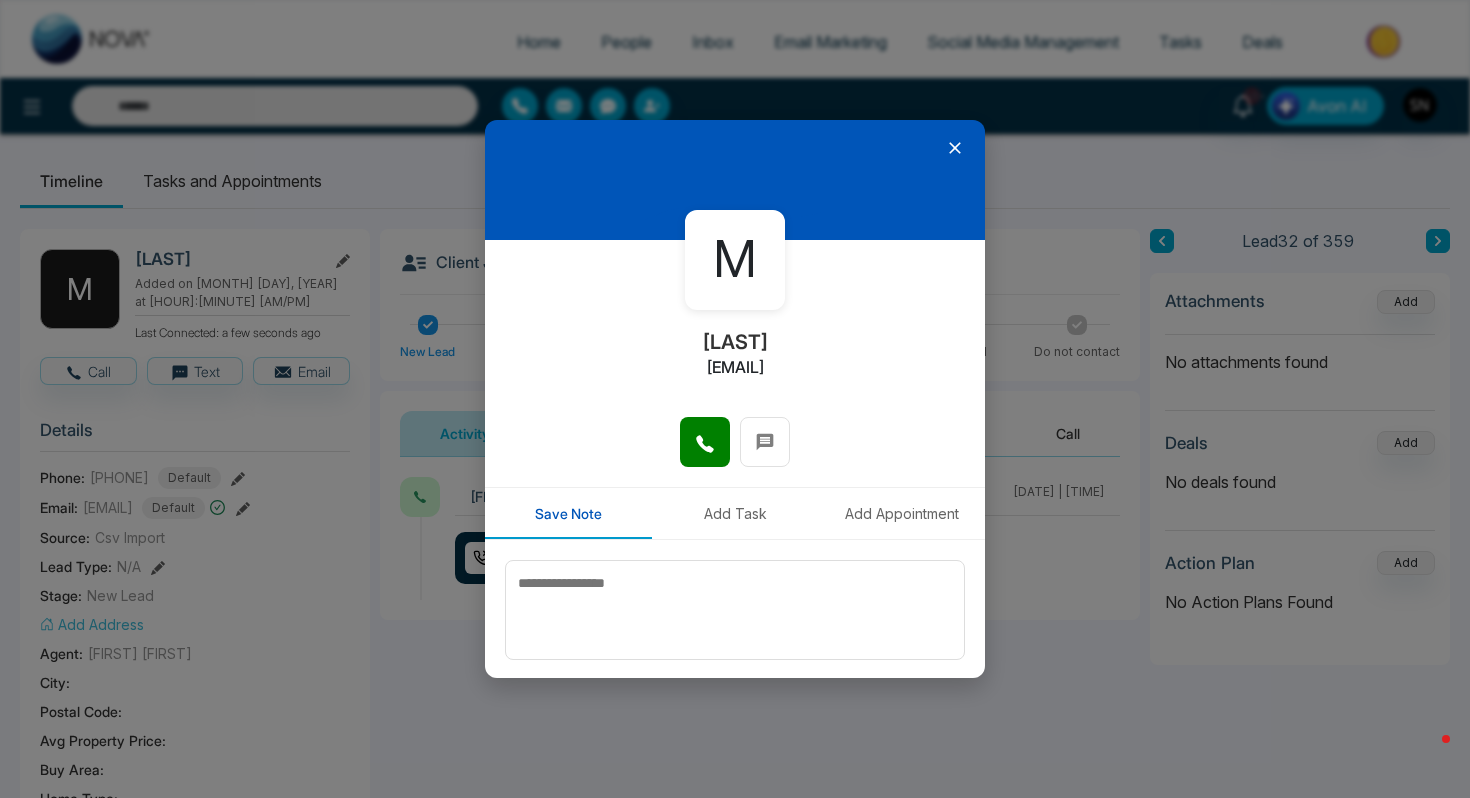 click at bounding box center (735, 180) 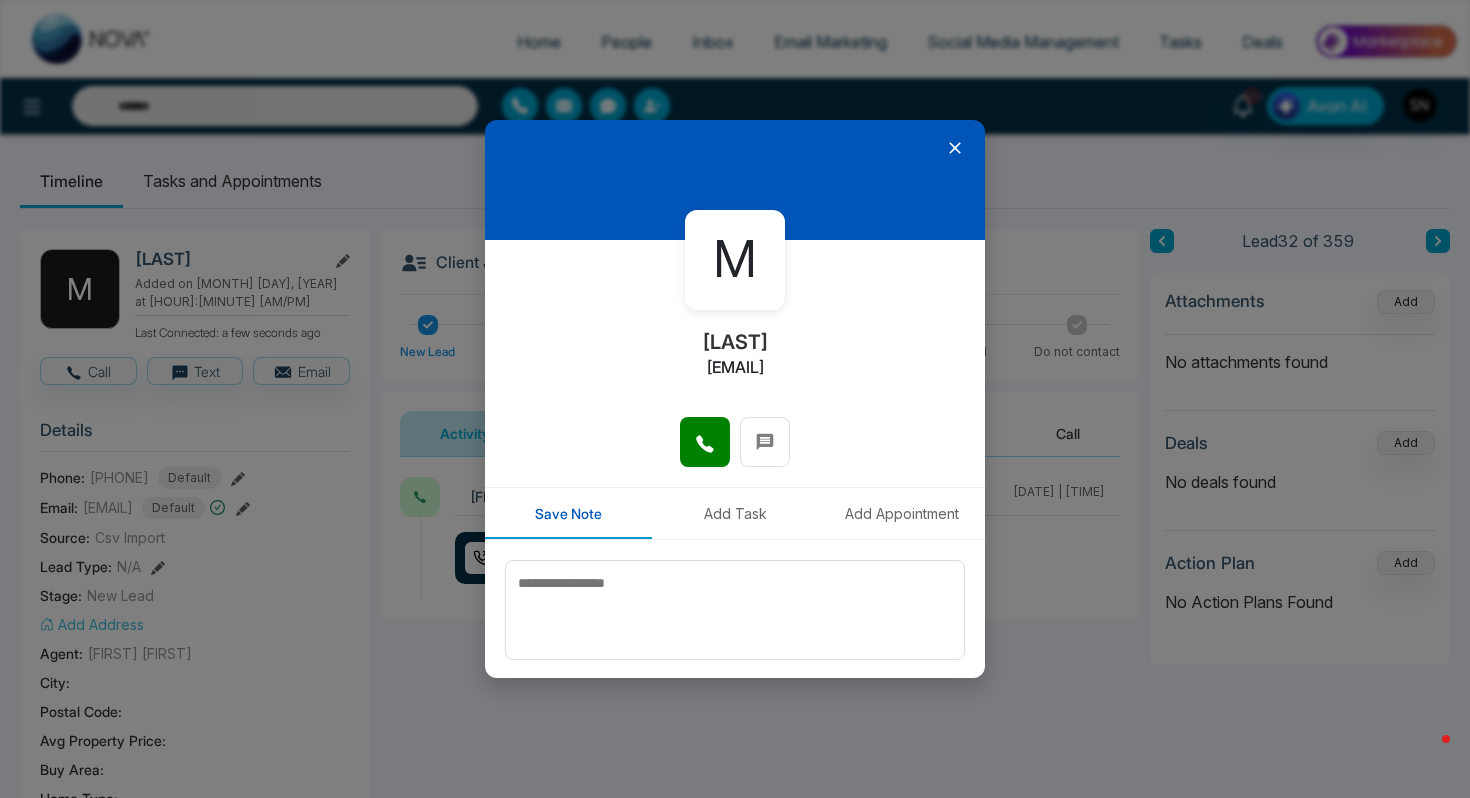click 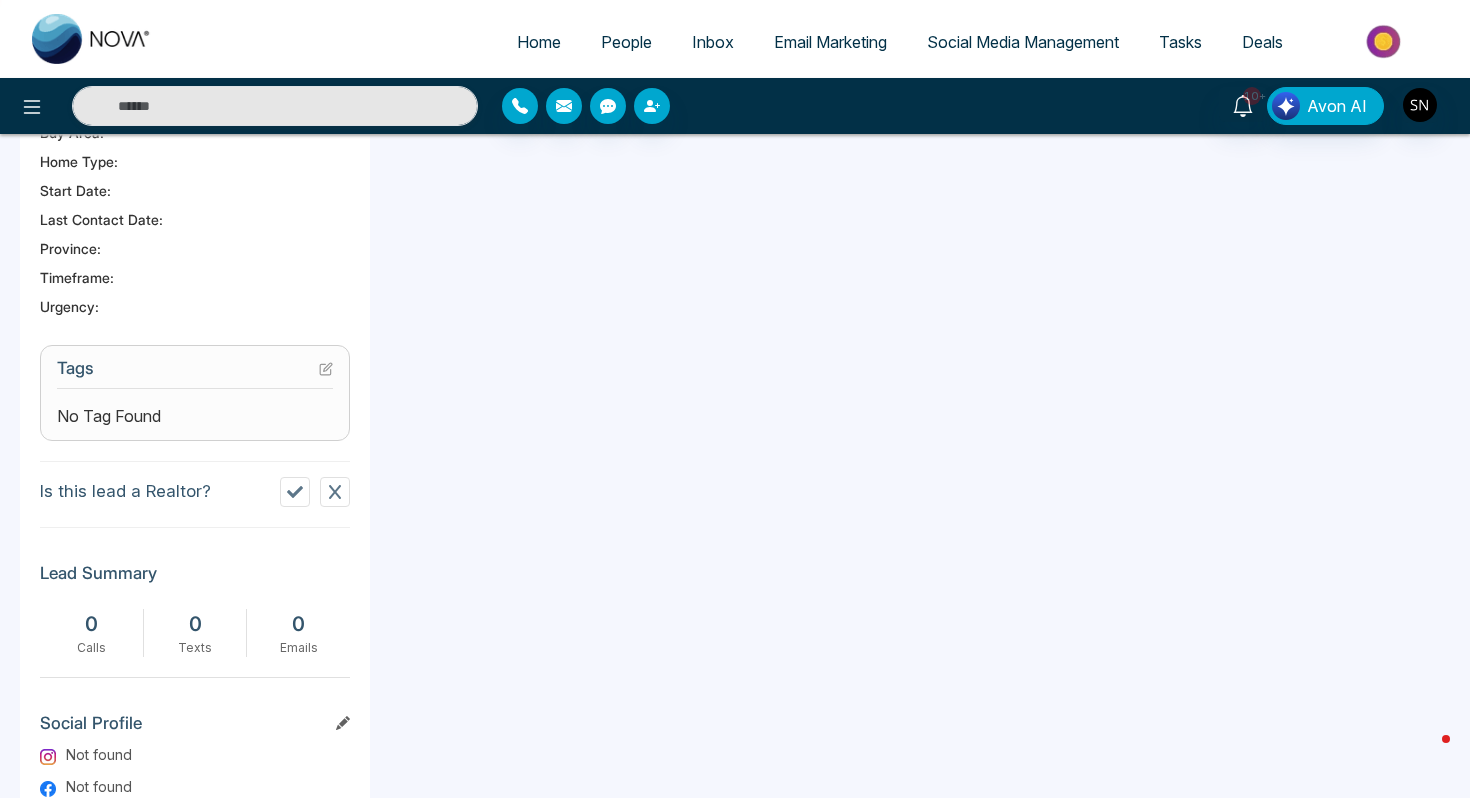 scroll, scrollTop: 506, scrollLeft: 0, axis: vertical 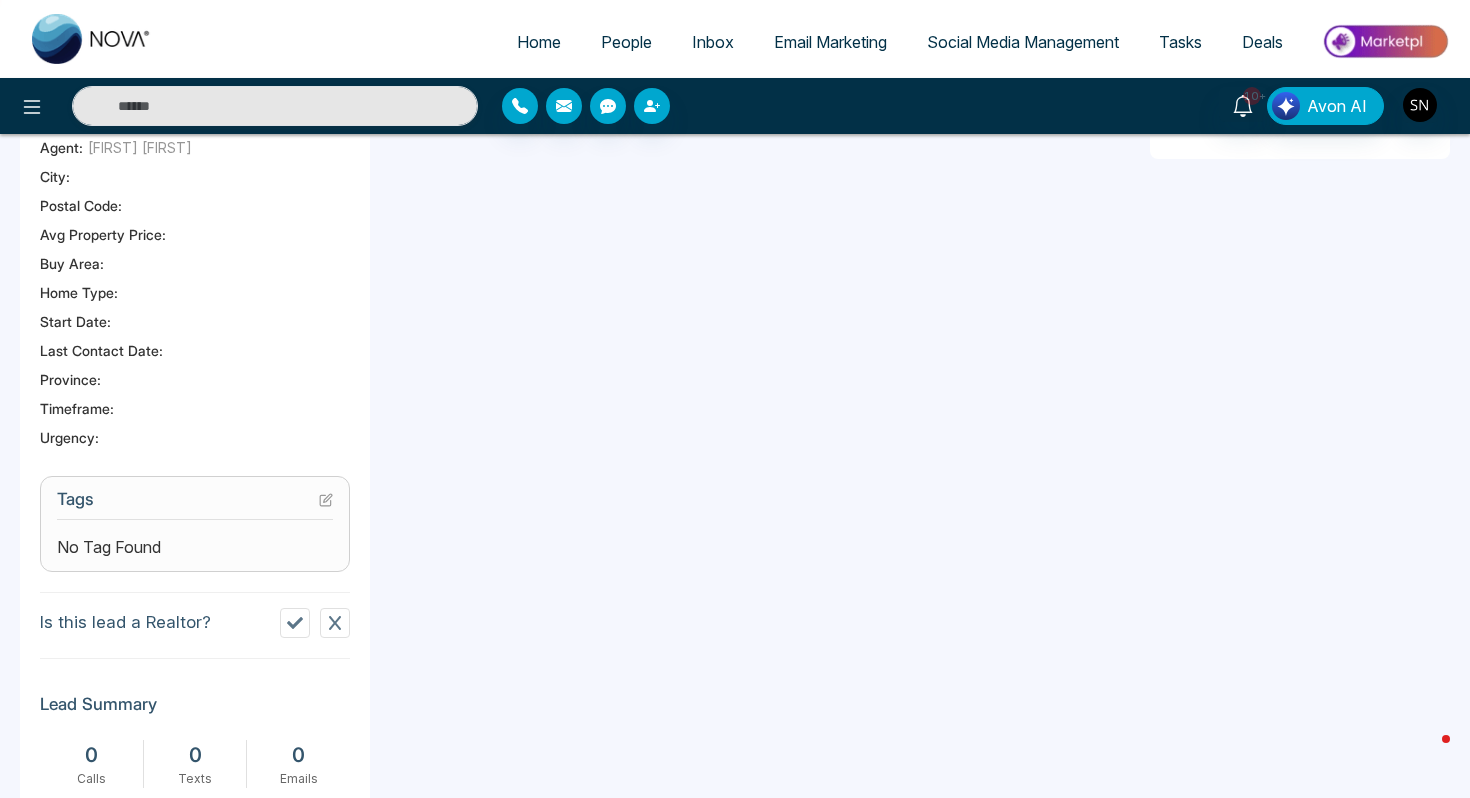 click 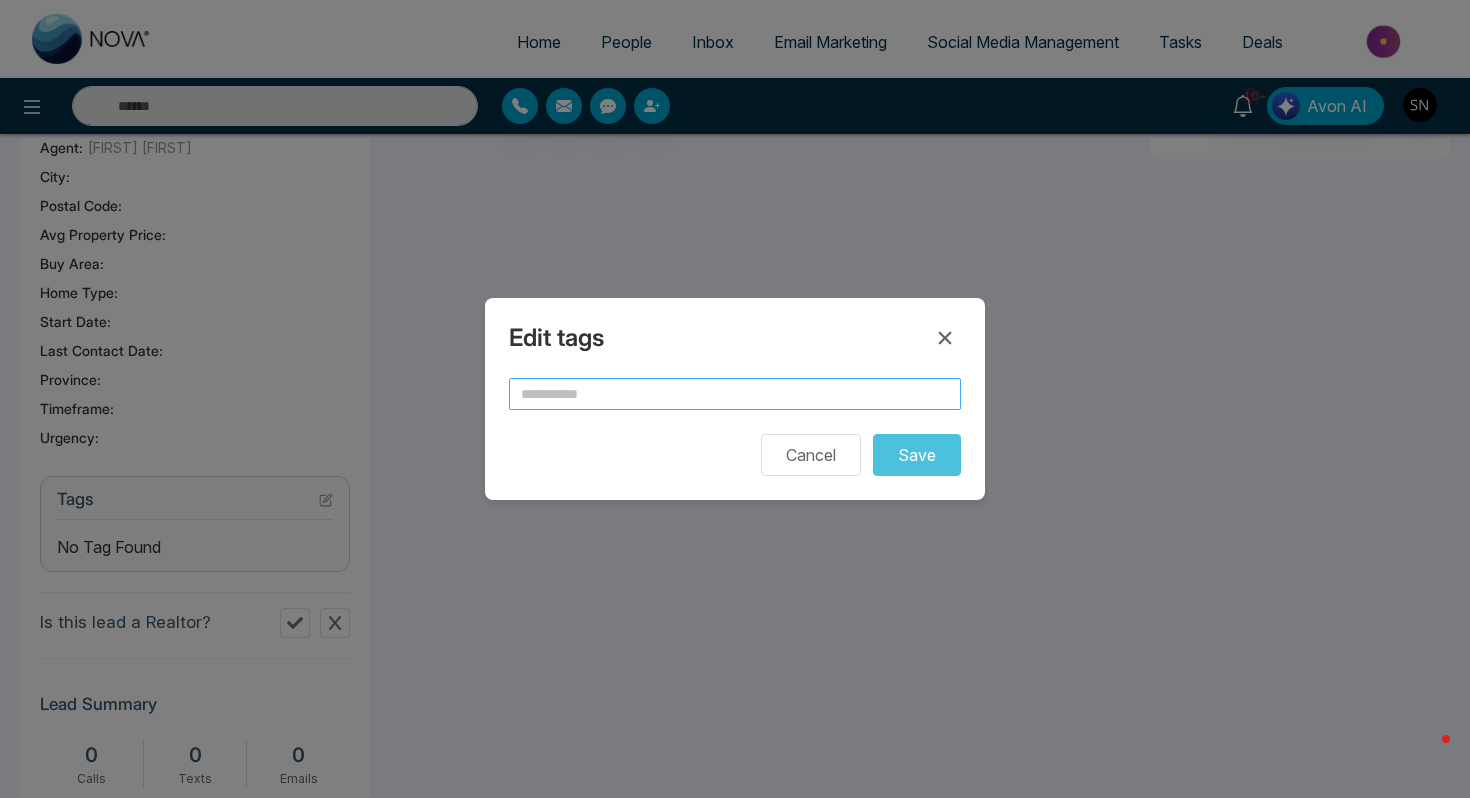 click at bounding box center [735, 394] 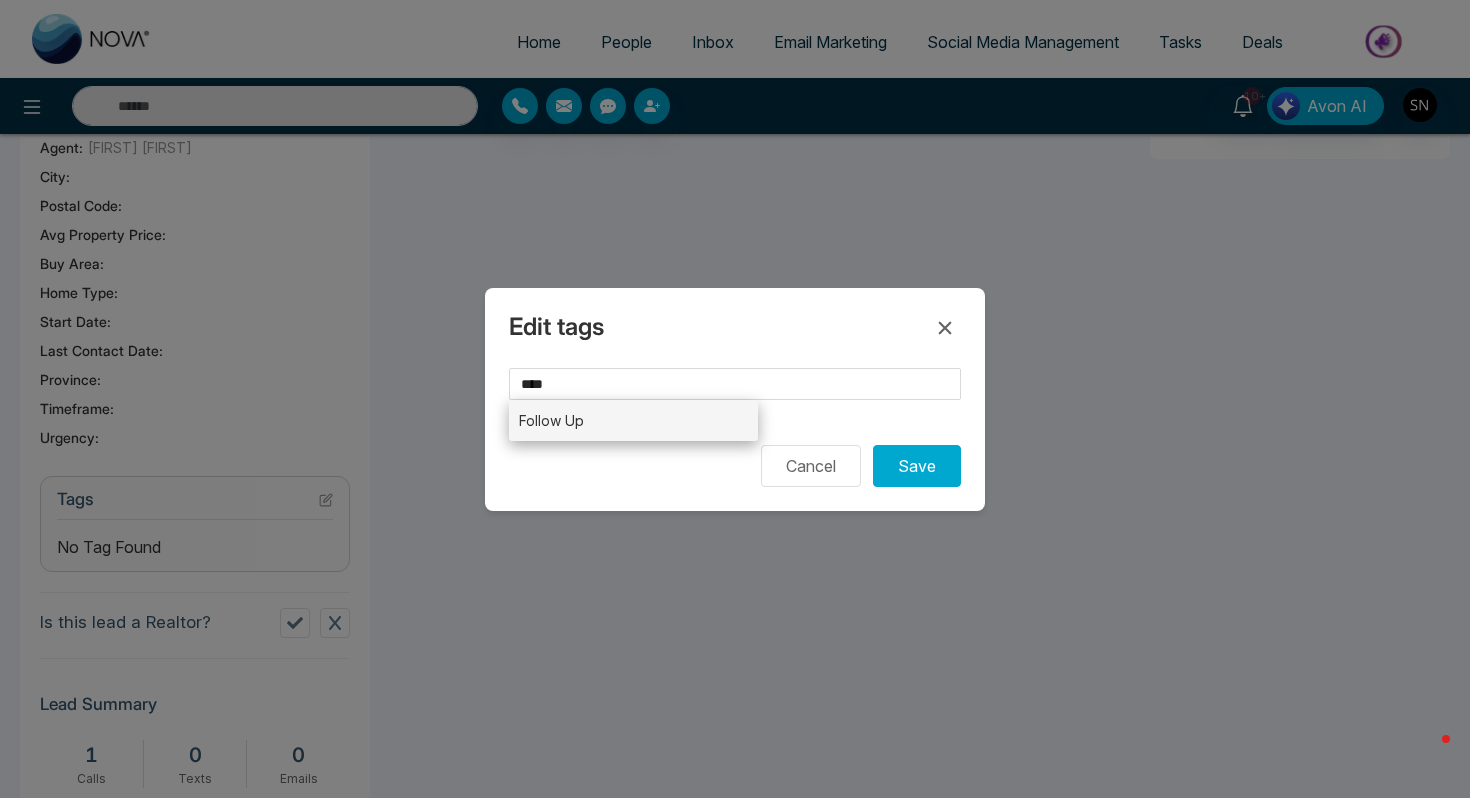 click on "Follow Up" at bounding box center (633, 420) 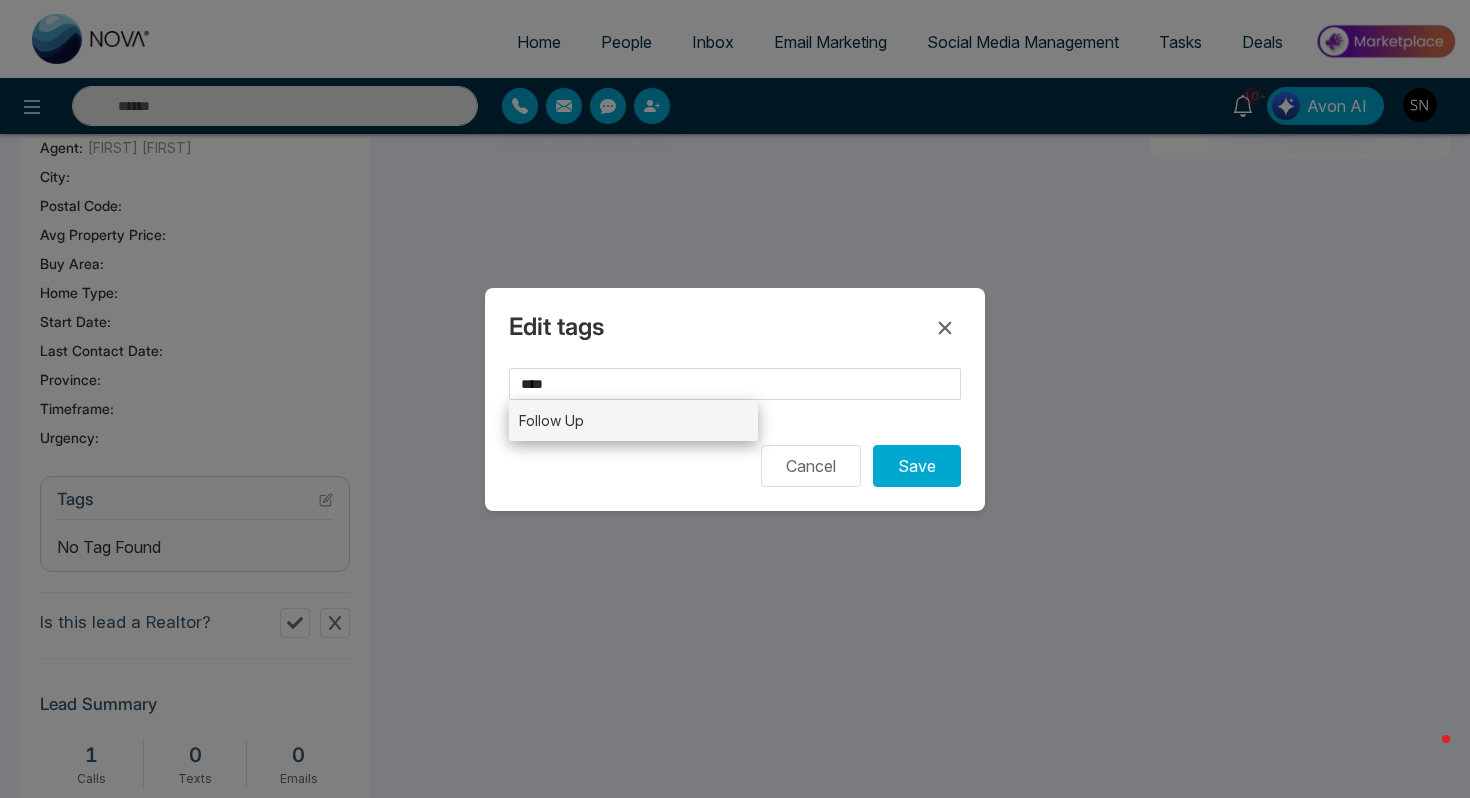 type on "*********" 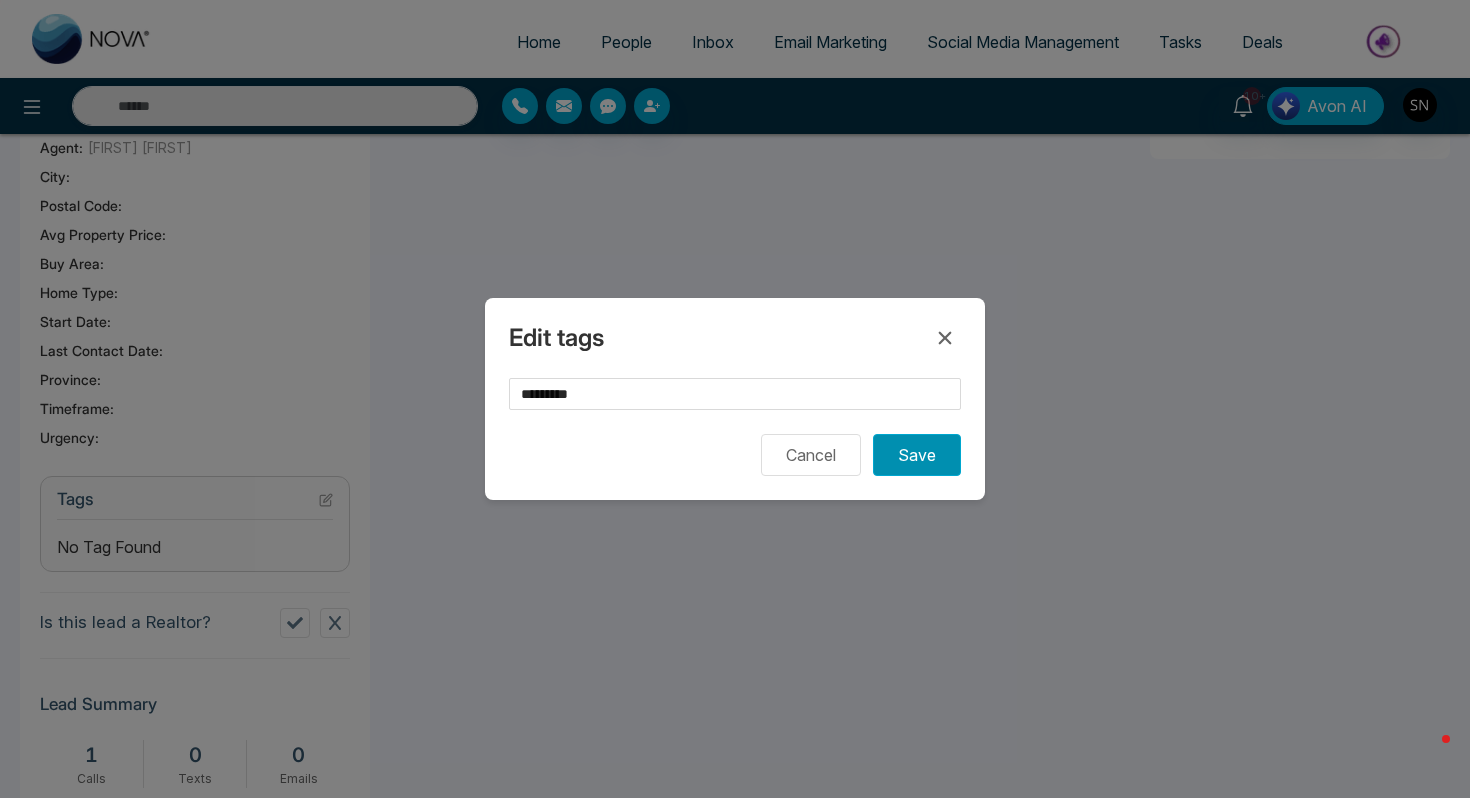 click on "Save" at bounding box center (917, 455) 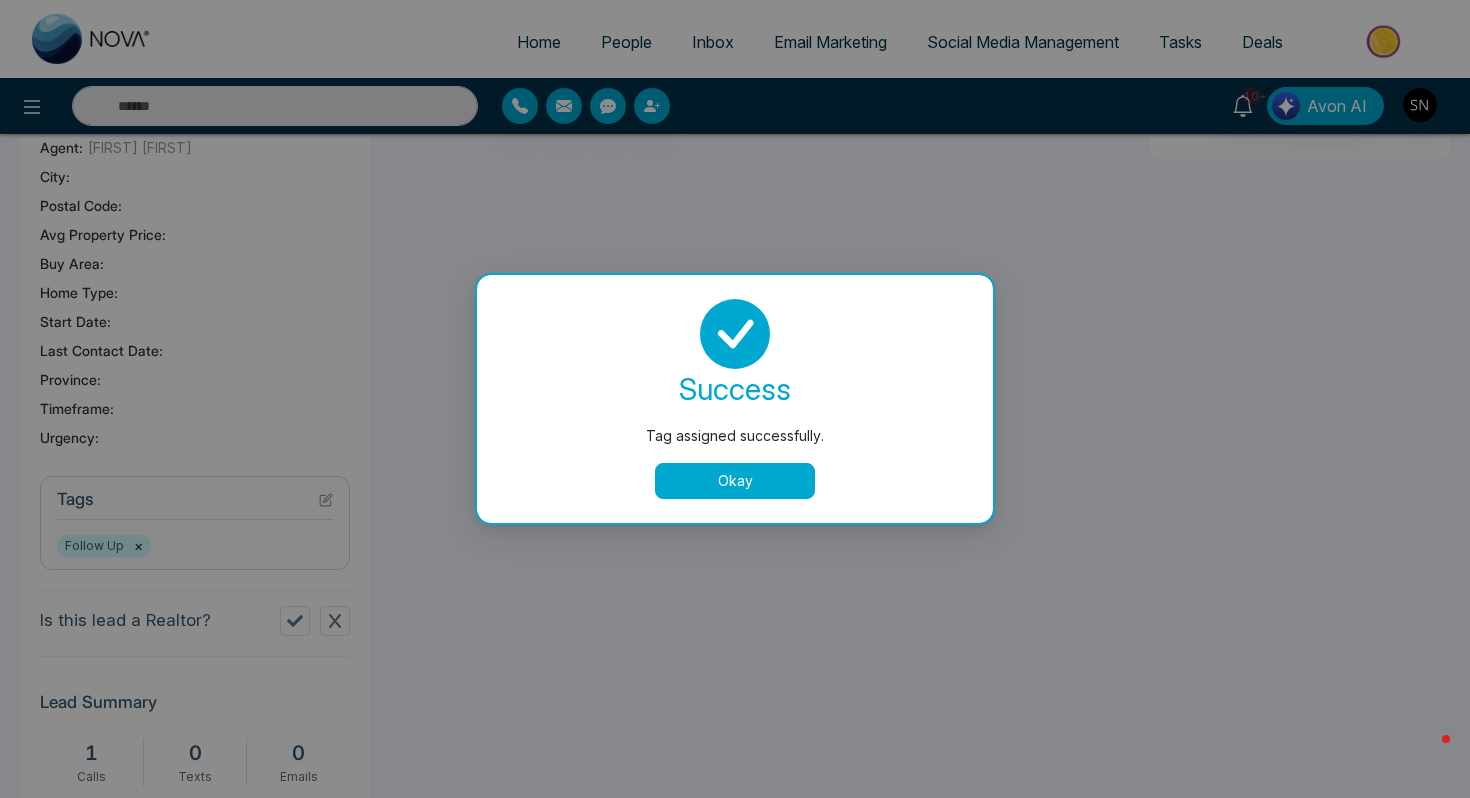 click on "Okay" at bounding box center (735, 481) 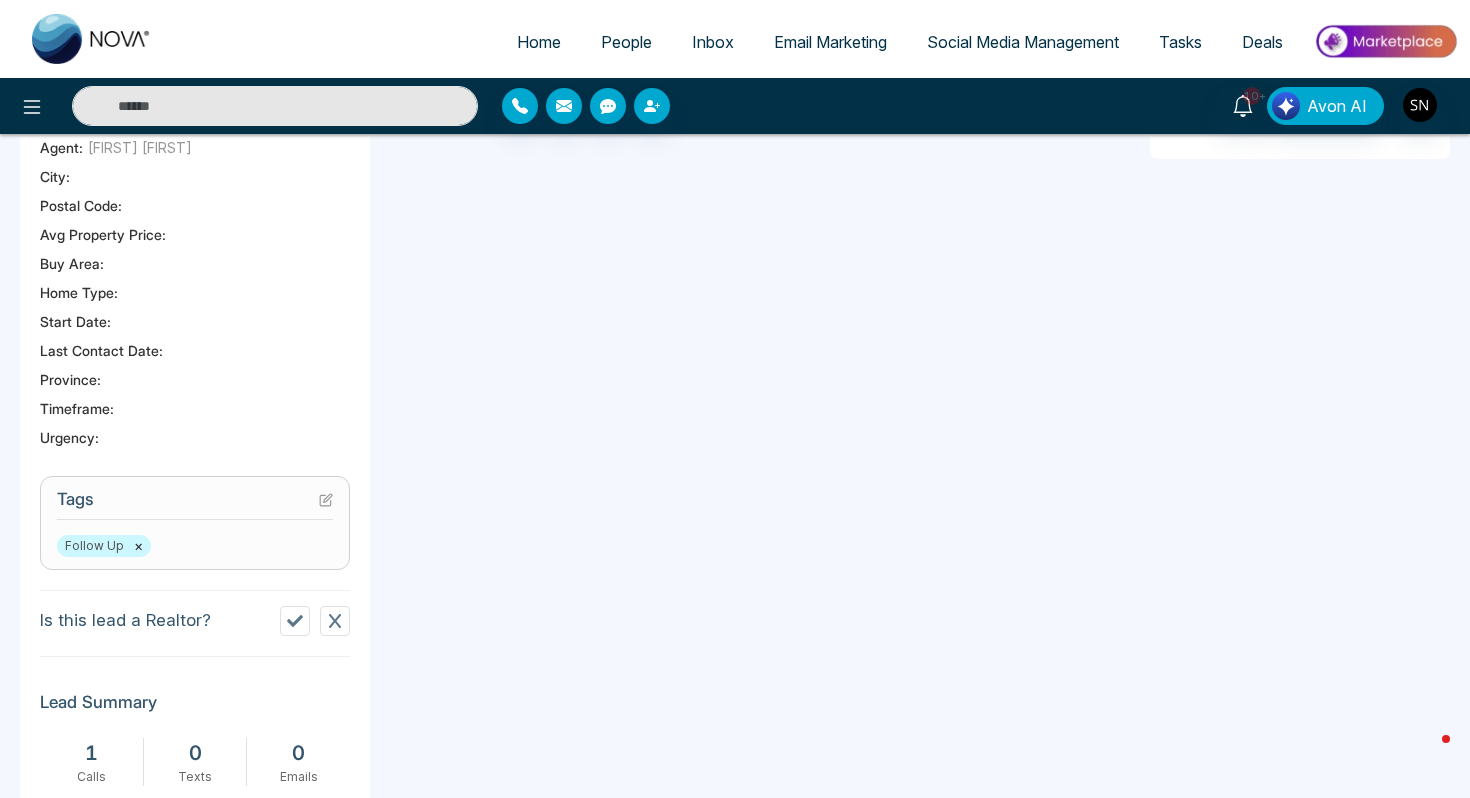 click at bounding box center (275, 106) 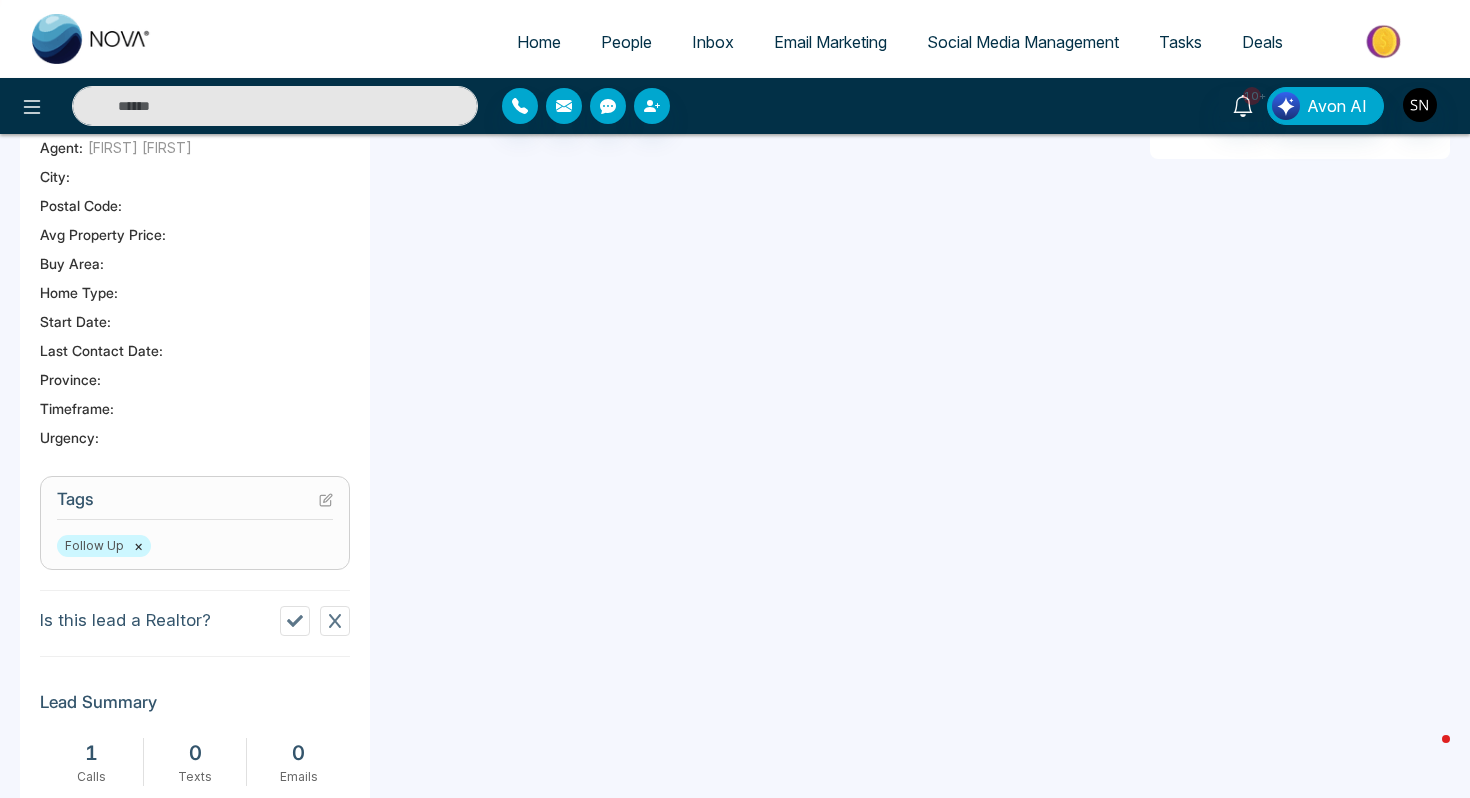 paste on "**********" 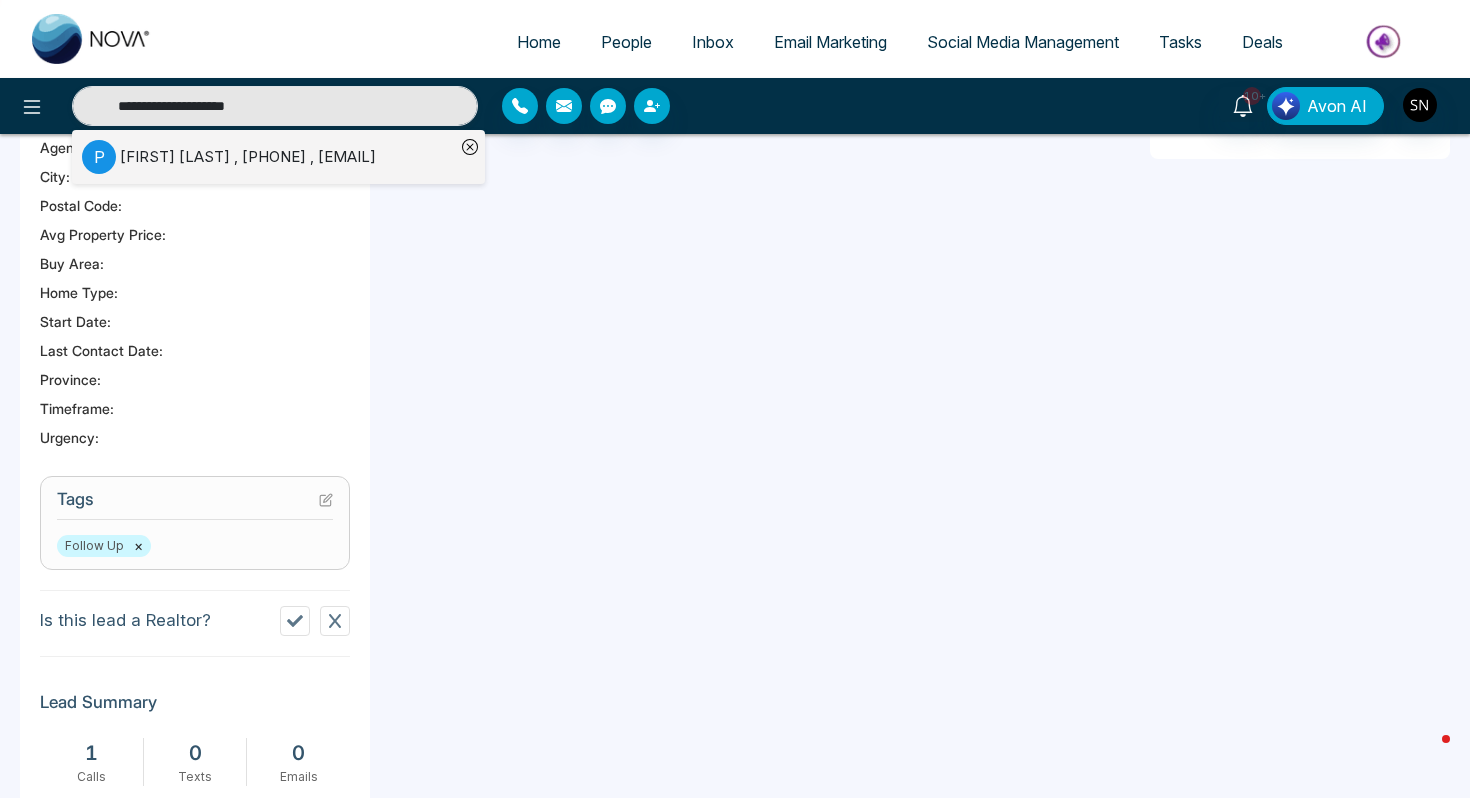 click on "[FIRST] [LAST]     , [PHONE]   , [EMAIL]" at bounding box center (248, 157) 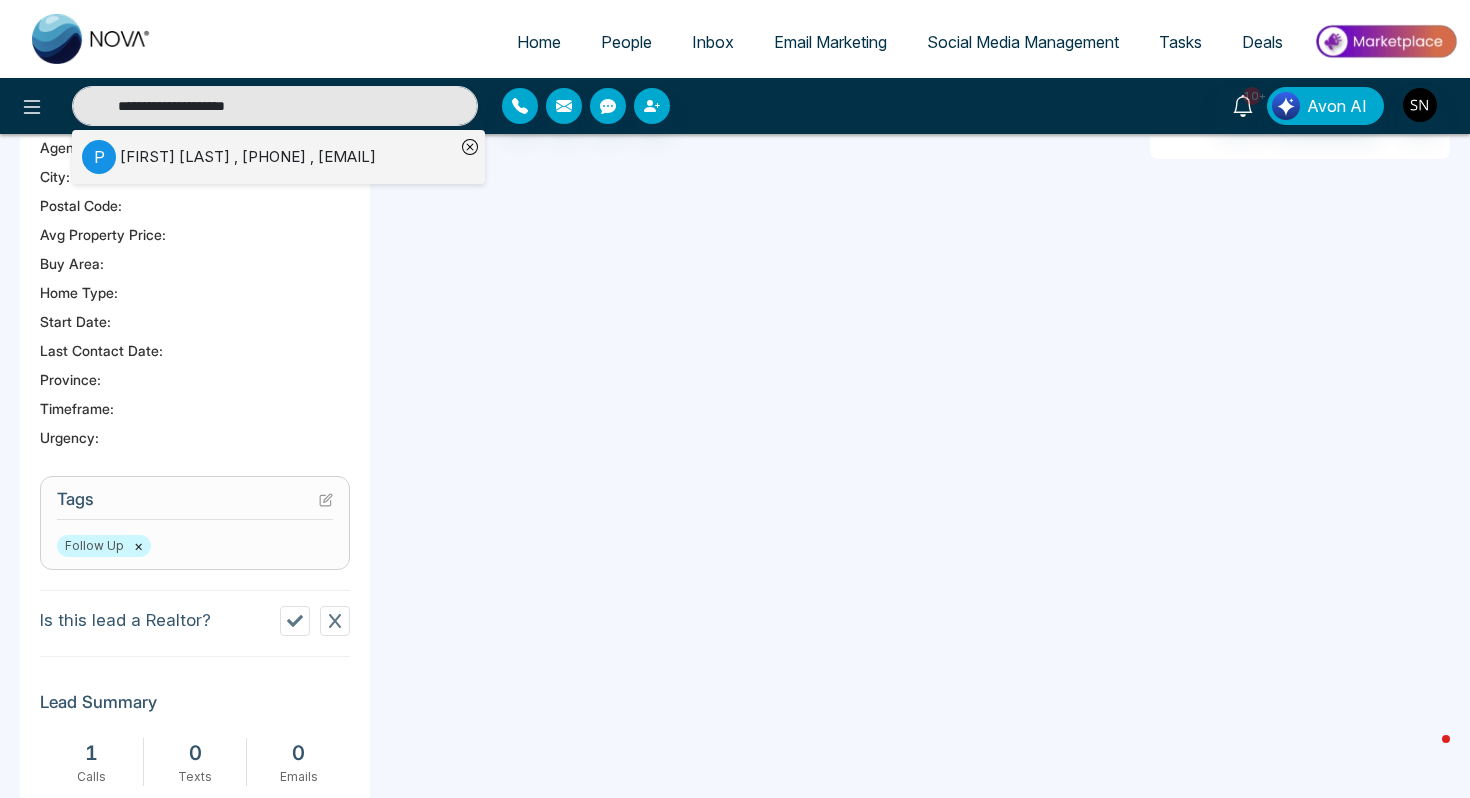 type on "**********" 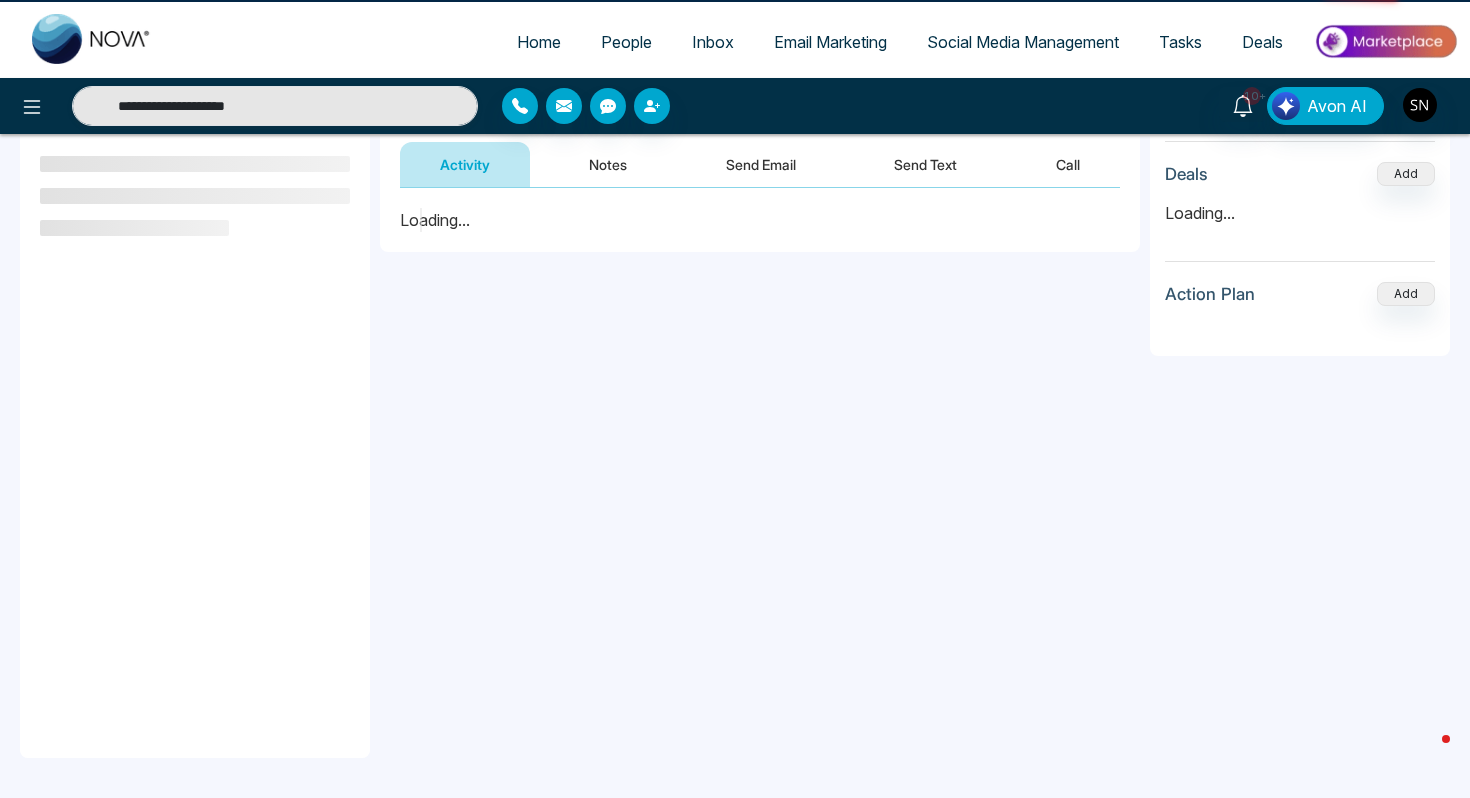 scroll, scrollTop: 0, scrollLeft: 0, axis: both 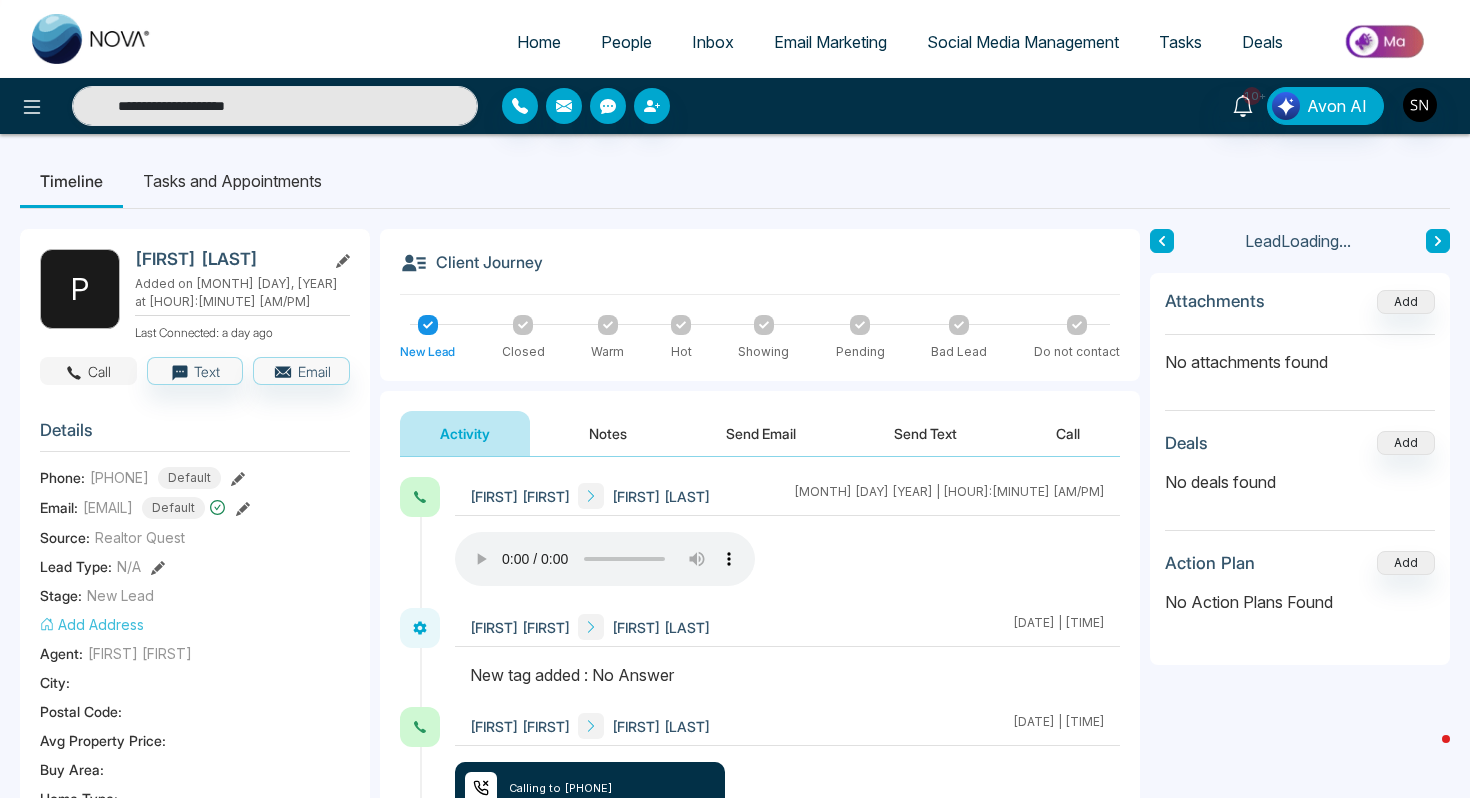 click 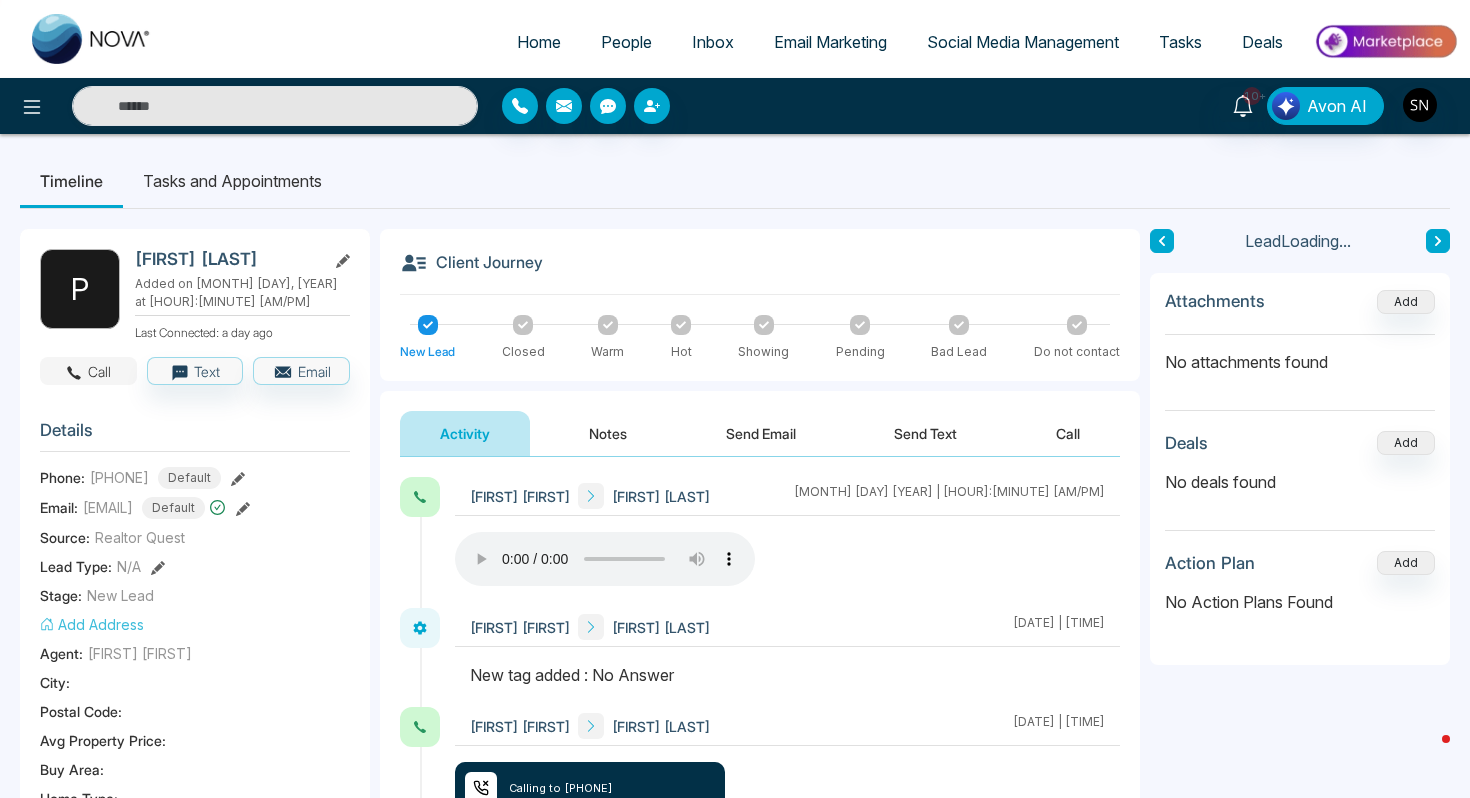 type on "**********" 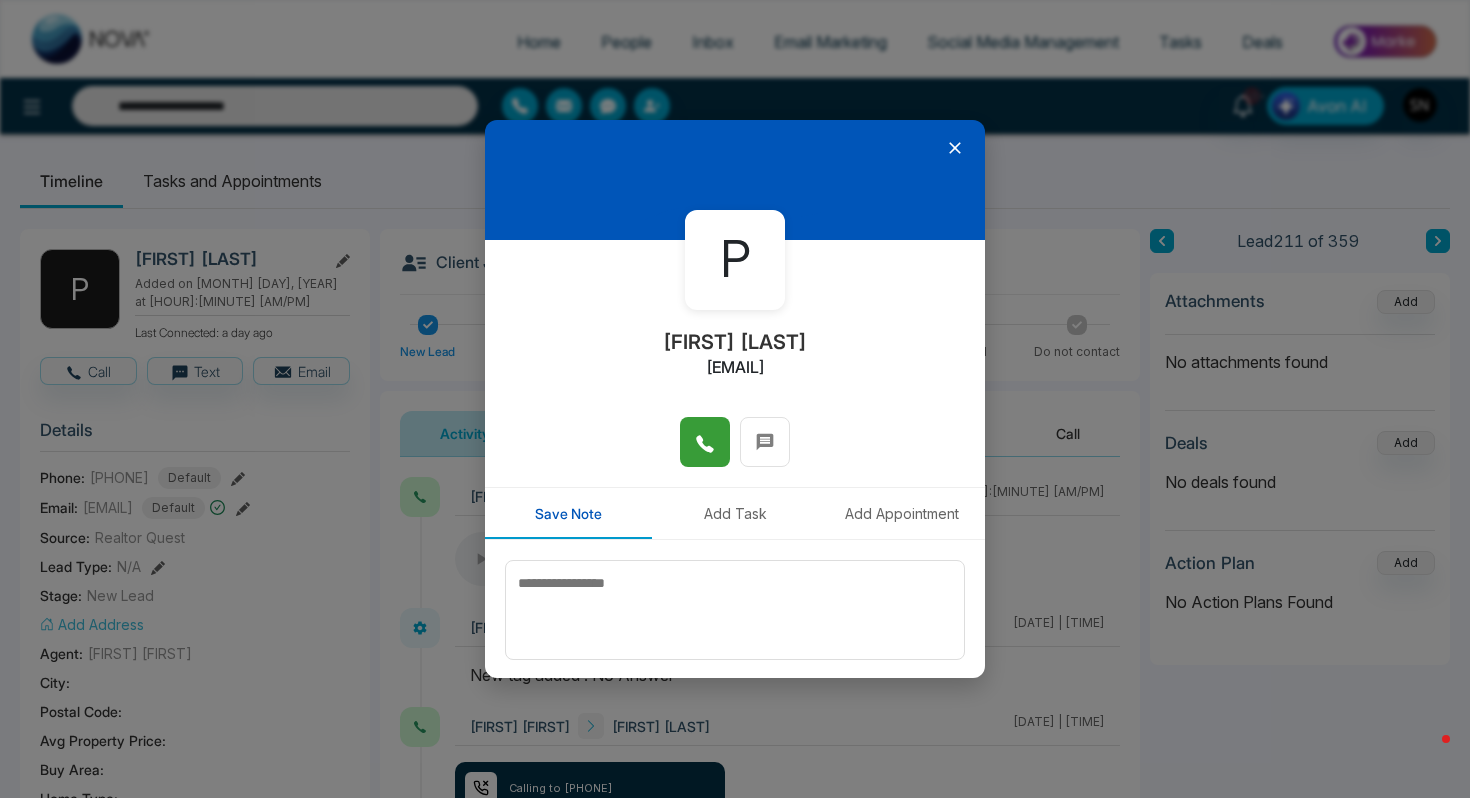 click at bounding box center [705, 442] 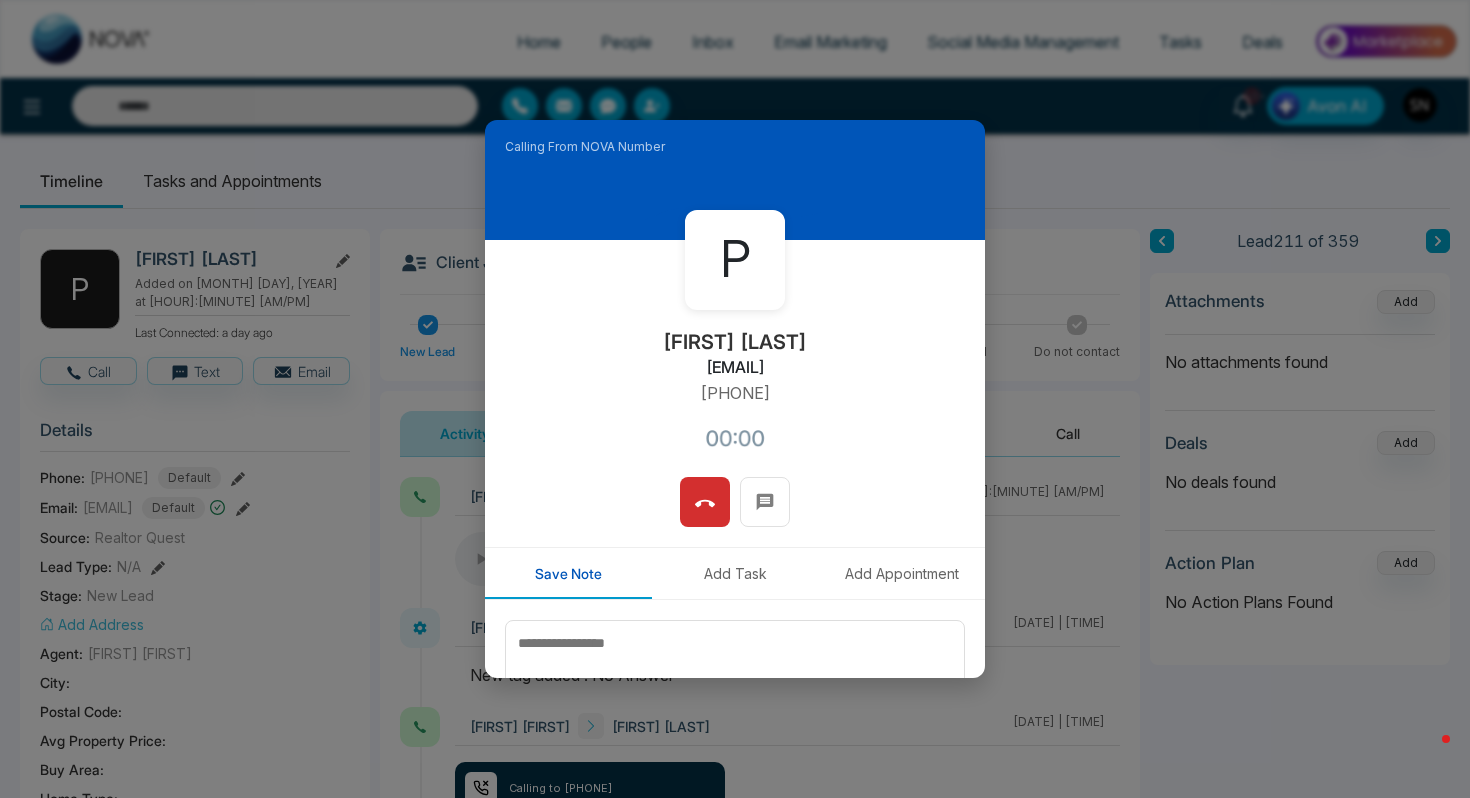 type on "**********" 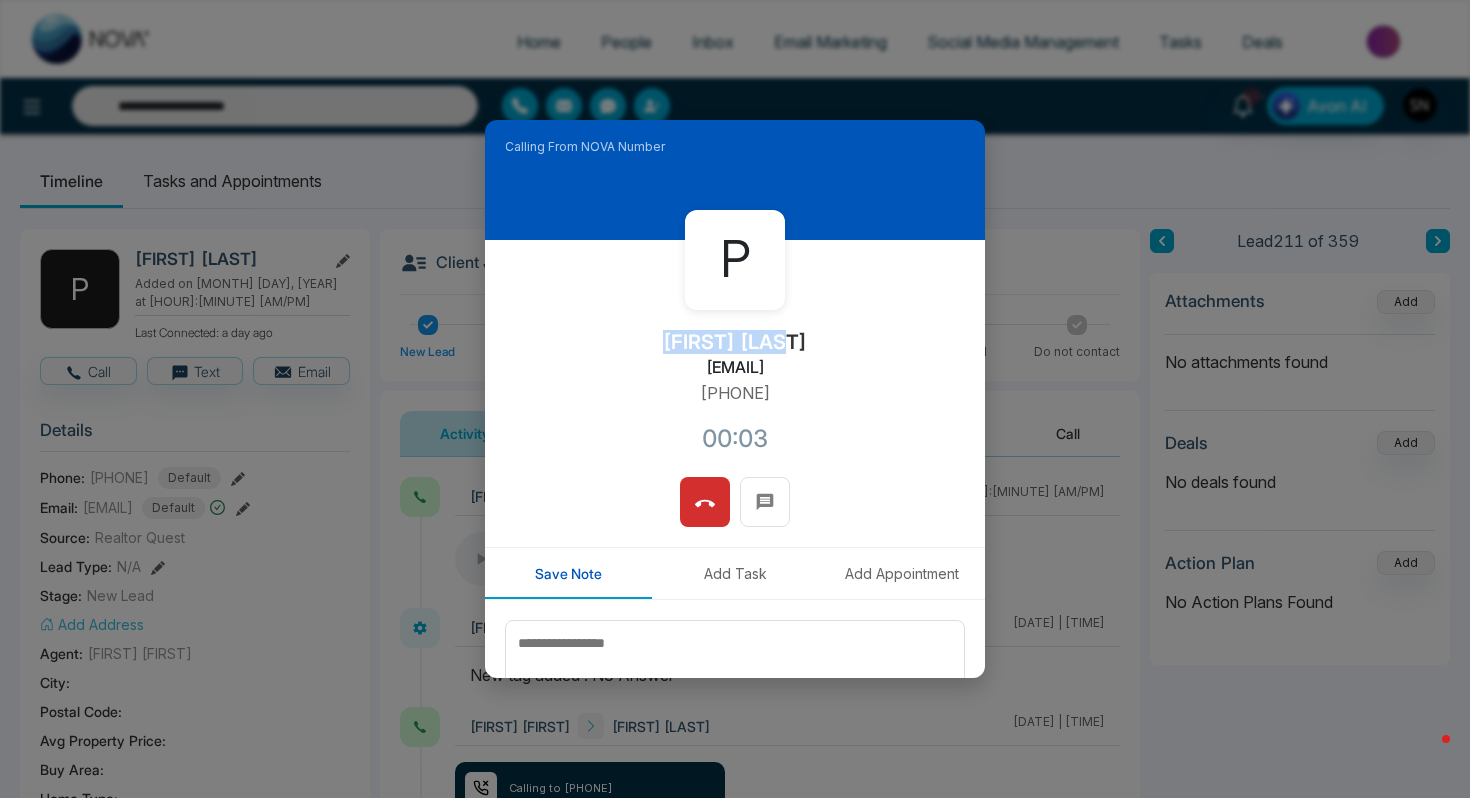 drag, startPoint x: 662, startPoint y: 328, endPoint x: 804, endPoint y: 332, distance: 142.05632 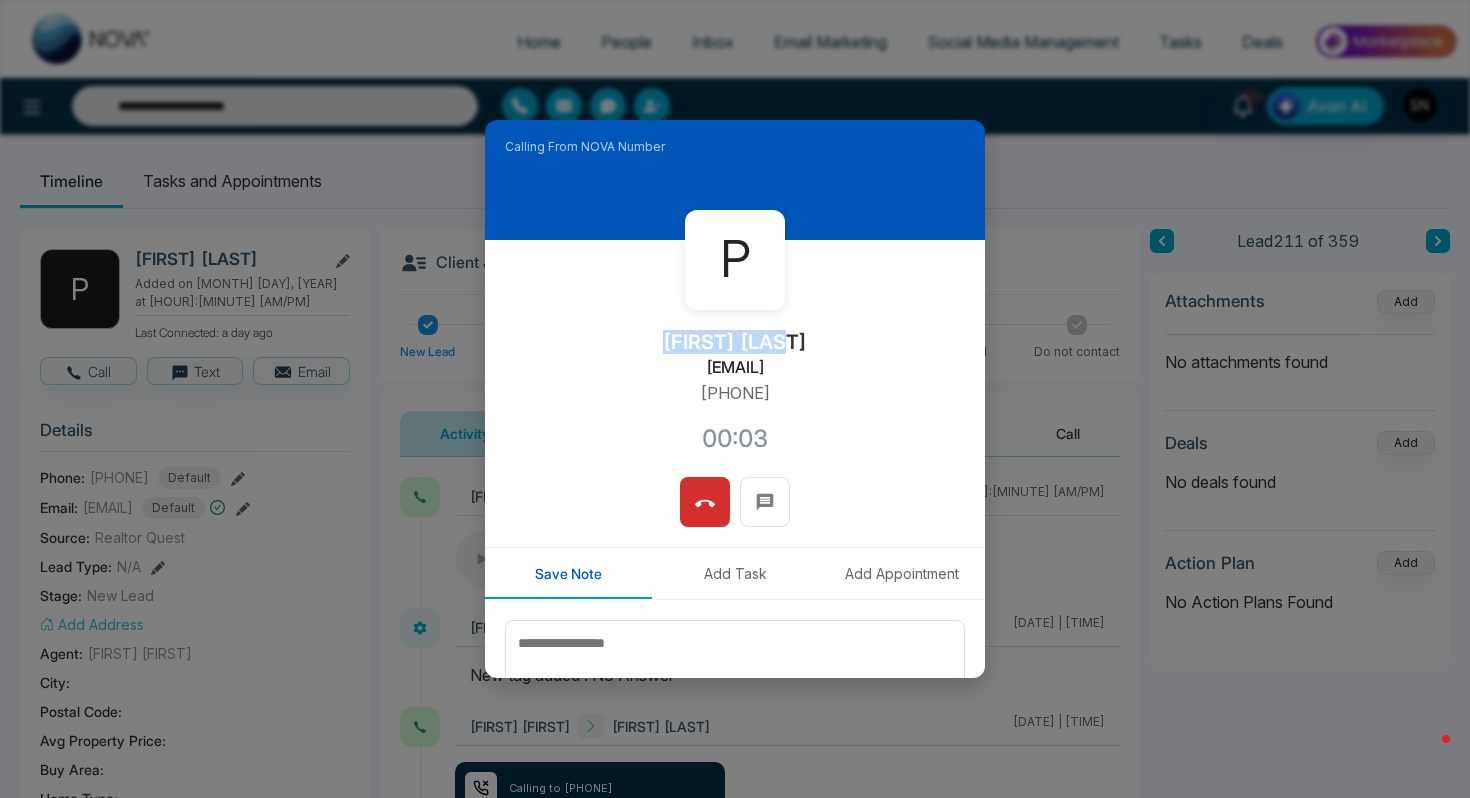 click on "[FIRST] [LAST] [EMAIL] [PHONE] [TIME]" at bounding box center (735, 358) 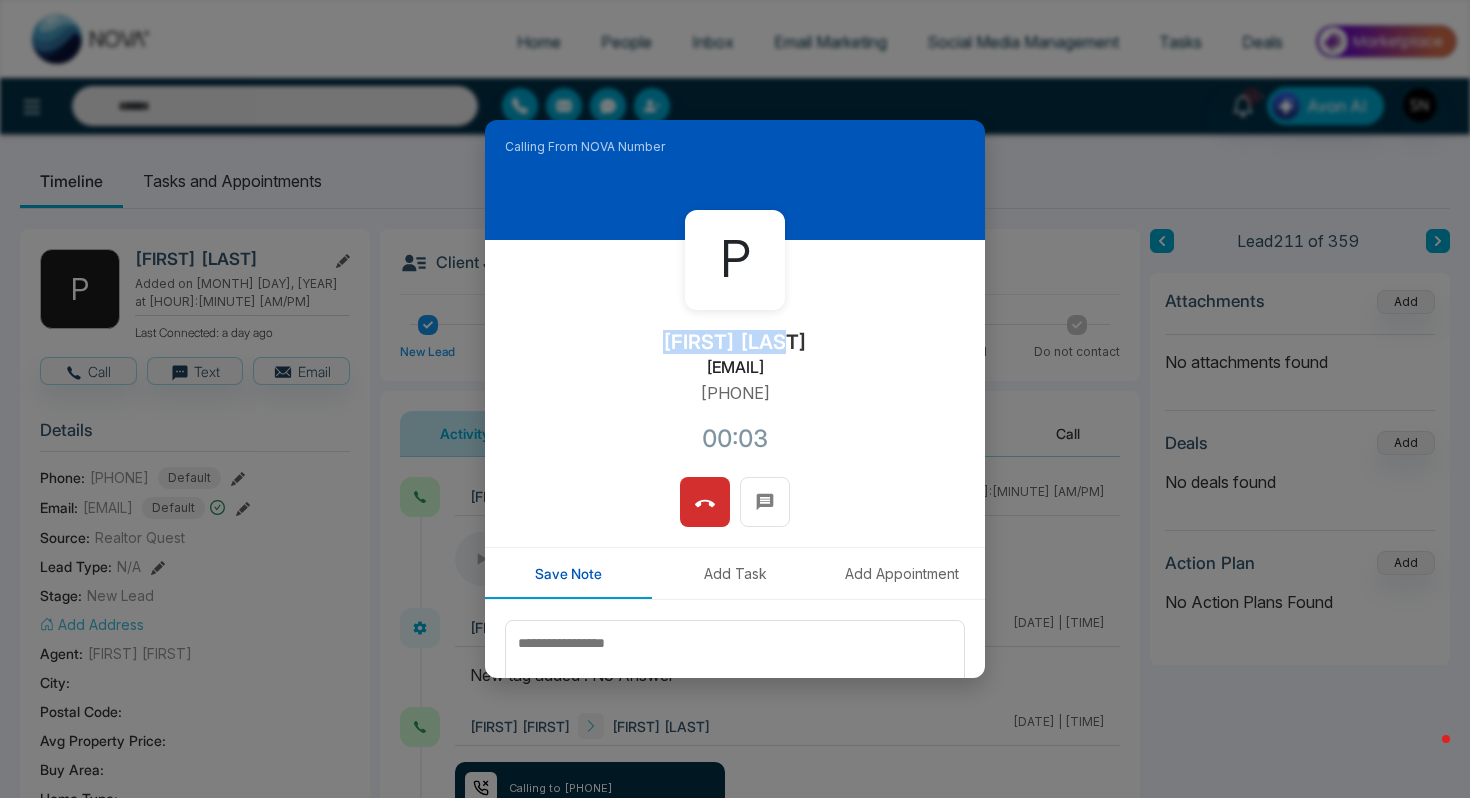 copy on "[FIRST] [LAST]" 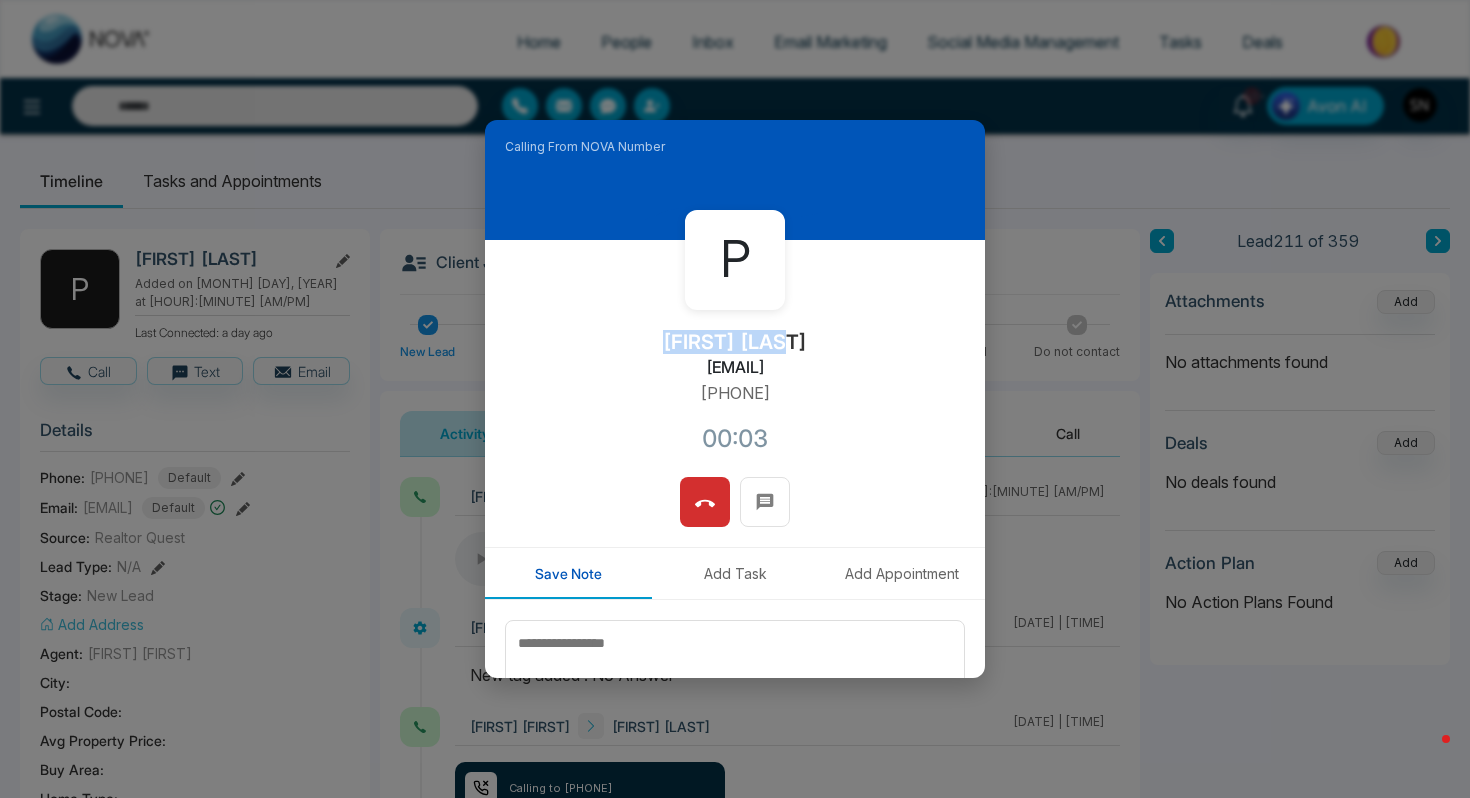 type on "**********" 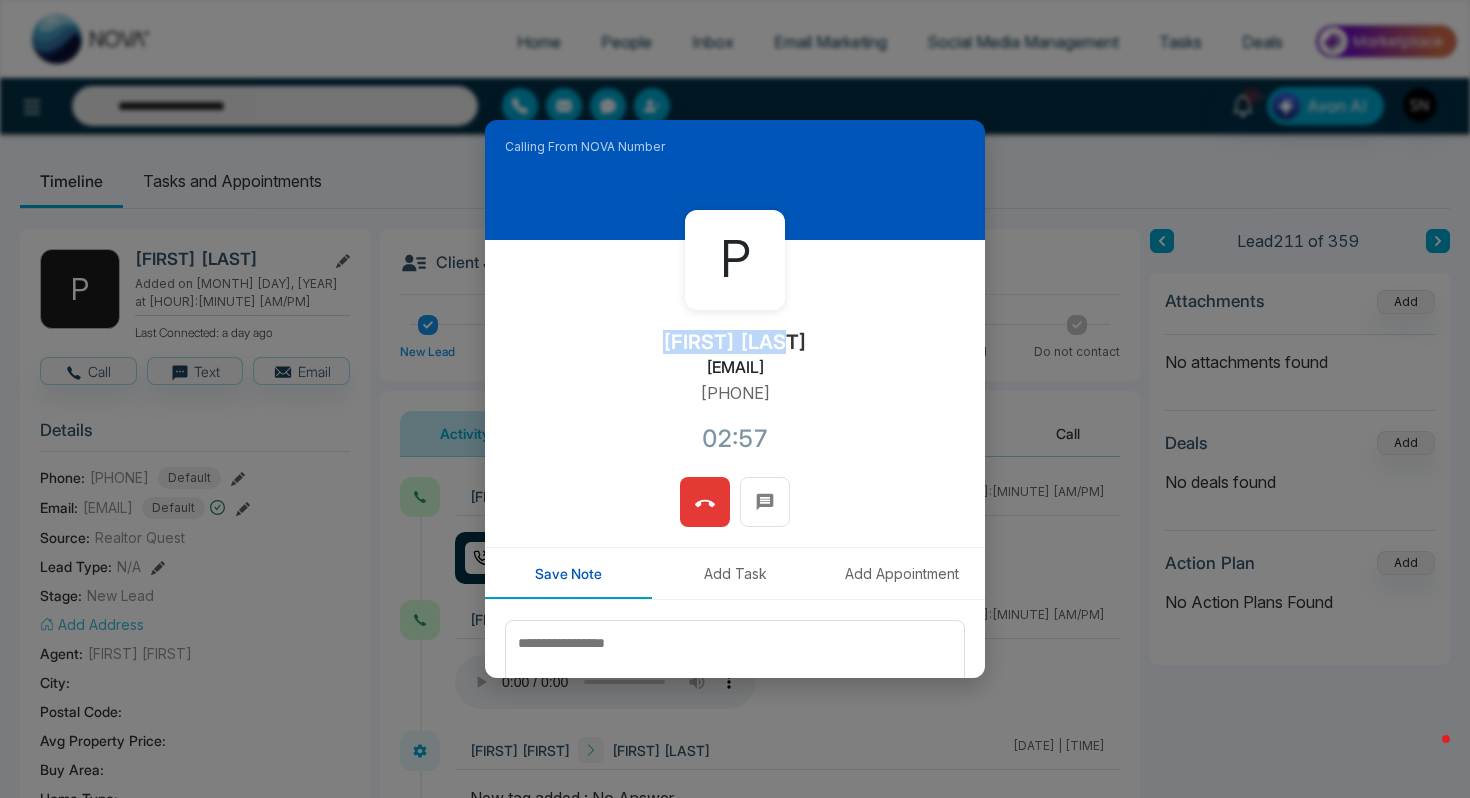 click 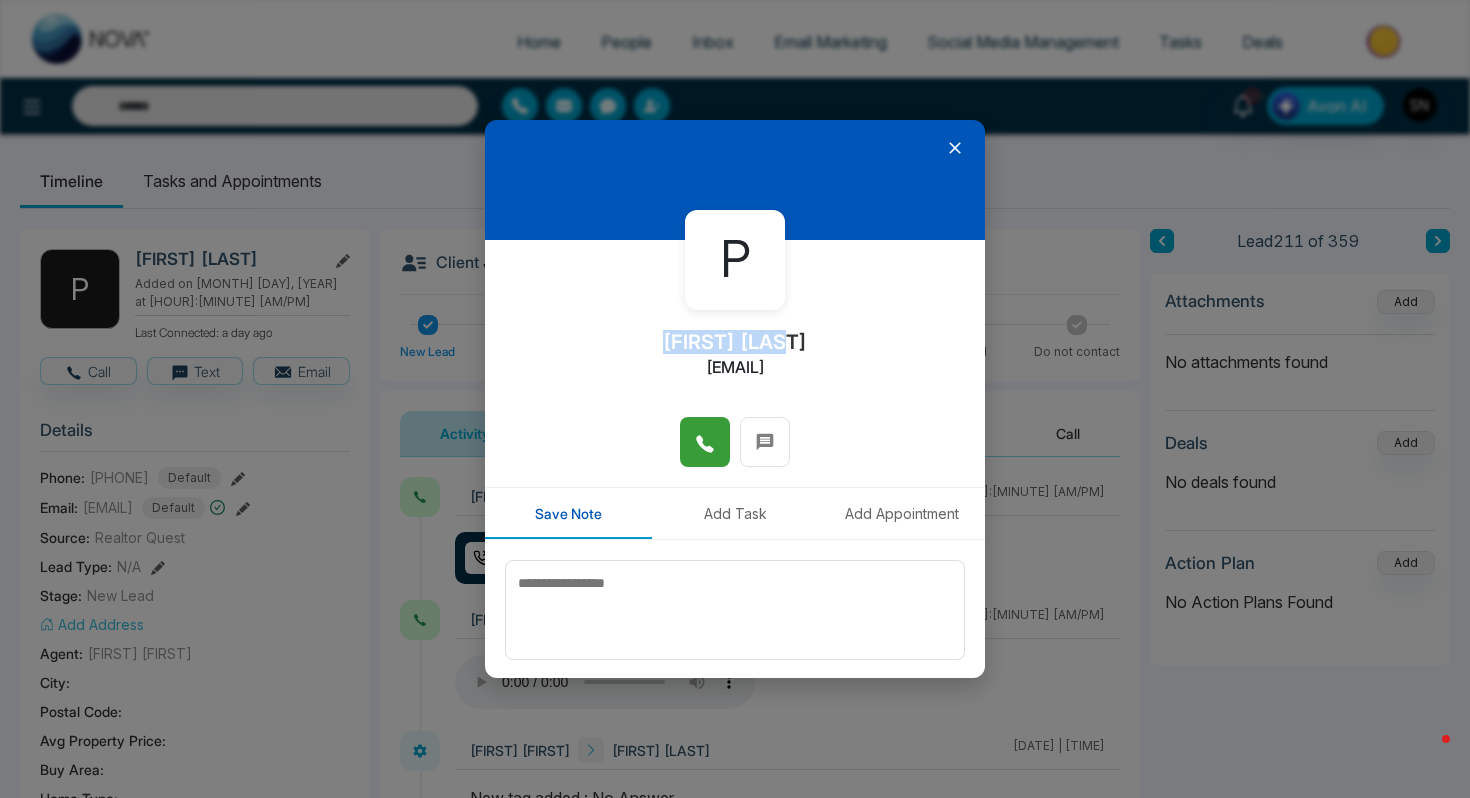 type on "**********" 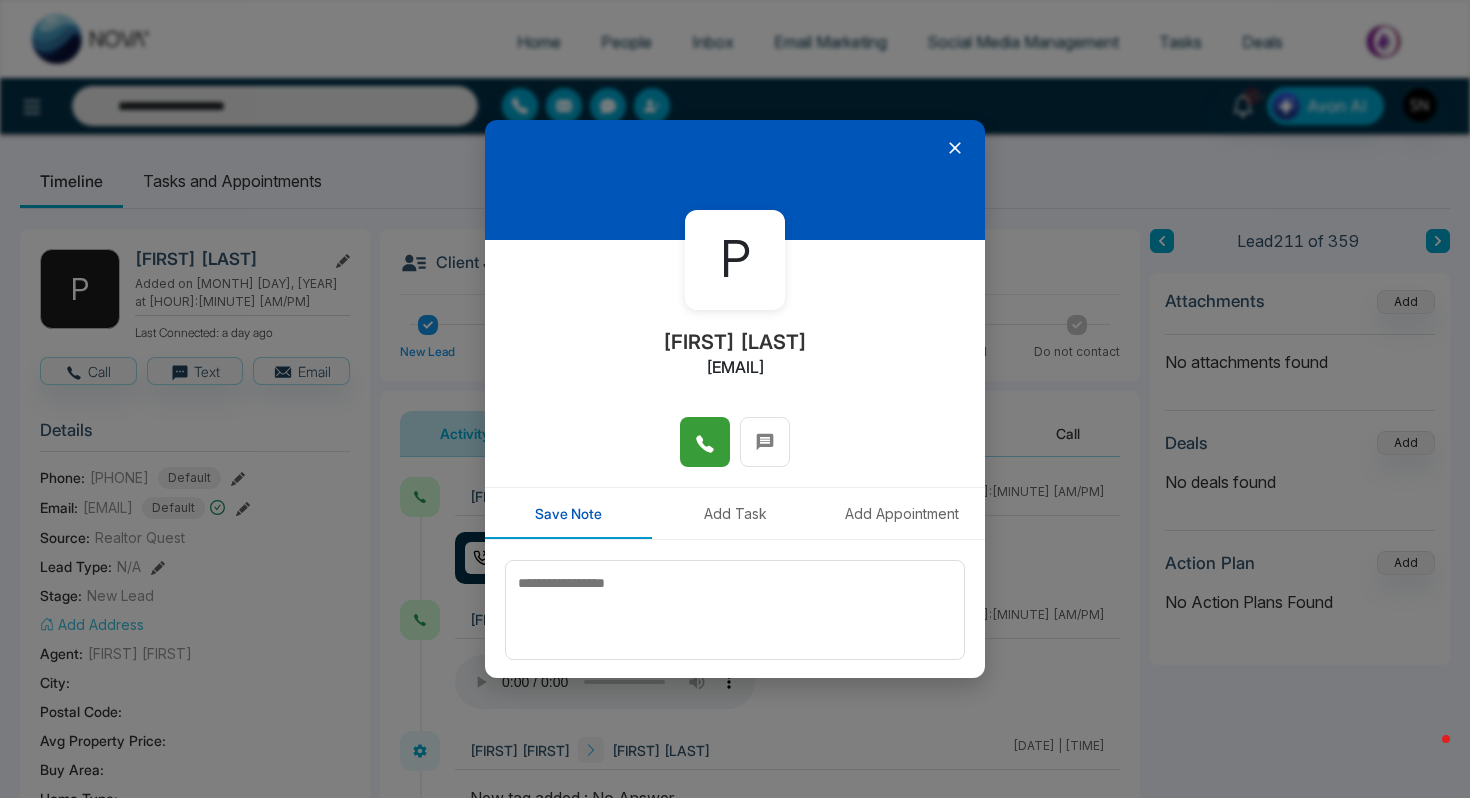 click 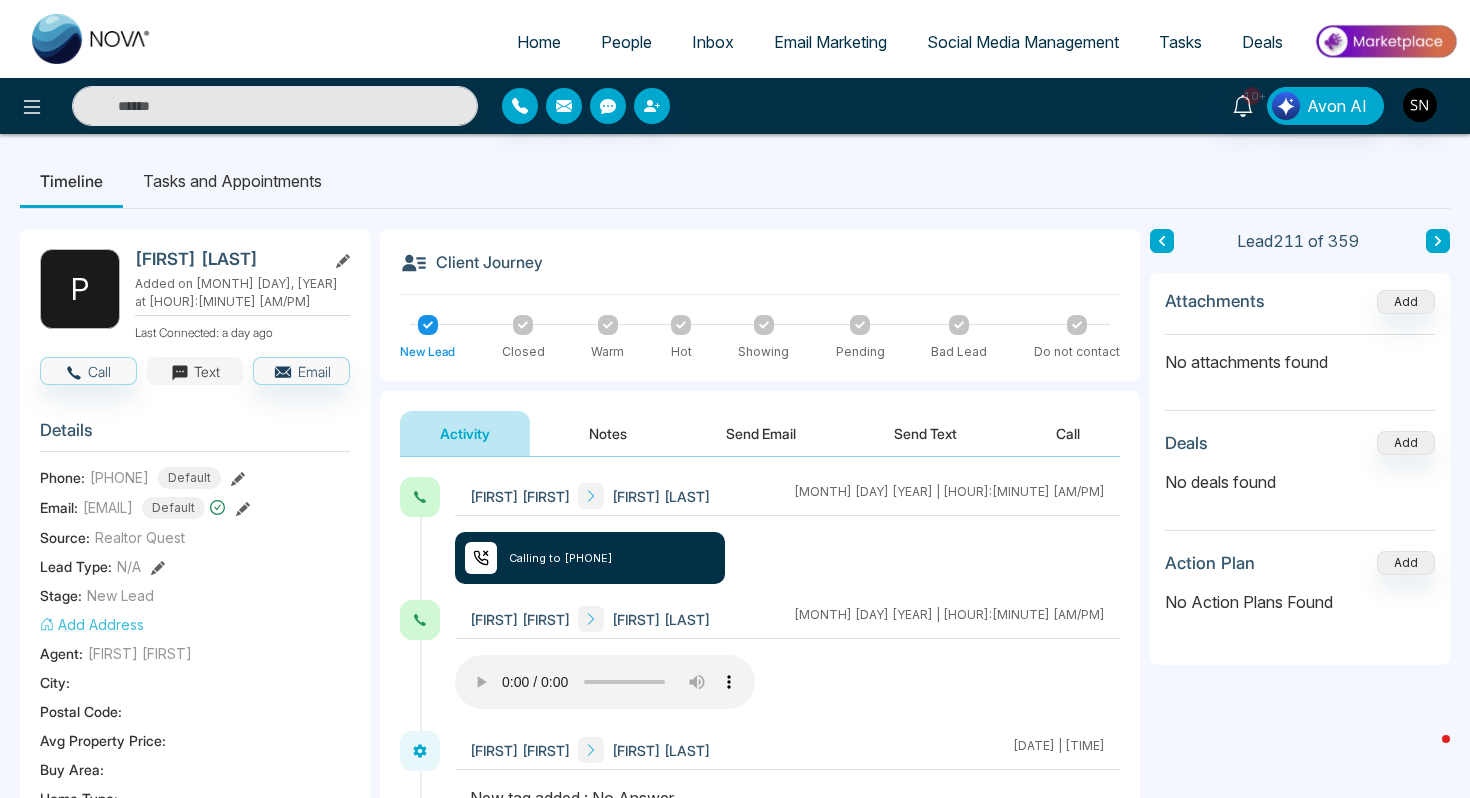 click on "Text" at bounding box center [195, 371] 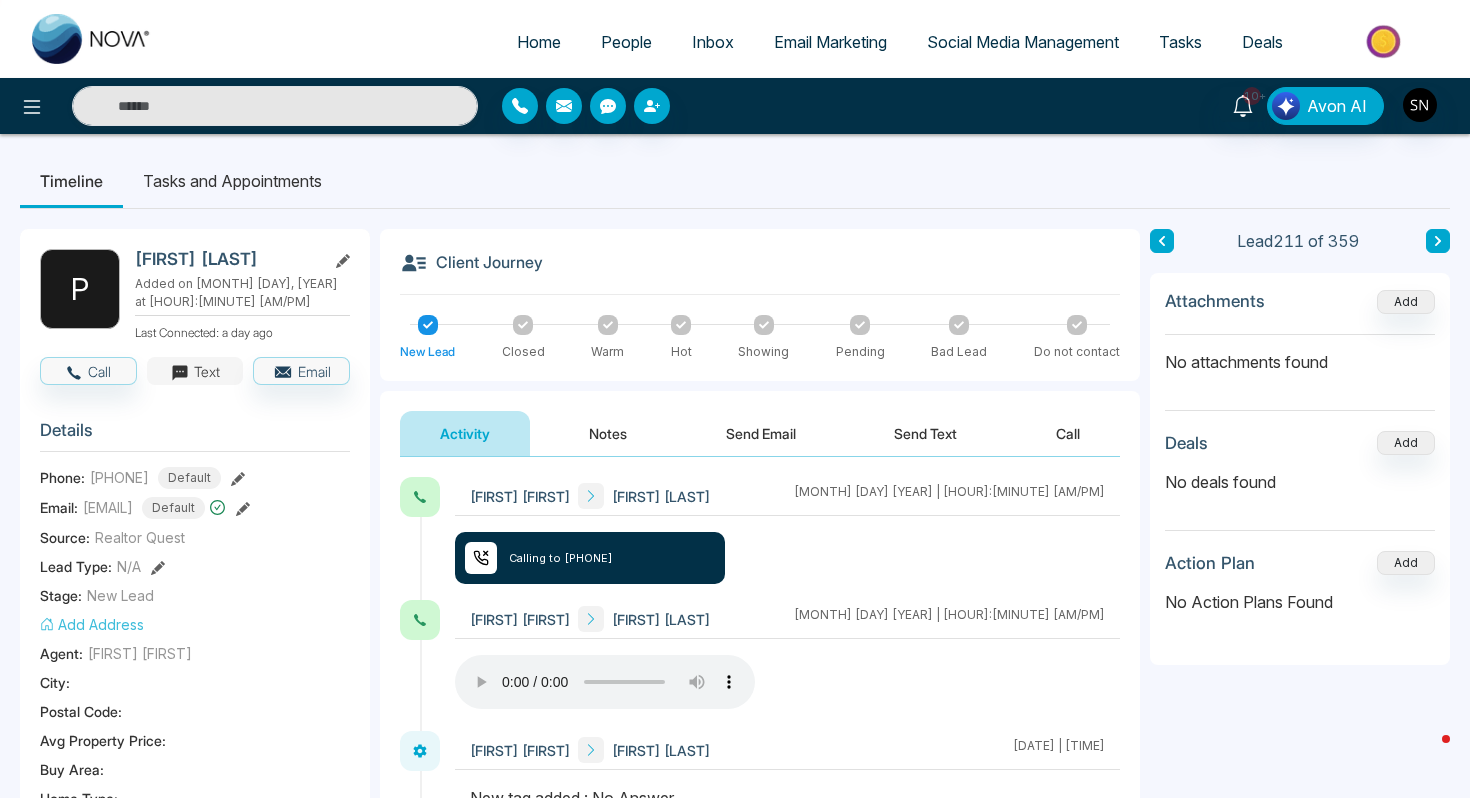 type on "**********" 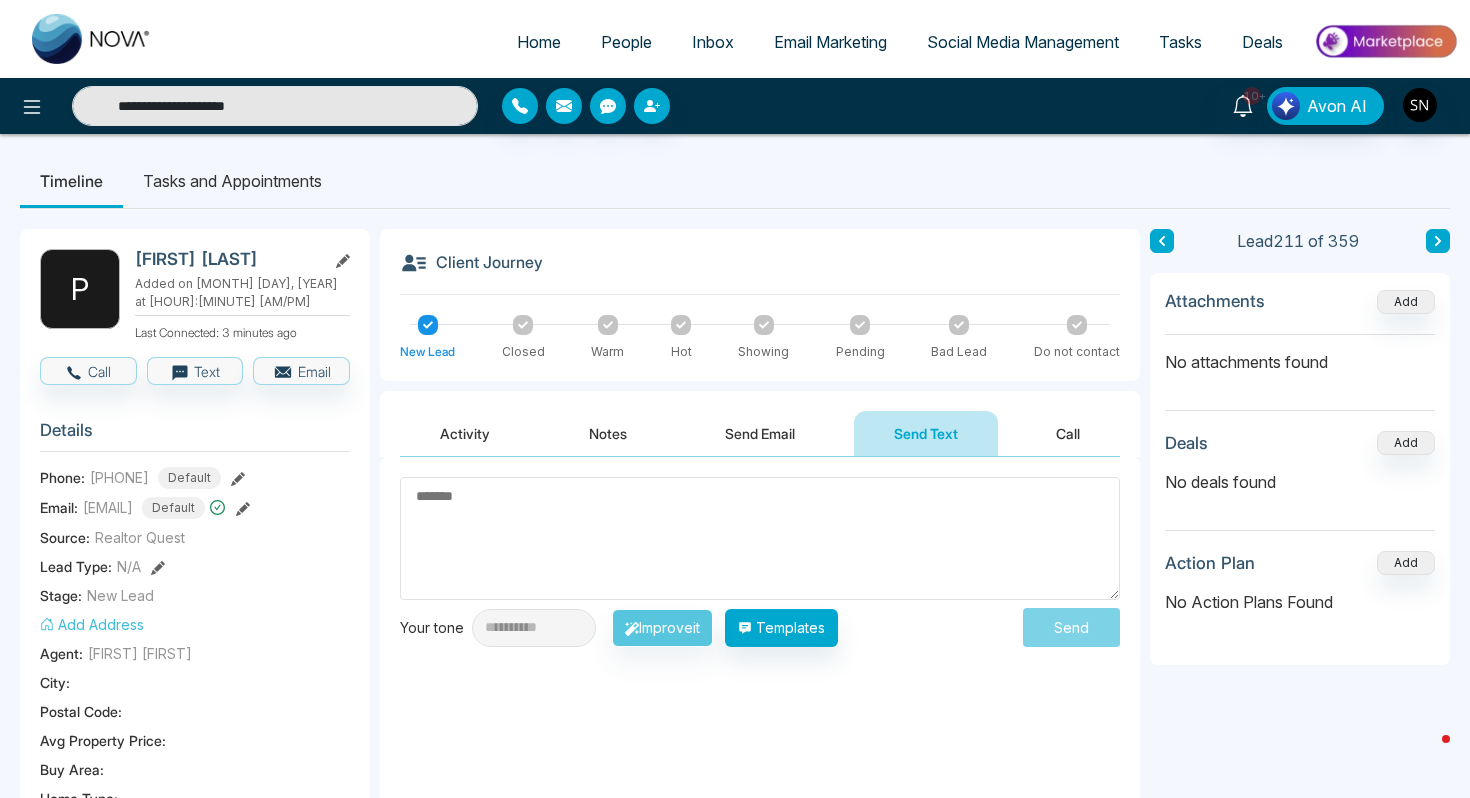 click on "Inbox" at bounding box center (713, 42) 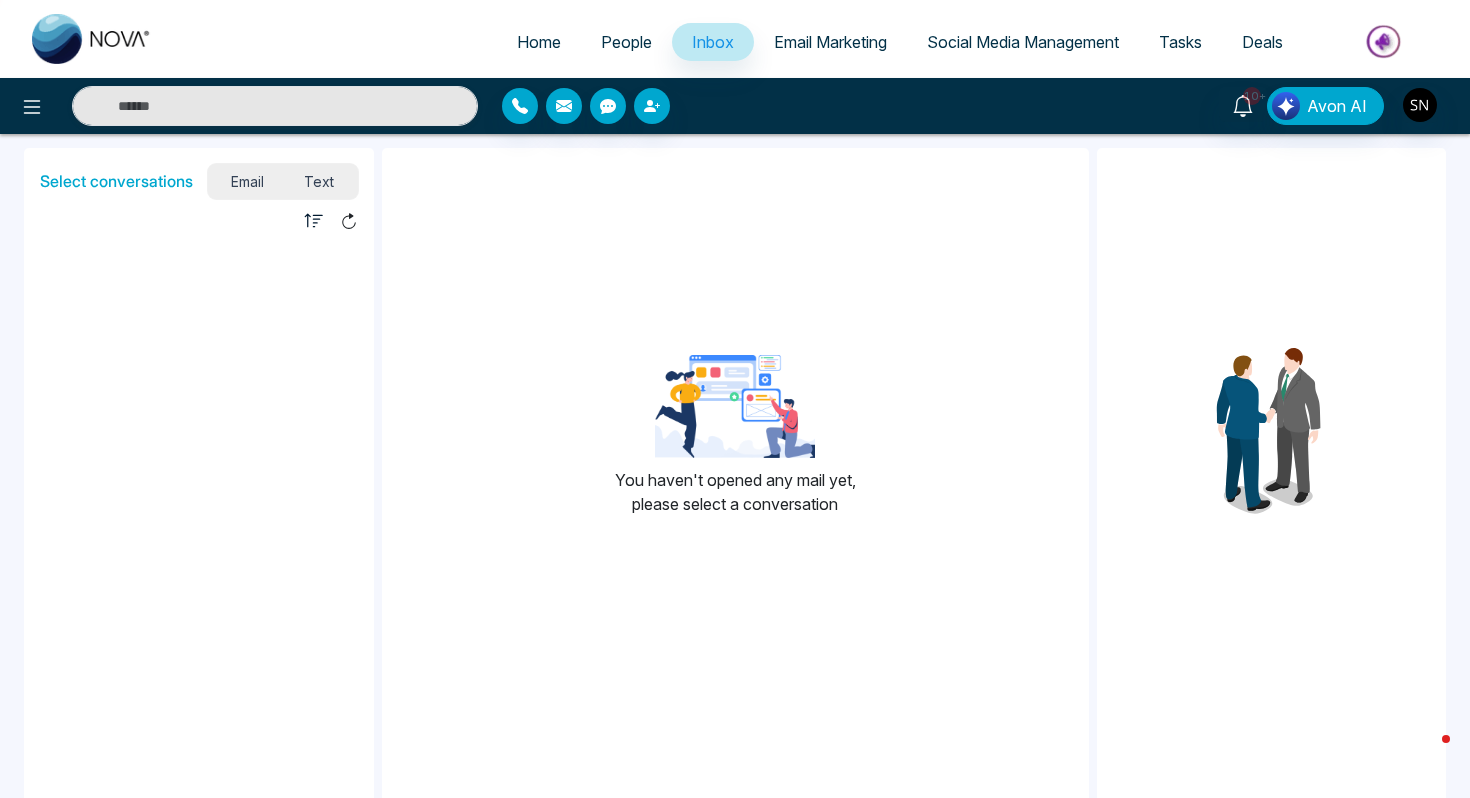 click on "Text" at bounding box center (319, 181) 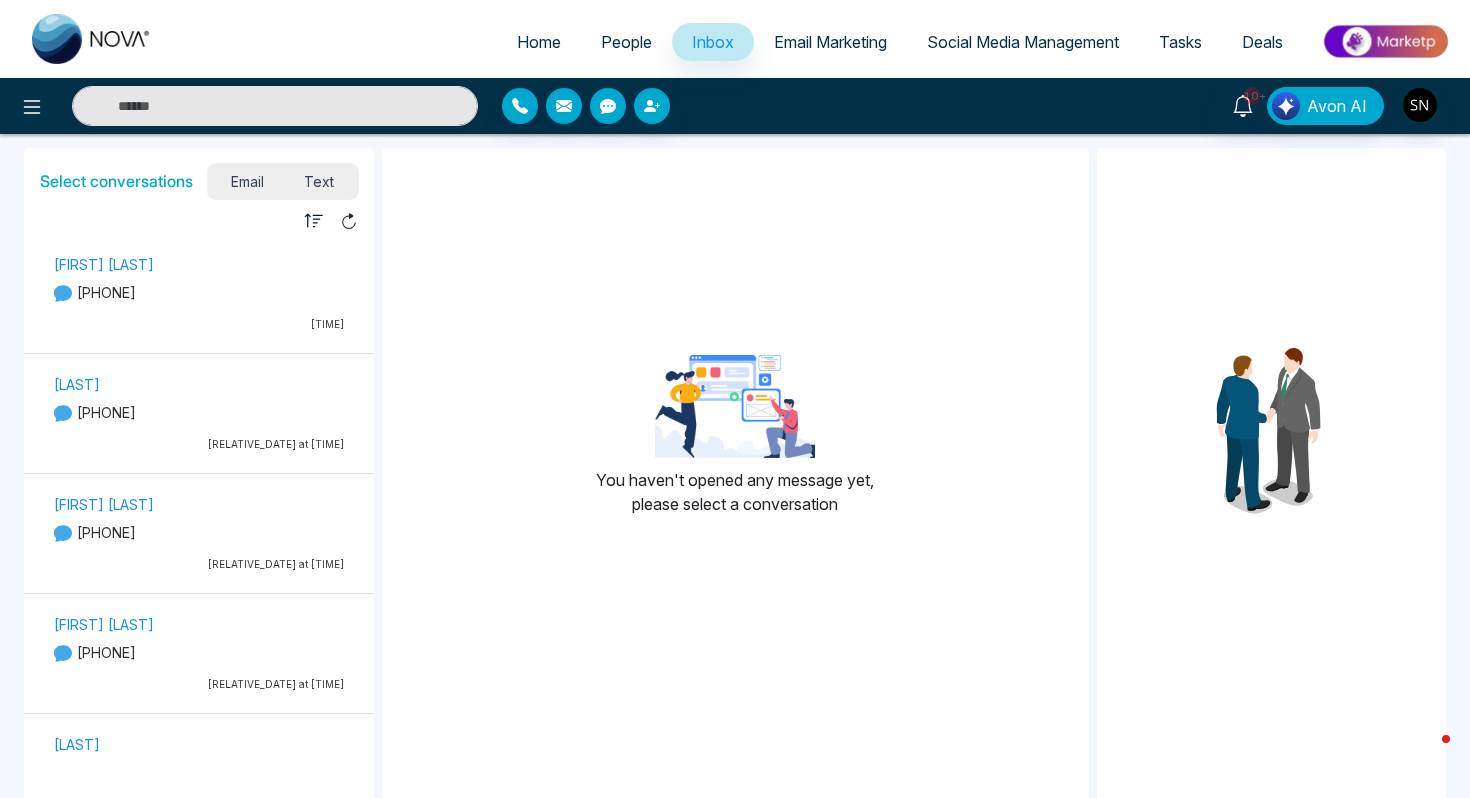 click on "[PHONE]" at bounding box center [199, 292] 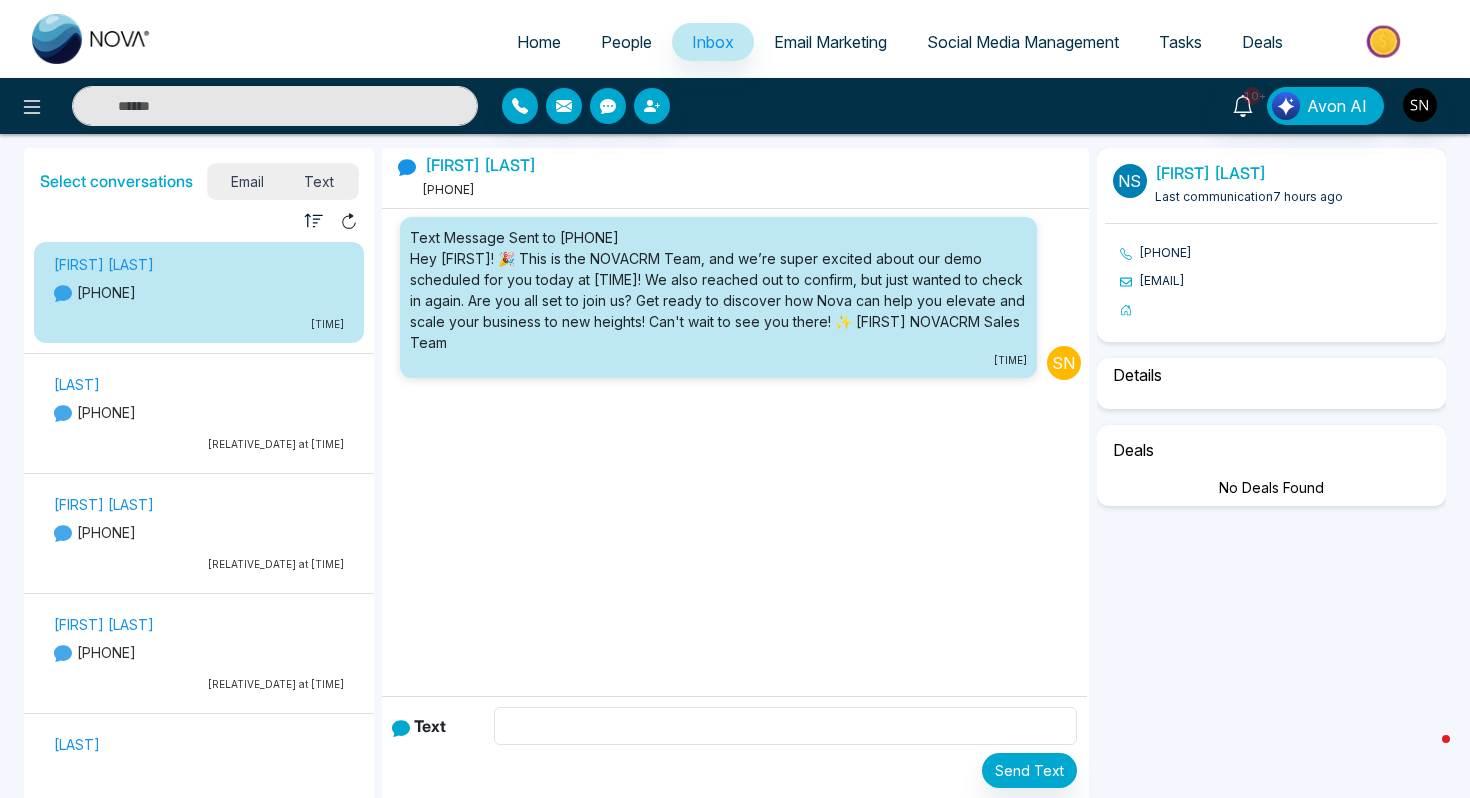 select on "*" 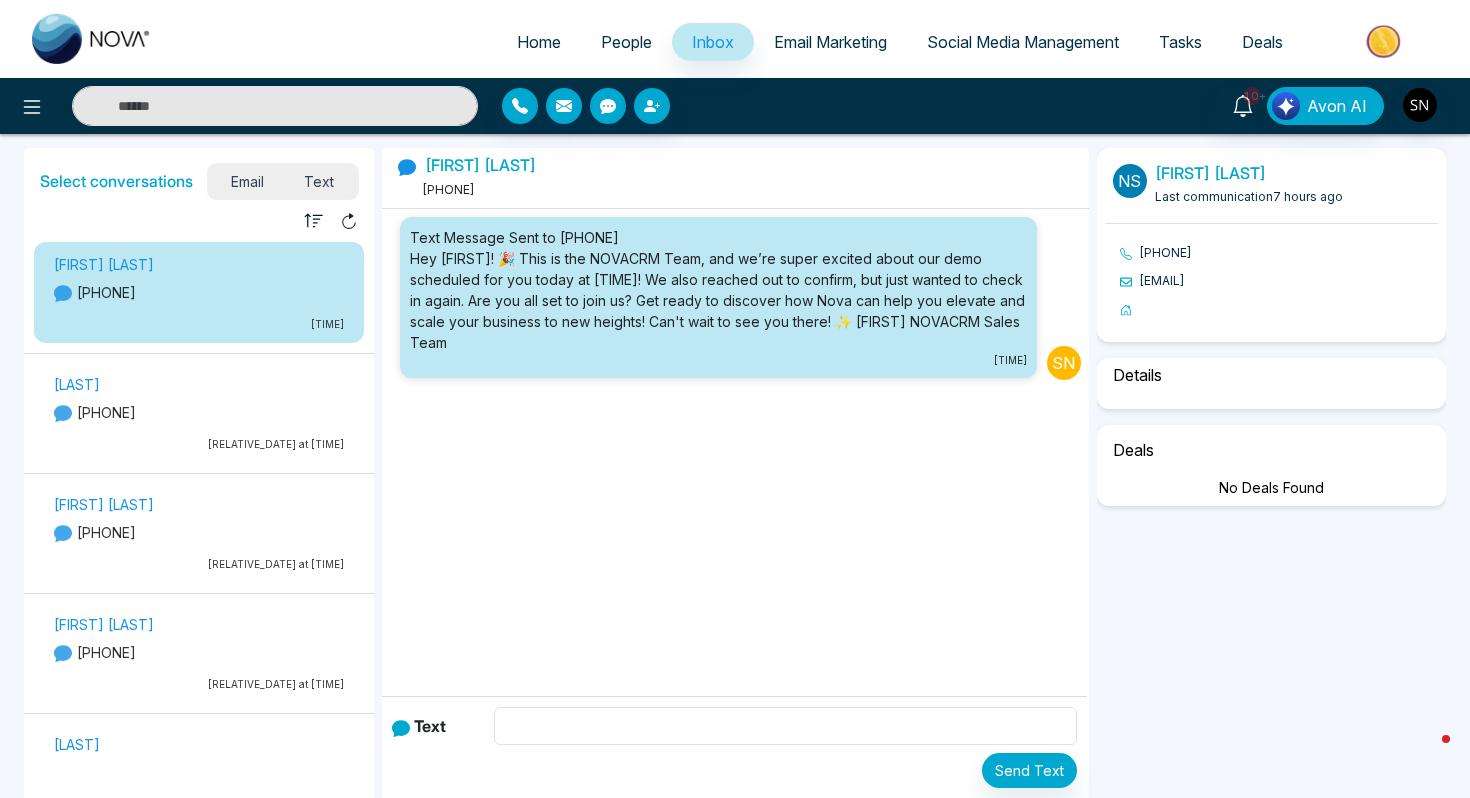 select on "**********" 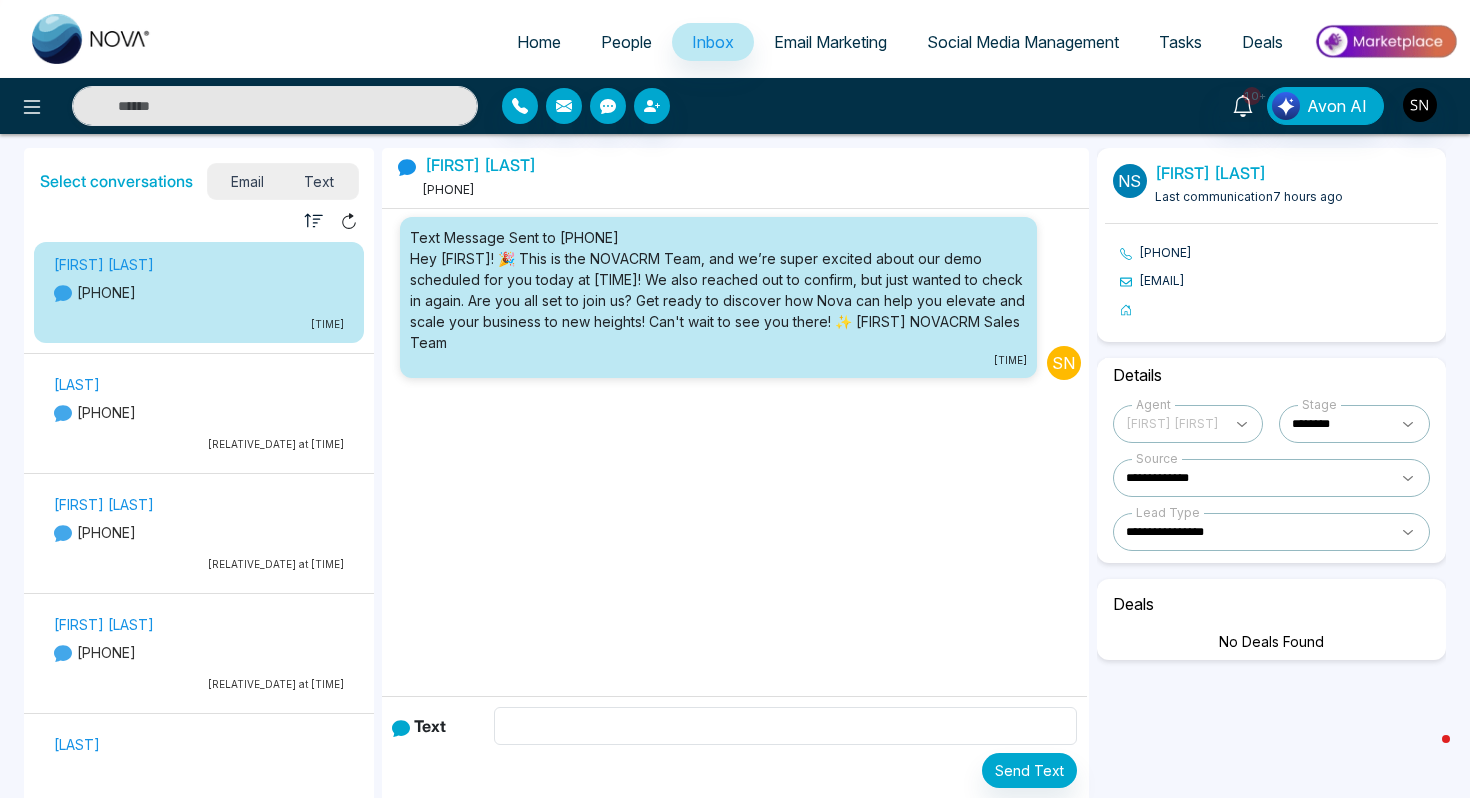 click on "[RELATIVE_DATE] at [TIME]" at bounding box center (199, 444) 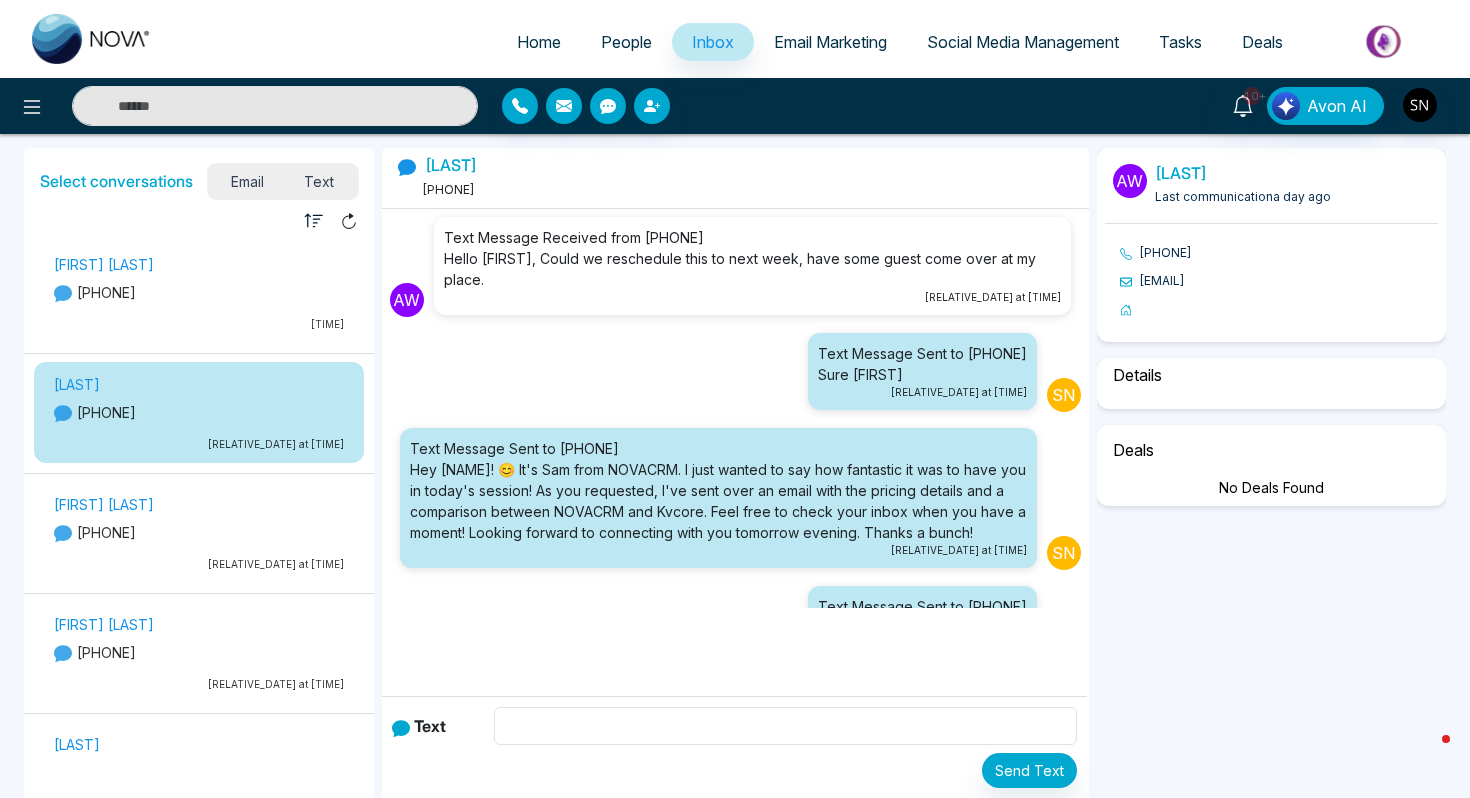 scroll, scrollTop: 62, scrollLeft: 0, axis: vertical 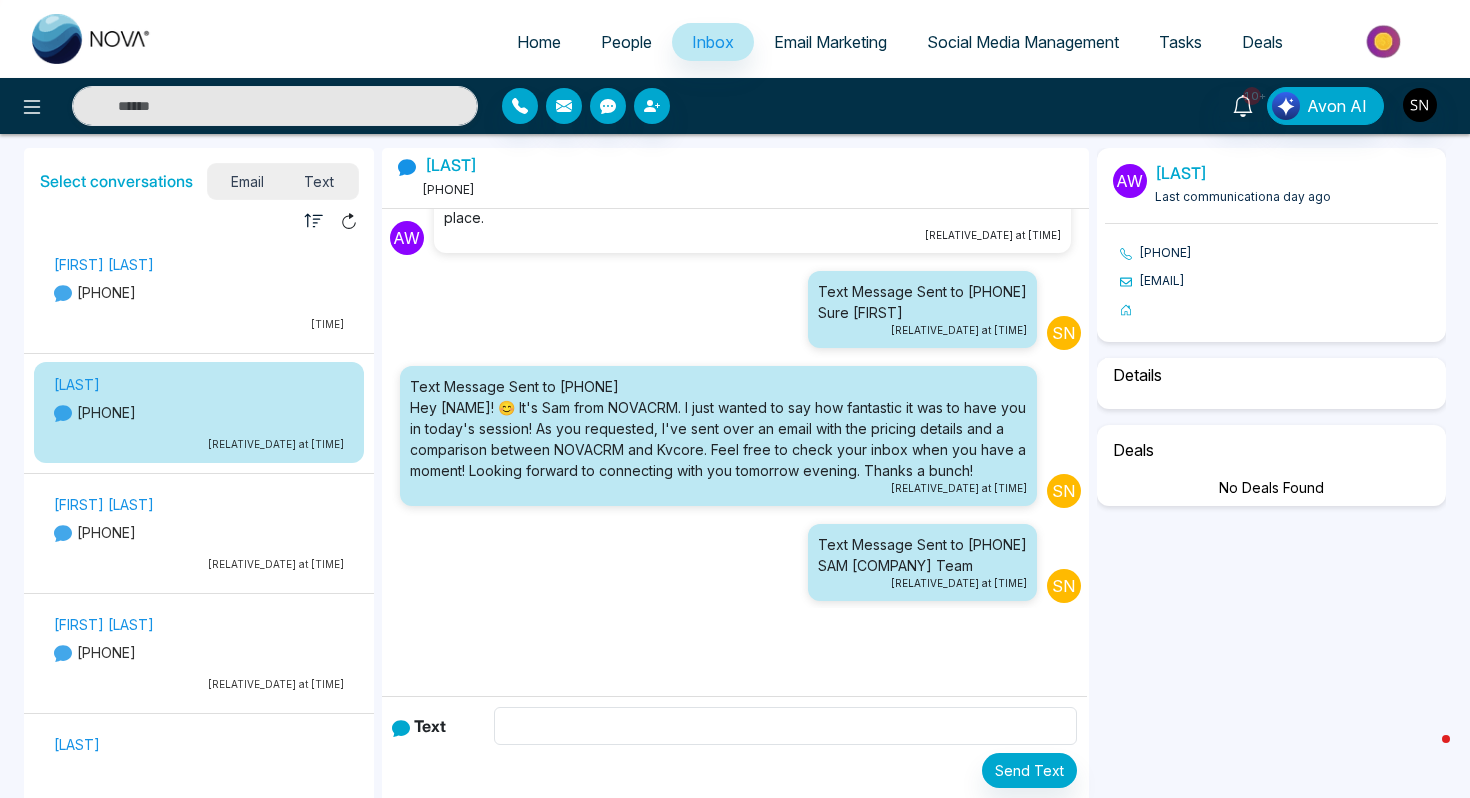 select on "*" 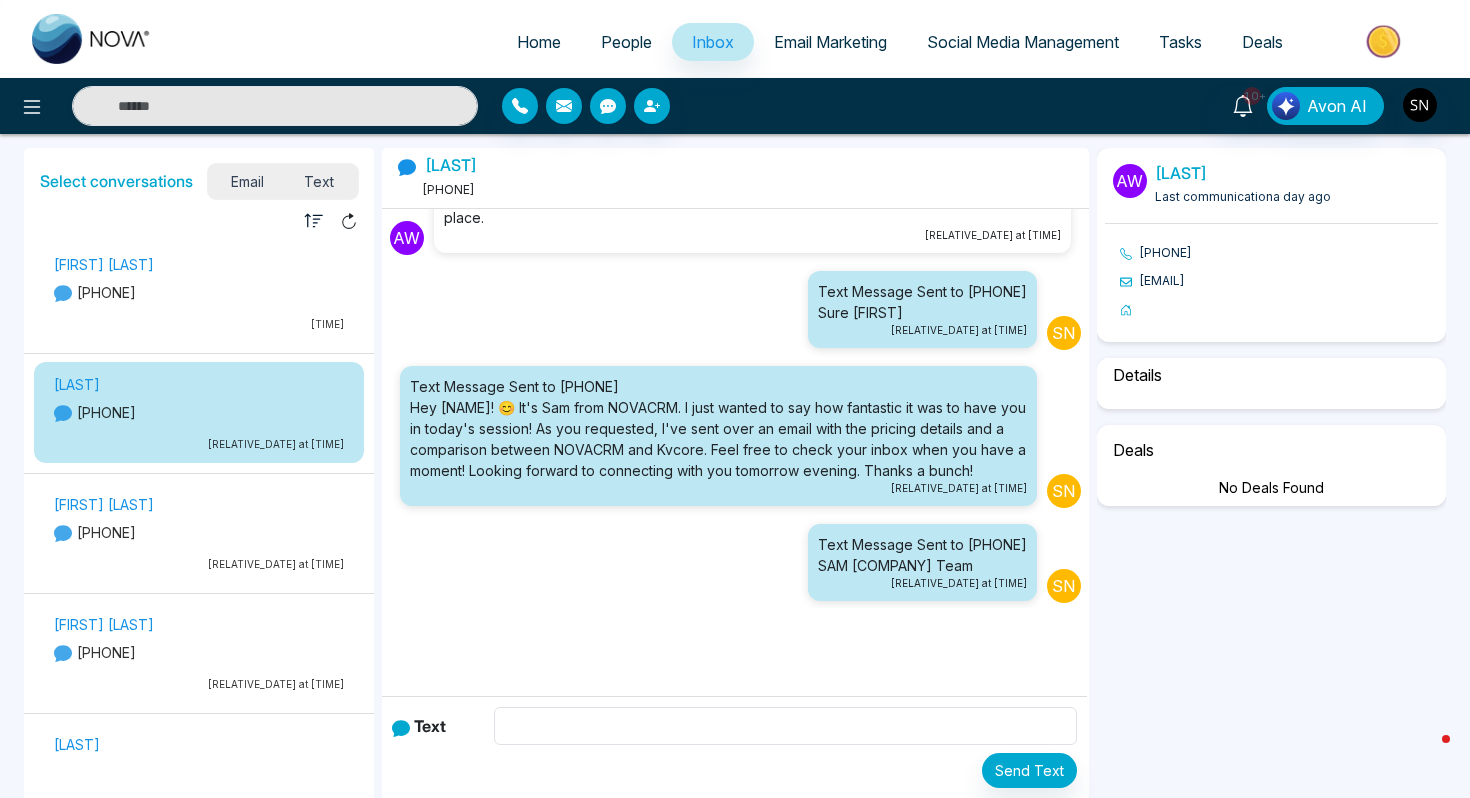select on "**********" 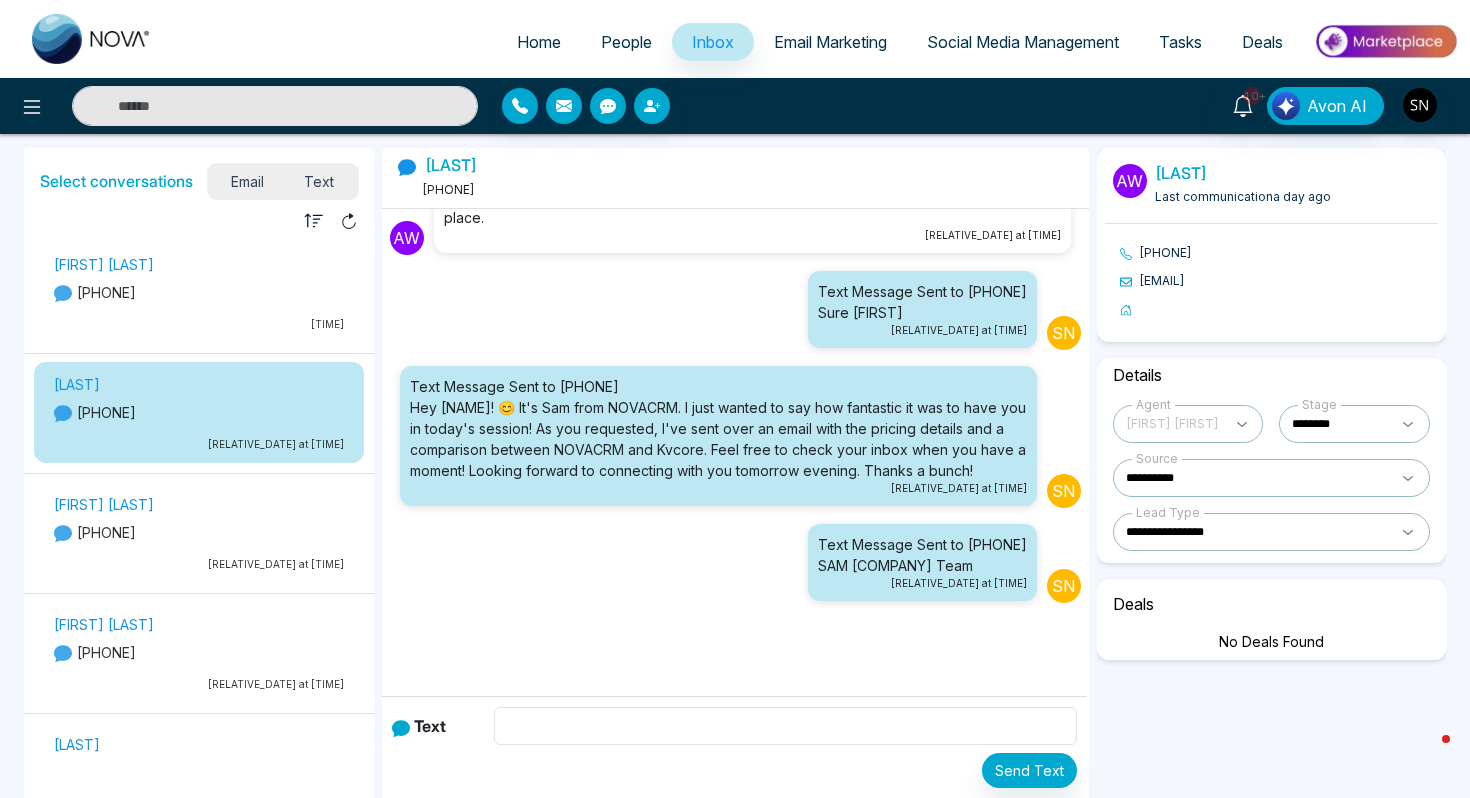click on "[PHONE]" at bounding box center (199, 532) 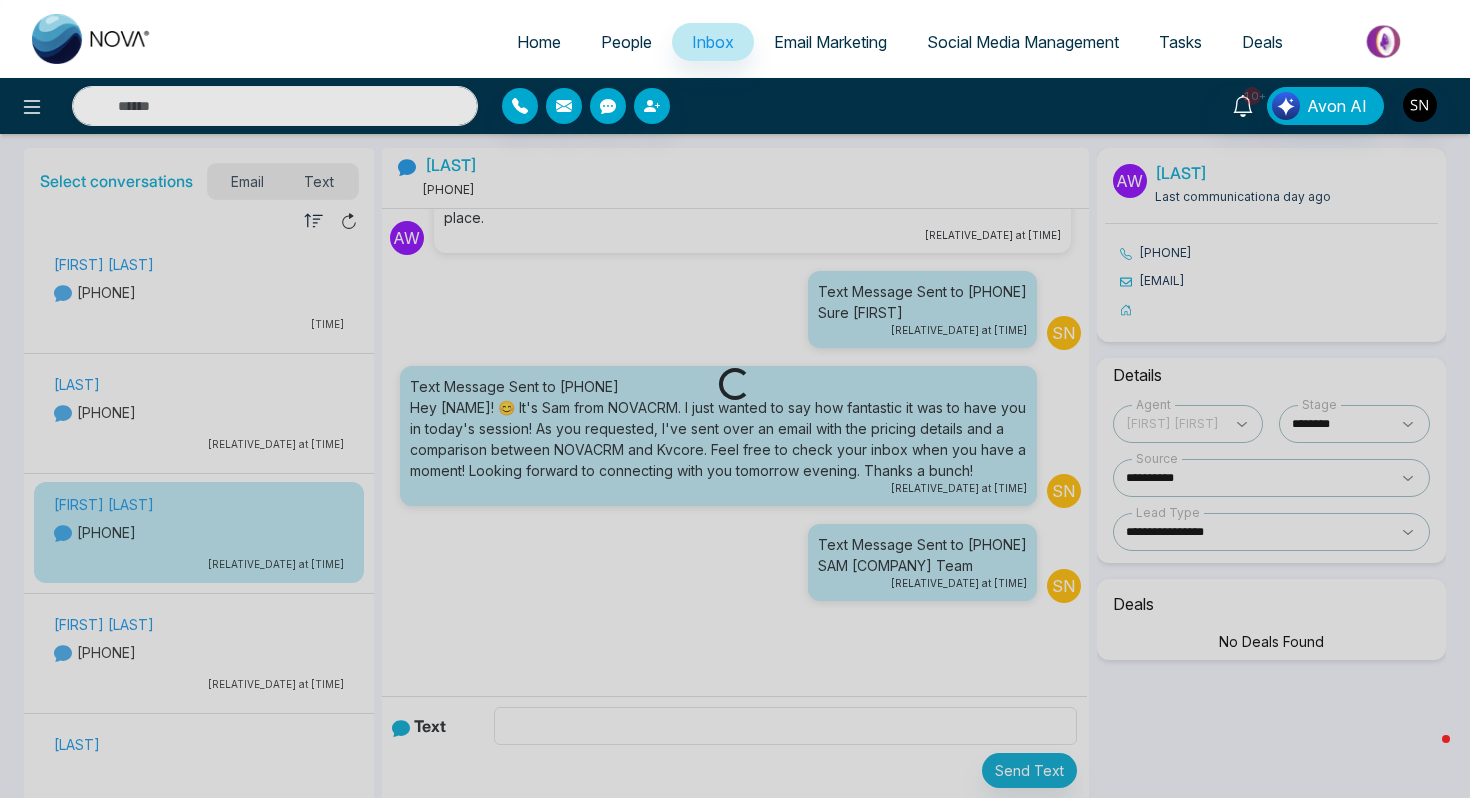 scroll, scrollTop: 0, scrollLeft: 0, axis: both 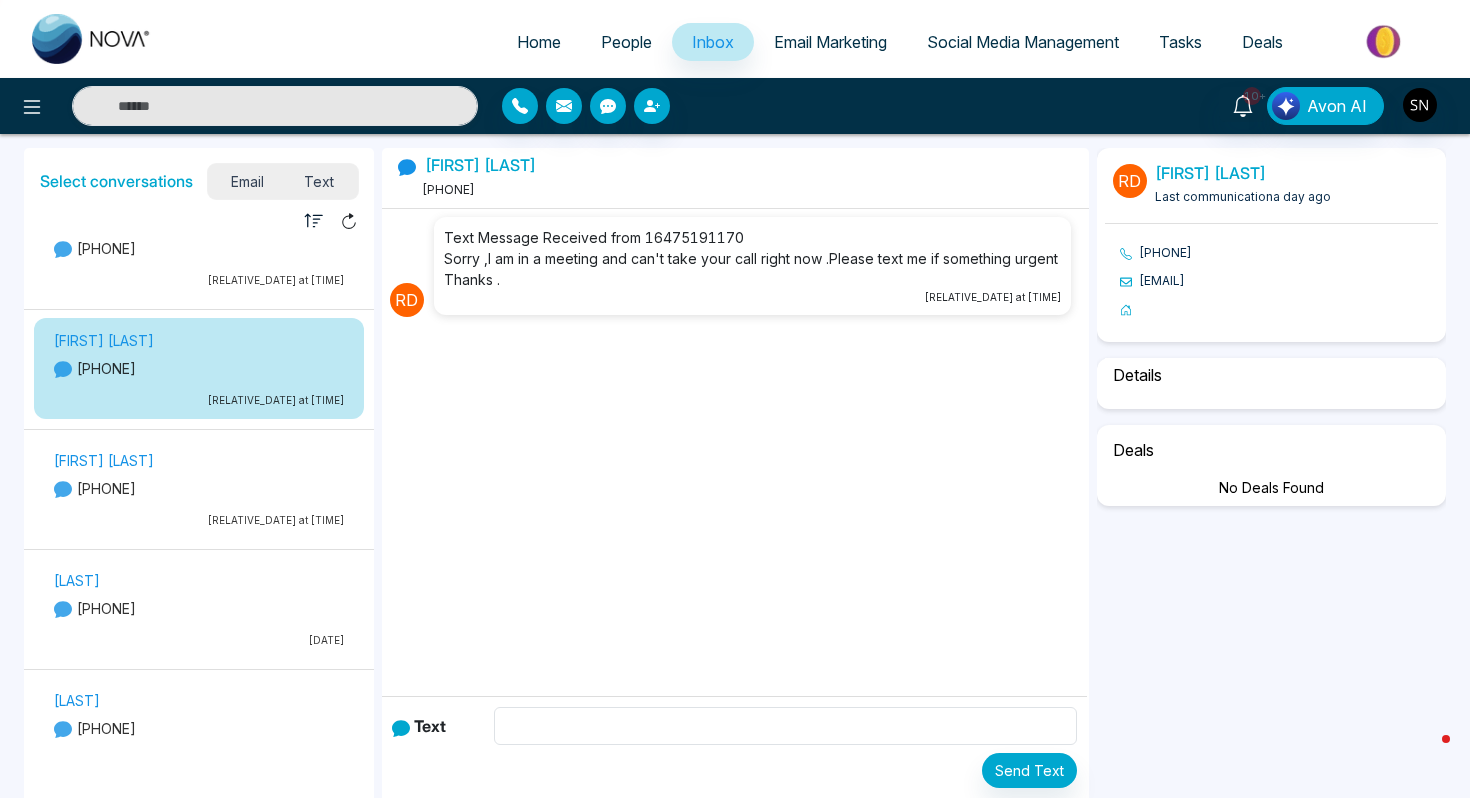 select on "*" 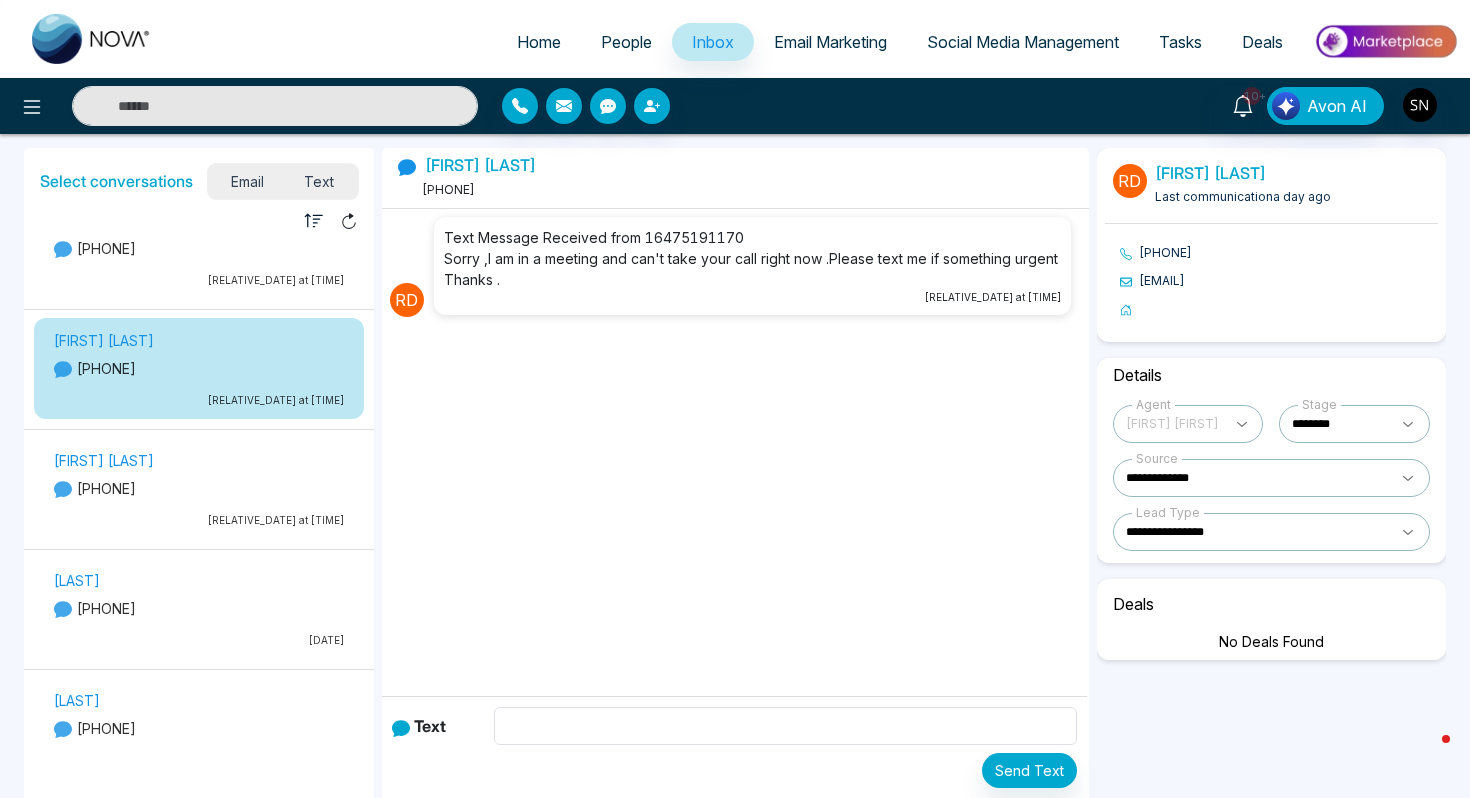 click on "[RELATIVE_DATE] at [TIME]" at bounding box center (199, 520) 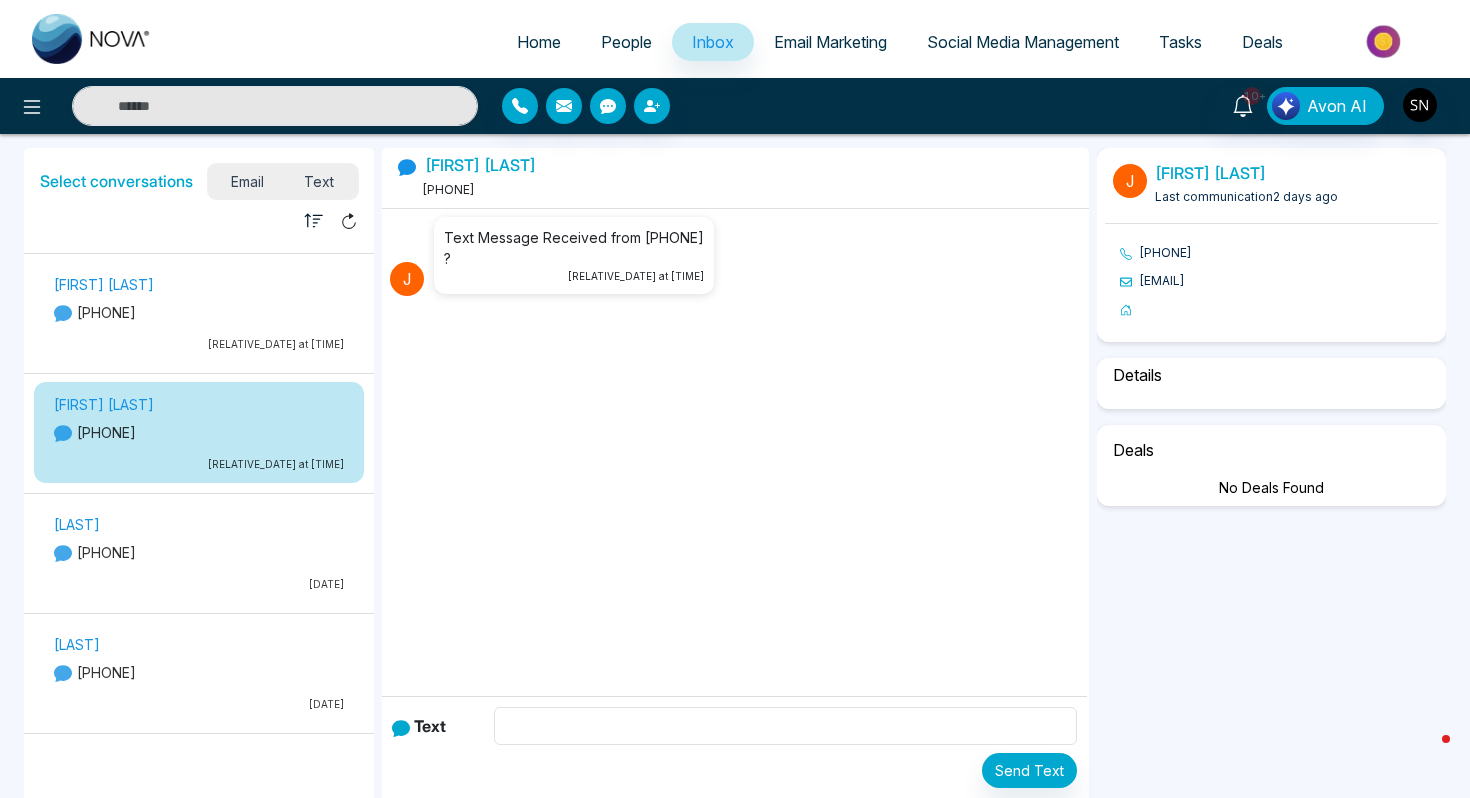 select on "*" 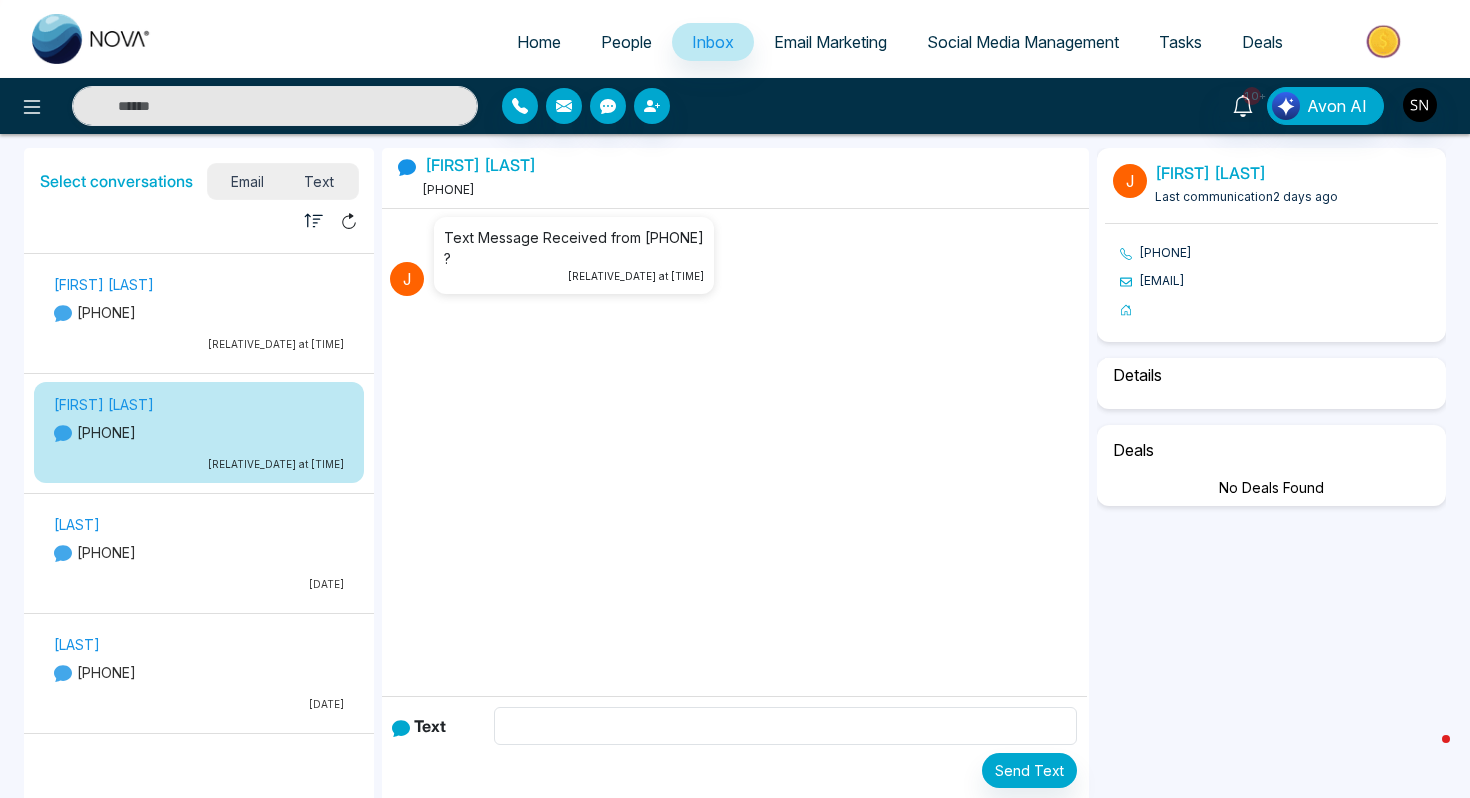 select on "**********" 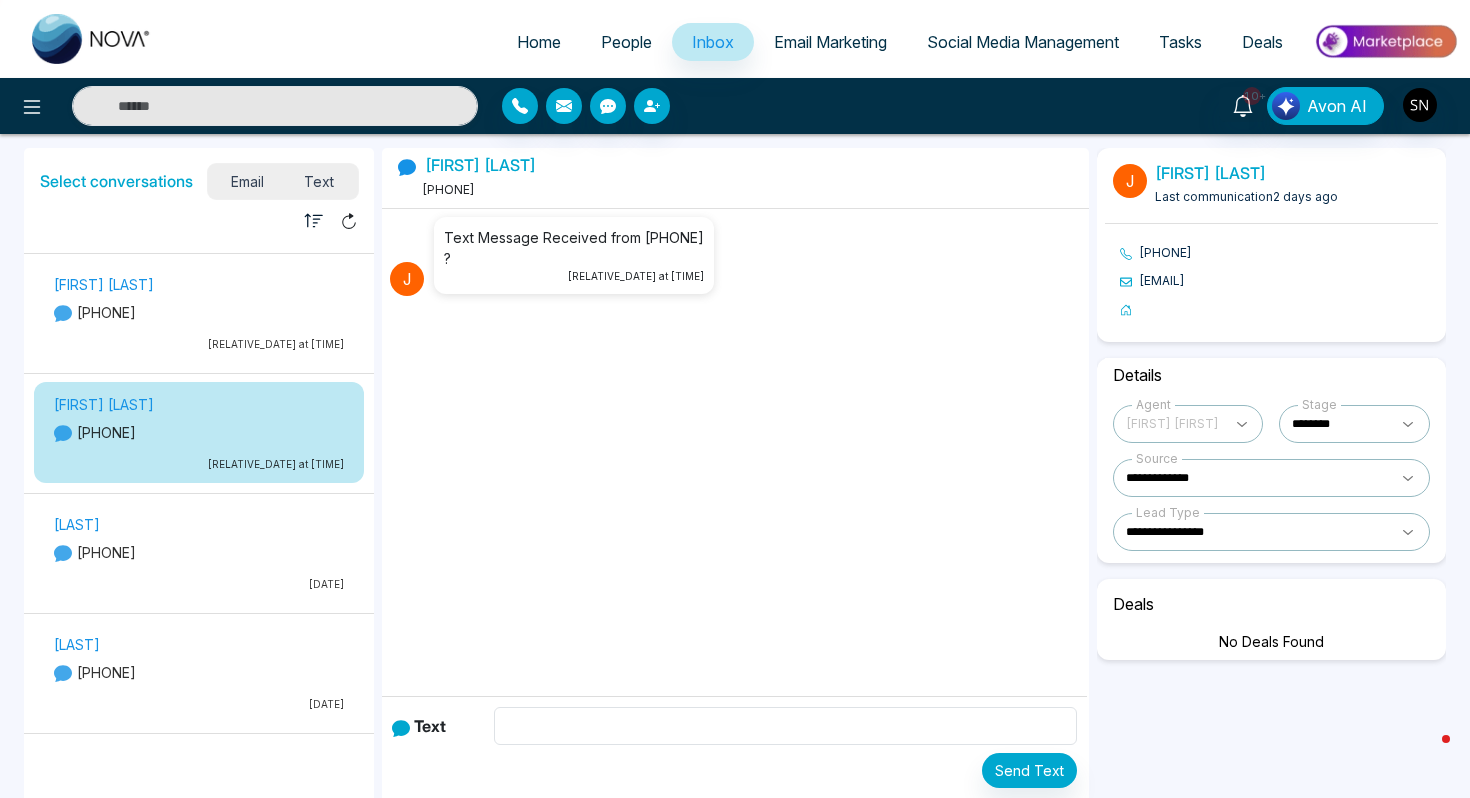 click on "[LAST]" at bounding box center (199, 524) 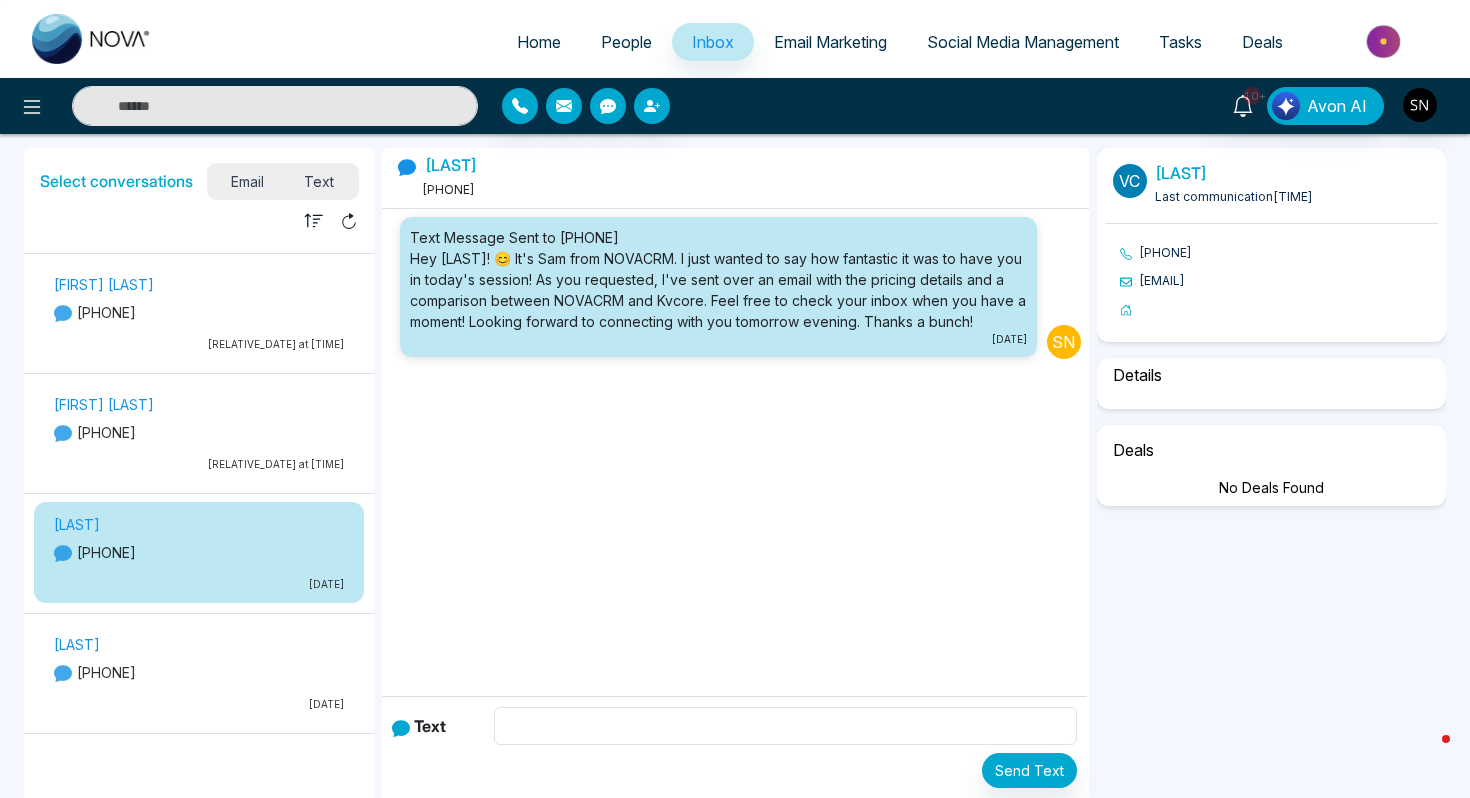 scroll, scrollTop: 355, scrollLeft: 0, axis: vertical 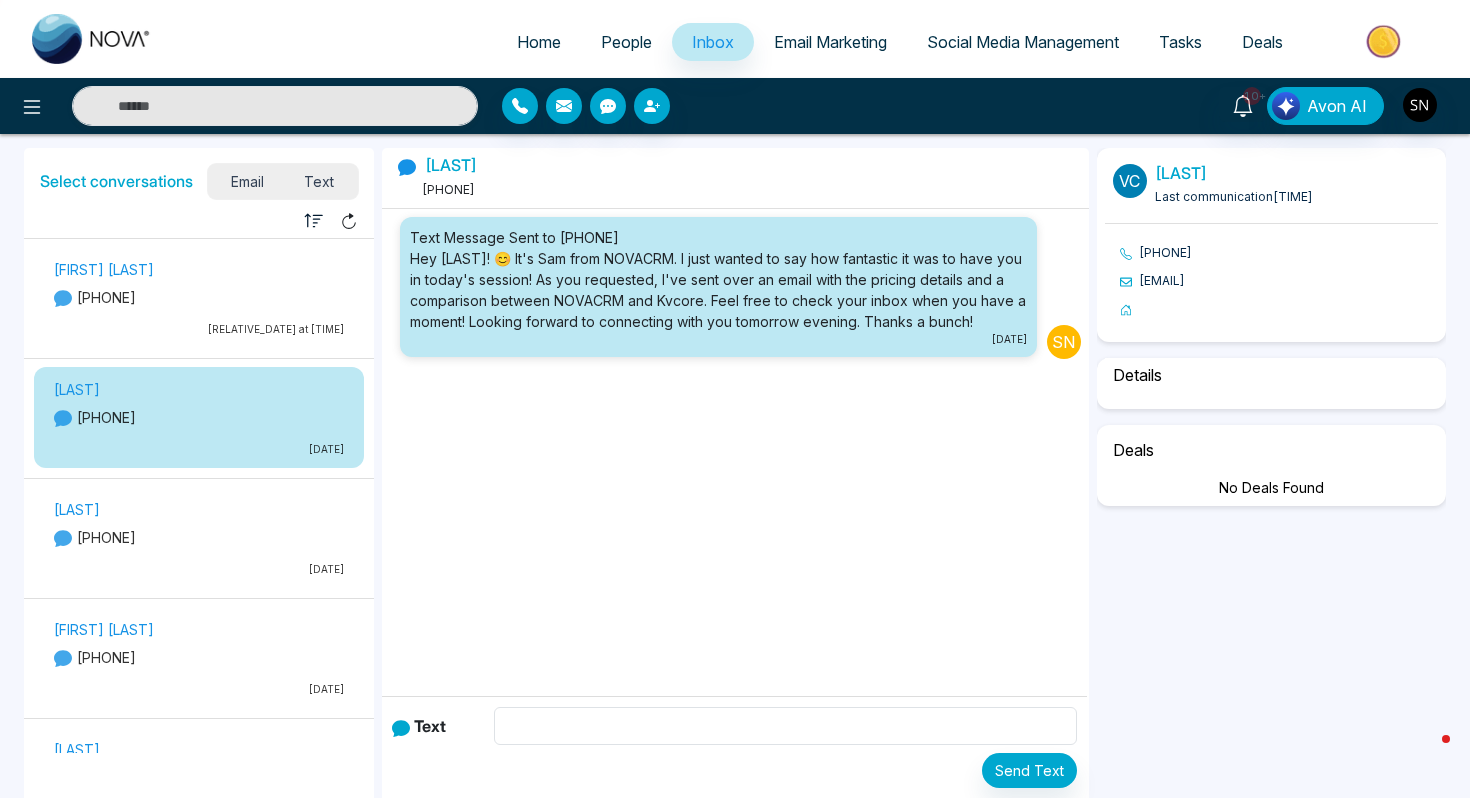 select on "*" 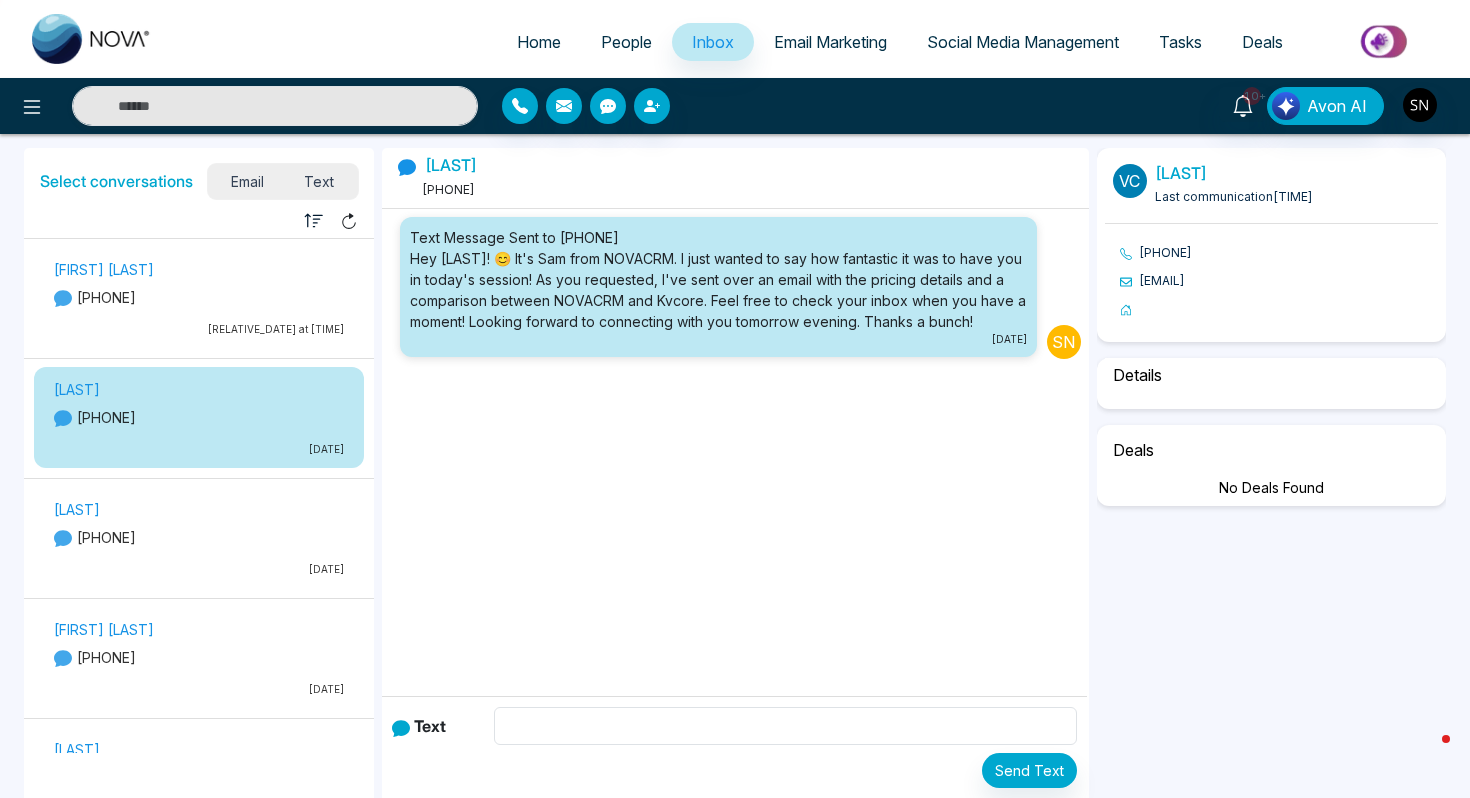 select on "**********" 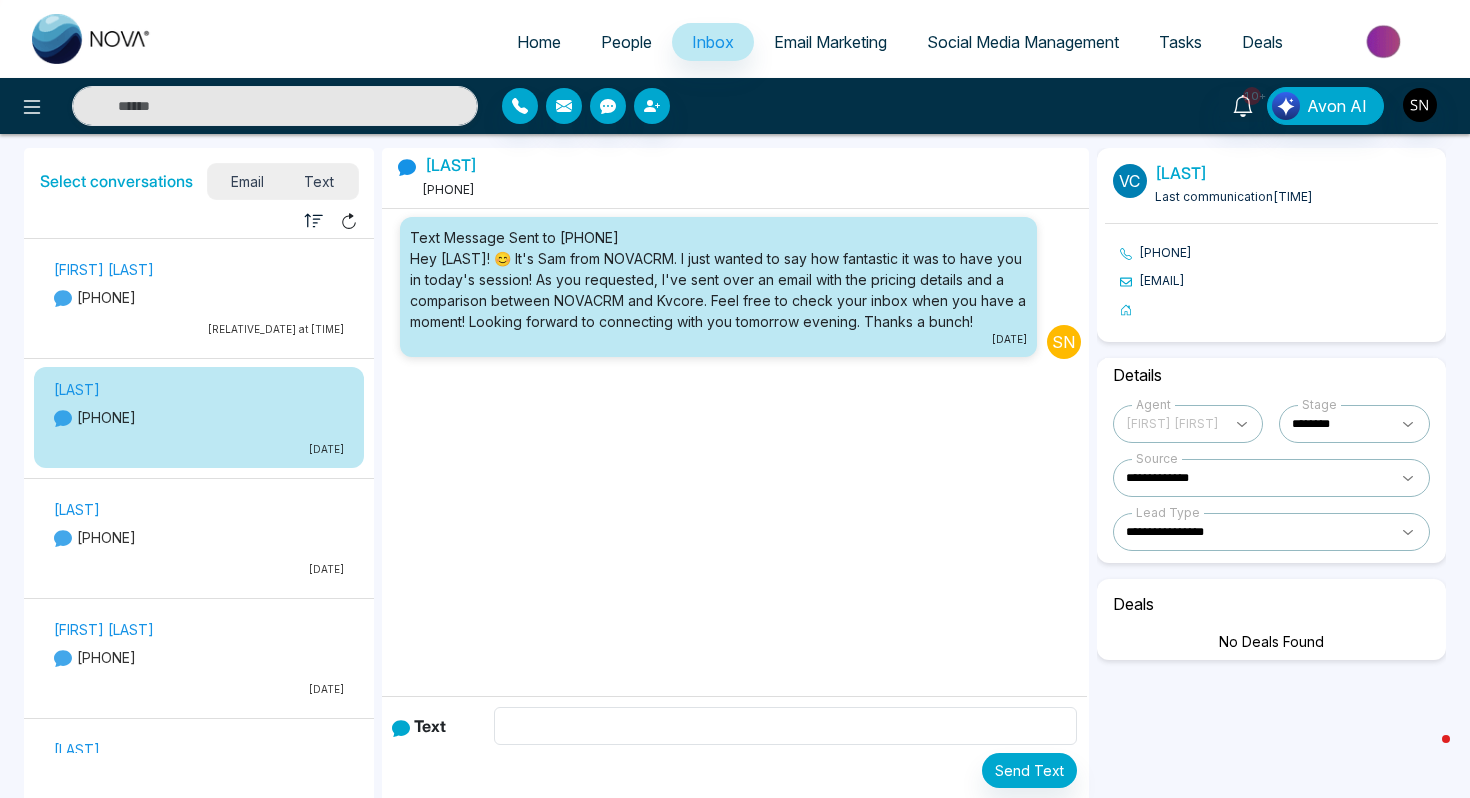 click on "[FIRST] [LAST]    [PHONE] [DATE]" at bounding box center [199, 541] 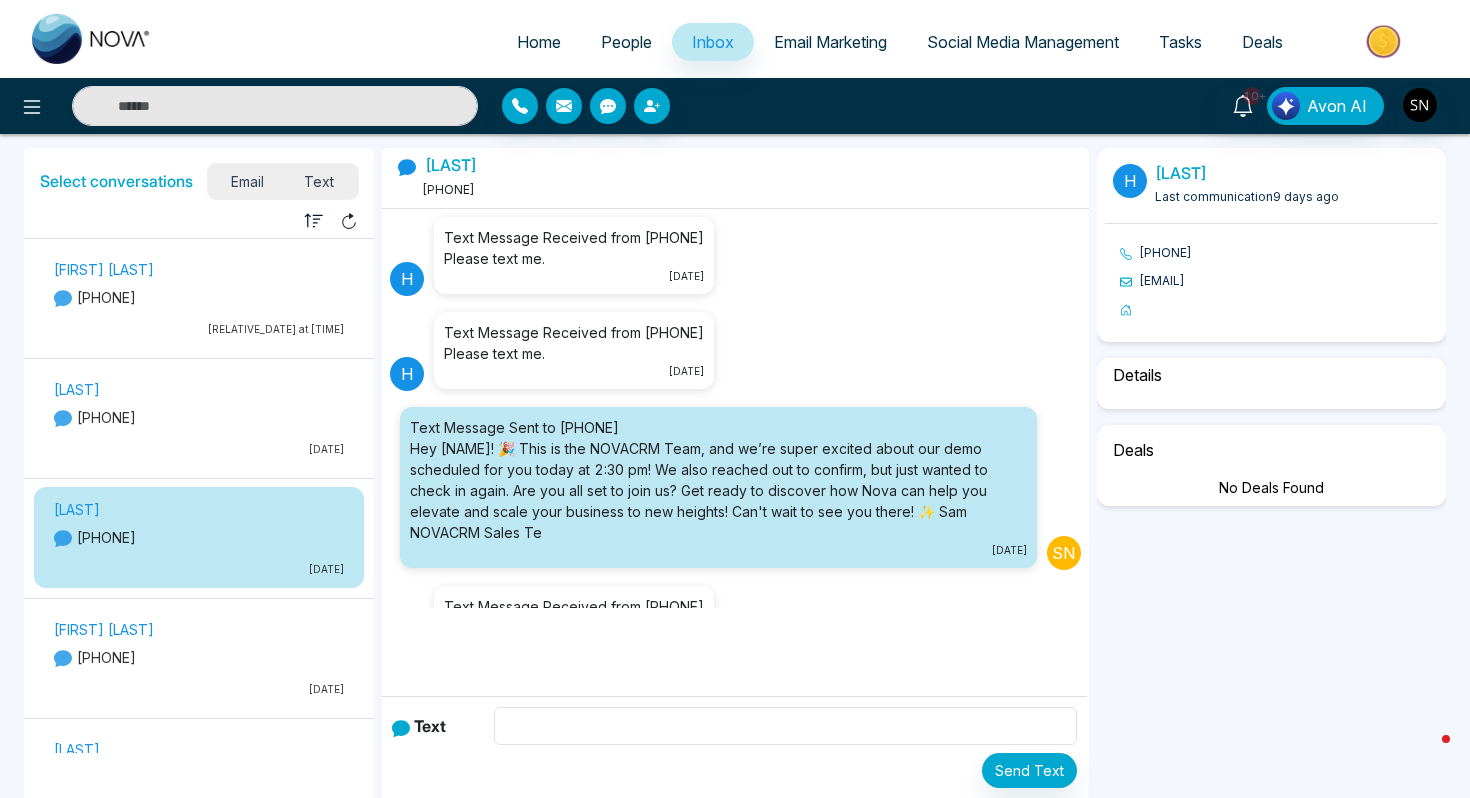 scroll, scrollTop: 493, scrollLeft: 0, axis: vertical 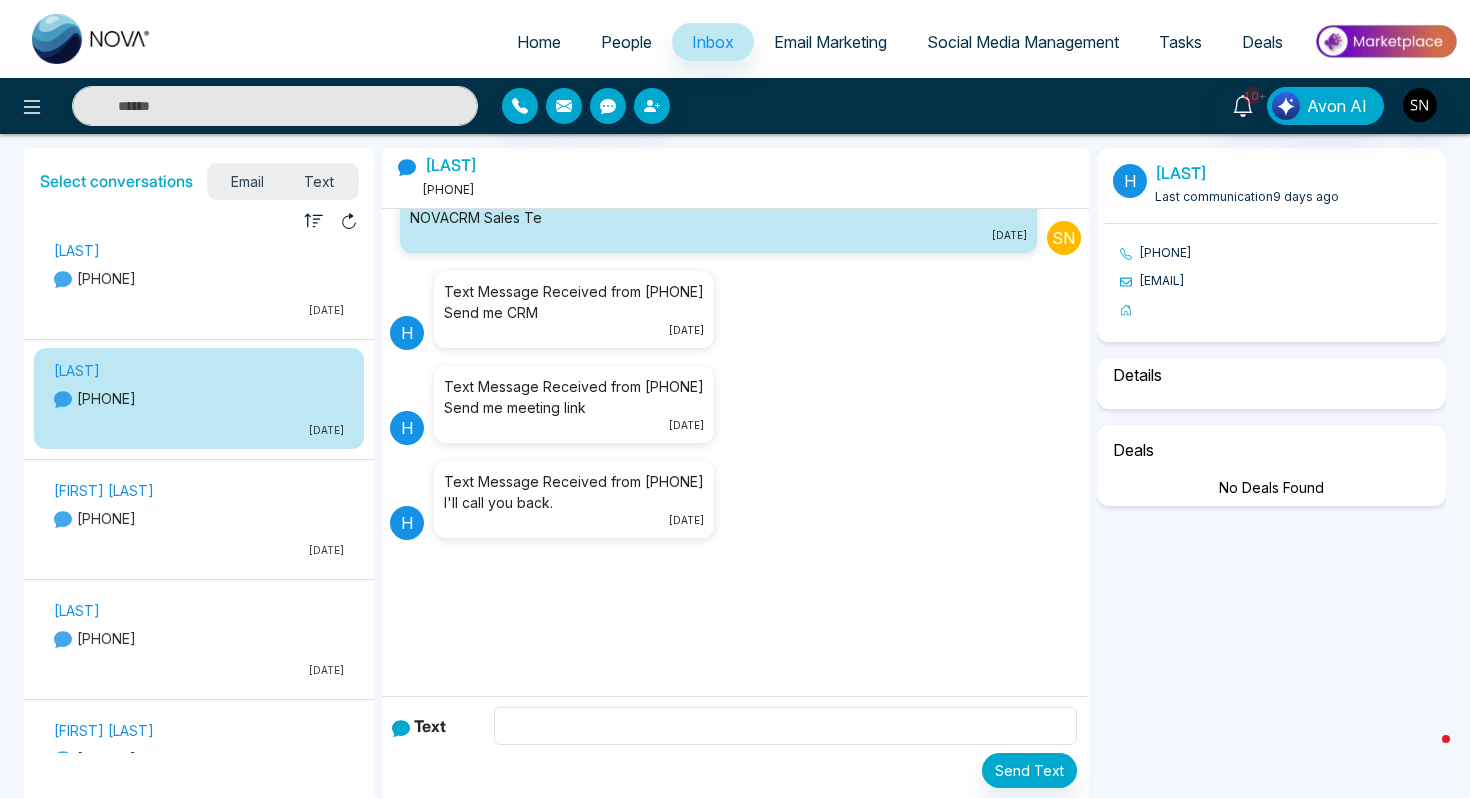 select on "*" 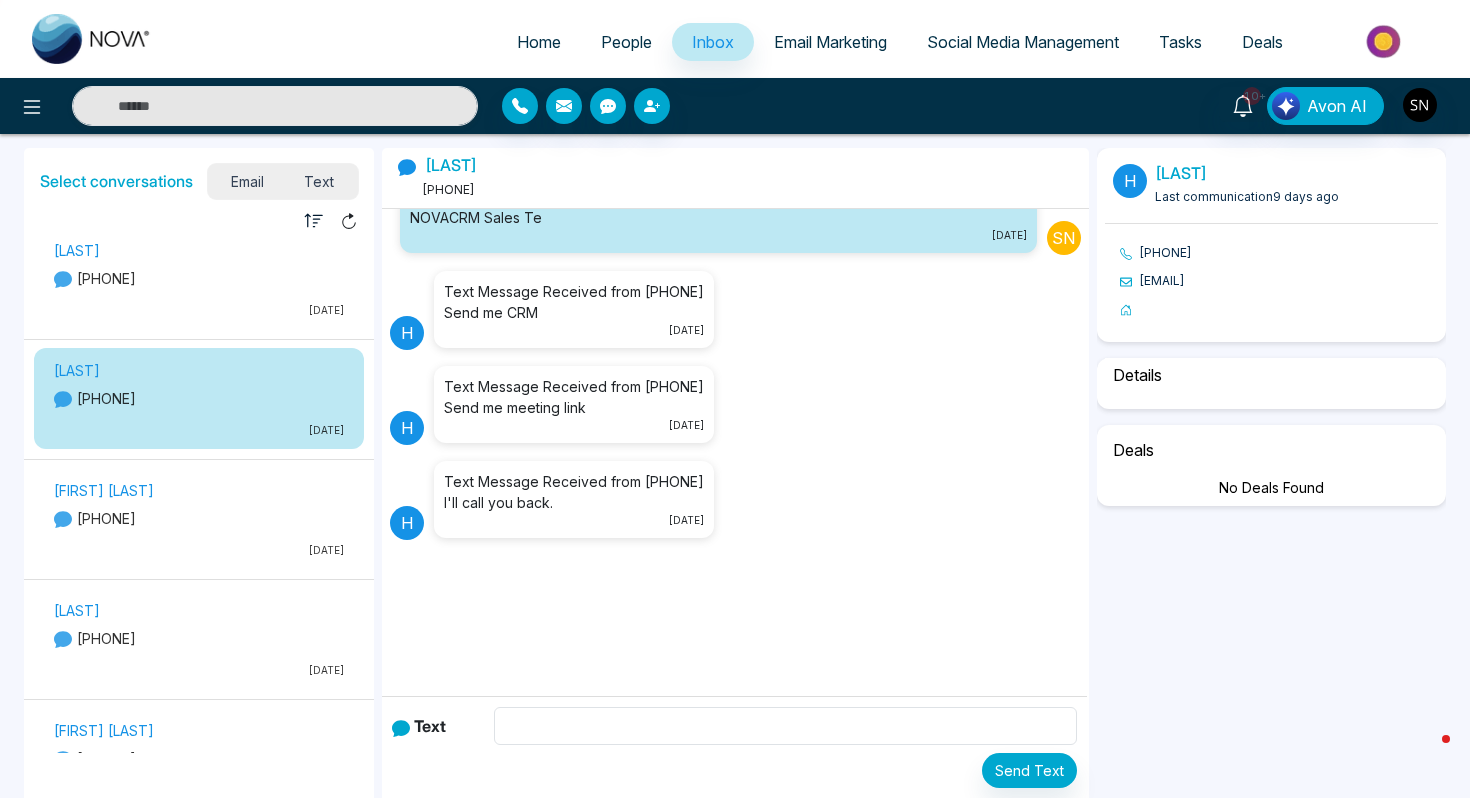select on "**********" 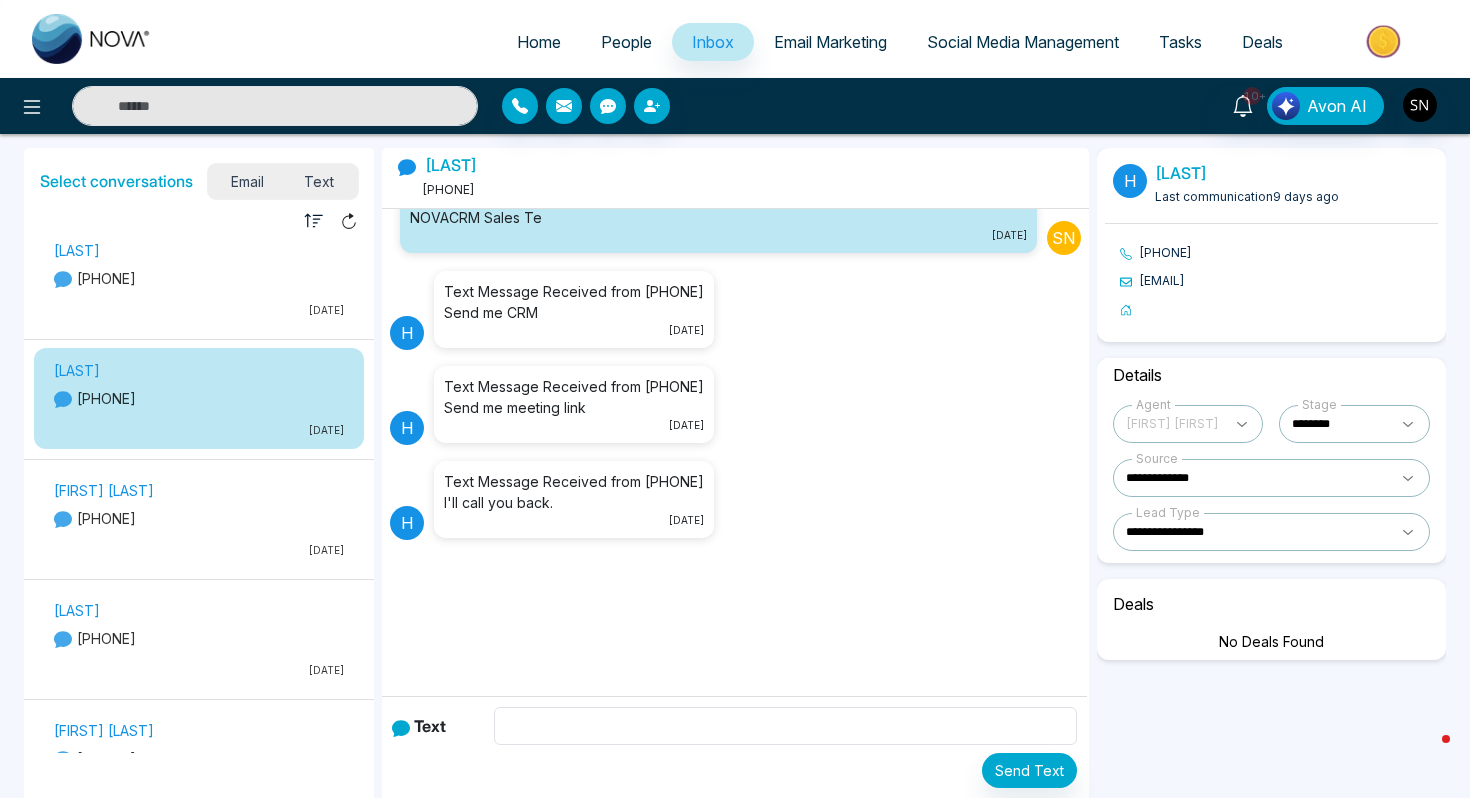 scroll, scrollTop: 0, scrollLeft: 0, axis: both 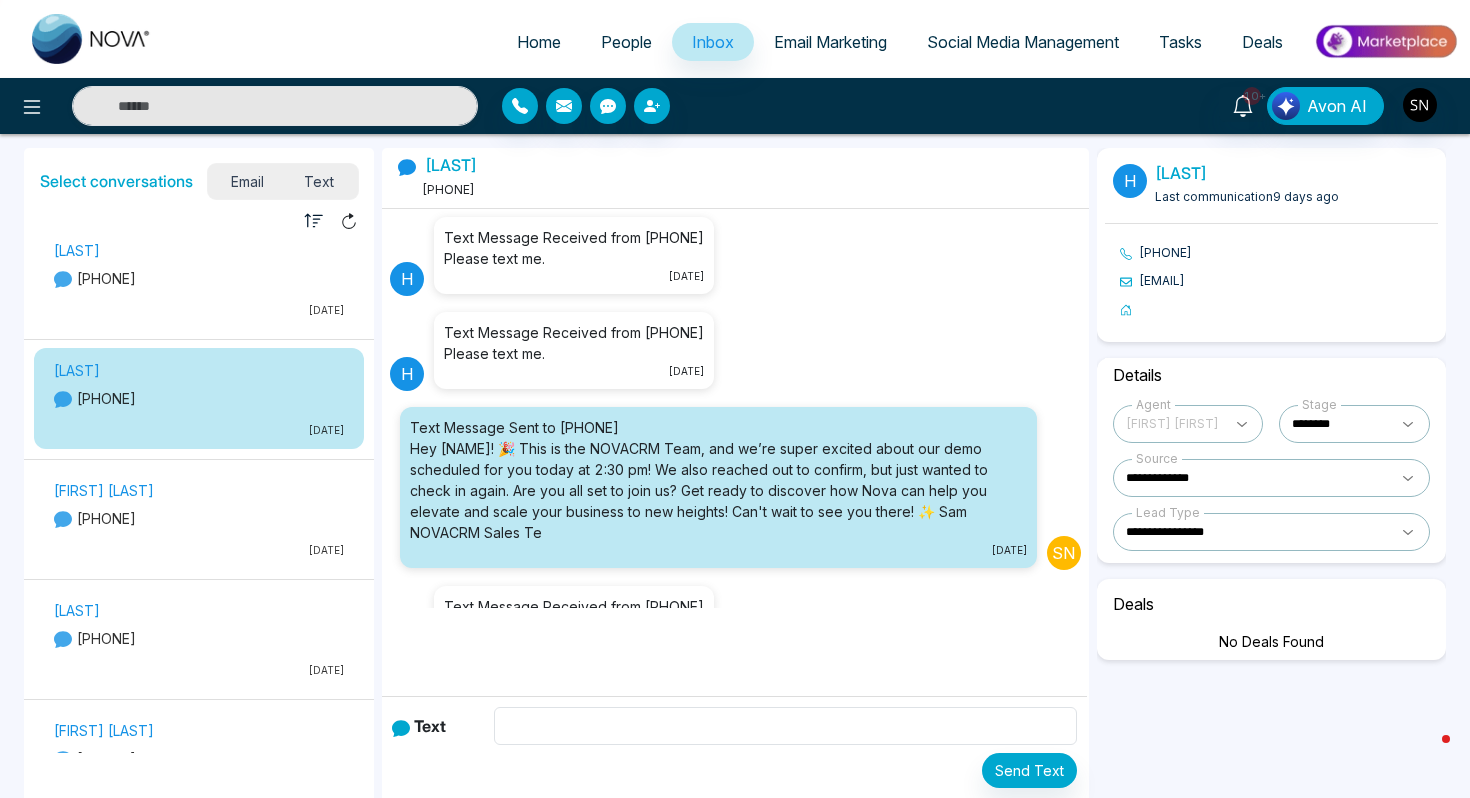 click on "[PHONE]" at bounding box center [199, 518] 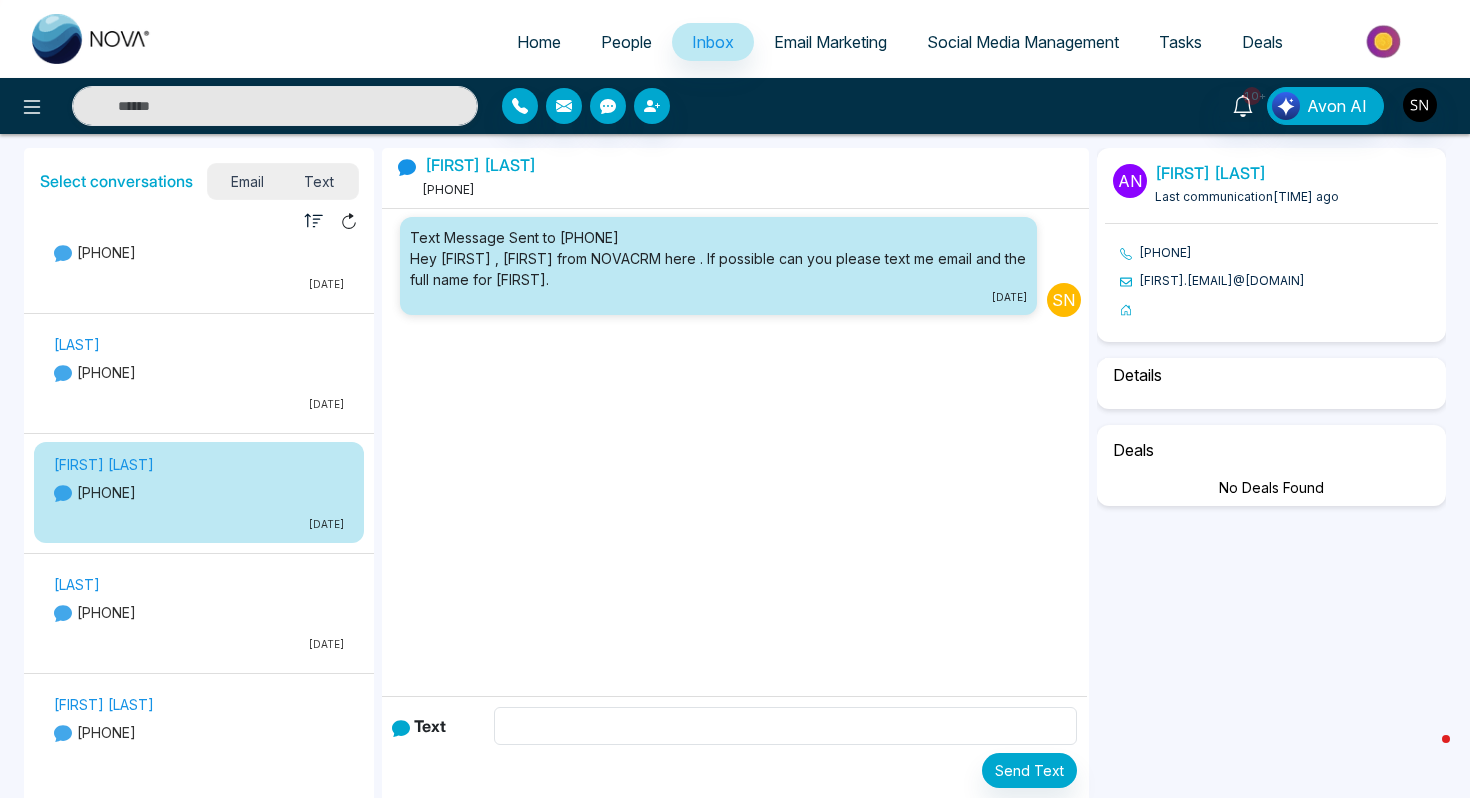 select on "*" 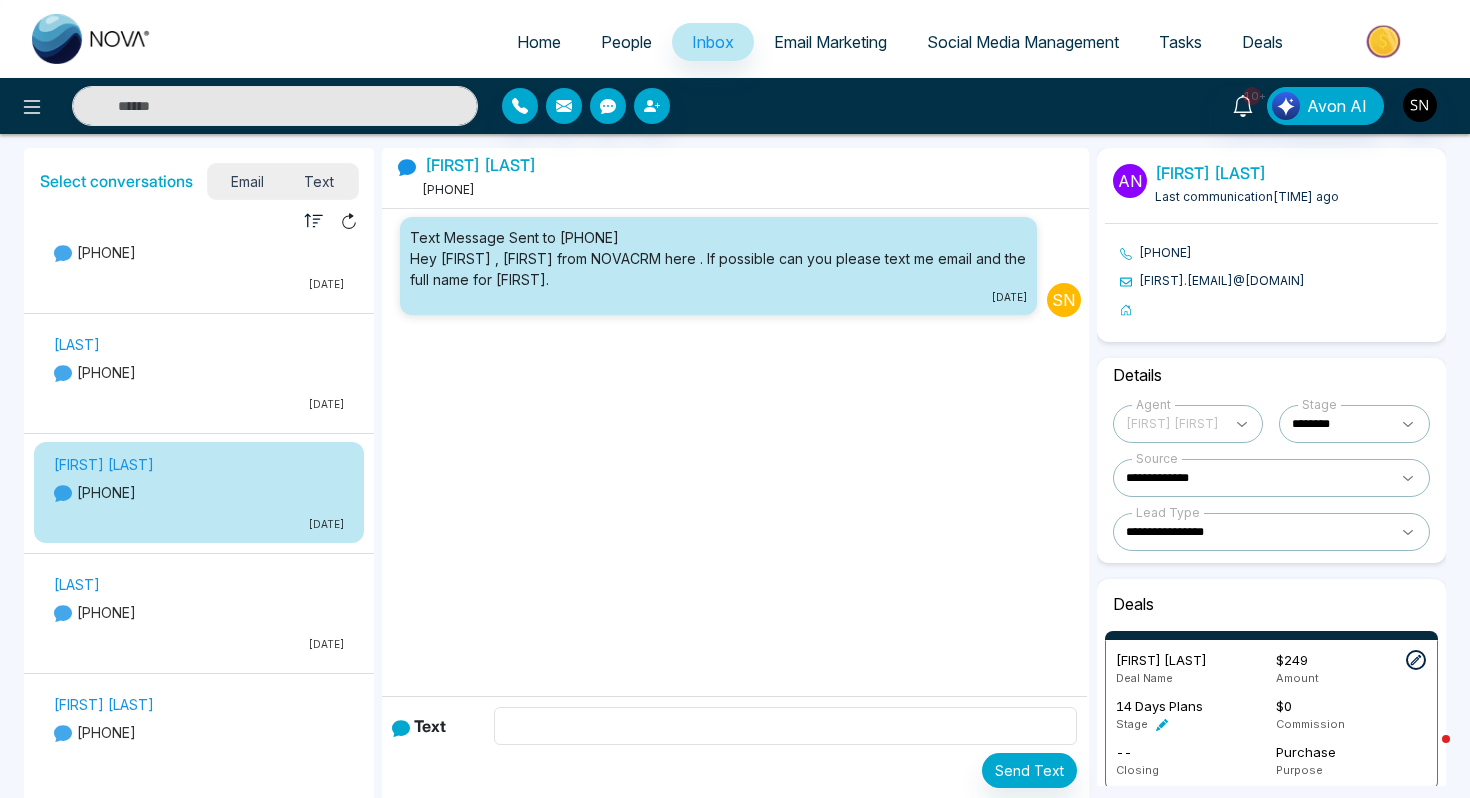 scroll, scrollTop: 532, scrollLeft: 0, axis: vertical 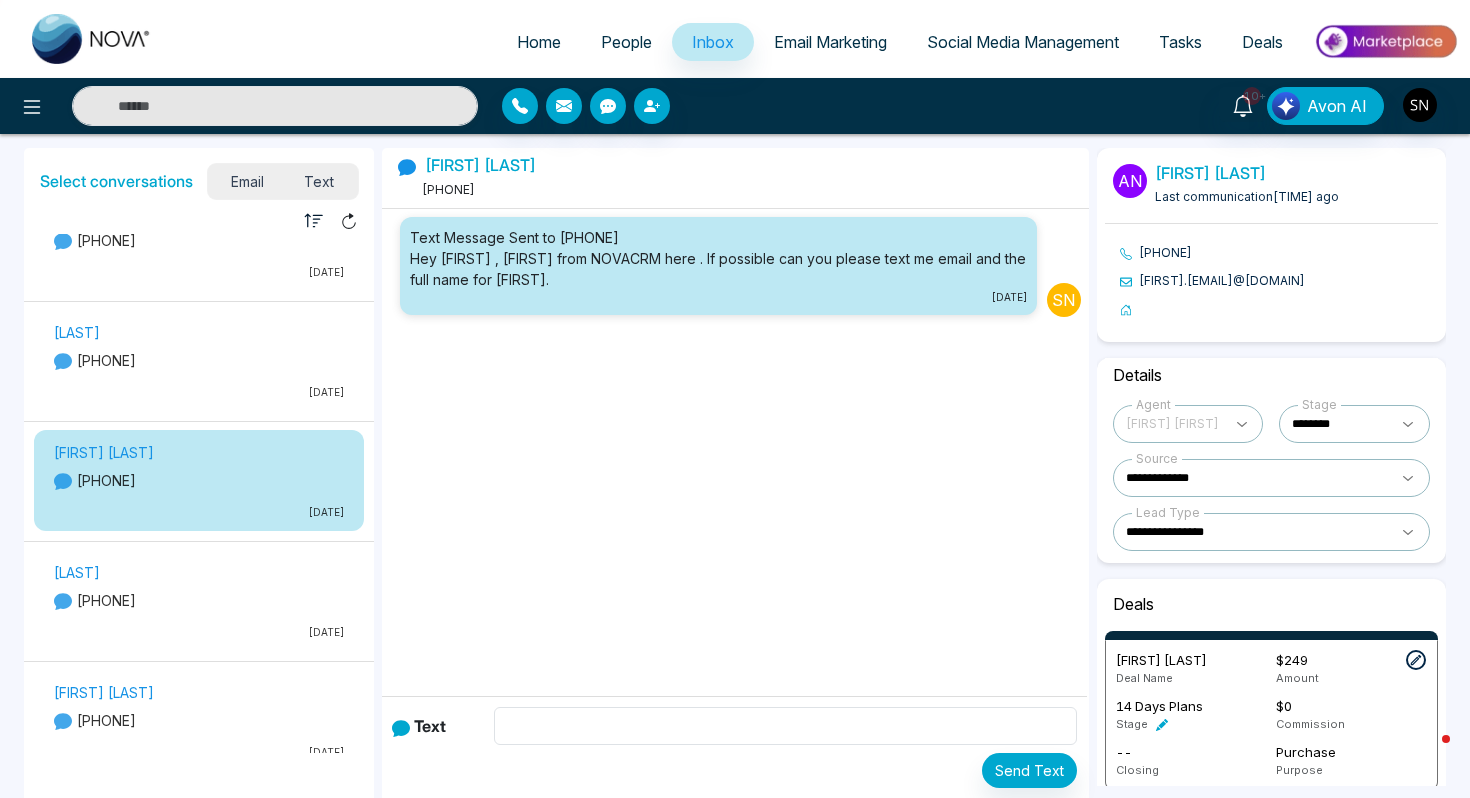 click on "[LAST]" at bounding box center (199, 572) 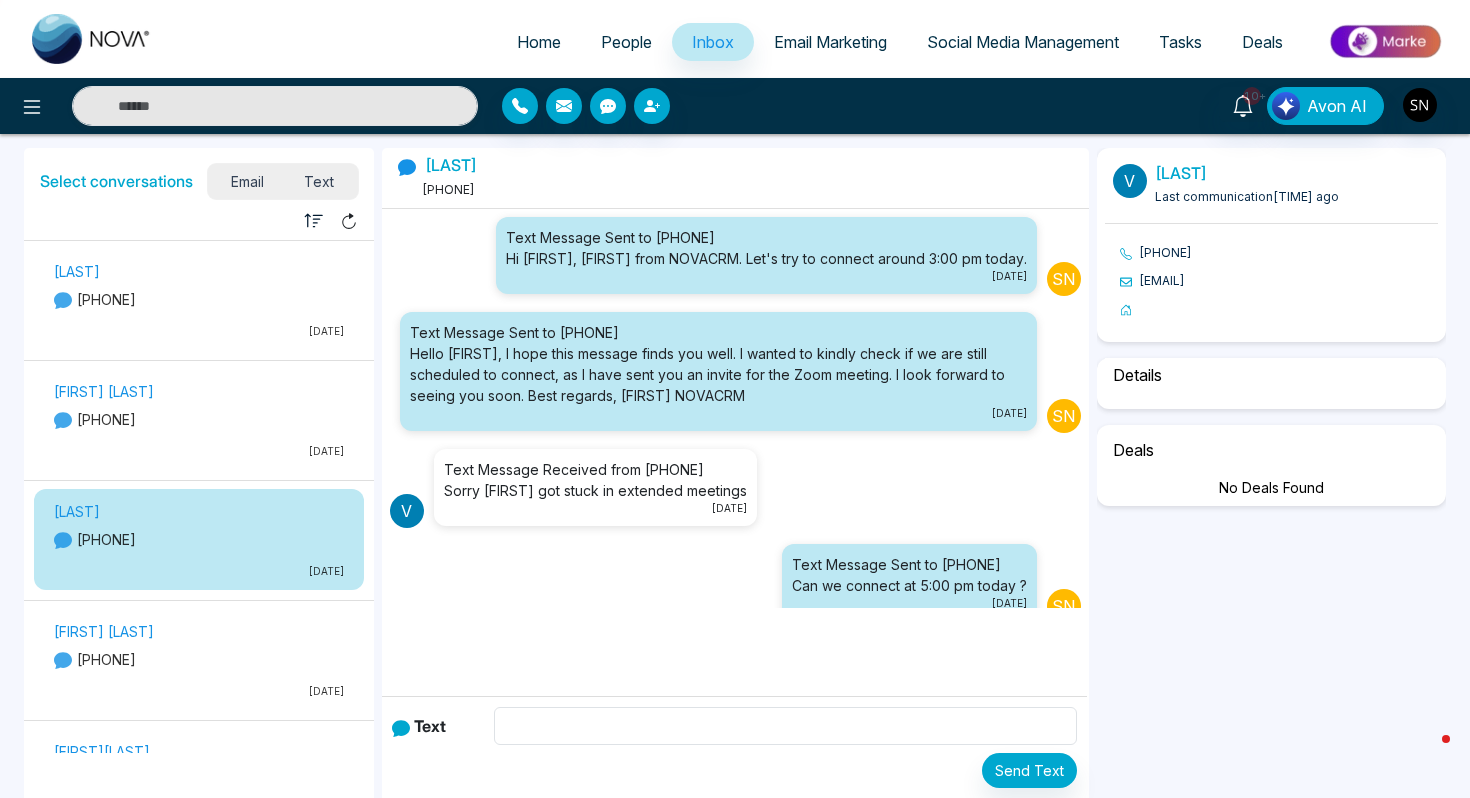 scroll, scrollTop: 604, scrollLeft: 0, axis: vertical 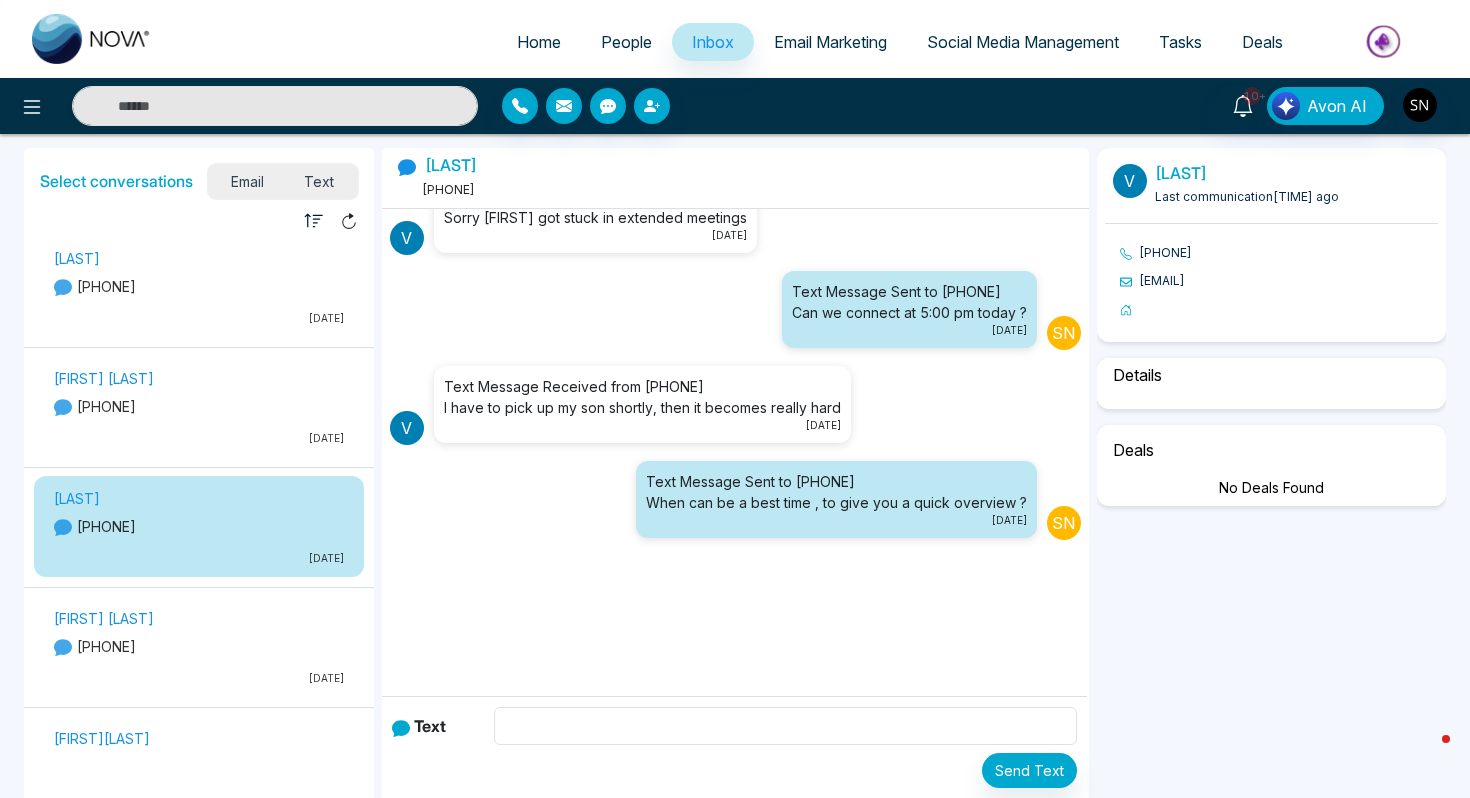 select on "*" 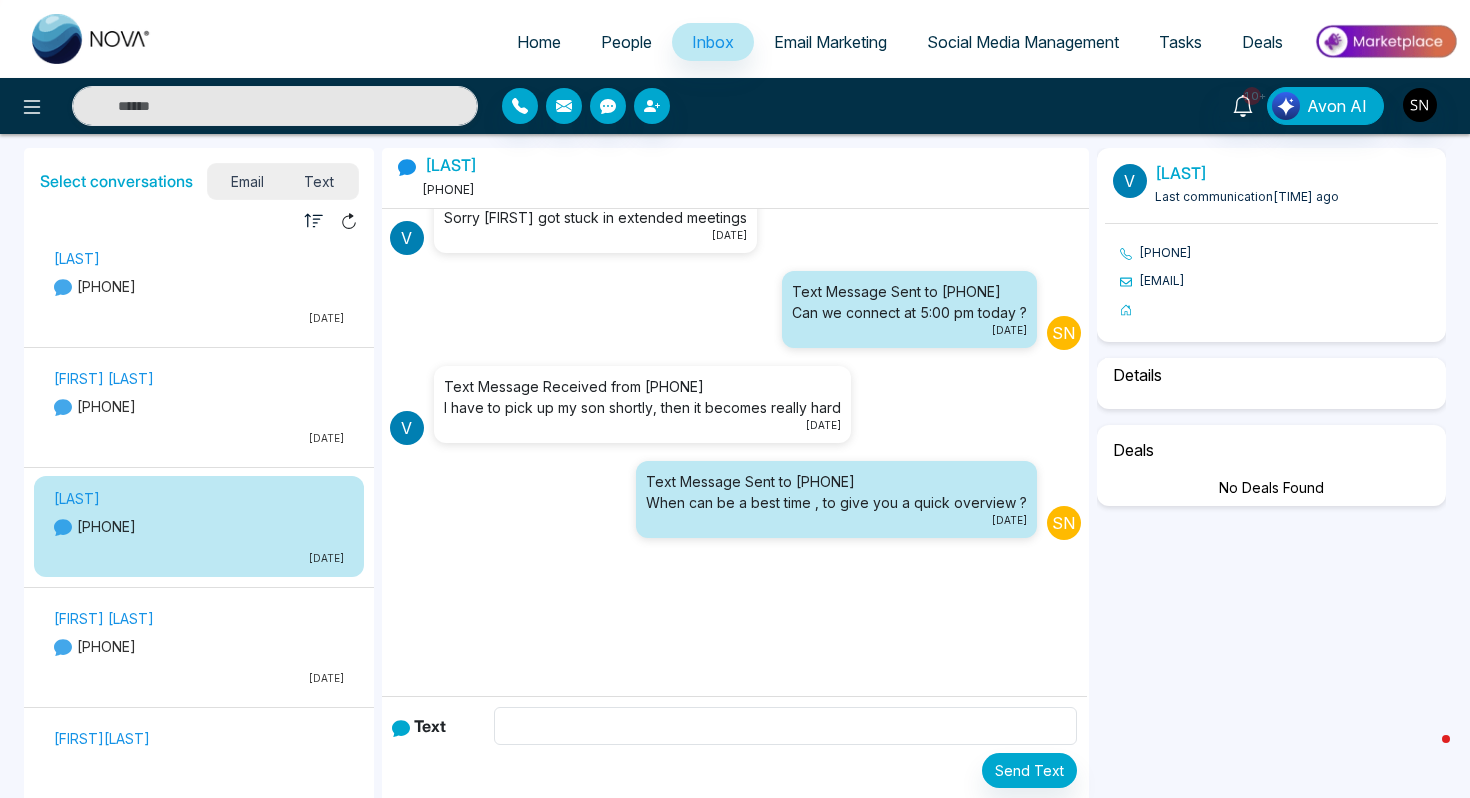 select on "**********" 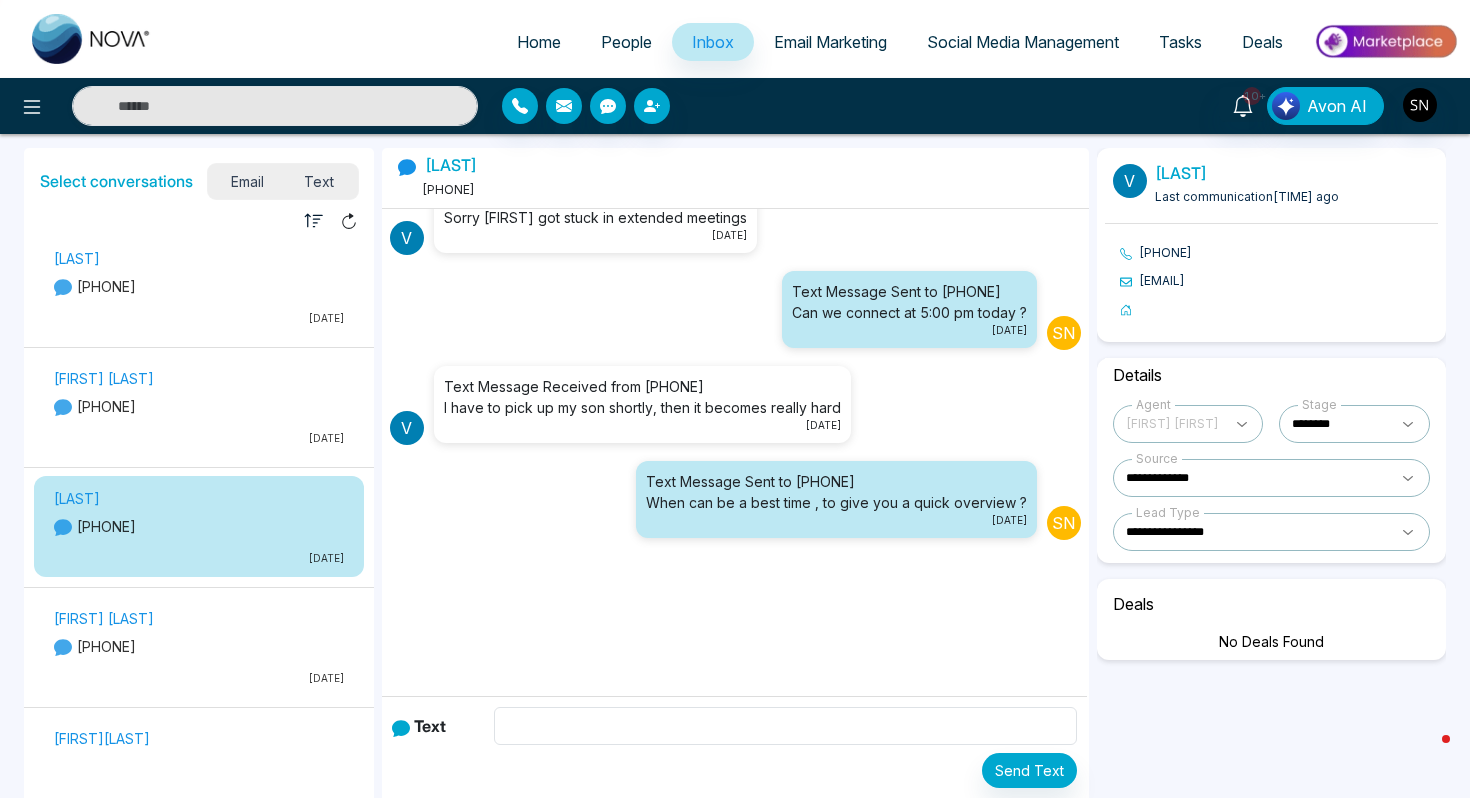 scroll, scrollTop: 0, scrollLeft: 0, axis: both 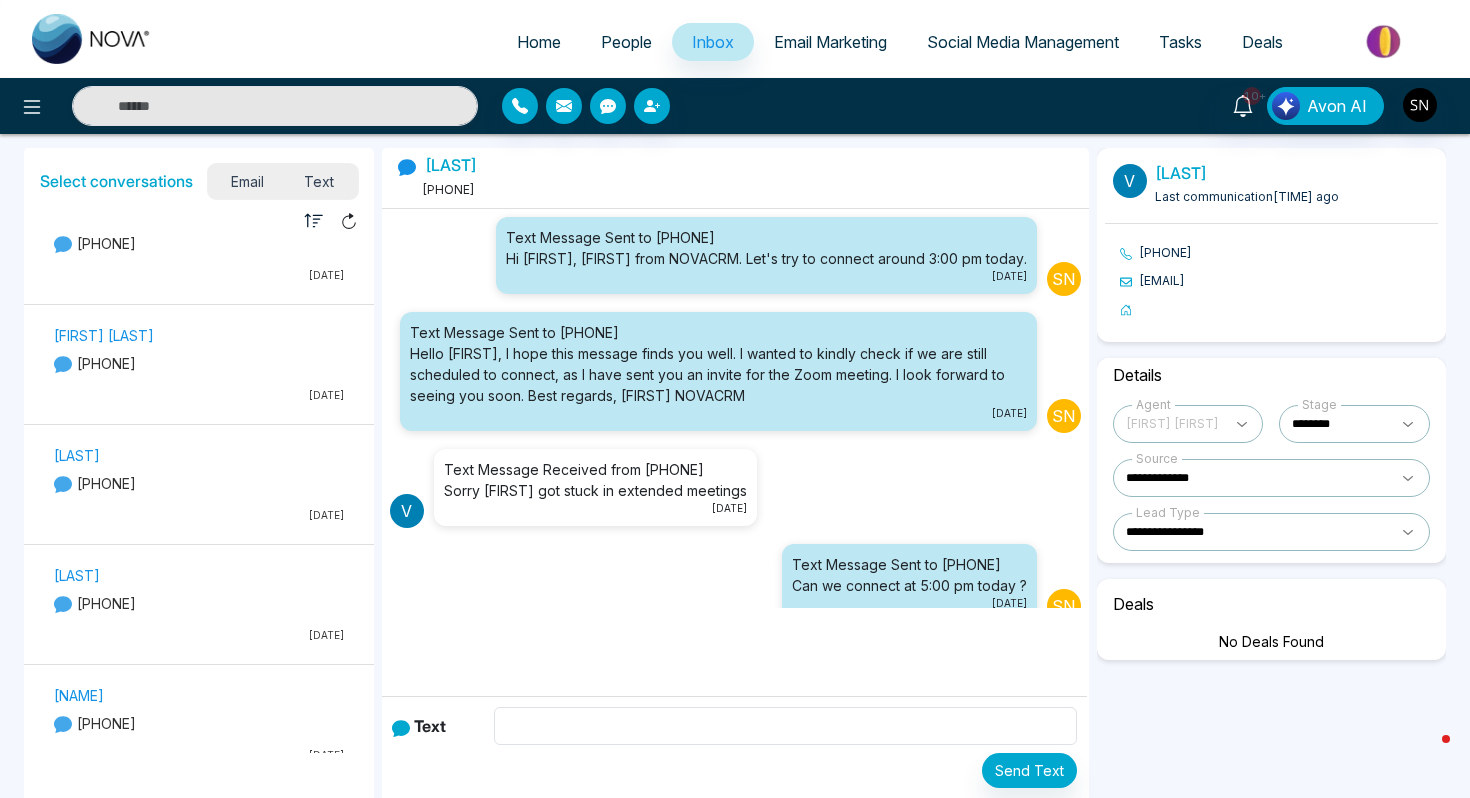 click on "[PHONE]" at bounding box center (199, 483) 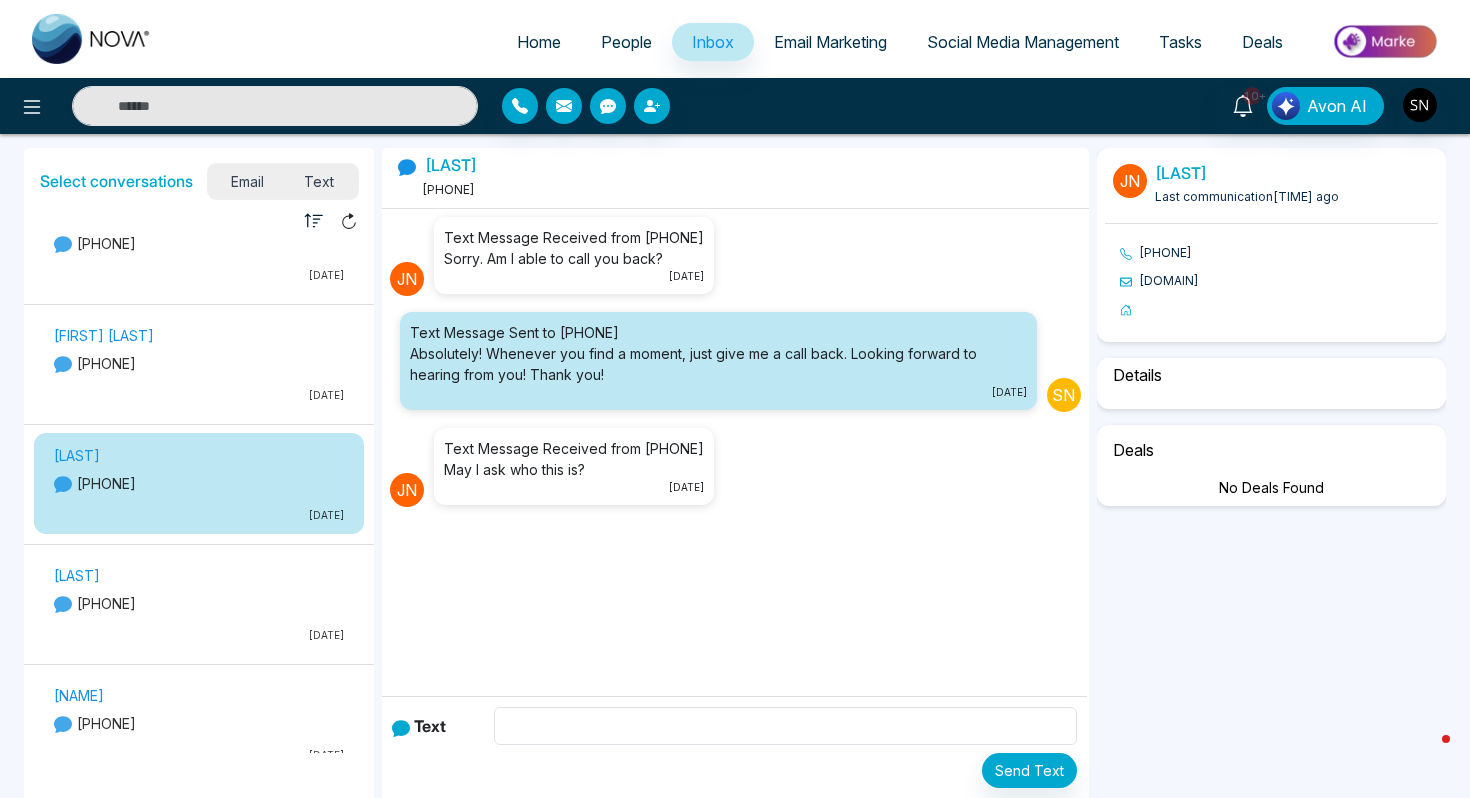 select on "*" 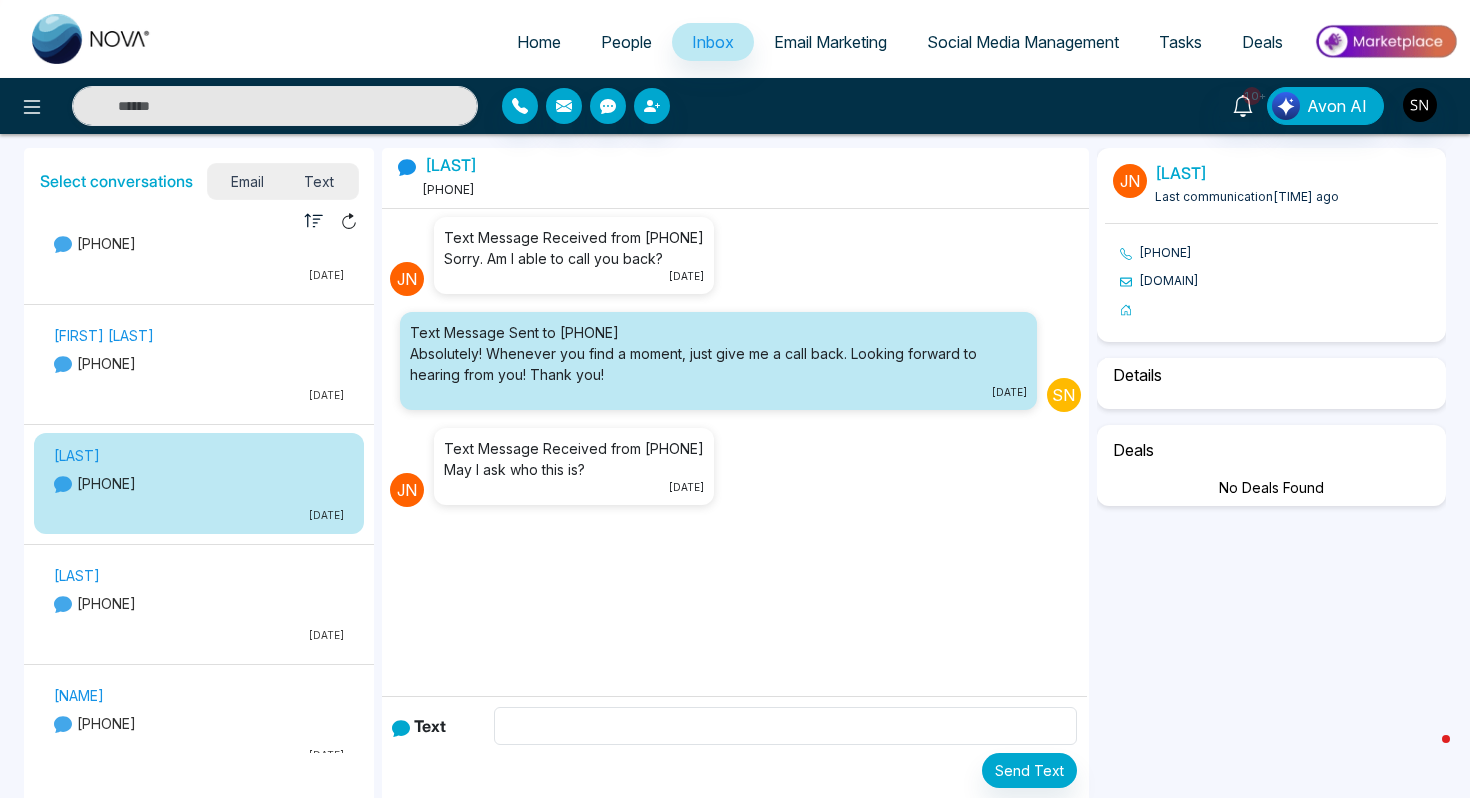 select on "**********" 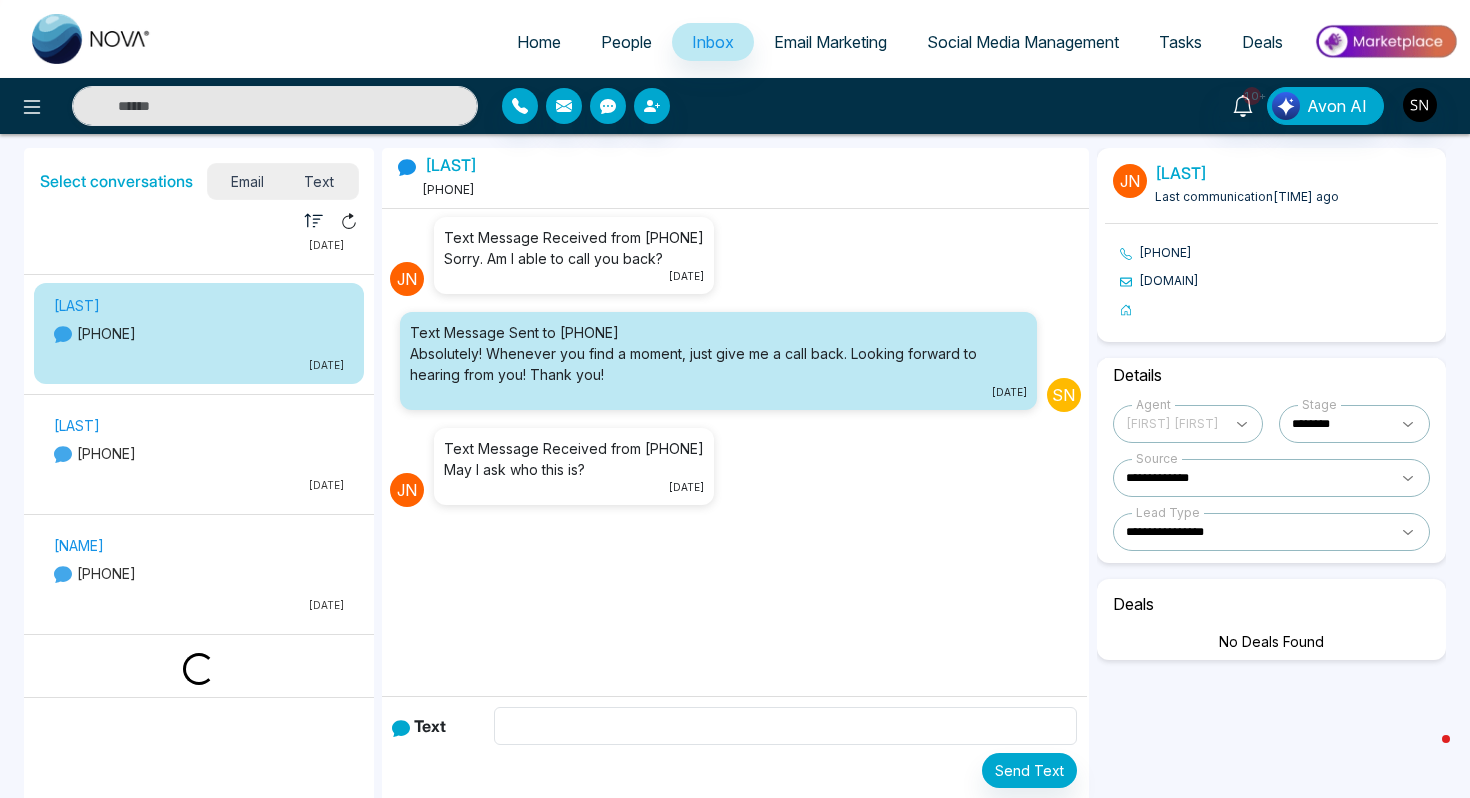scroll, scrollTop: 1400, scrollLeft: 0, axis: vertical 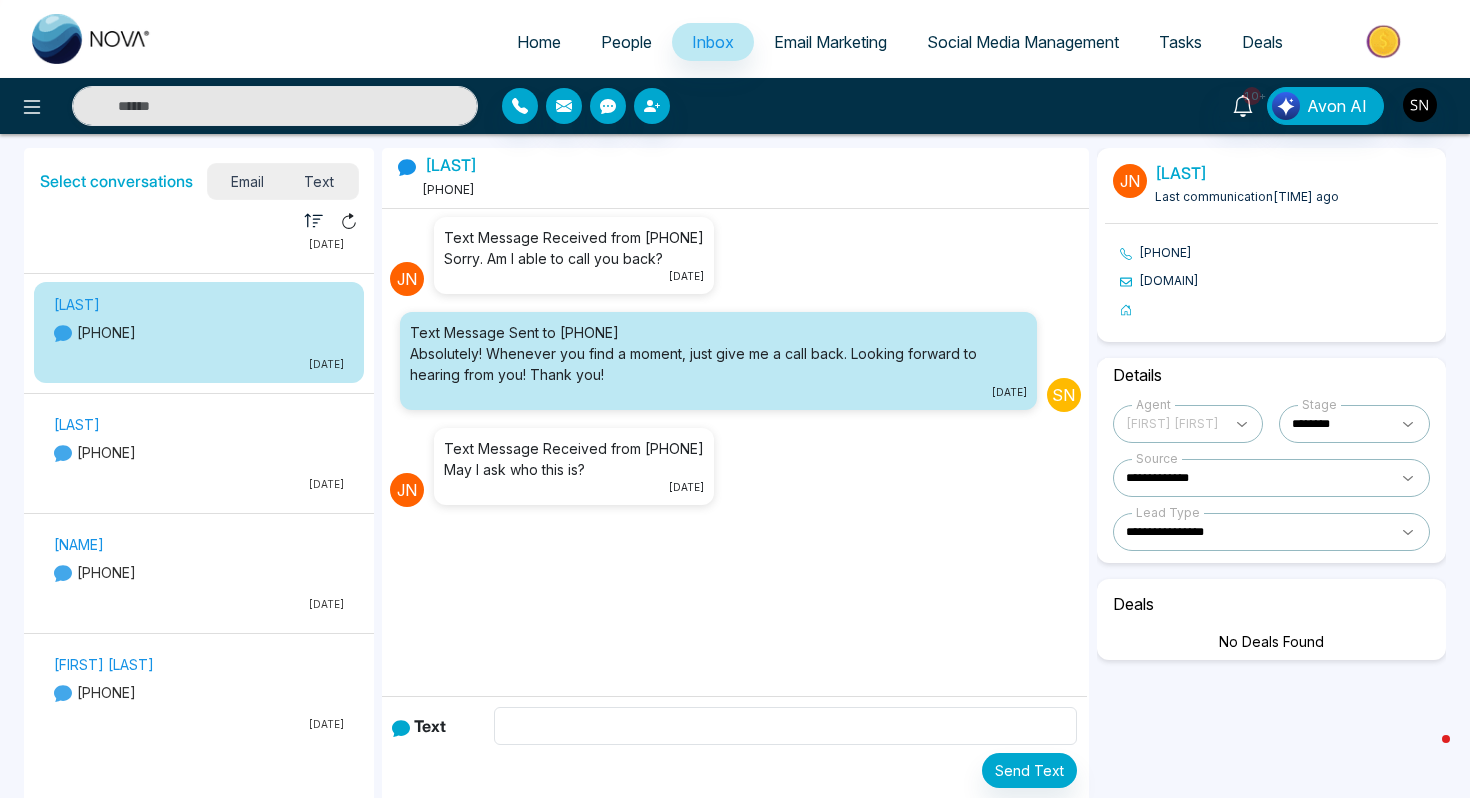 click on "[FIRST] [LAST] [PHONE] [DATE]" at bounding box center [199, 576] 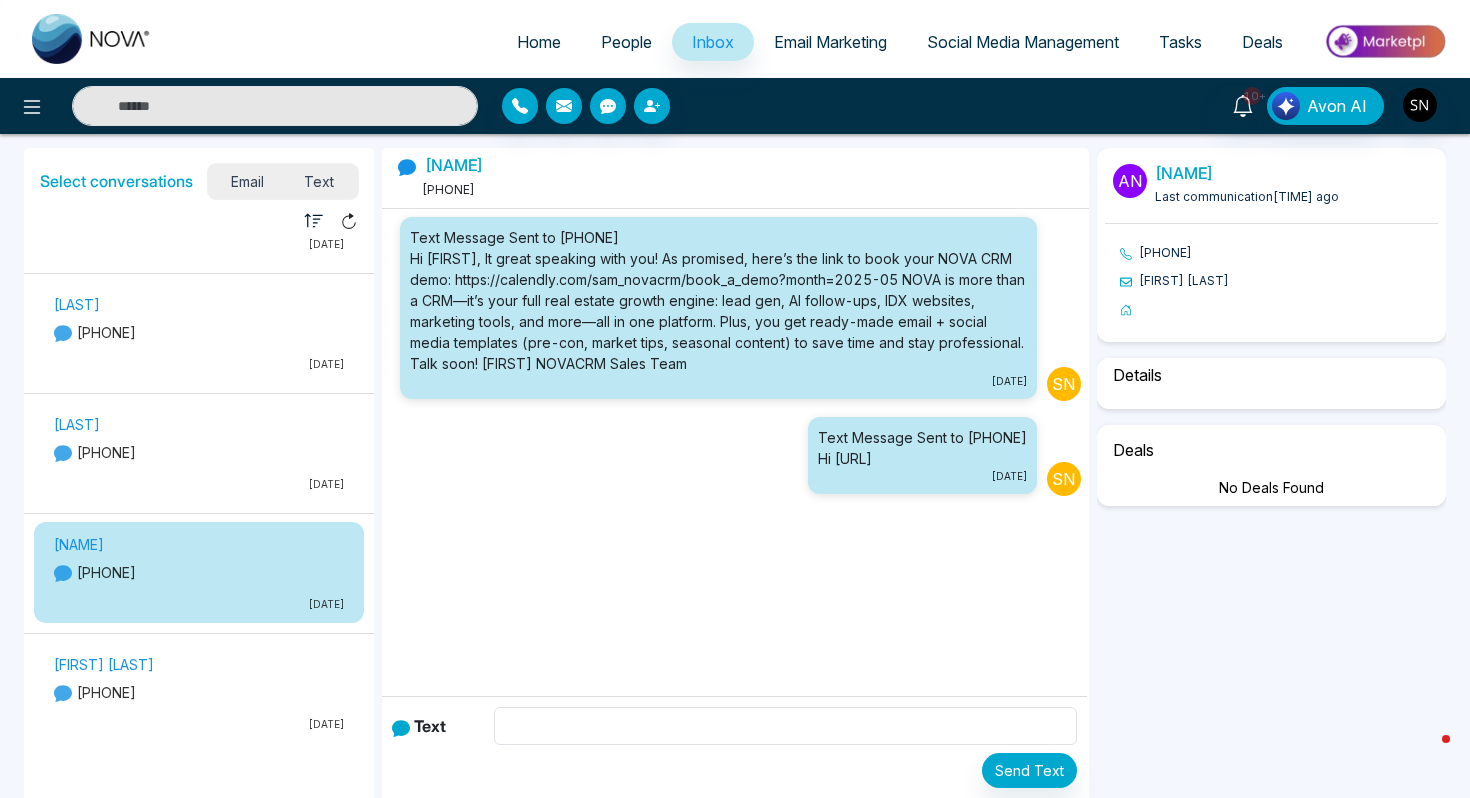 select on "*" 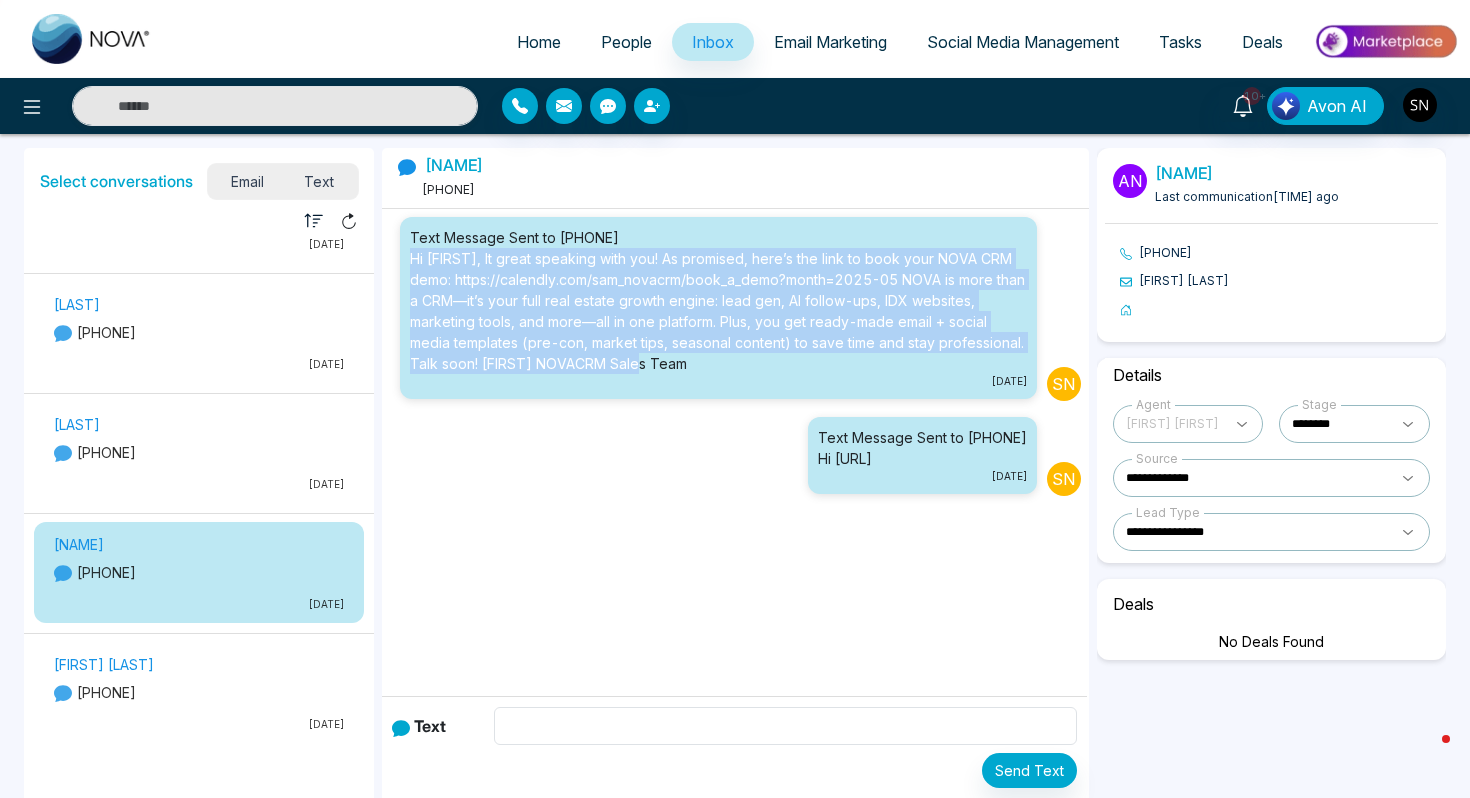 drag, startPoint x: 407, startPoint y: 250, endPoint x: 679, endPoint y: 361, distance: 293.77713 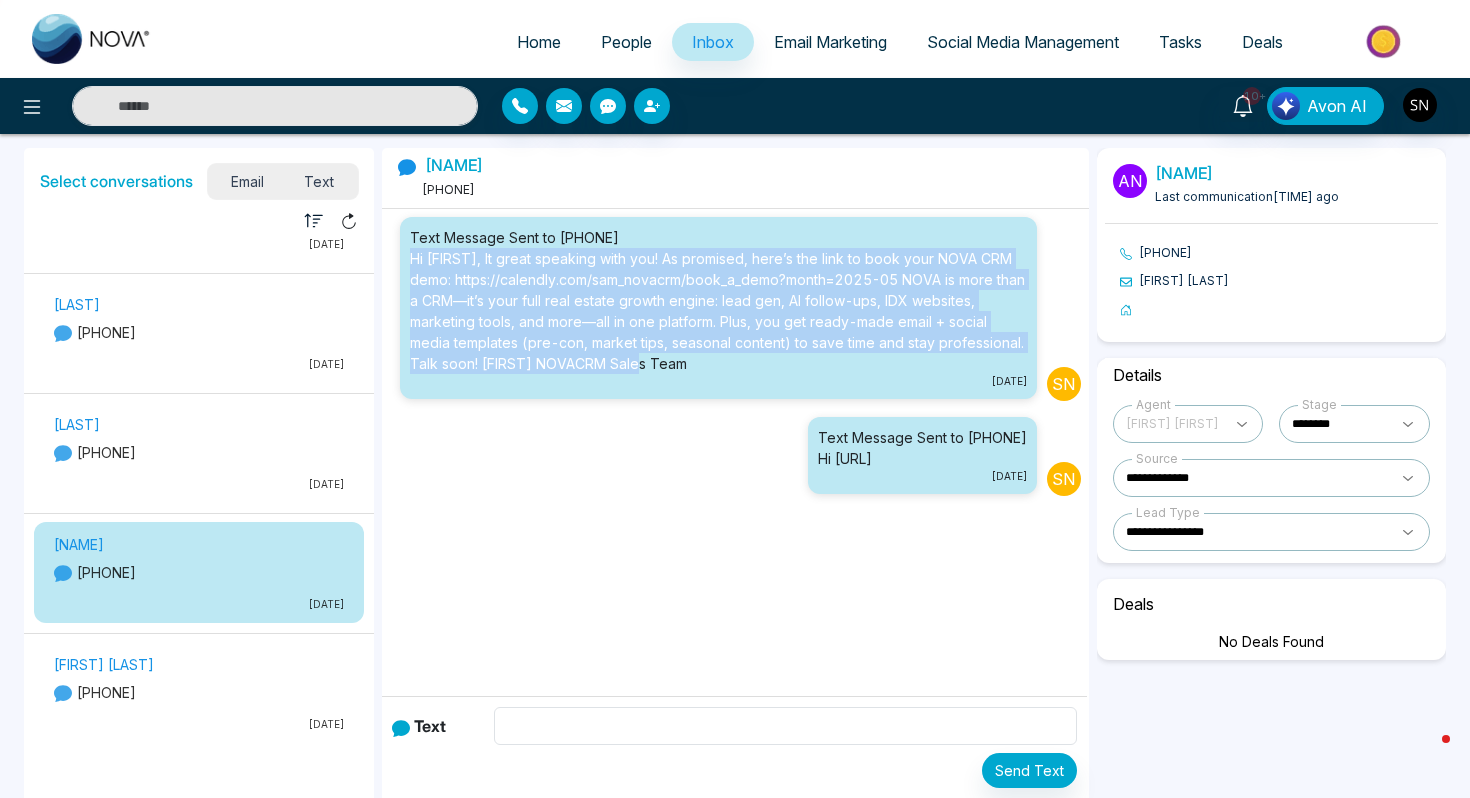 click on "Text Message Sent to [PHONE] Hi [NAME],
It great speaking with you!
As promised, here’s the link to book your NOVA CRM demo: https://calendly.com/sam_novacrm/book_a_demo?month=2025-05
NOVA is more than a CRM—it’s your full real estate growth engine: lead gen, AI follow-ups, IDX websites, marketing tools, and more—all in one platform. Plus, you get ready-made email + social media templates (pre-con, market tips, seasonal content) to save time and stay professional.
Talk soon!
SAM NOVACRM Sales Team 05/19/2025" at bounding box center (718, 308) 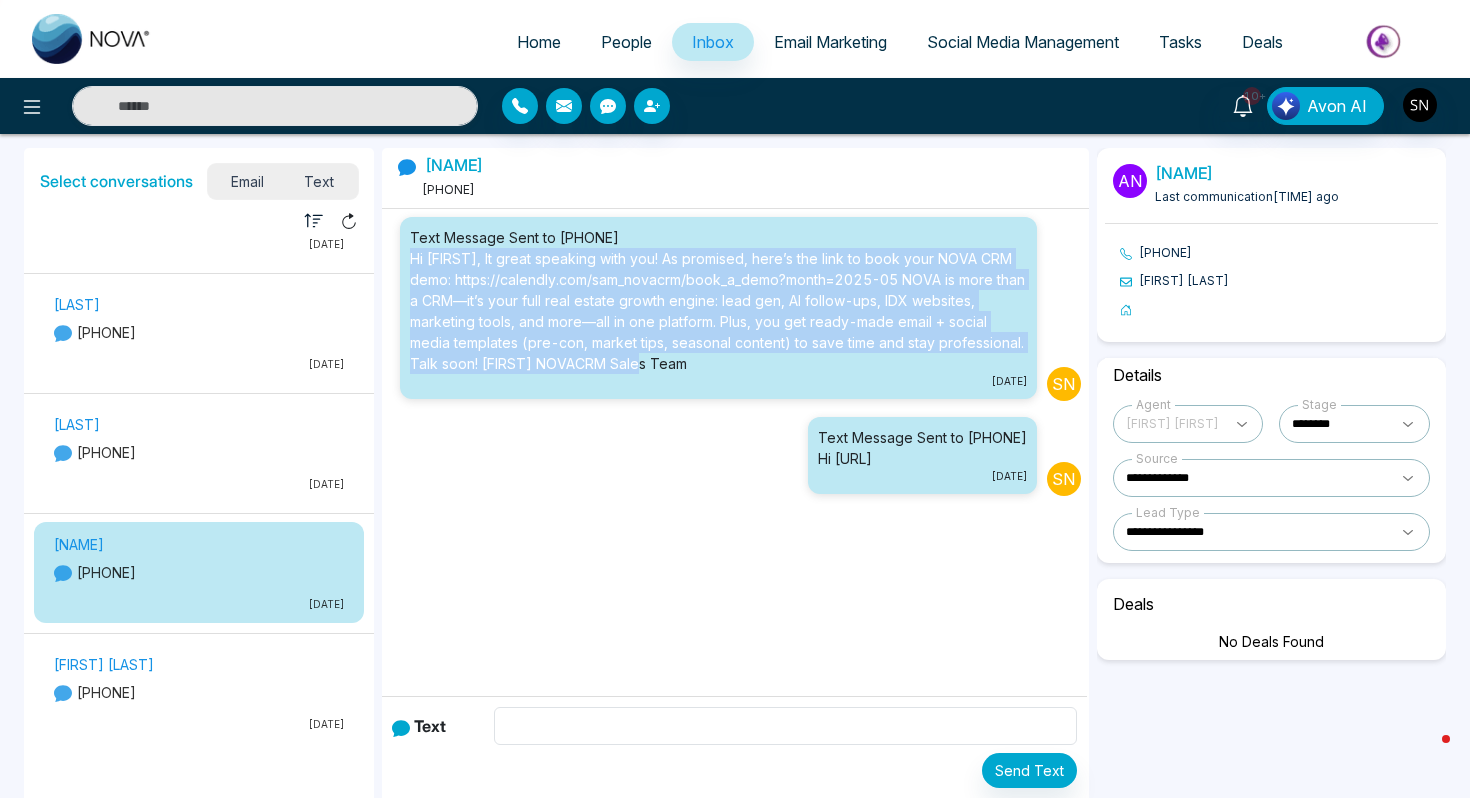 copy on "Hi [FIRST],
It great speaking with you!
As promised, here’s the link to book your NOVA CRM demo: https://calendly.com/sam_novacrm/book_a_demo?month=2025-05
NOVA is more than a CRM—it’s your full real estate growth engine: lead gen, AI follow-ups, IDX websites, marketing tools, and more—all in one platform. Plus, you get ready-made email + social media templates (pre-con, market tips, seasonal content) to save time and stay professional.
Talk soon!
[FIRST] NOVACRM Sales Team" 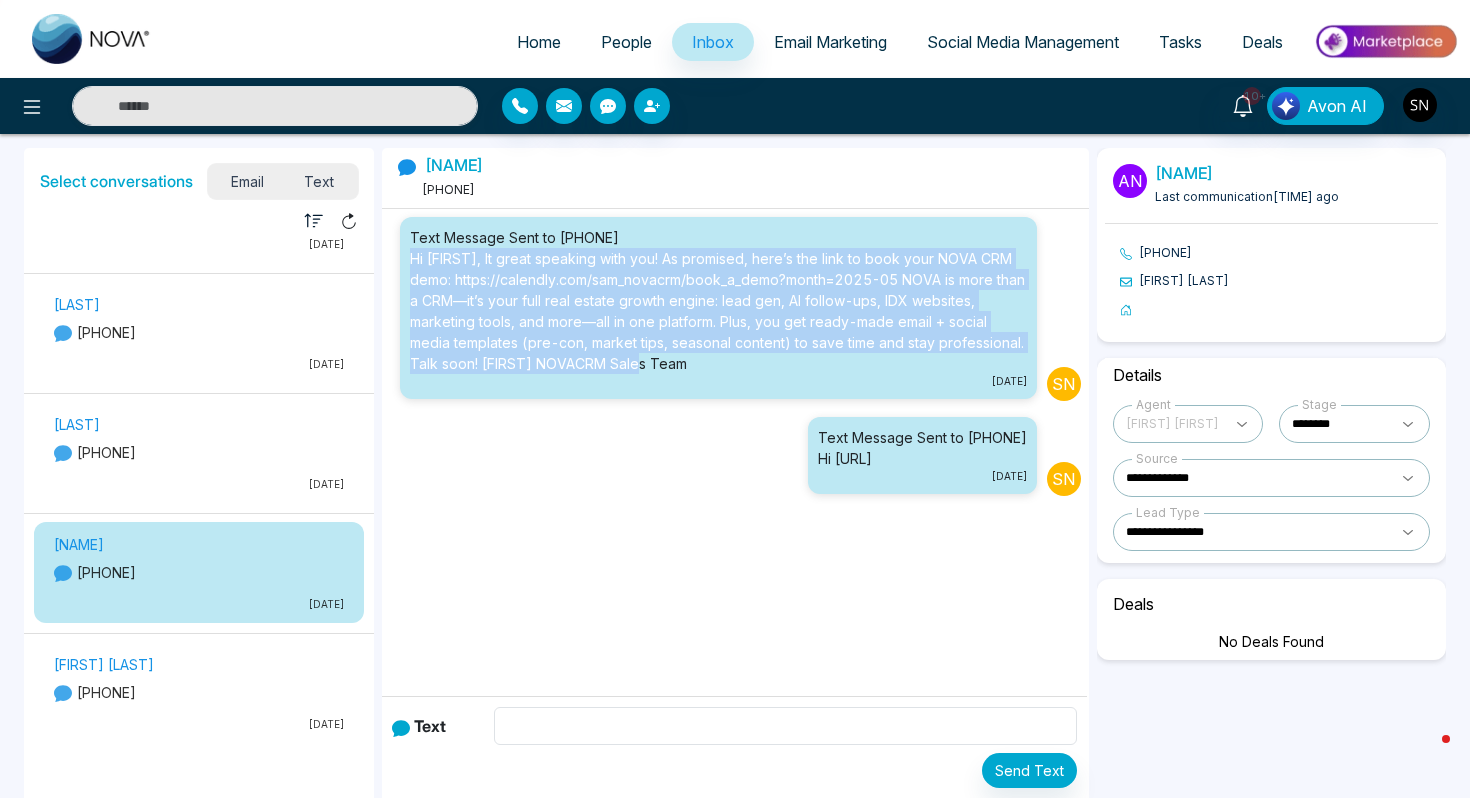 click on "People" at bounding box center [626, 42] 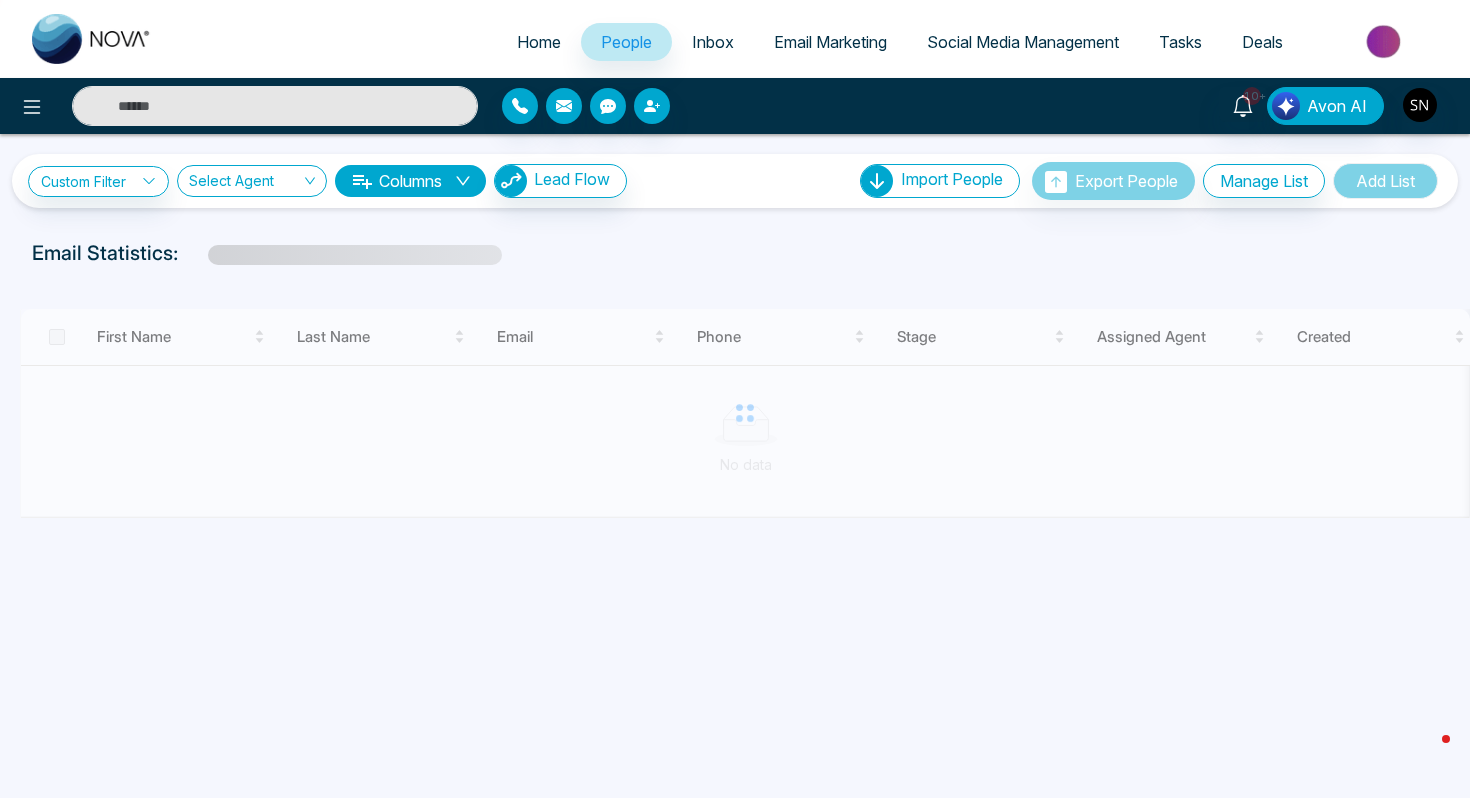 click at bounding box center (275, 106) 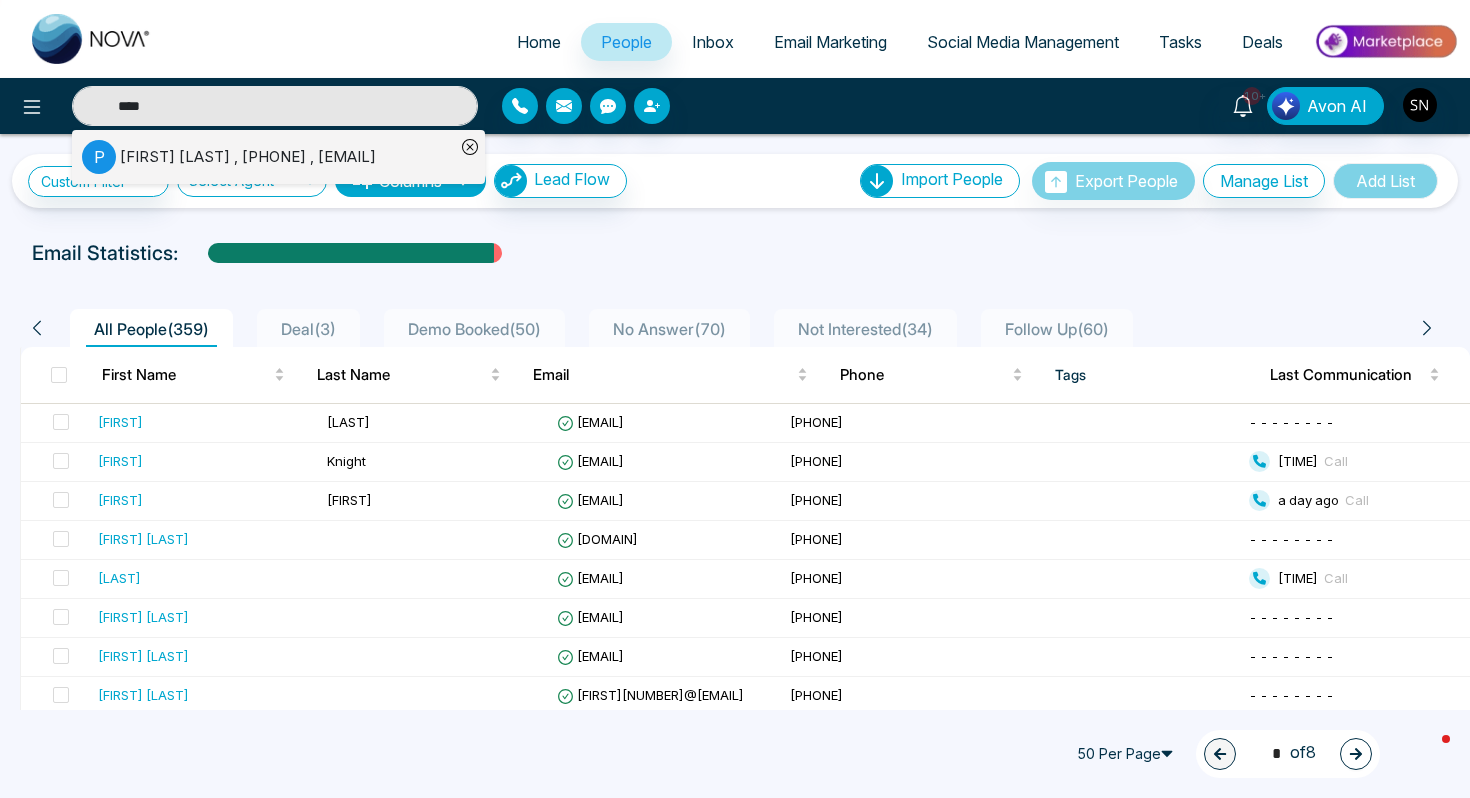 type on "****" 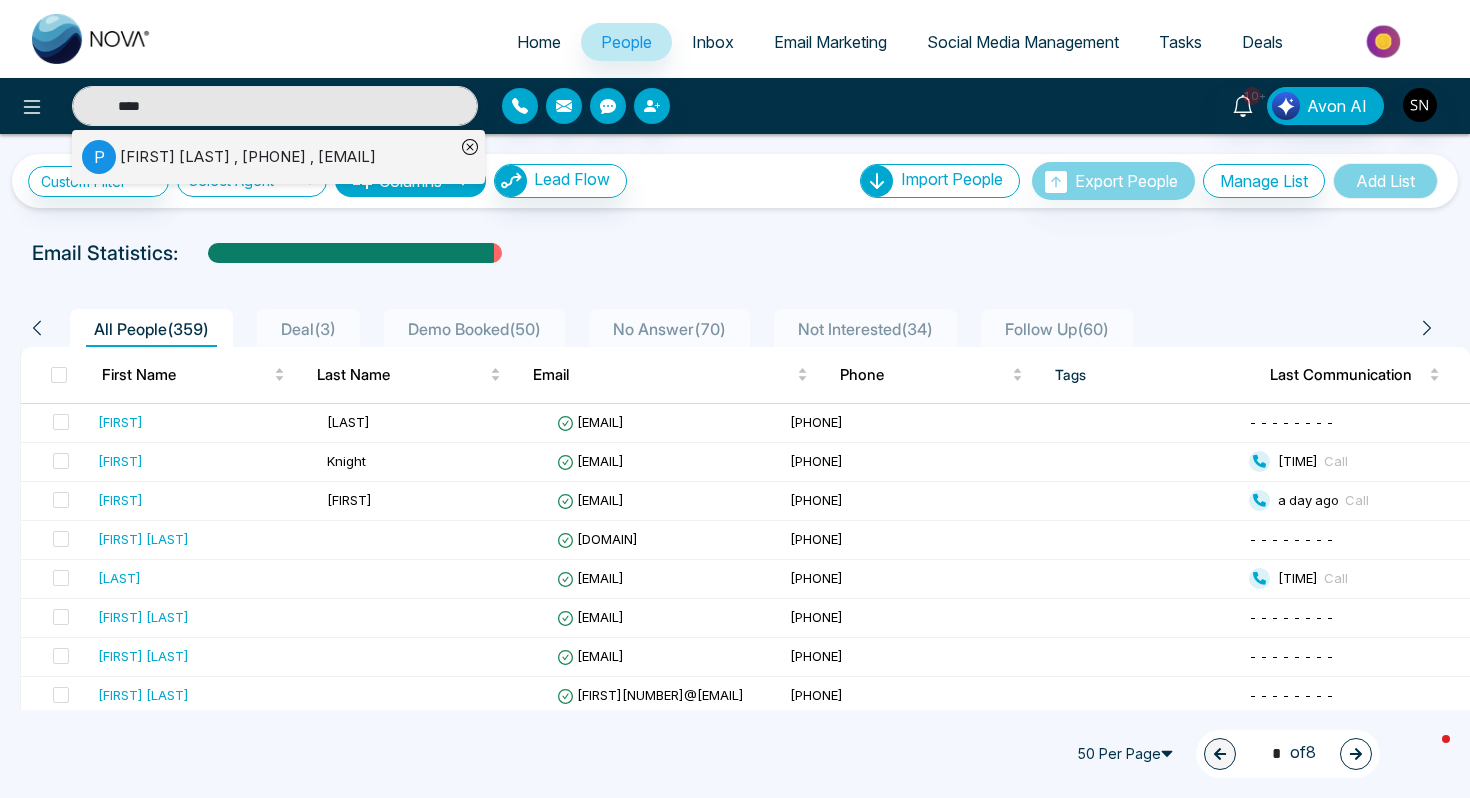 click on "[FIRST] [LAST]     , [PHONE]   , [EMAIL]" at bounding box center [248, 157] 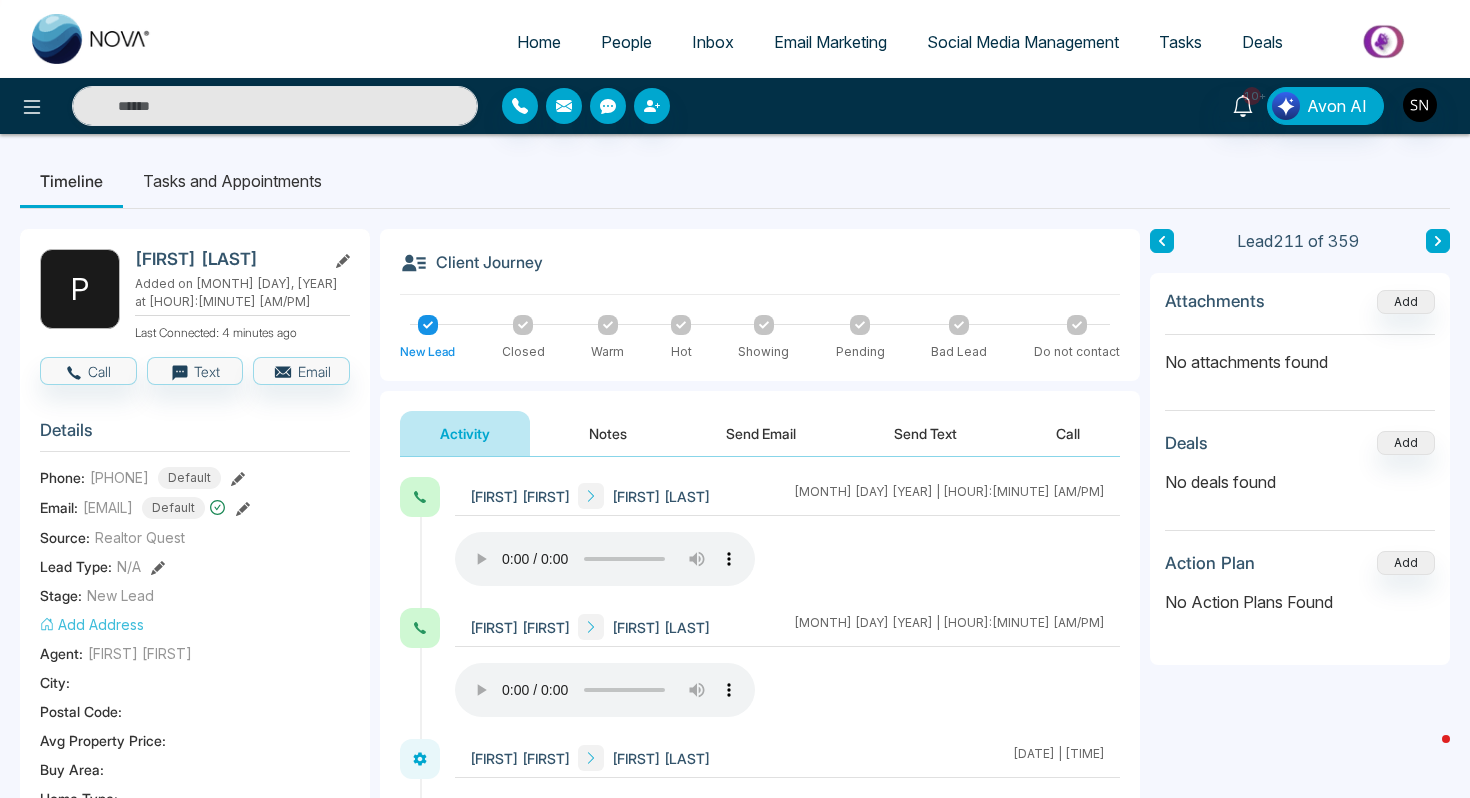 click on "Send Text" at bounding box center (925, 433) 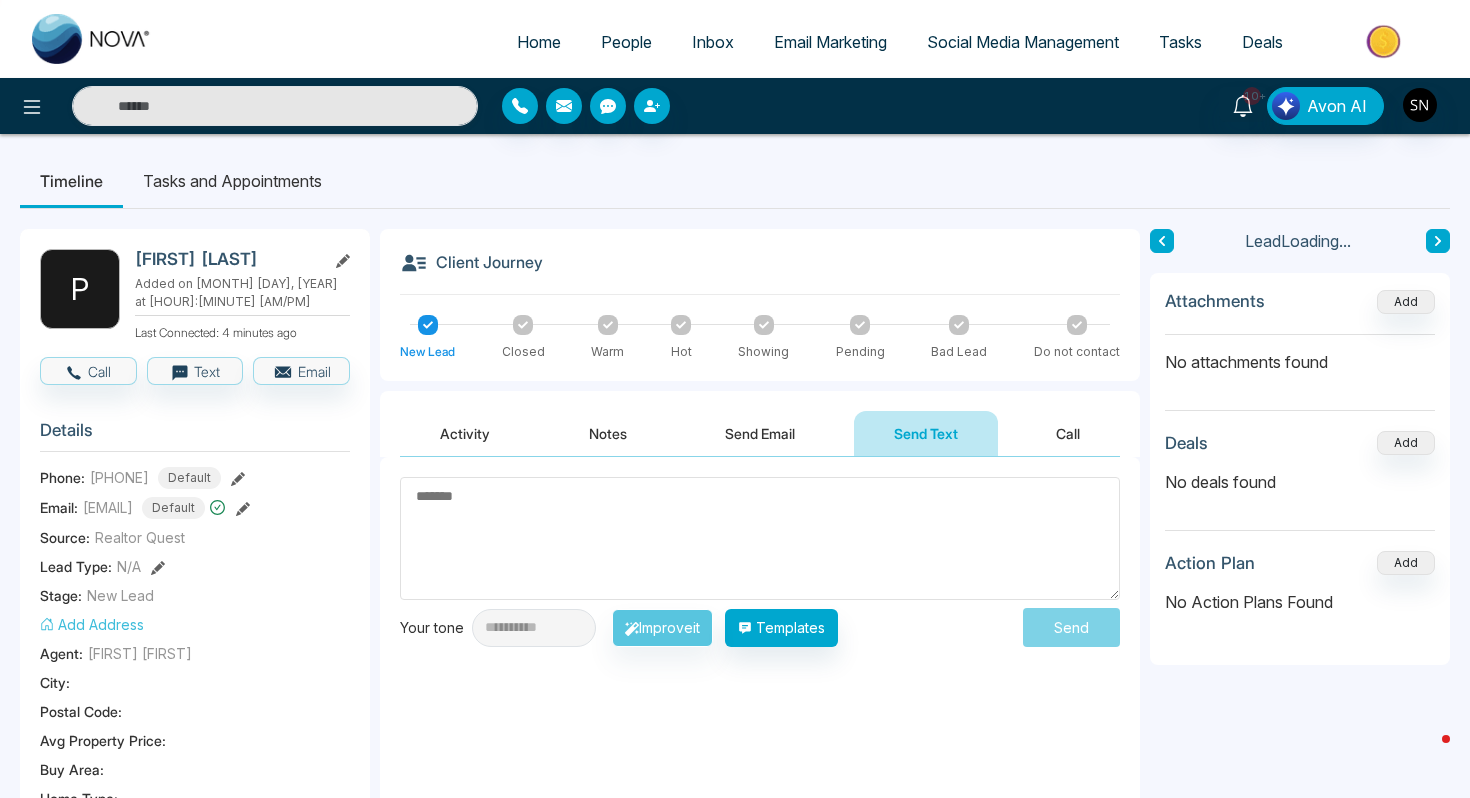 click at bounding box center (760, 538) 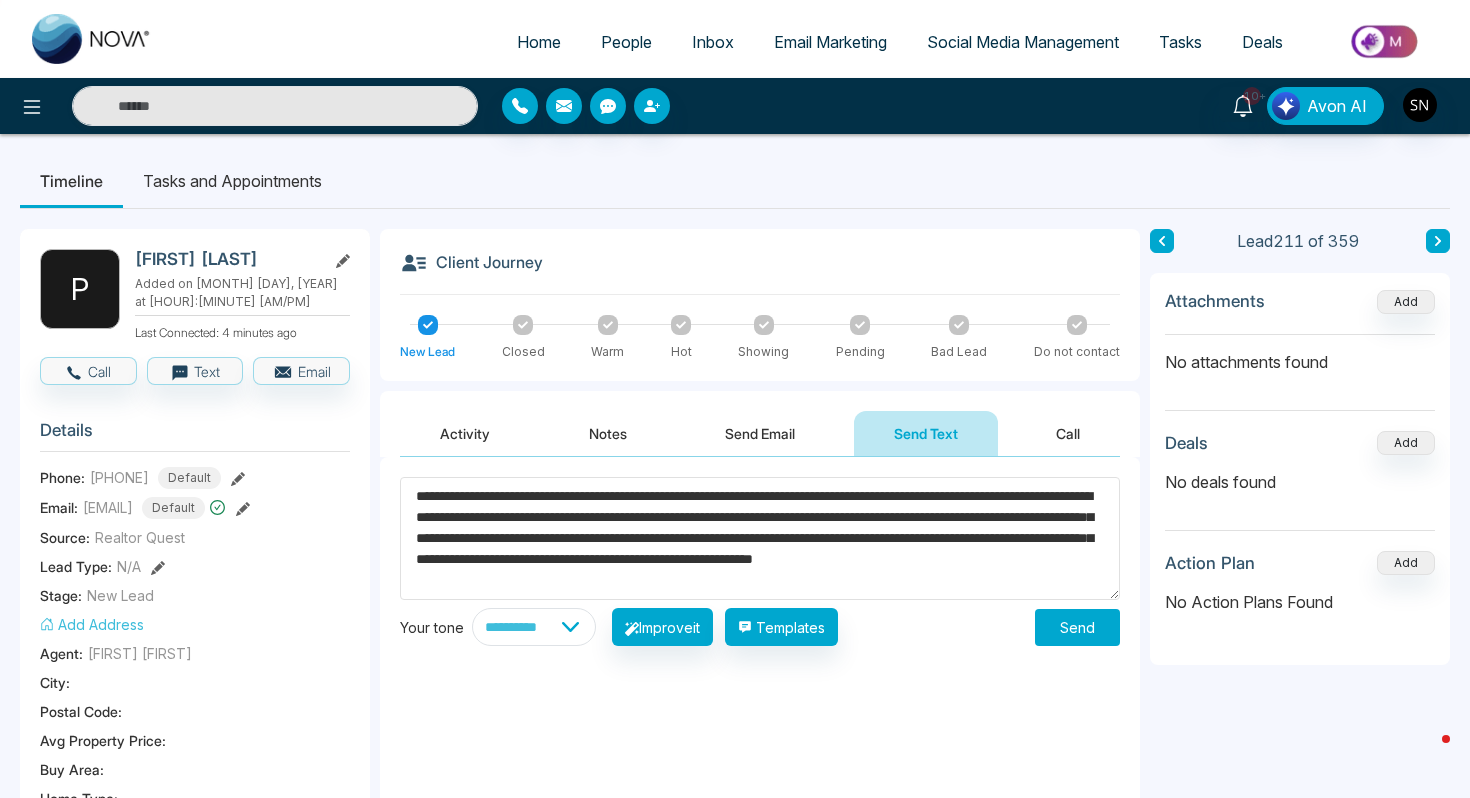 drag, startPoint x: 437, startPoint y: 498, endPoint x: 465, endPoint y: 497, distance: 28.01785 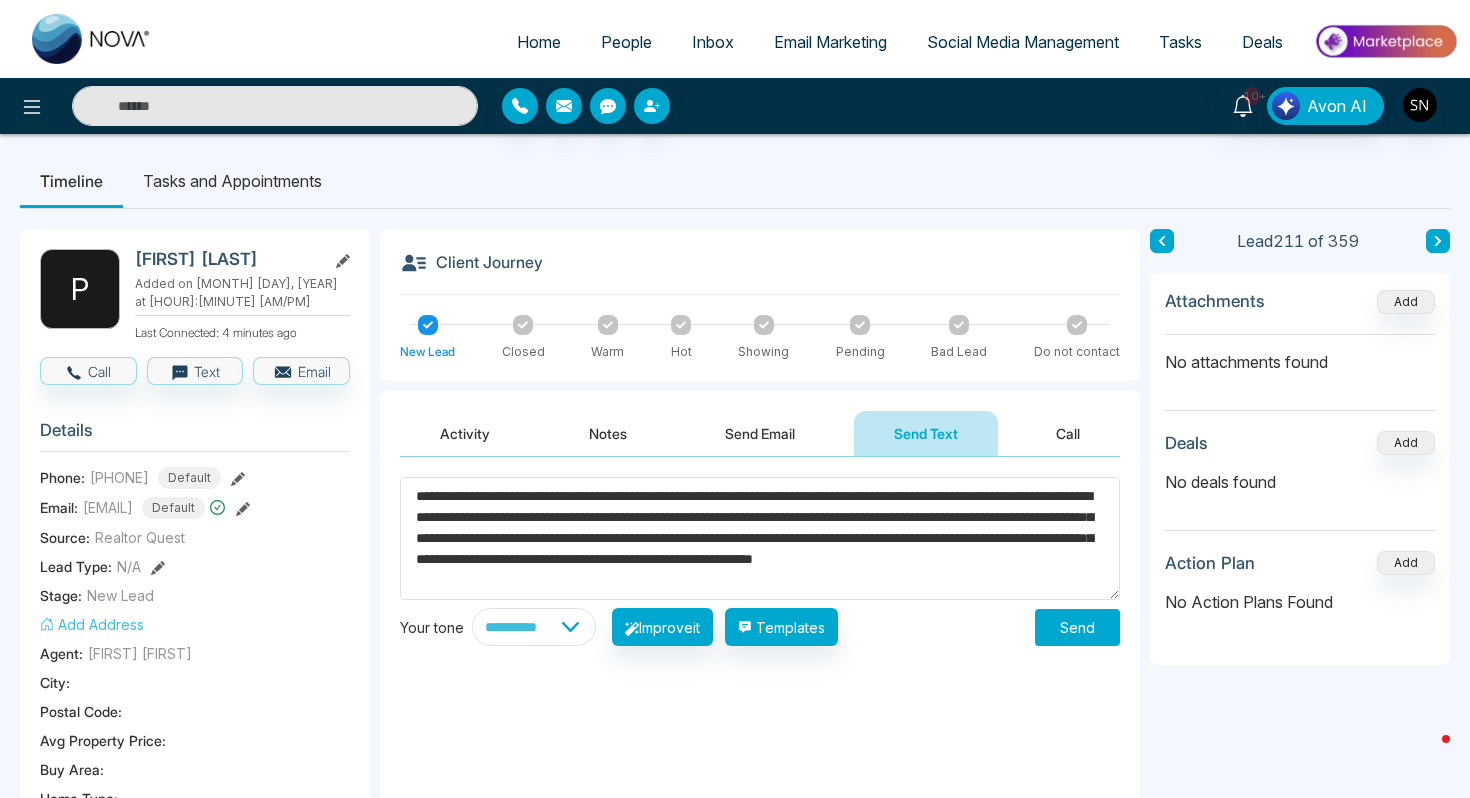 click on "**********" at bounding box center (760, 538) 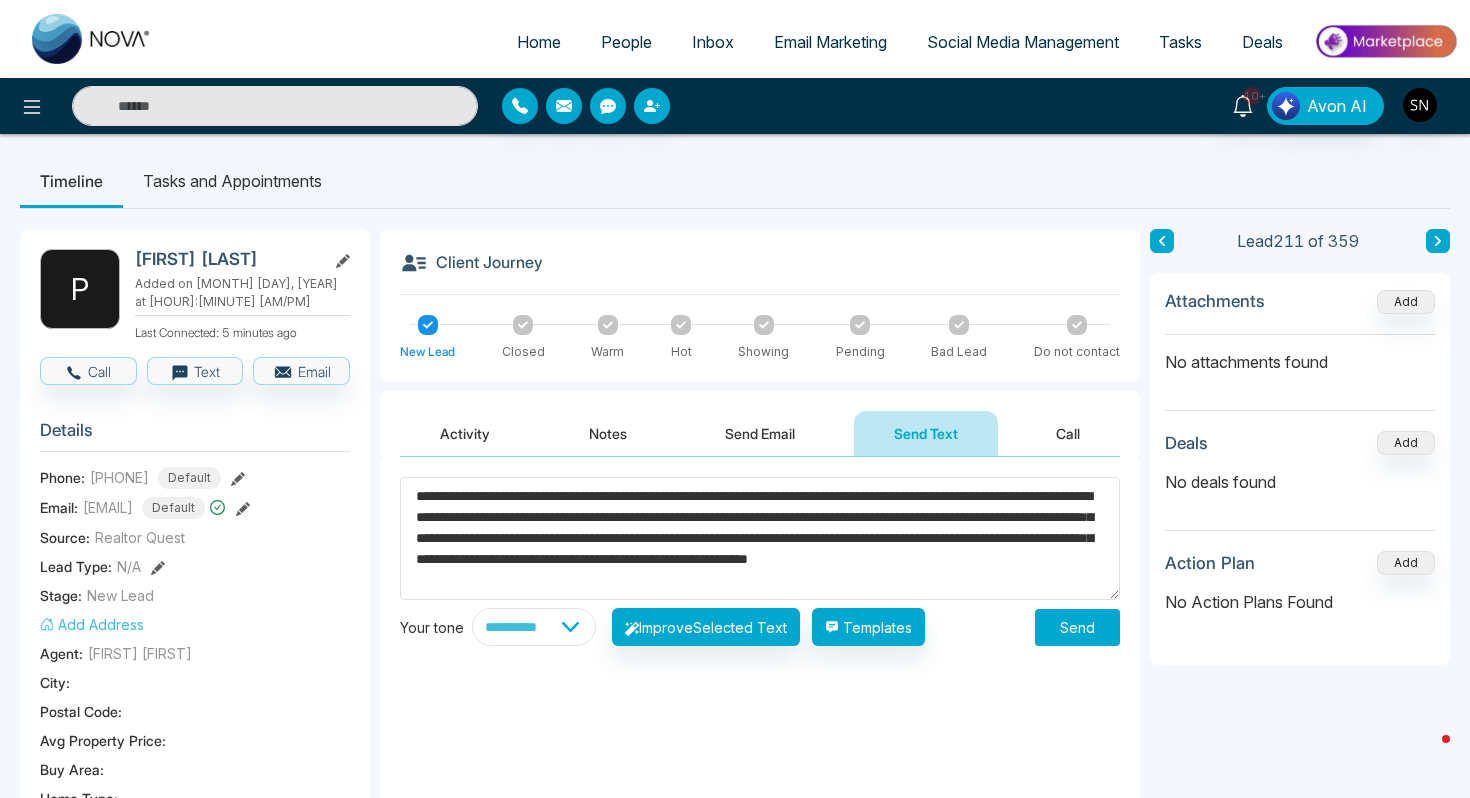 click on "**********" at bounding box center [760, 538] 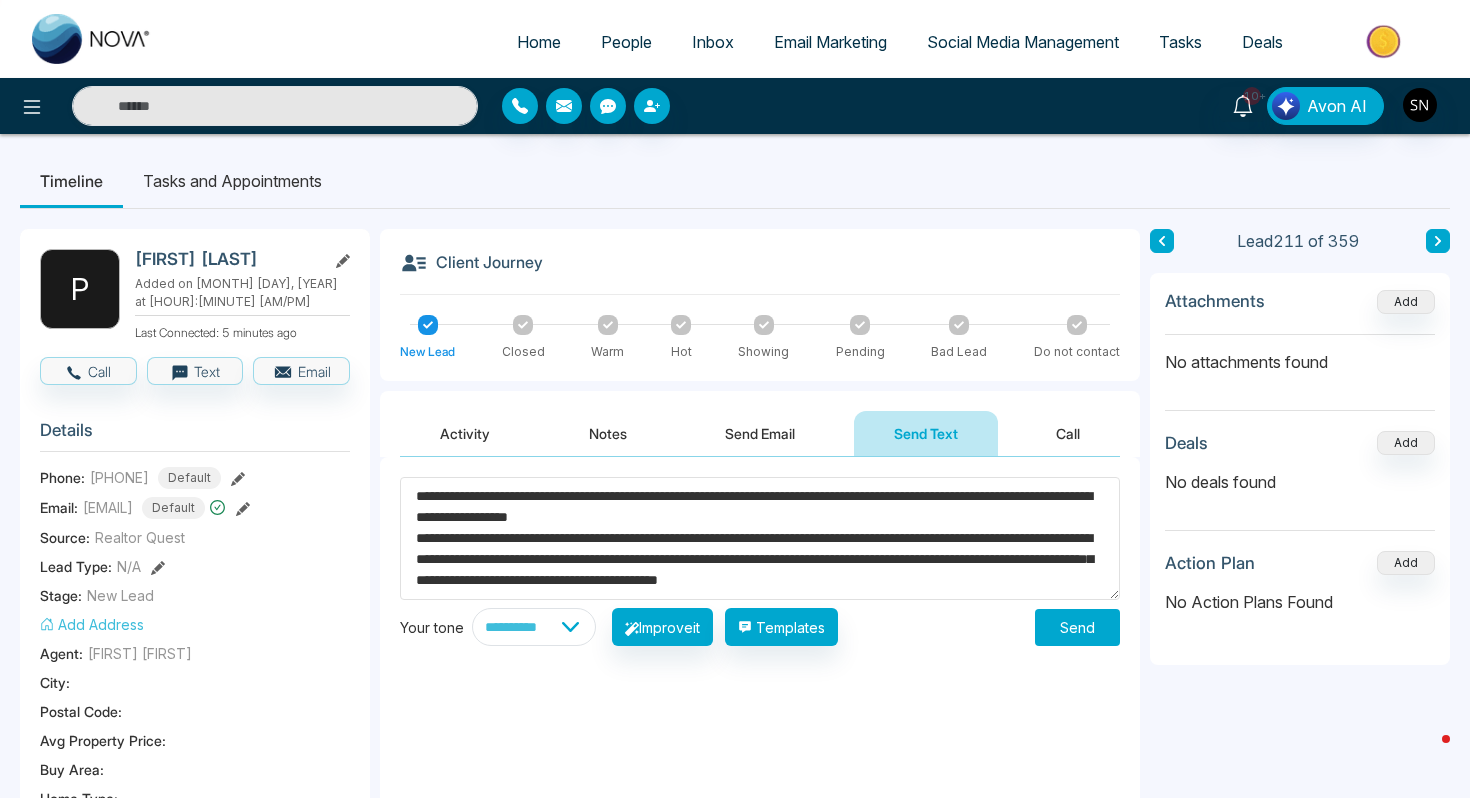 click on "**********" at bounding box center [760, 538] 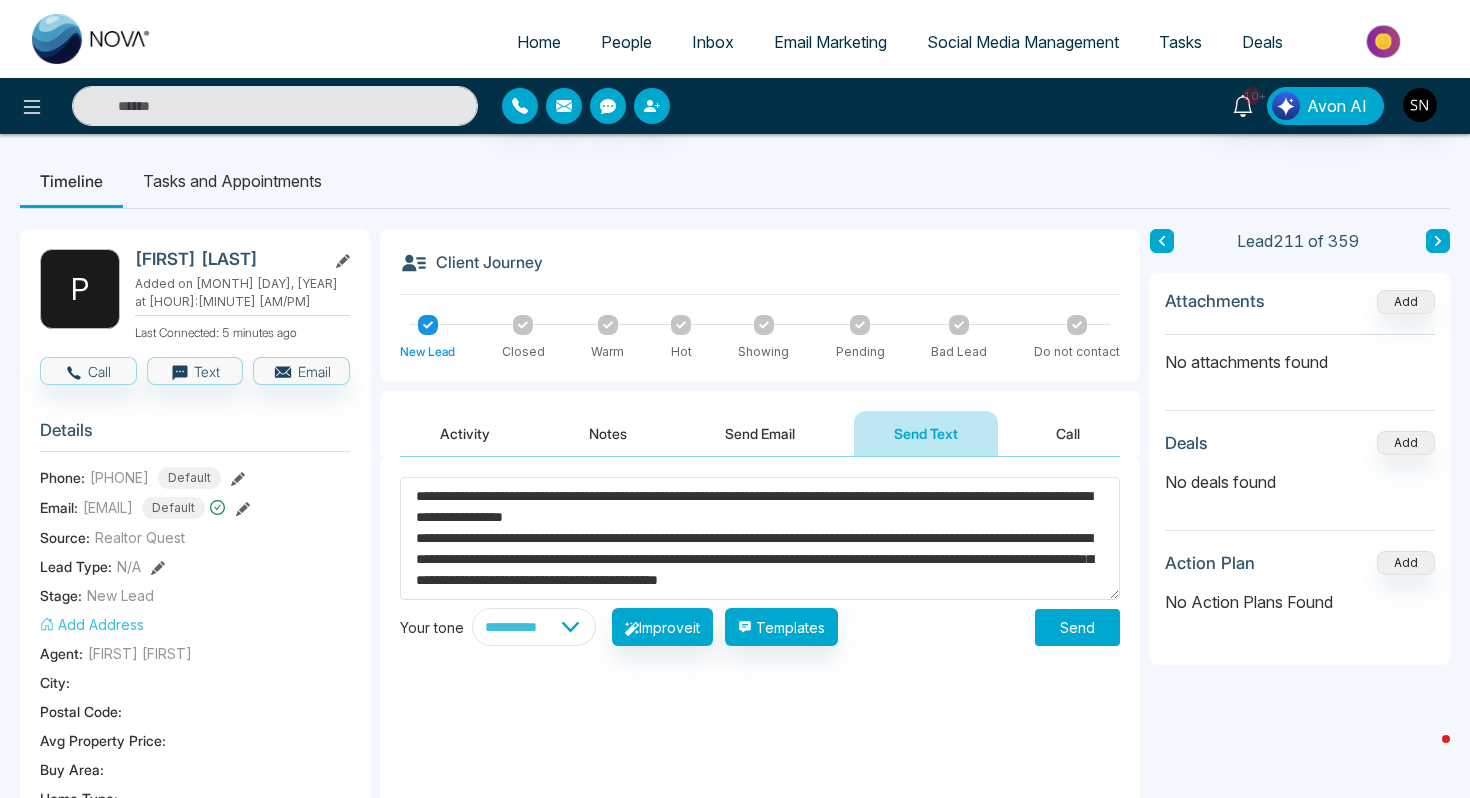 click on "**********" at bounding box center (760, 538) 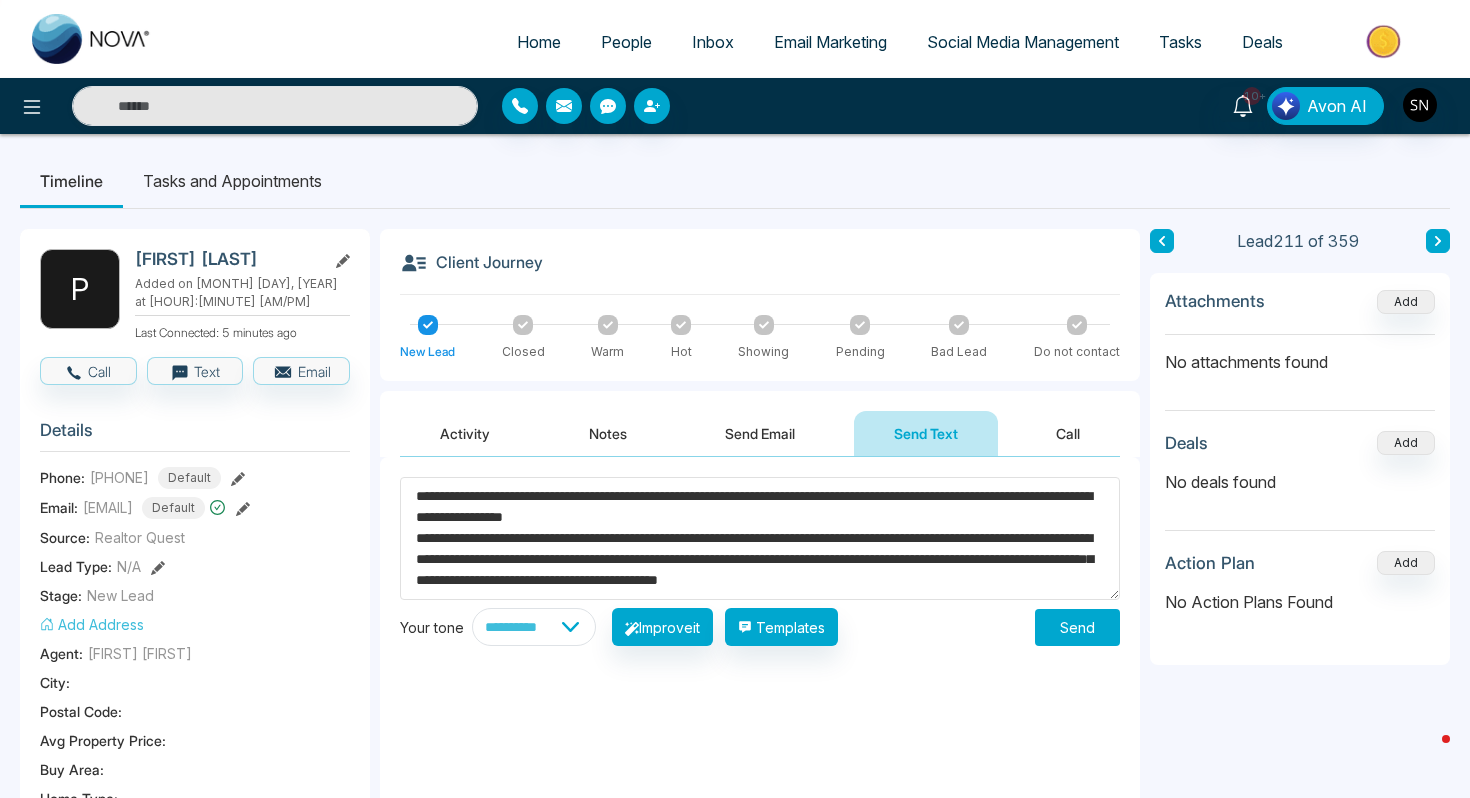 click on "**********" at bounding box center (760, 538) 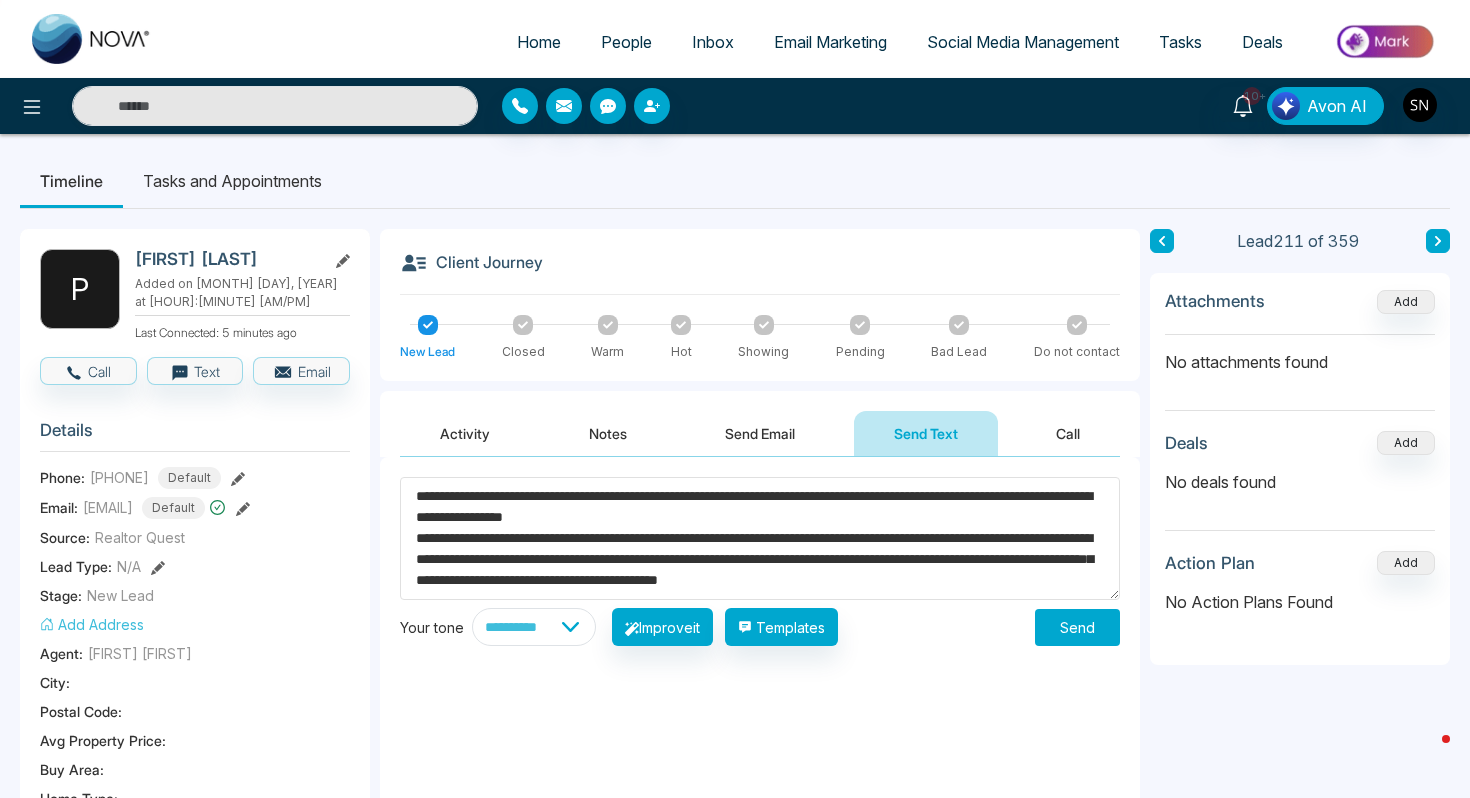 click on "**********" at bounding box center (760, 538) 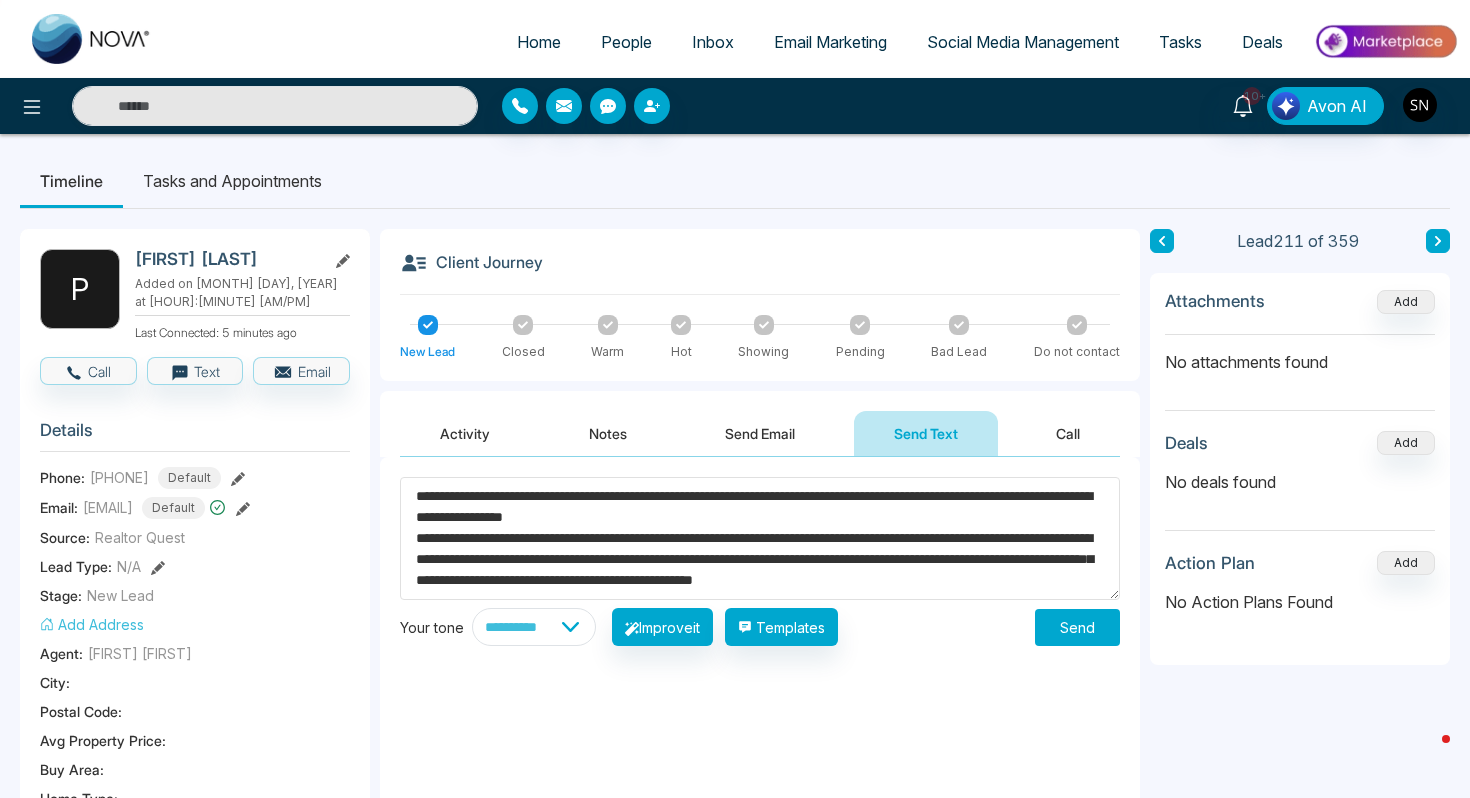 scroll, scrollTop: 21, scrollLeft: 0, axis: vertical 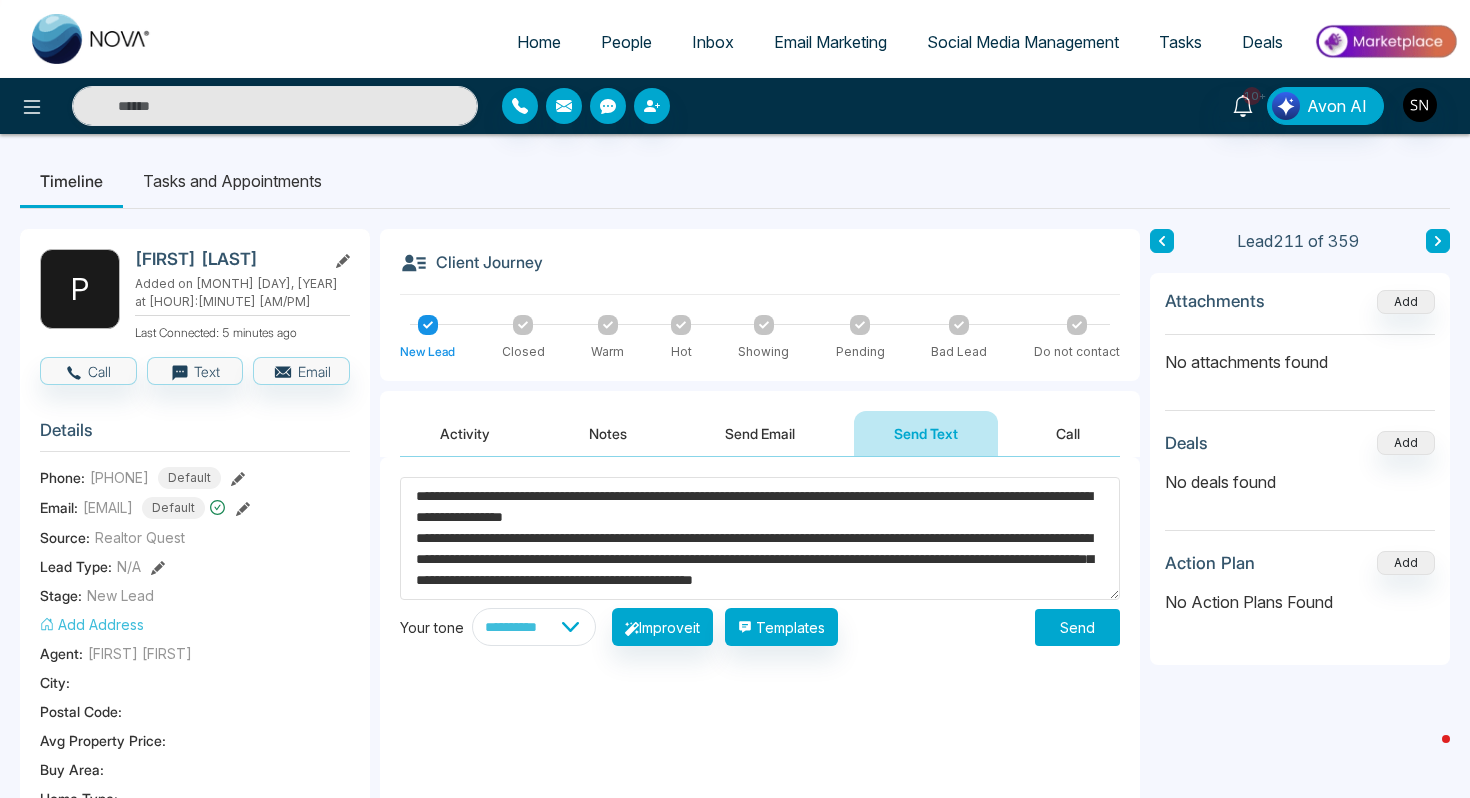type on "**********" 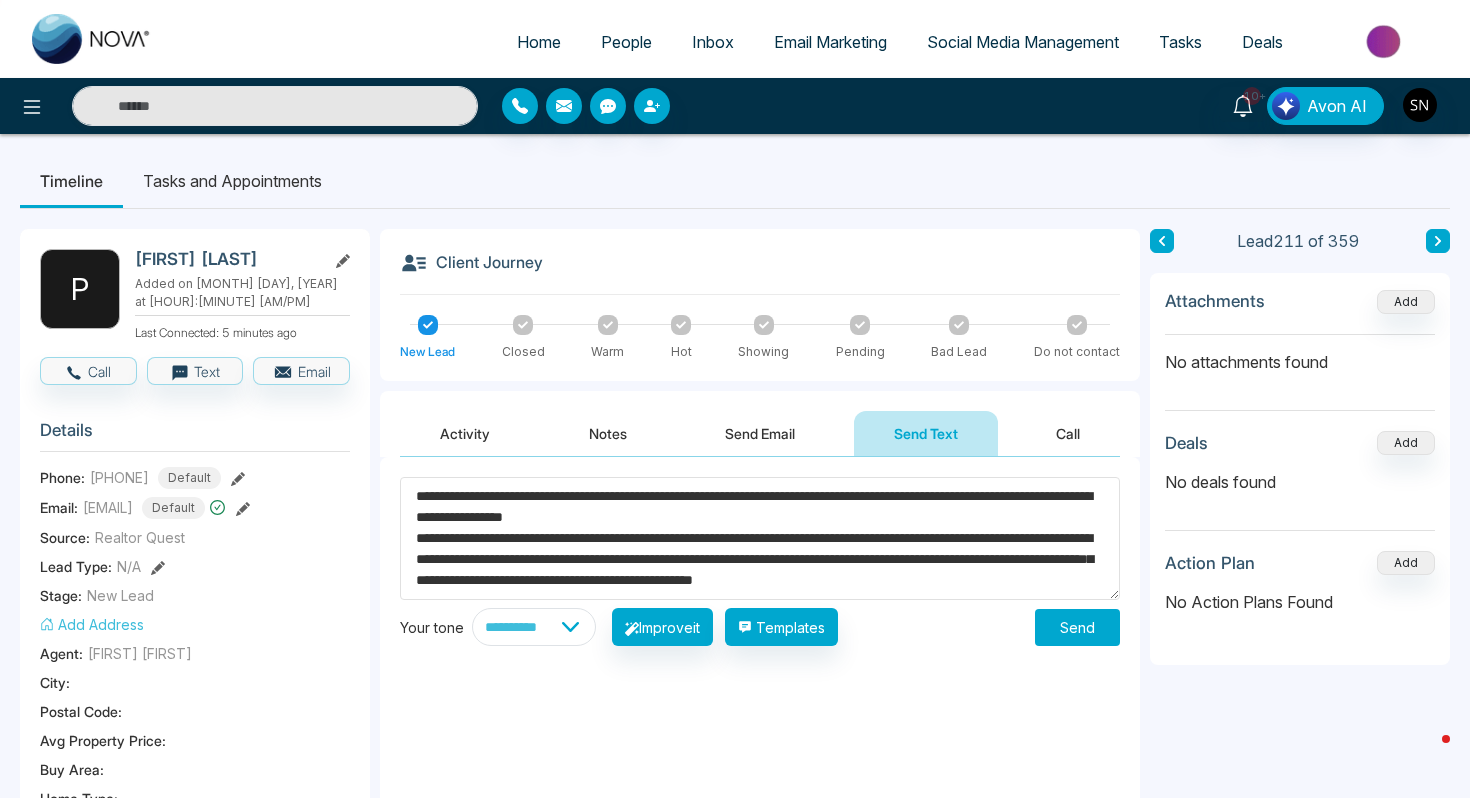 click on "Send" at bounding box center (1077, 627) 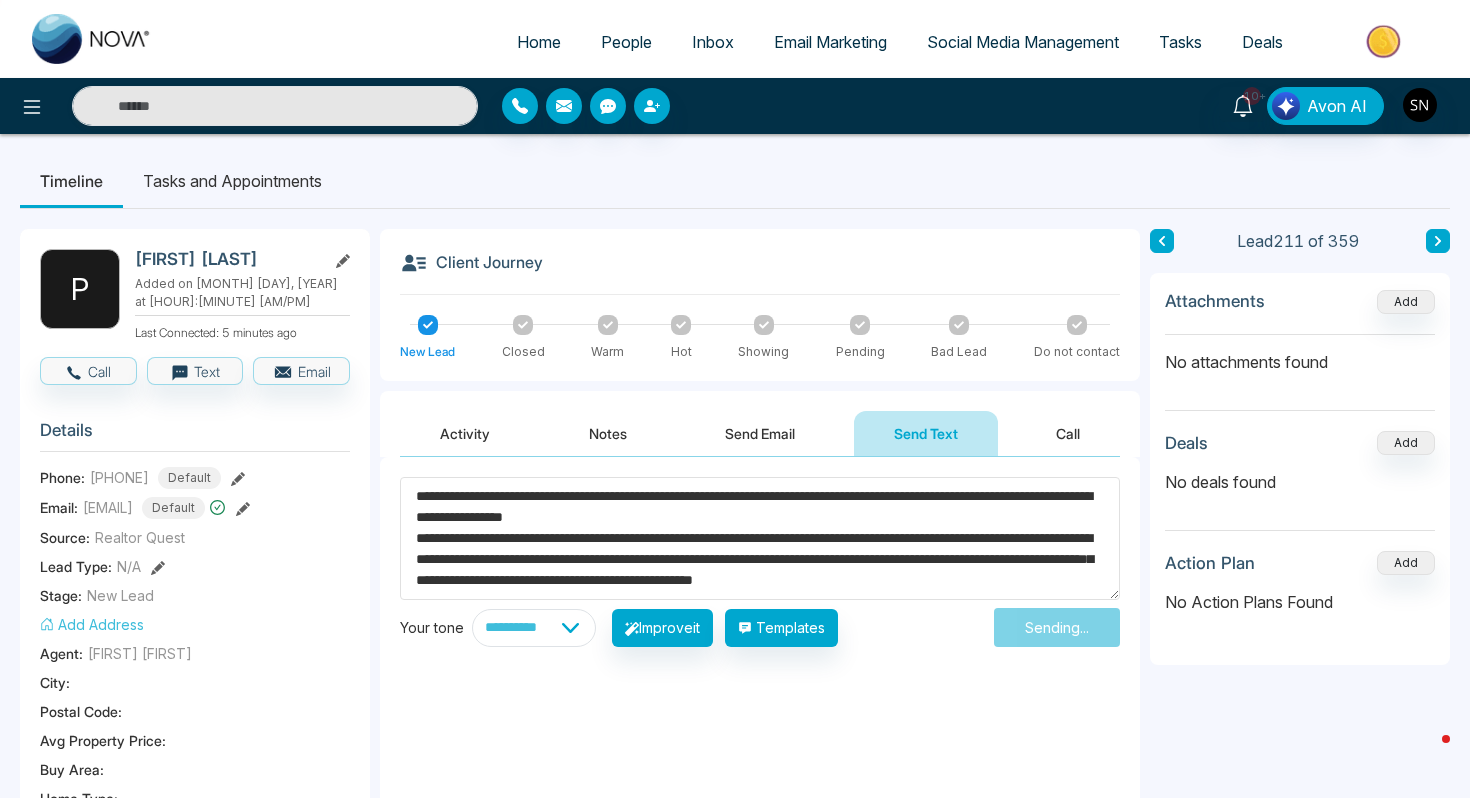 type 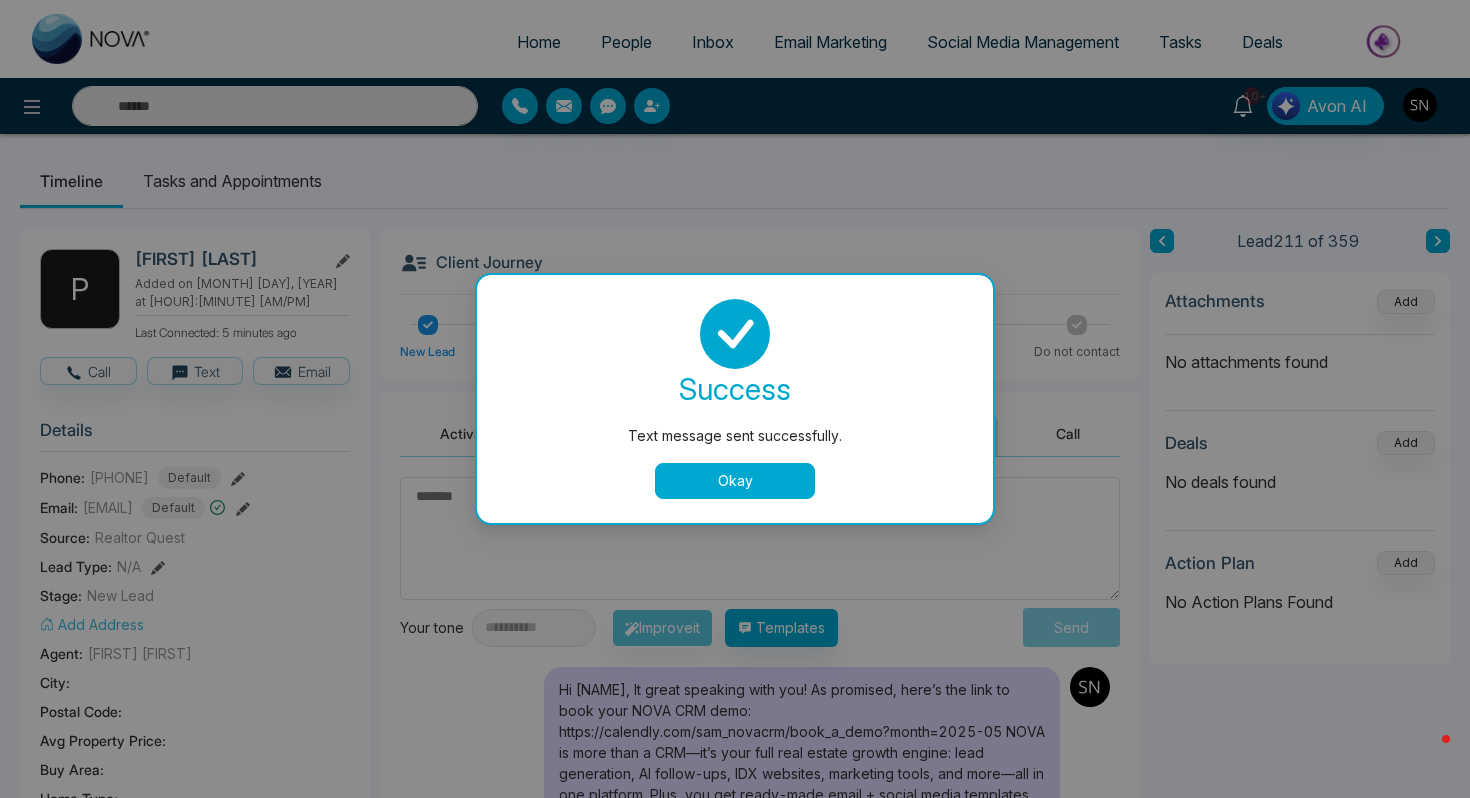 scroll, scrollTop: 0, scrollLeft: 0, axis: both 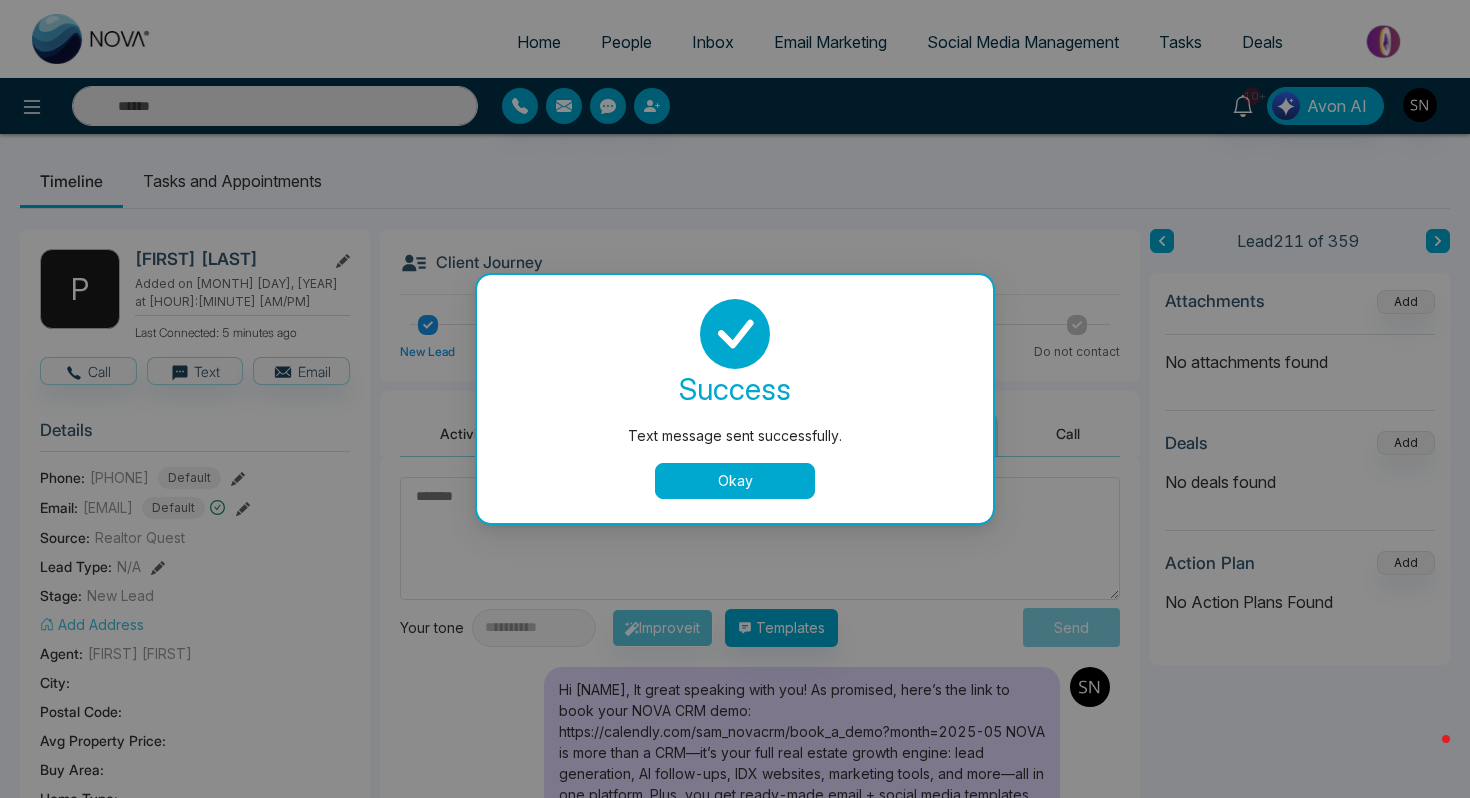 click on "success Text message sent successfully.   Okay" at bounding box center (735, 399) 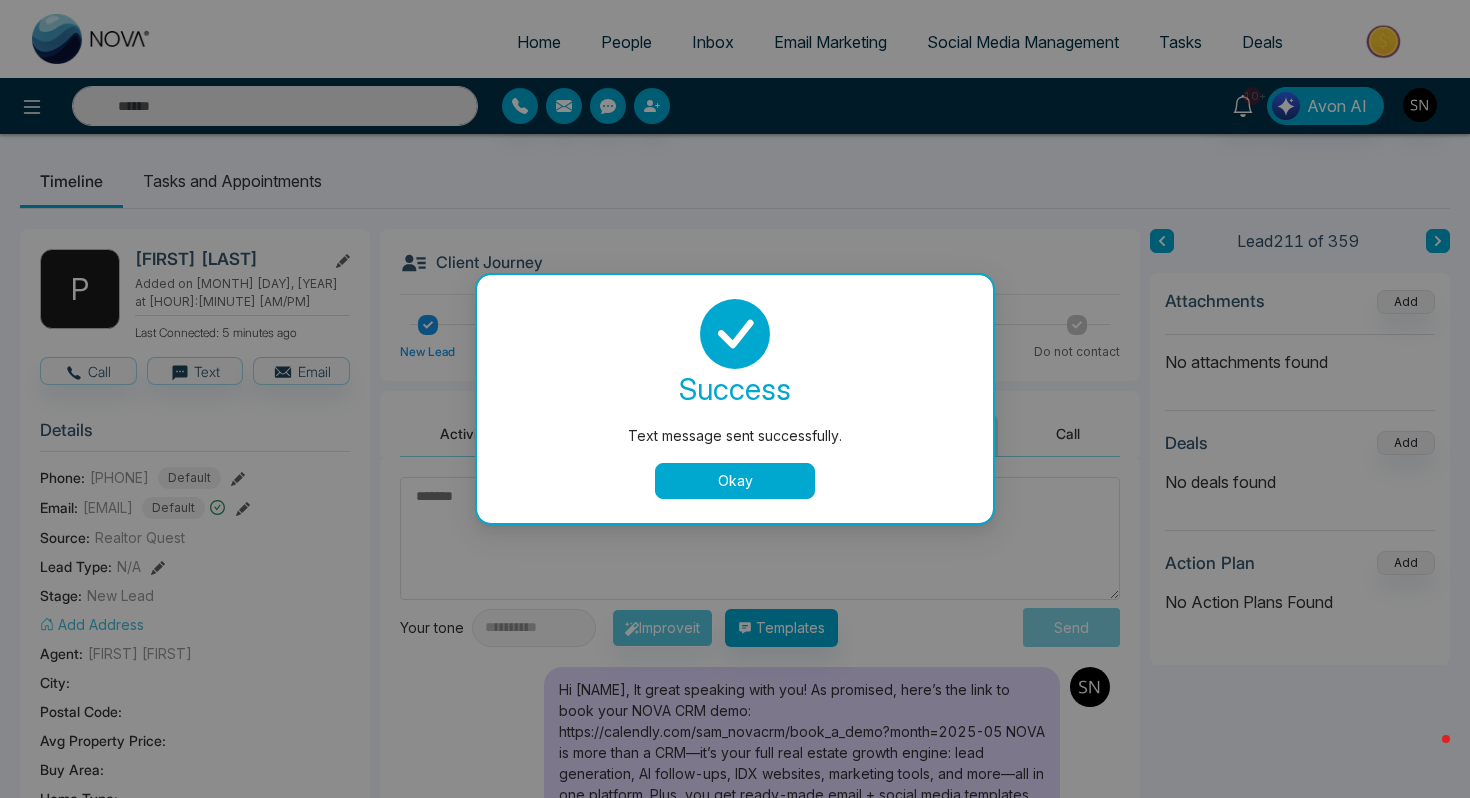 click on "Okay" at bounding box center (735, 481) 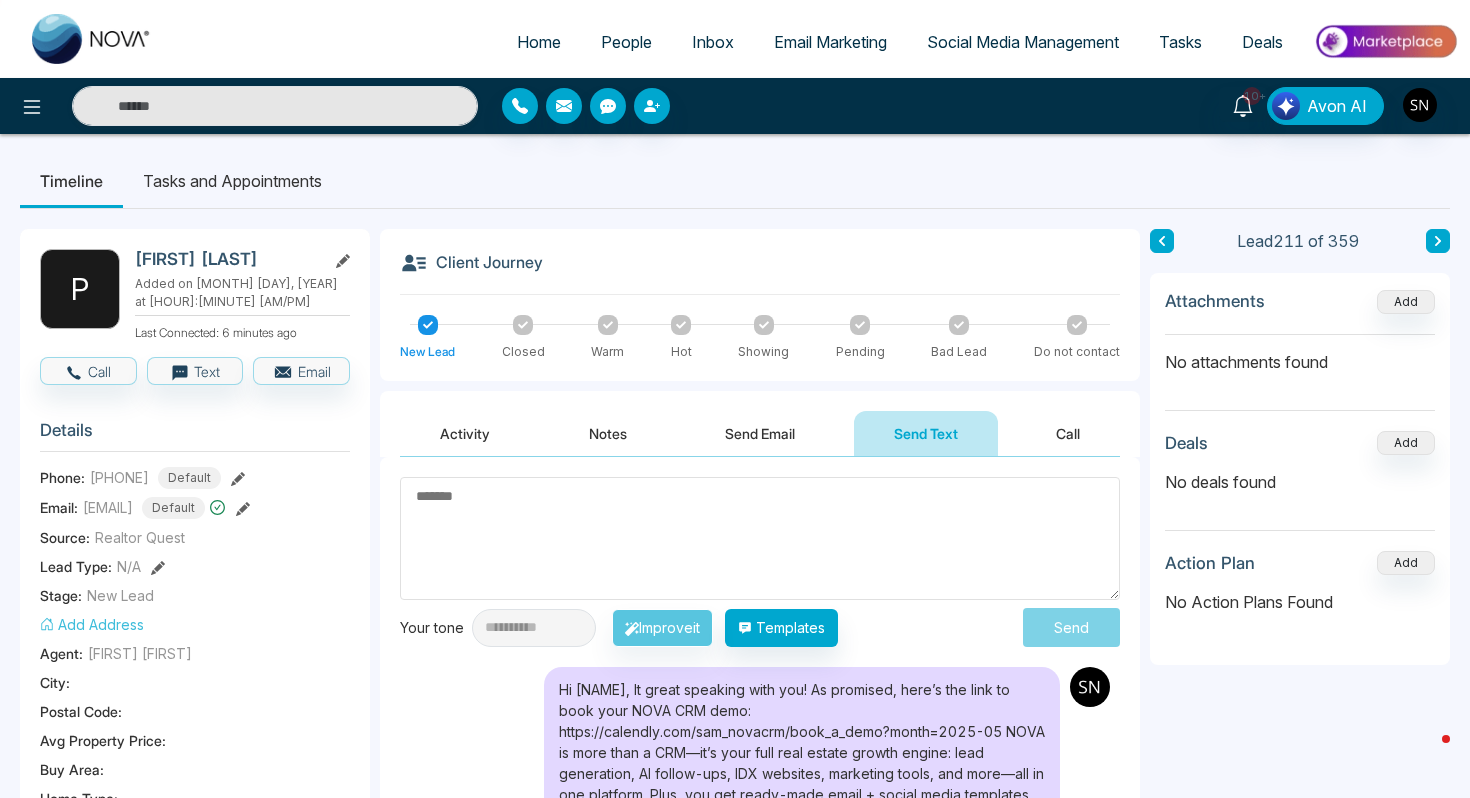click on "People" at bounding box center (626, 42) 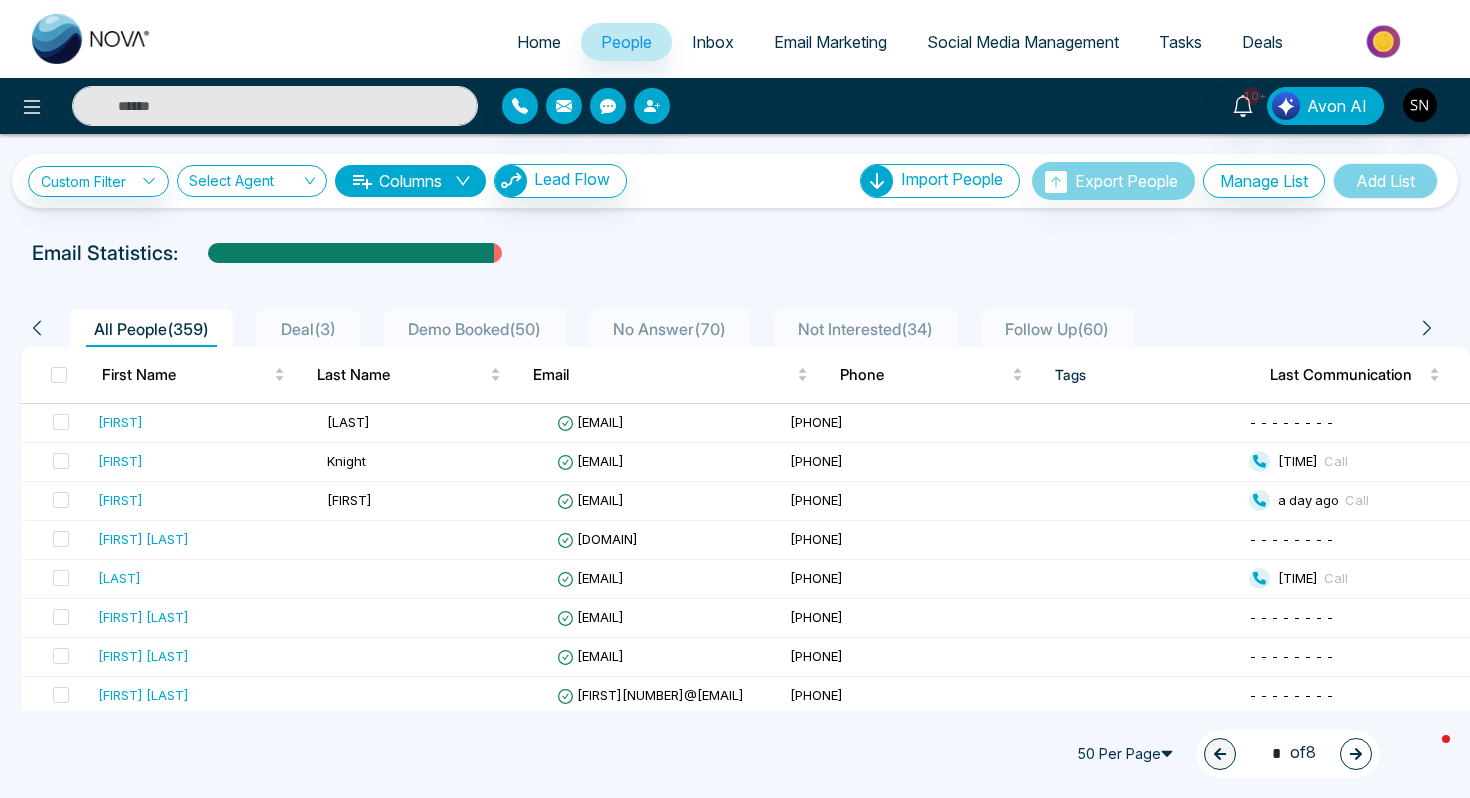 click at bounding box center [275, 106] 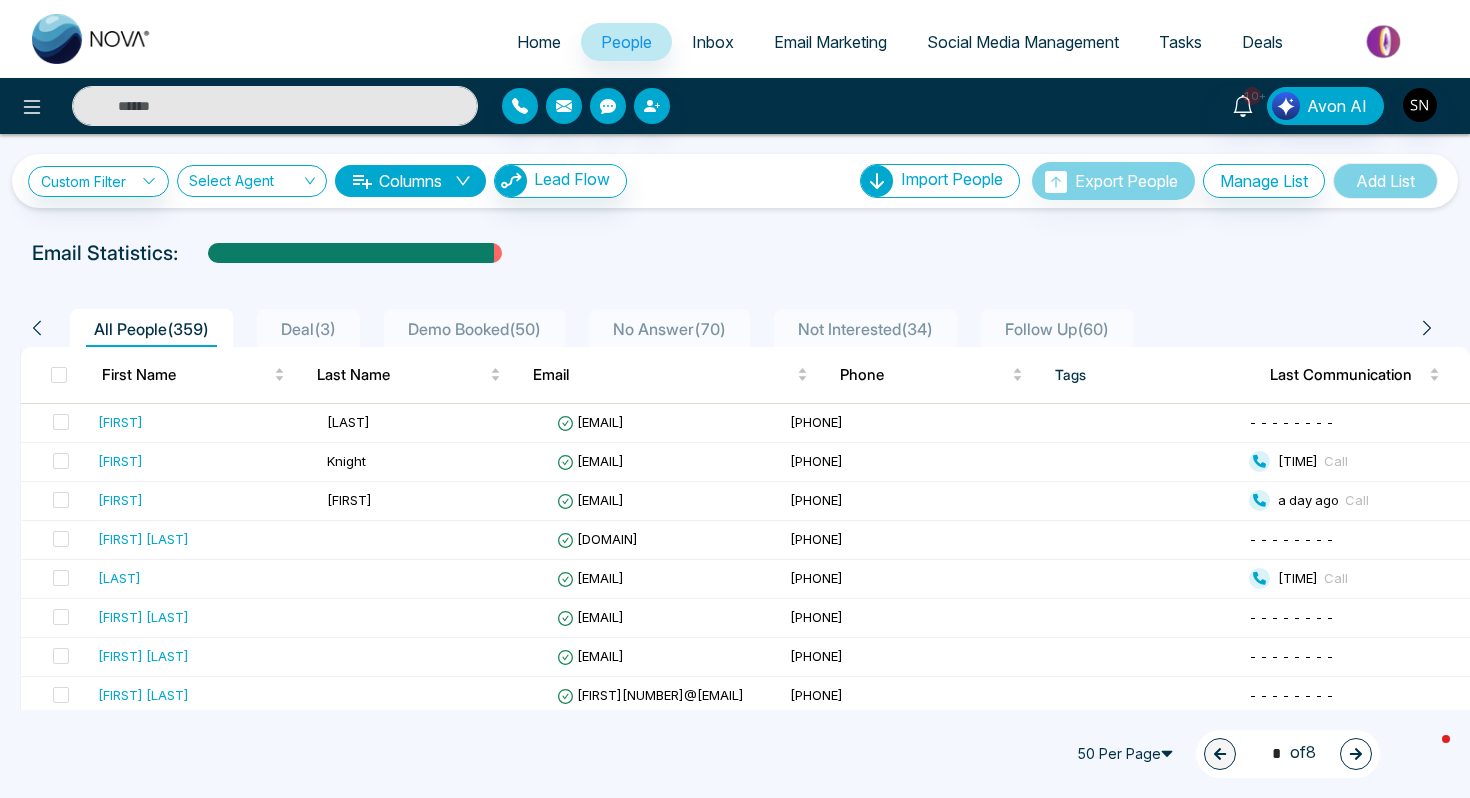 paste on "**********" 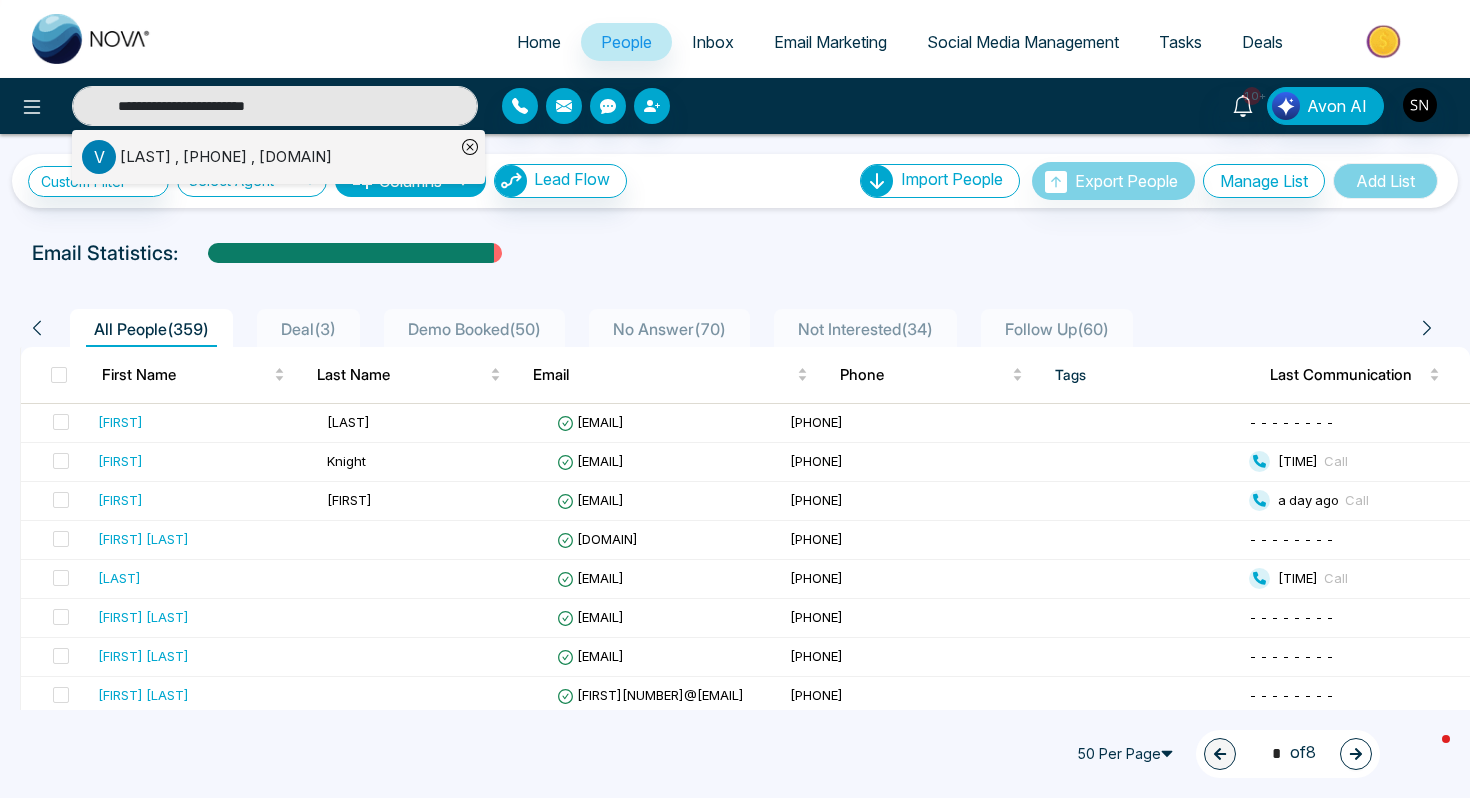 type on "**********" 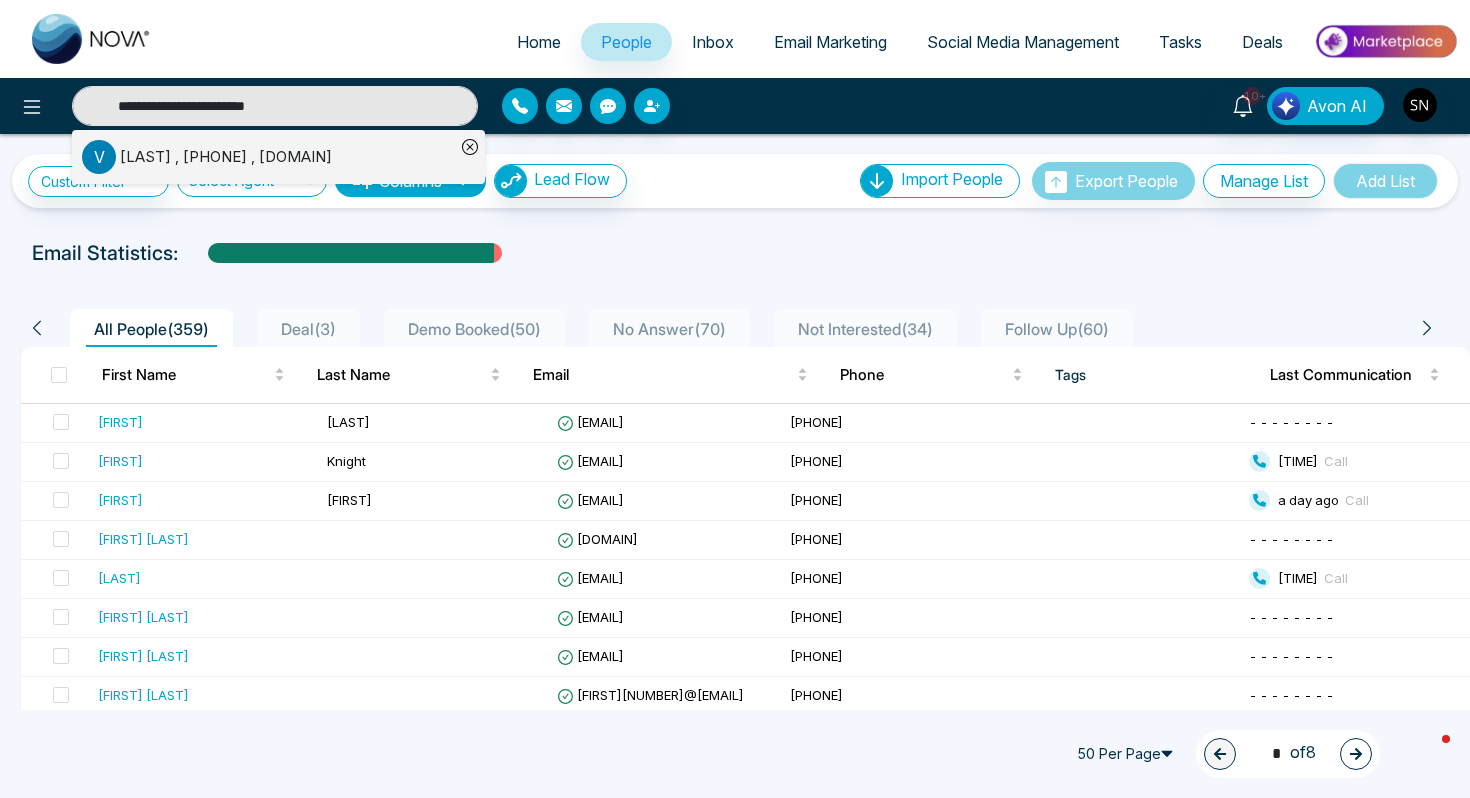 click on "[FIRST][LAST] , [PHONE] , [EMAIL]" at bounding box center (226, 157) 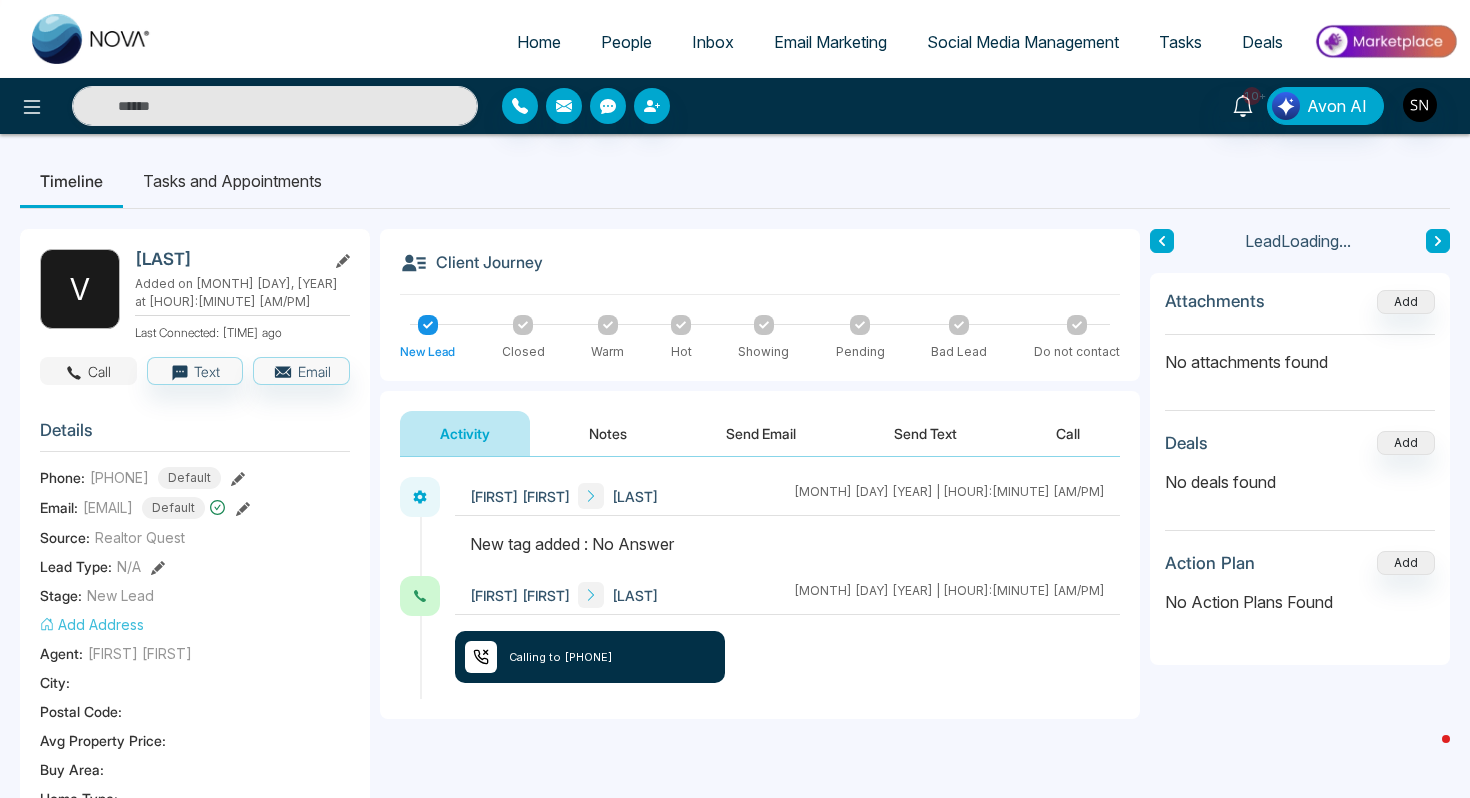 click on "Call" at bounding box center [88, 371] 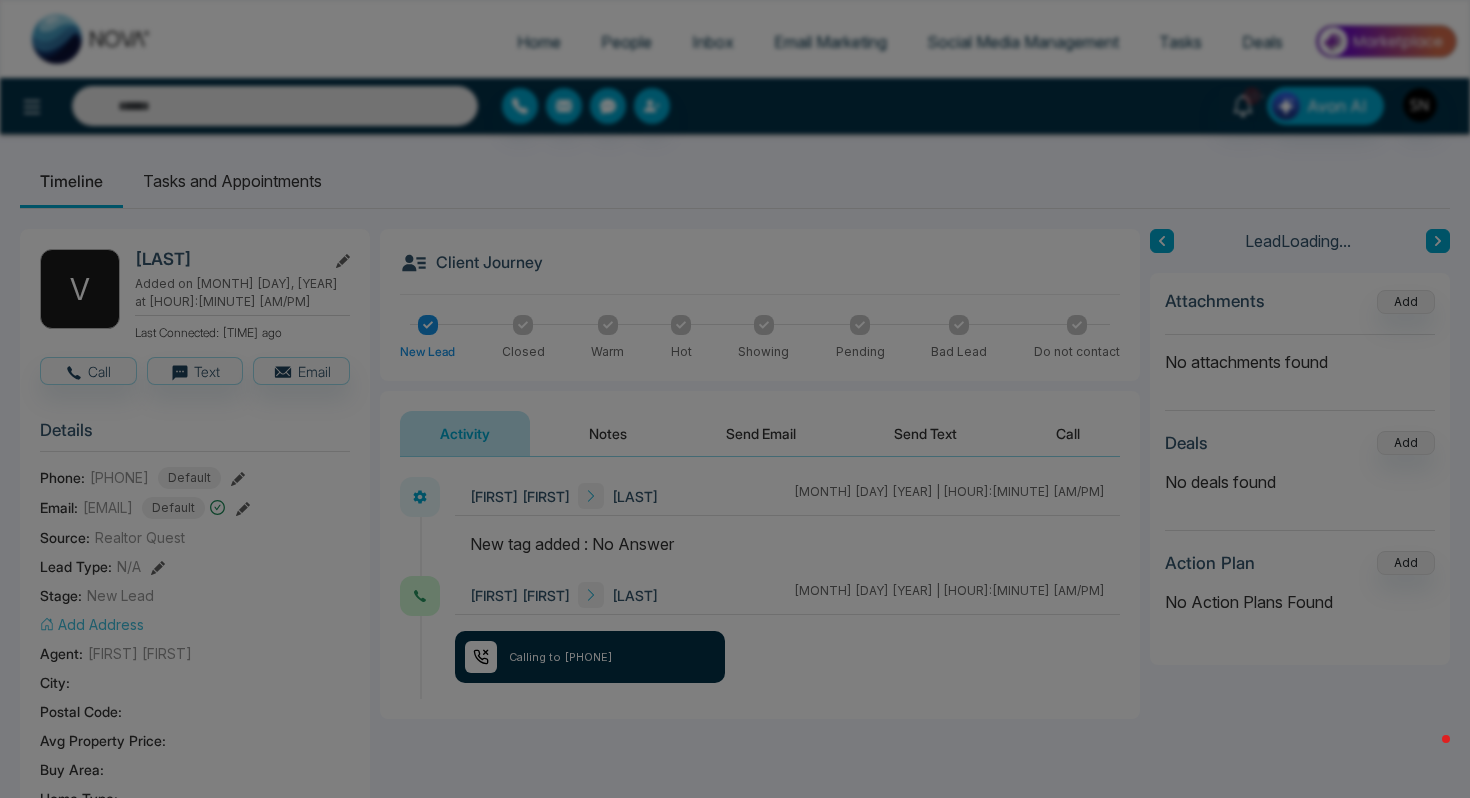 click at bounding box center [705, 442] 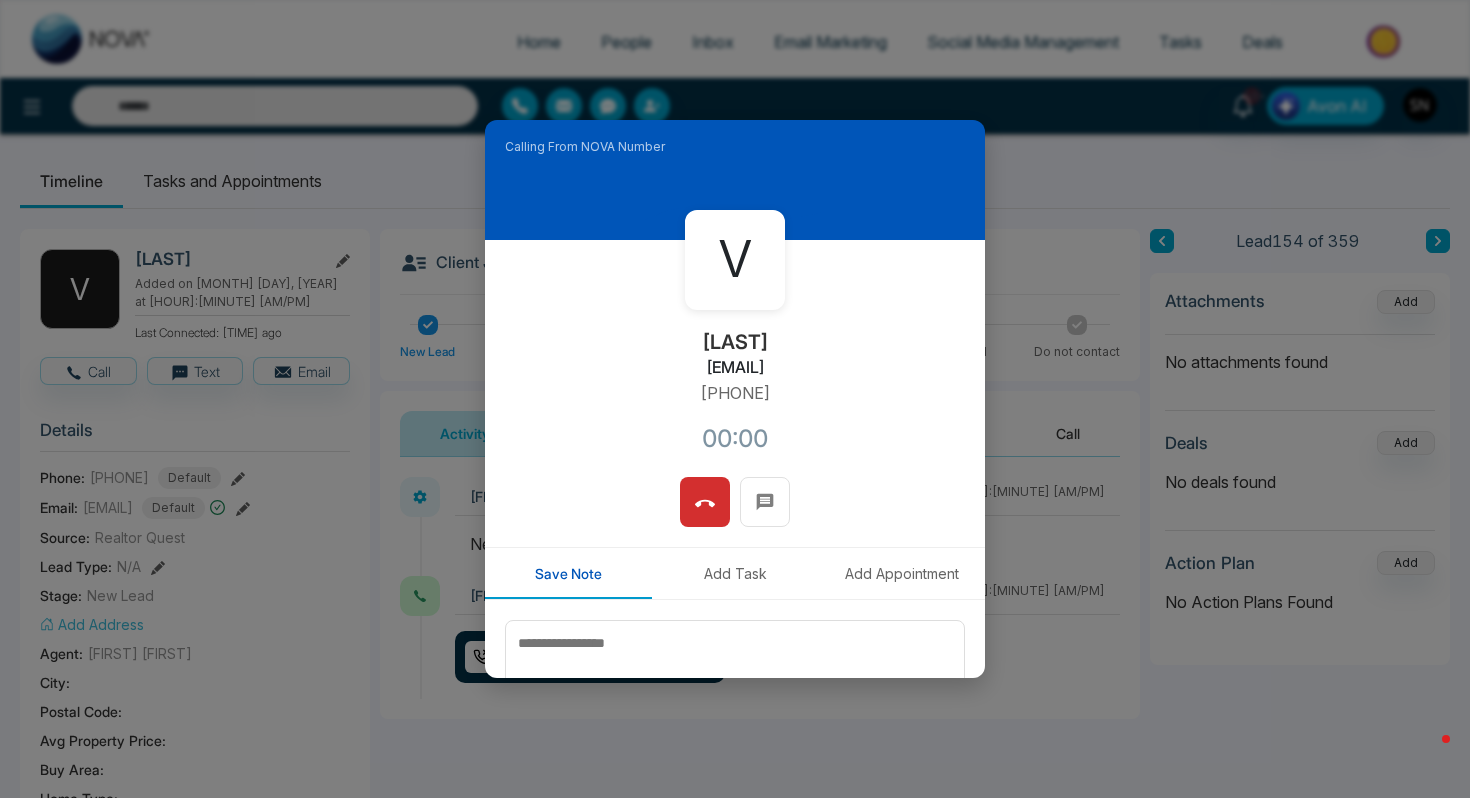 drag, startPoint x: 631, startPoint y: 365, endPoint x: 859, endPoint y: 365, distance: 228 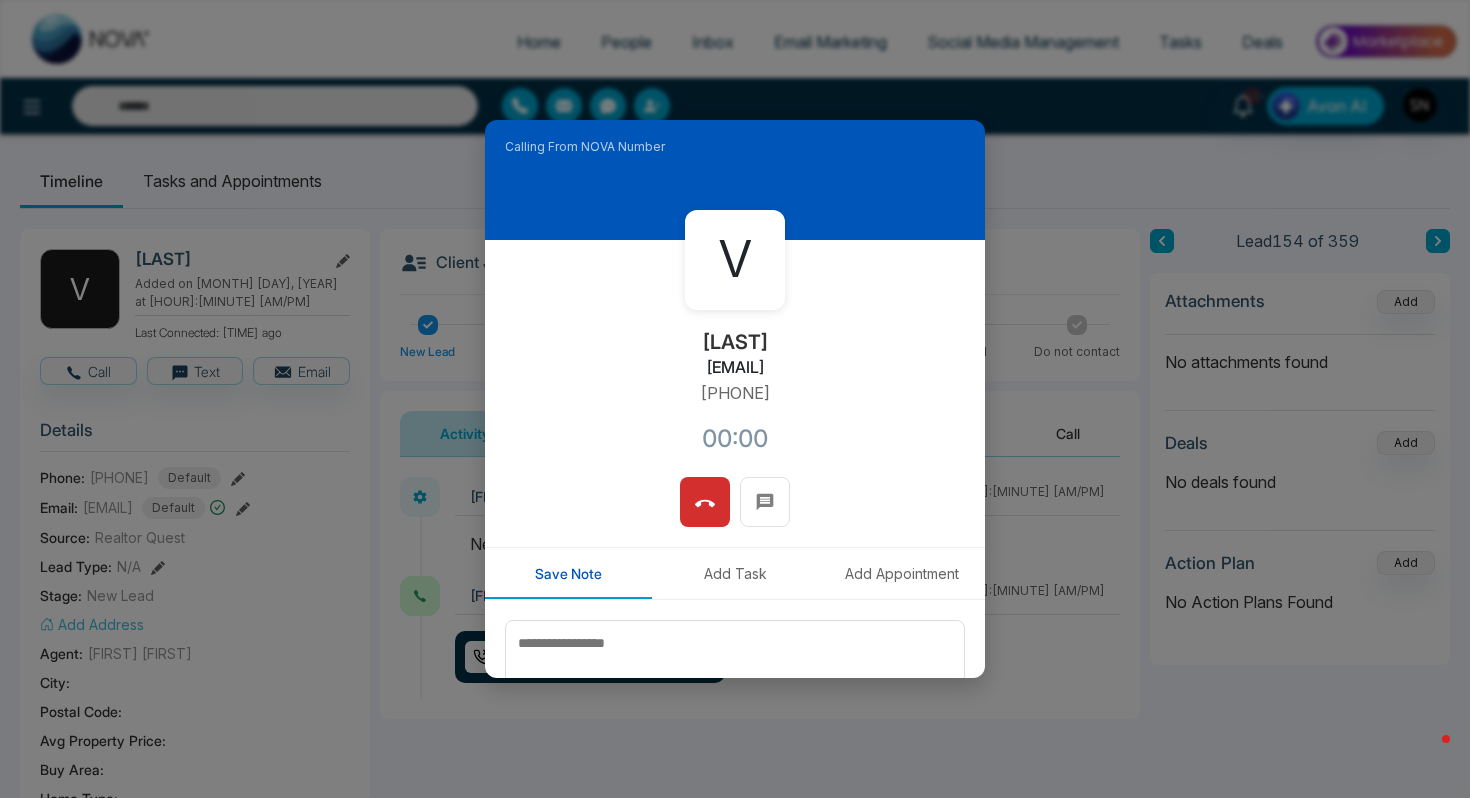 click on "[FIRST] [LAST] [EMAIL] [PHONE] [TIME]" at bounding box center (735, 358) 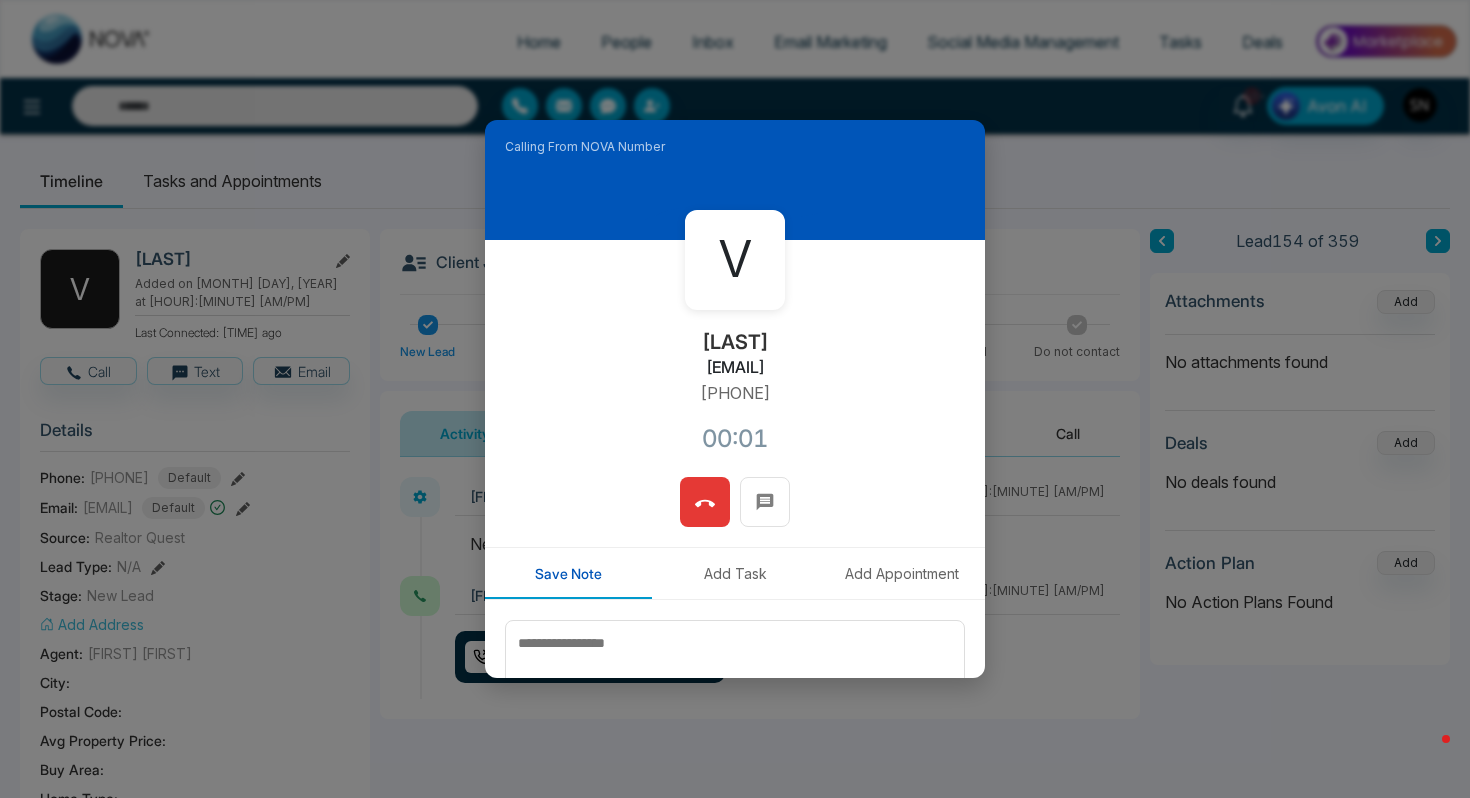click at bounding box center (705, 502) 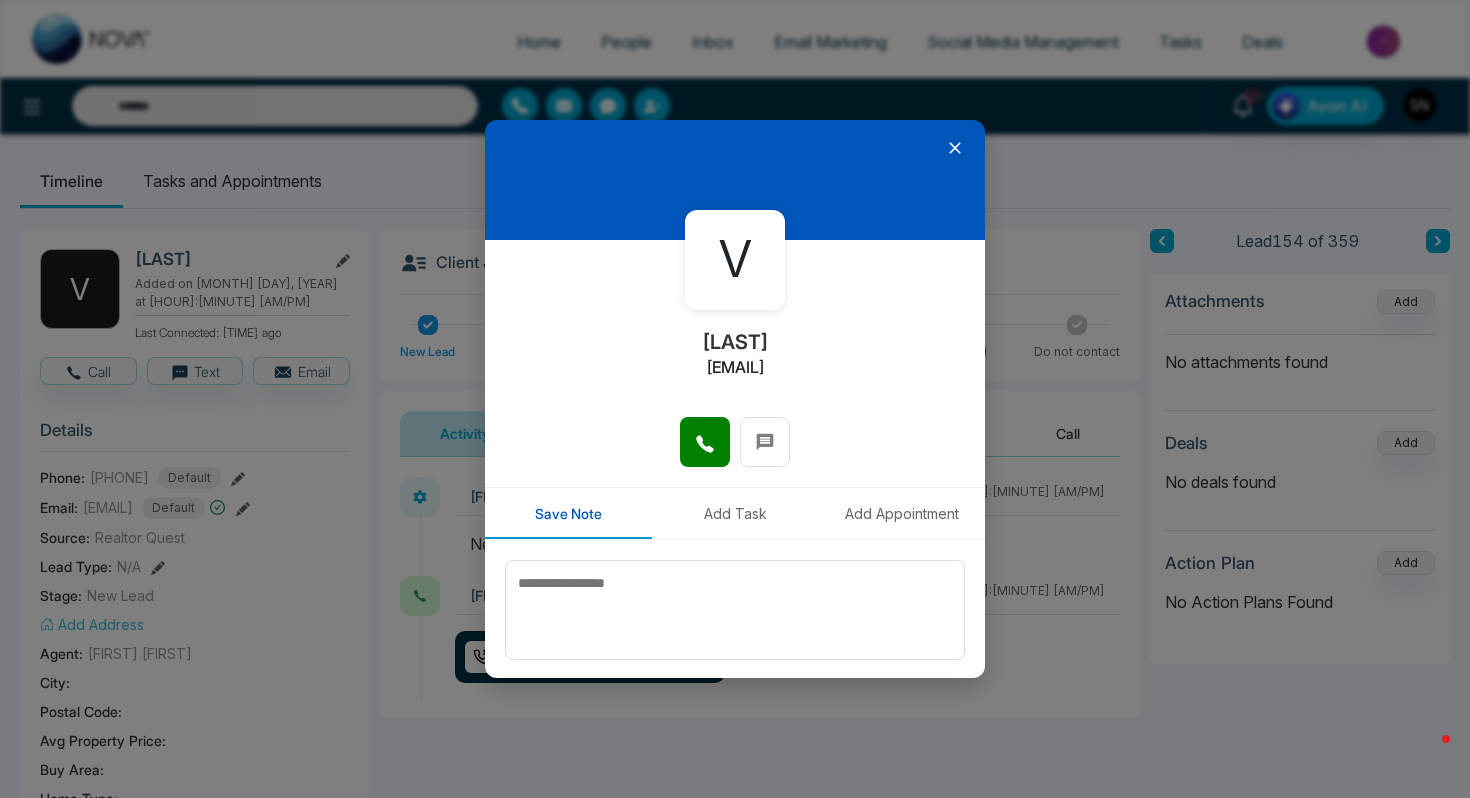 click at bounding box center [735, 180] 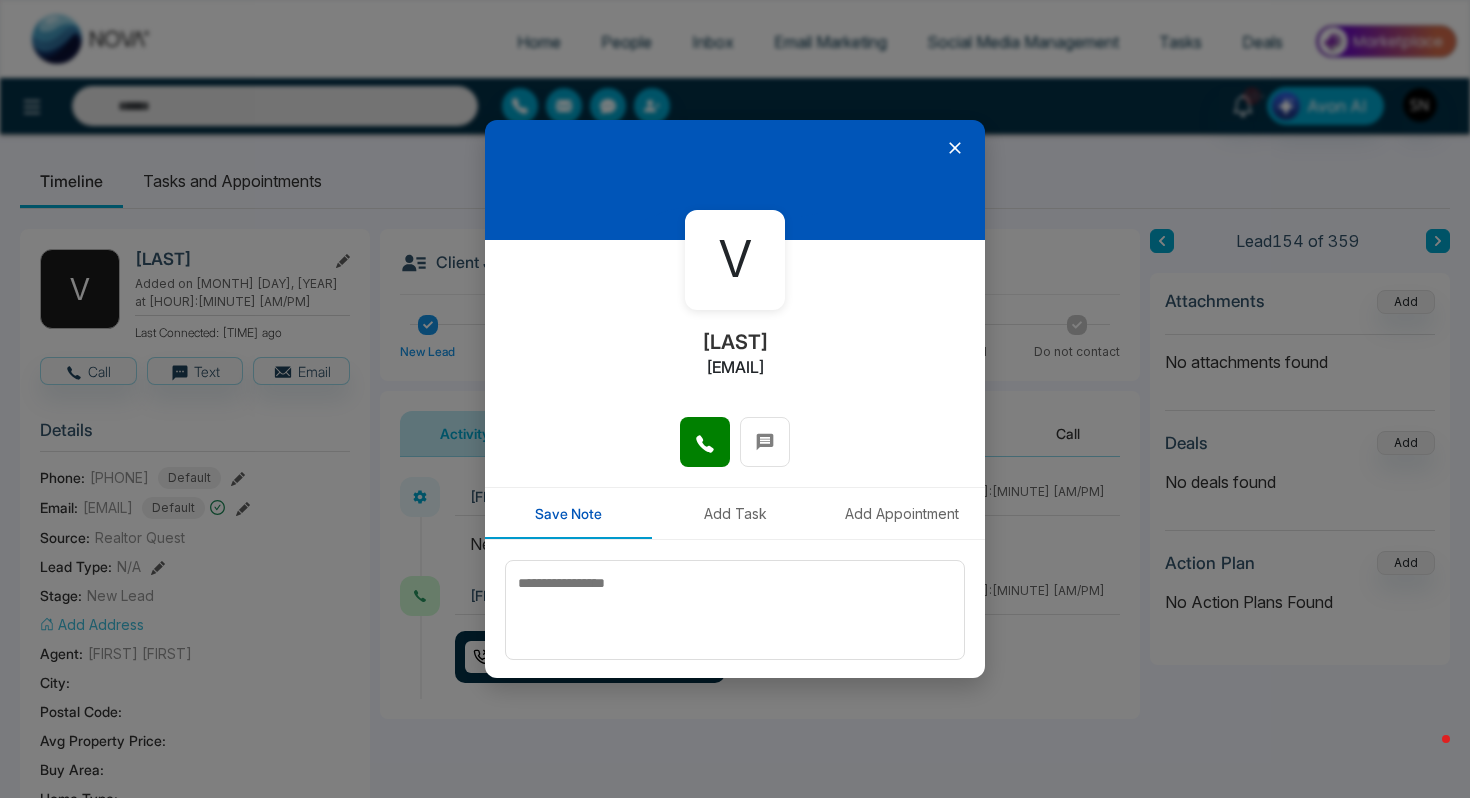 click 